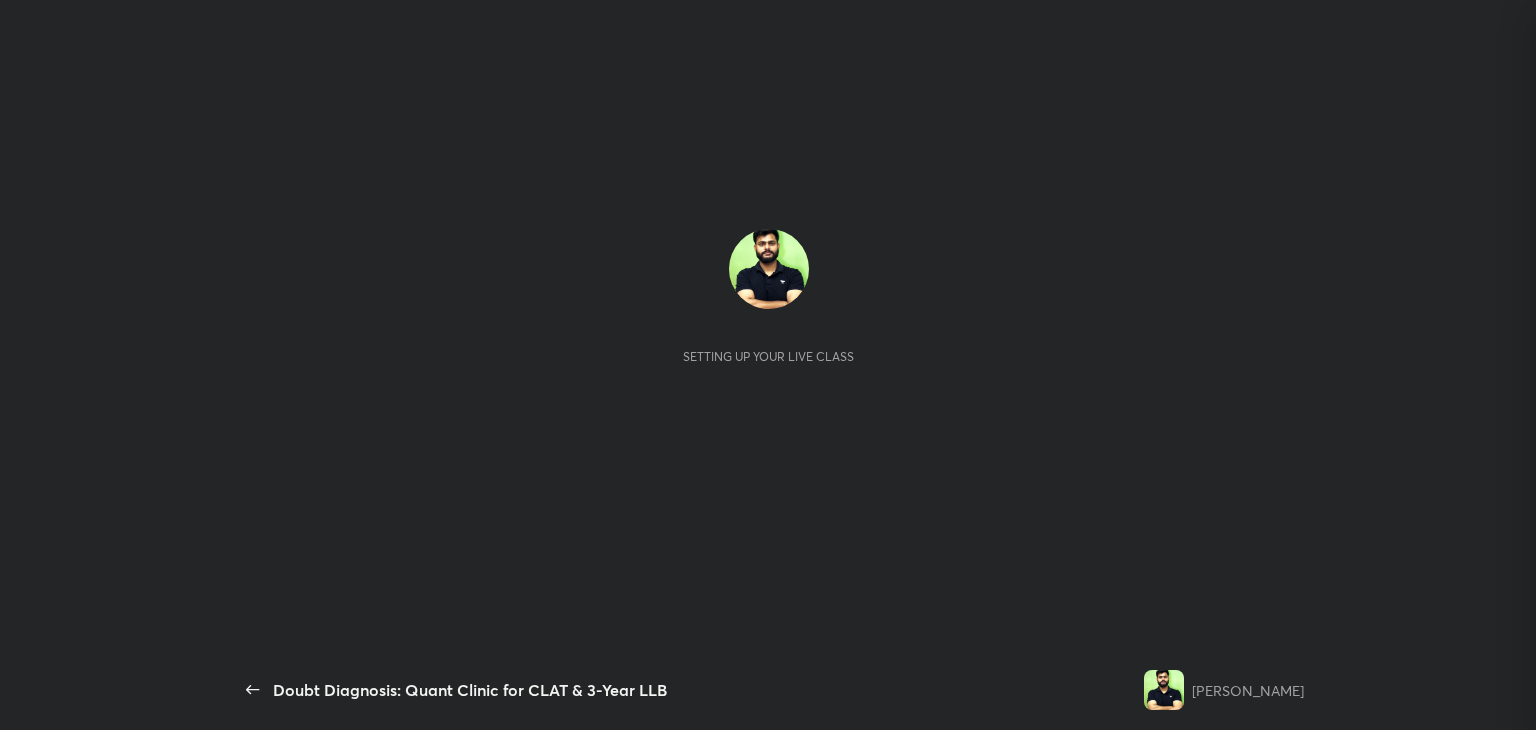 scroll, scrollTop: 0, scrollLeft: 0, axis: both 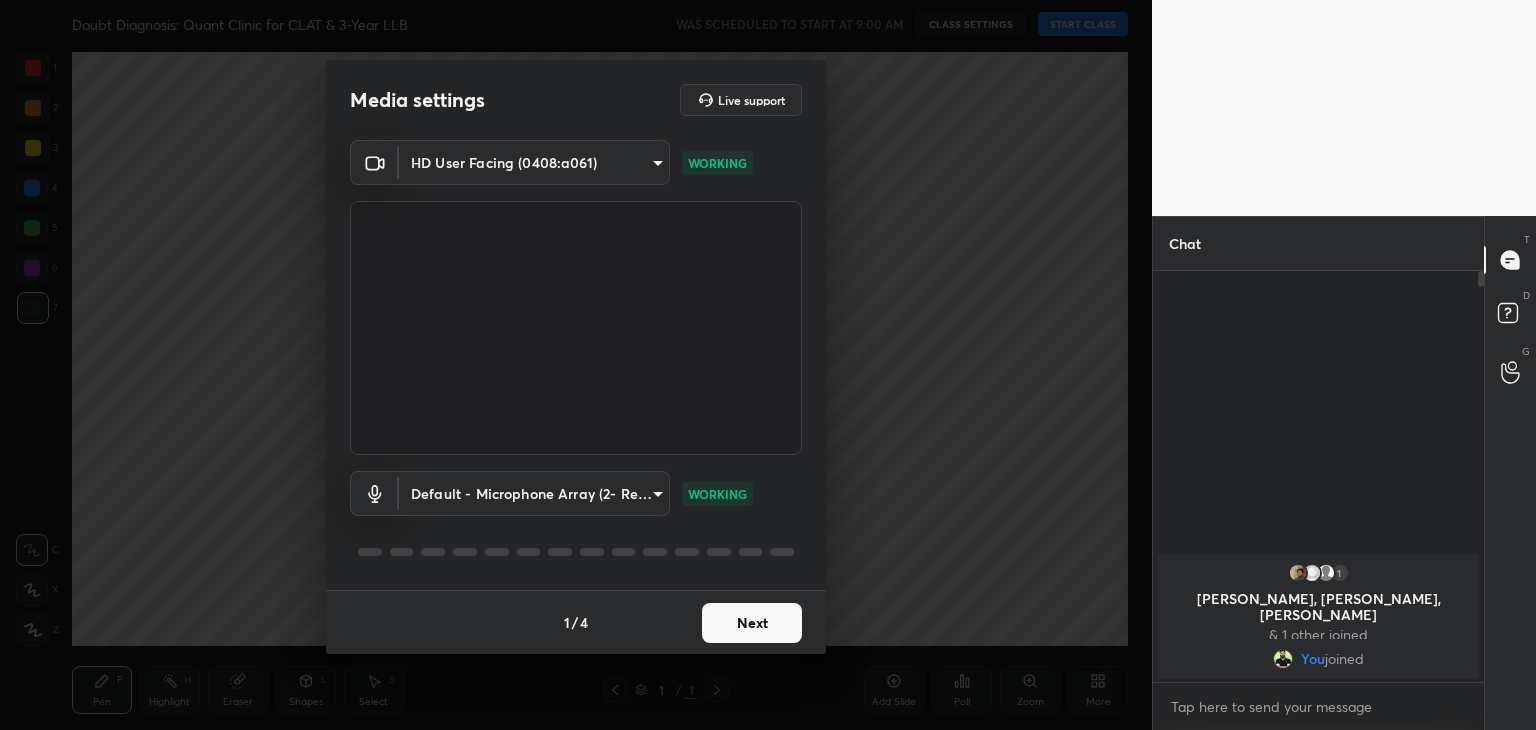 click on "Next" at bounding box center [752, 623] 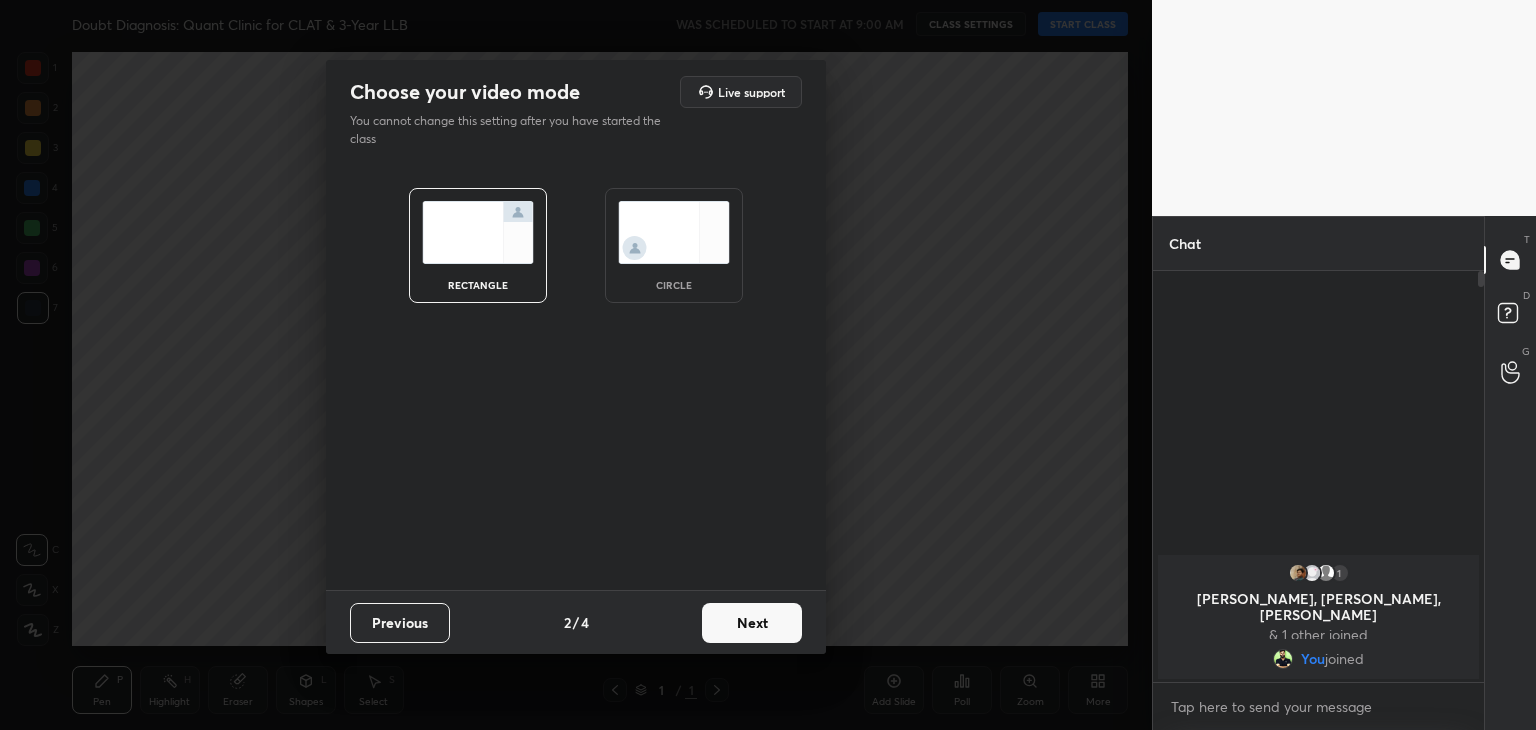 click at bounding box center [674, 232] 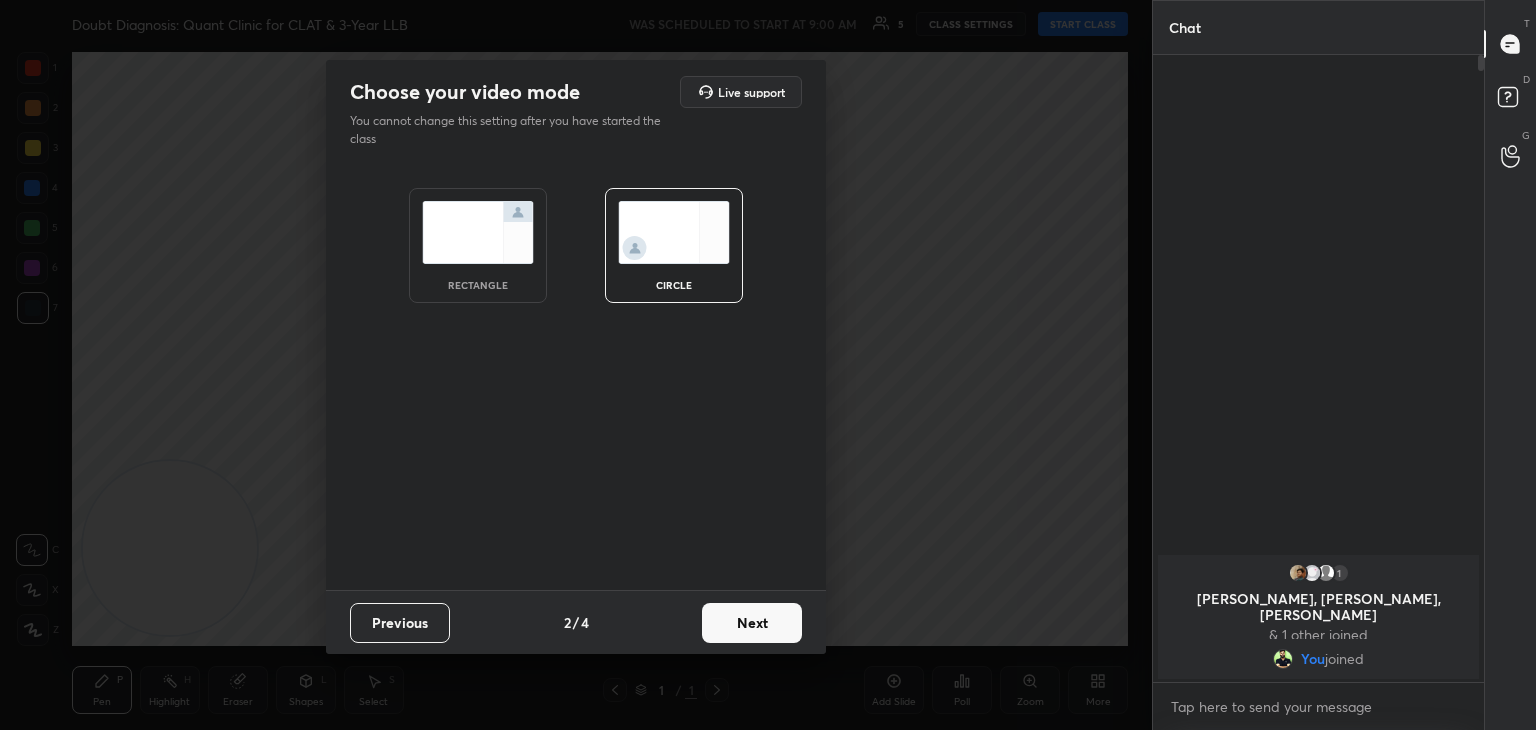 click on "Next" at bounding box center [752, 623] 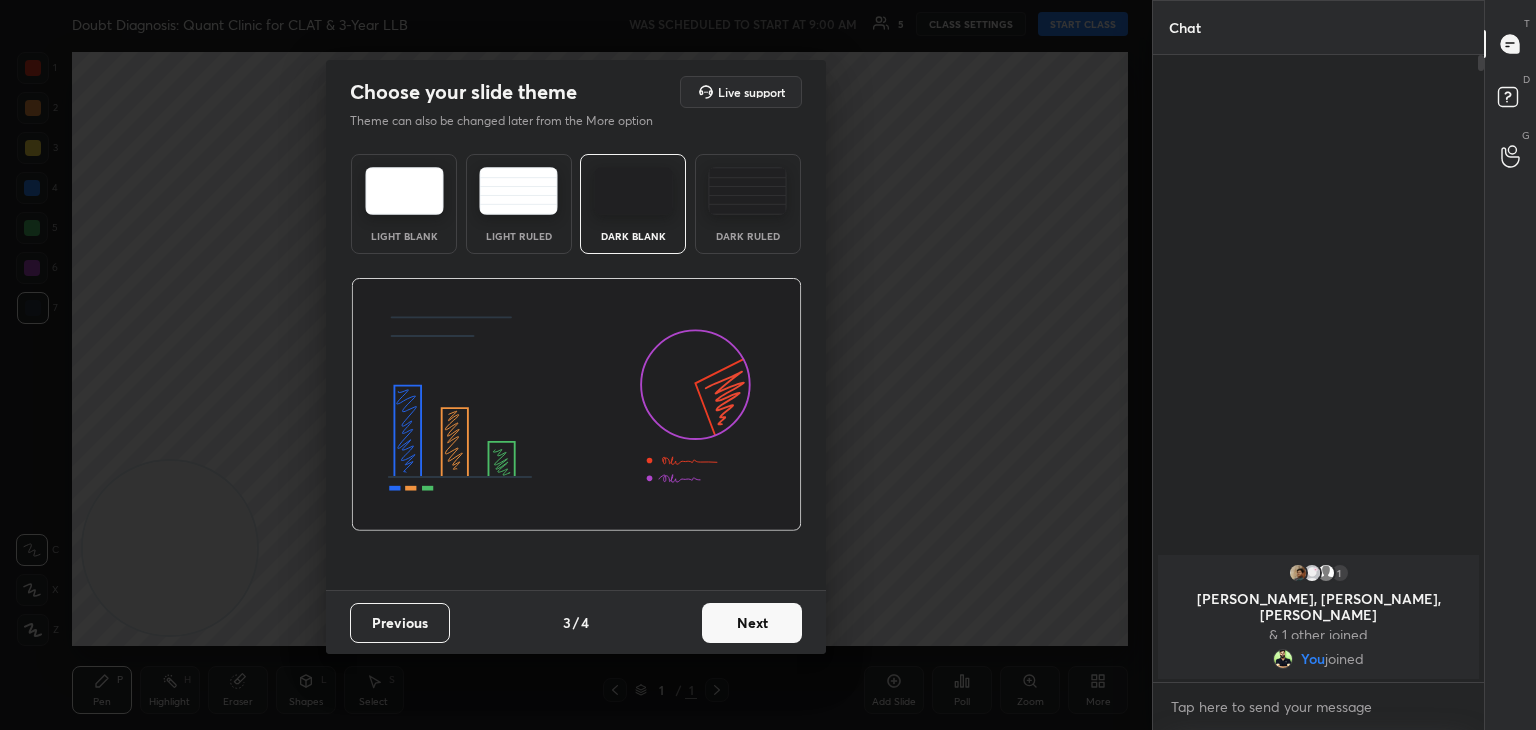 click on "Next" at bounding box center (752, 623) 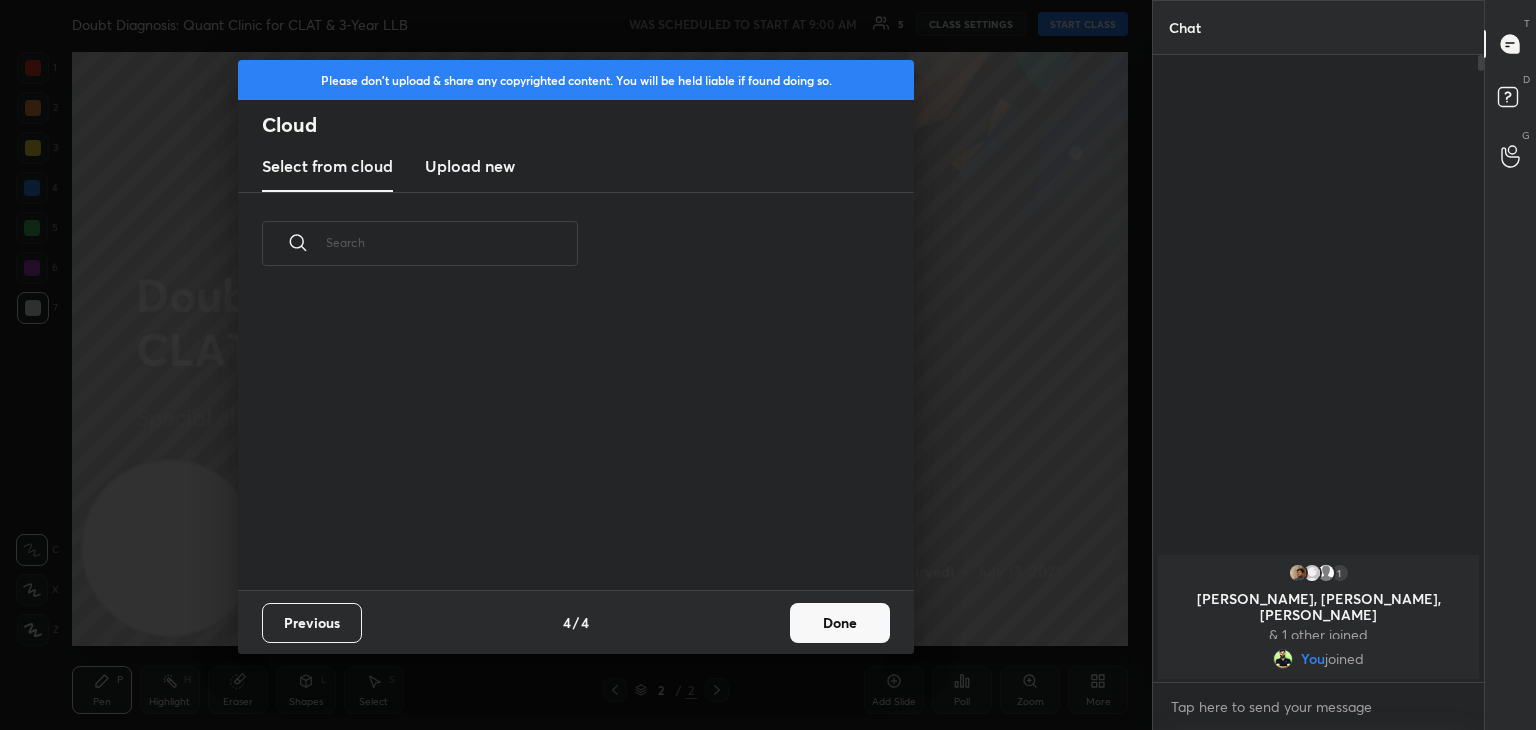 scroll, scrollTop: 6, scrollLeft: 10, axis: both 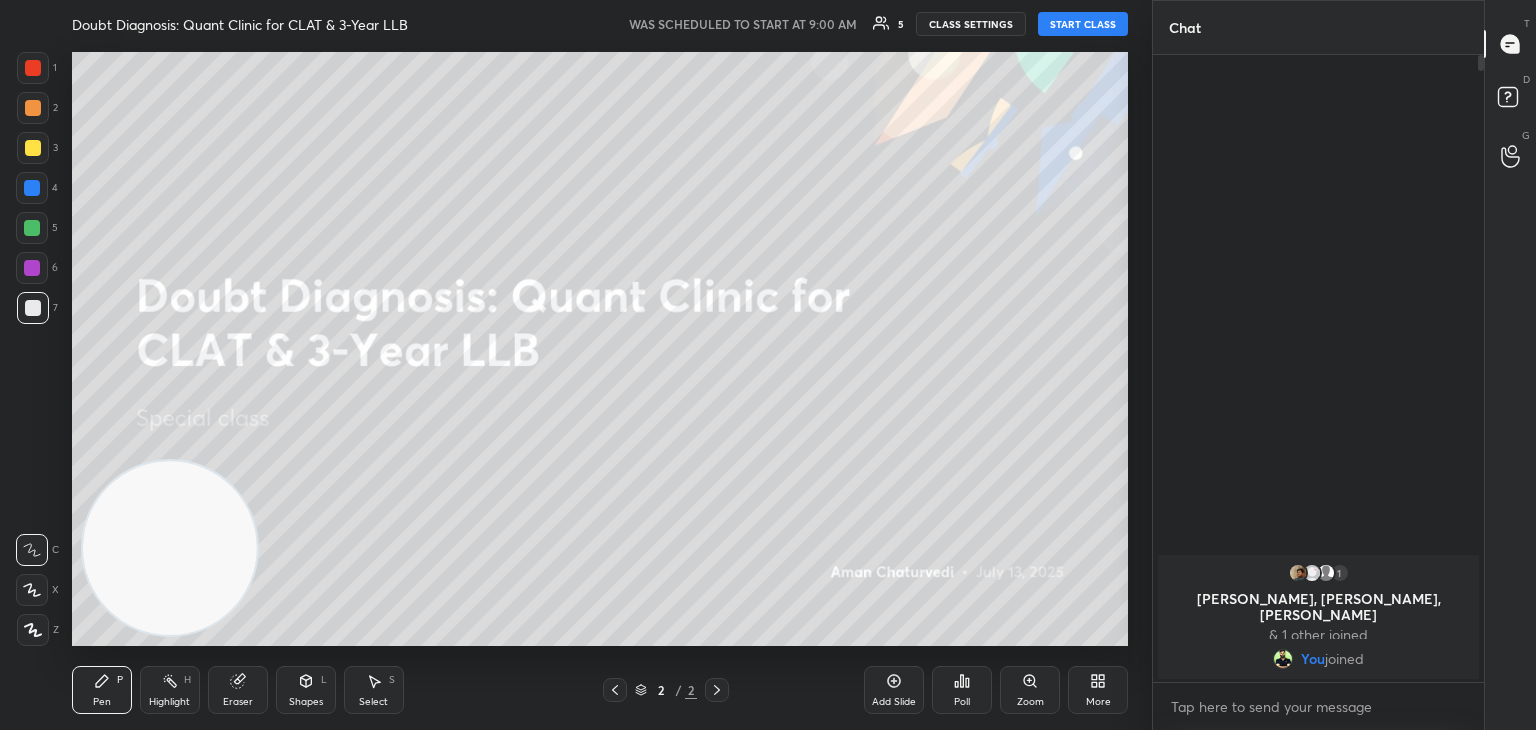 click on "START CLASS" at bounding box center (1083, 24) 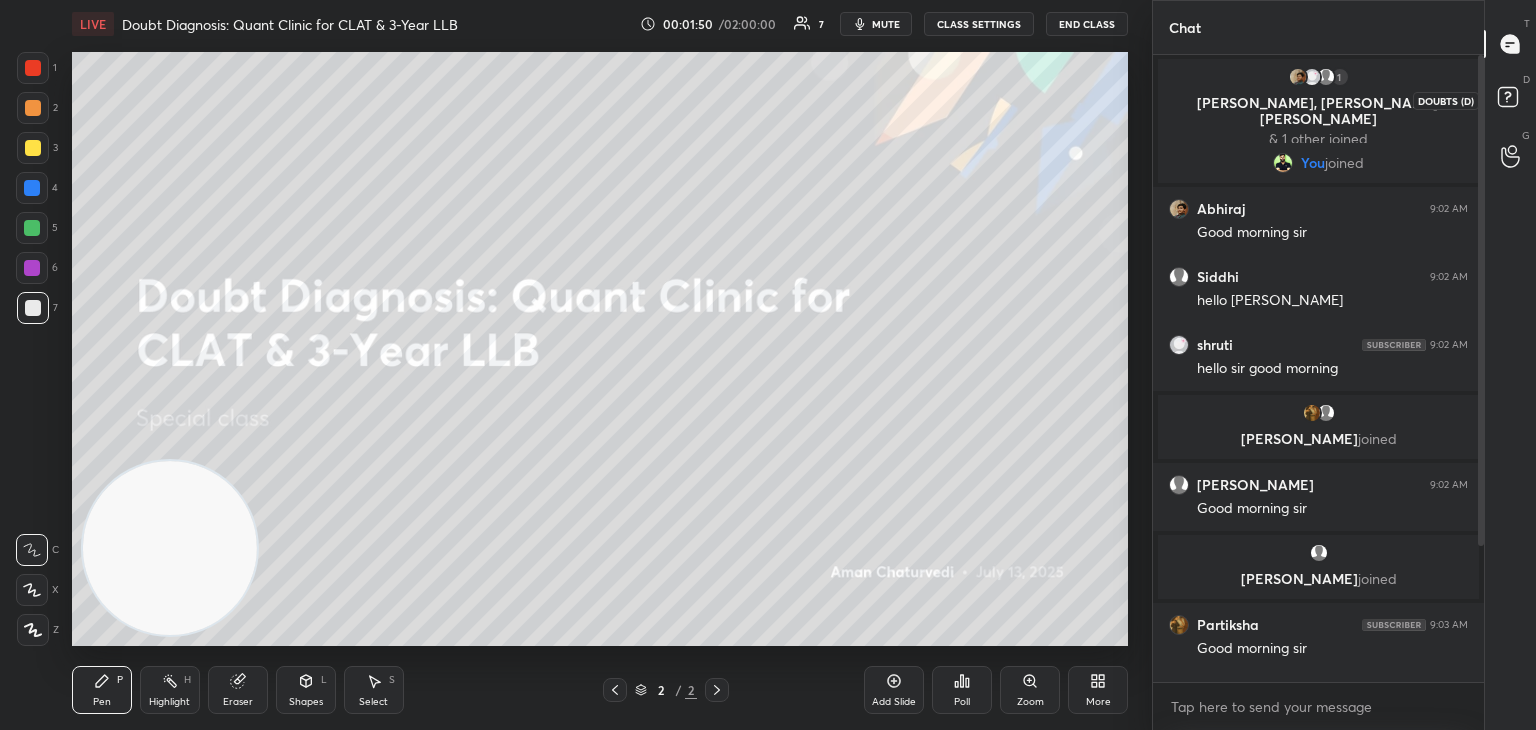 click 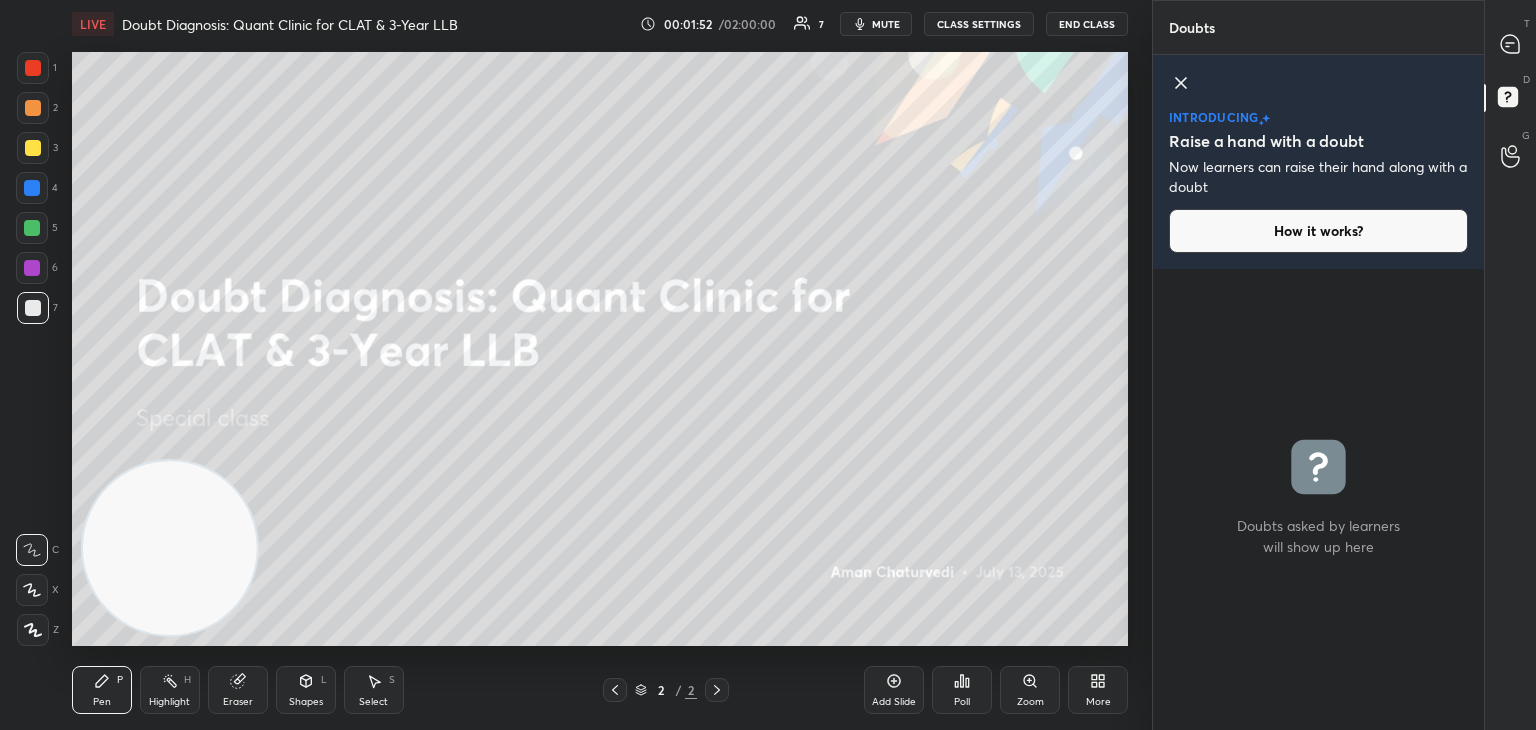 click 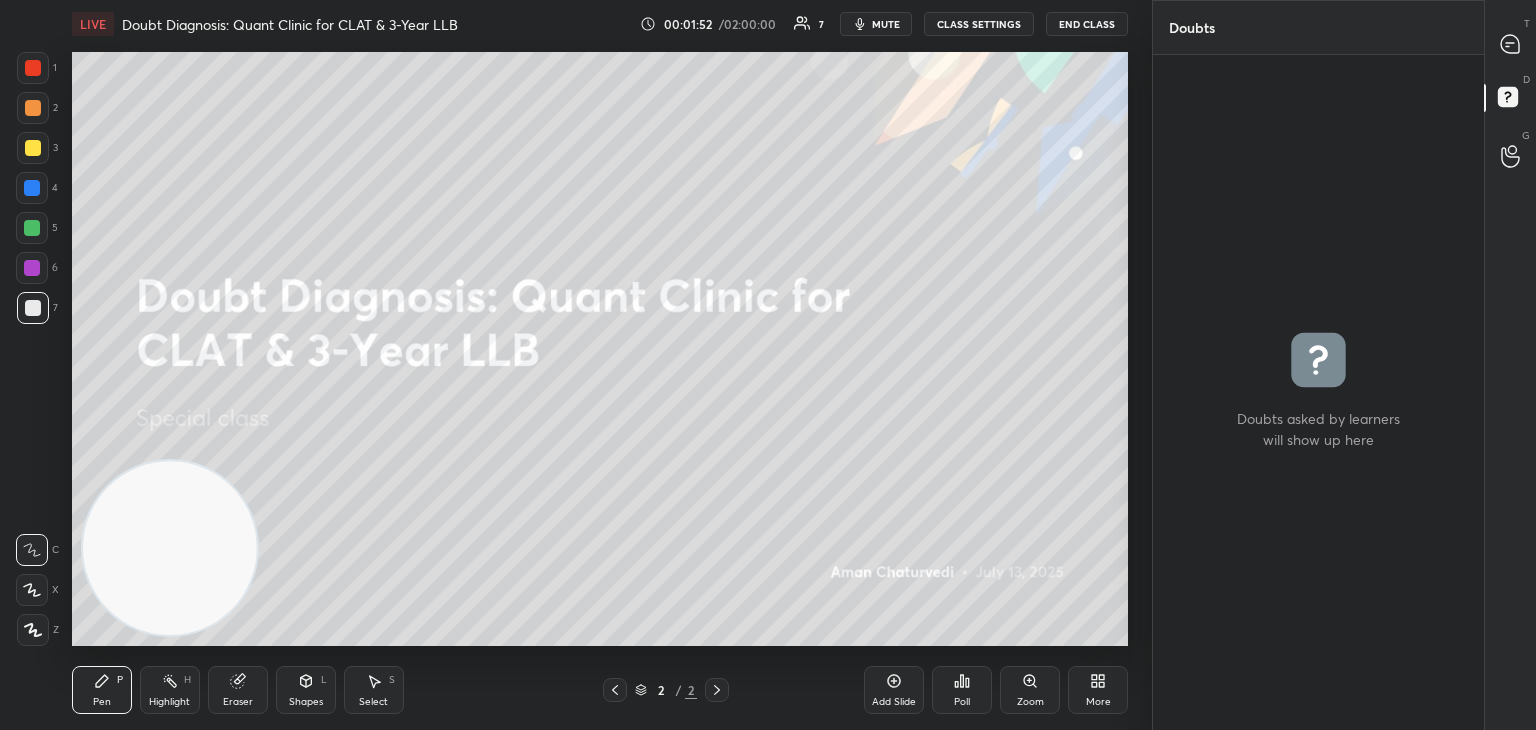 scroll, scrollTop: 6, scrollLeft: 6, axis: both 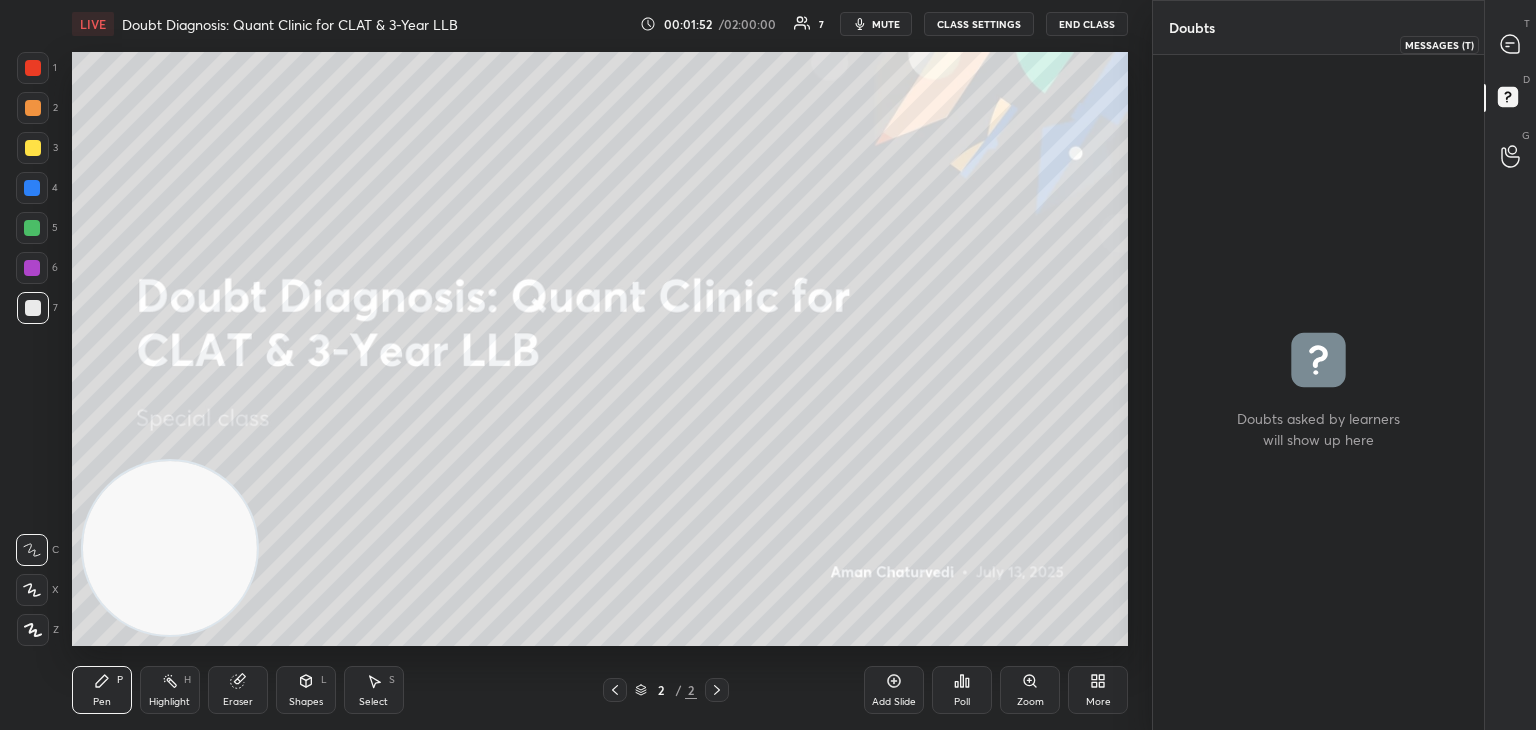 click 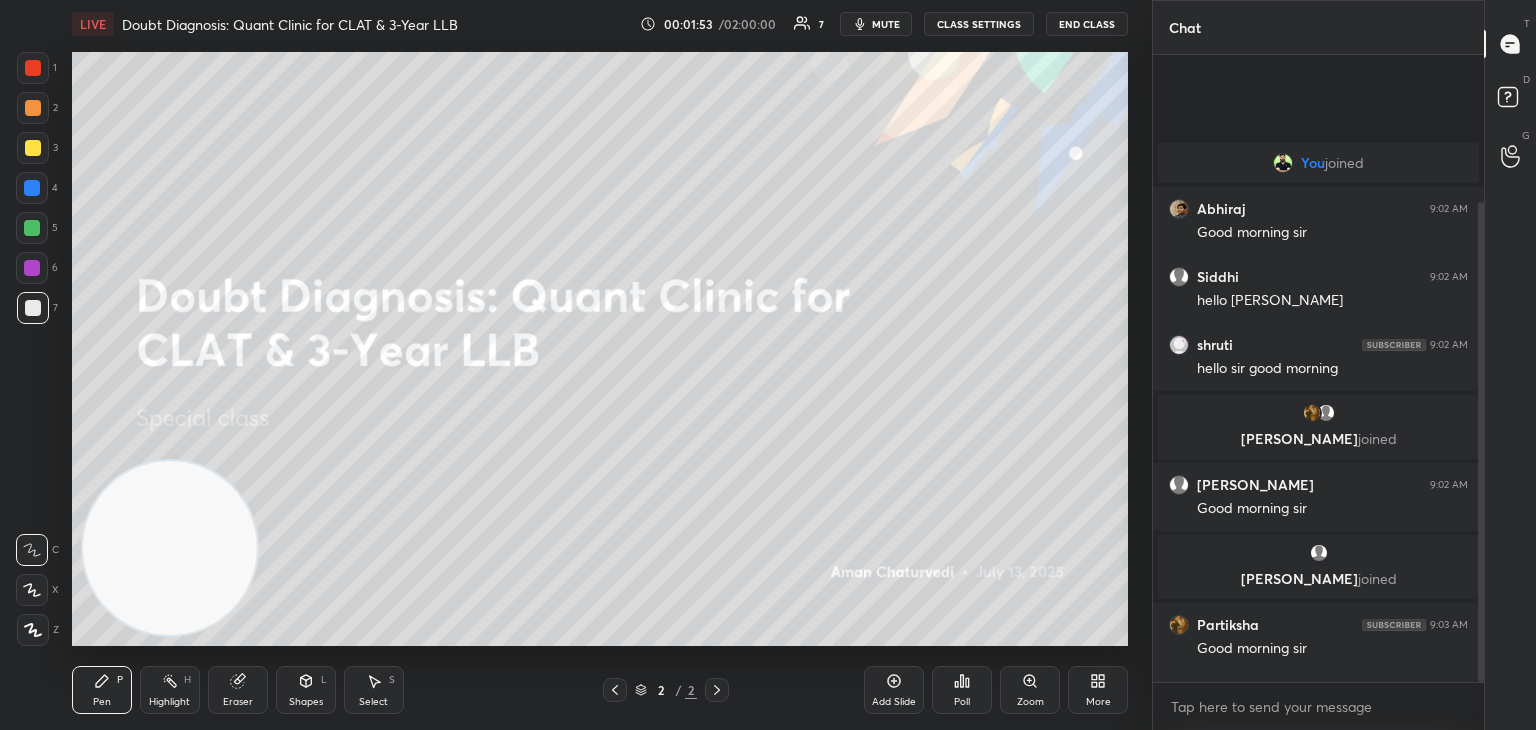 scroll, scrollTop: 192, scrollLeft: 0, axis: vertical 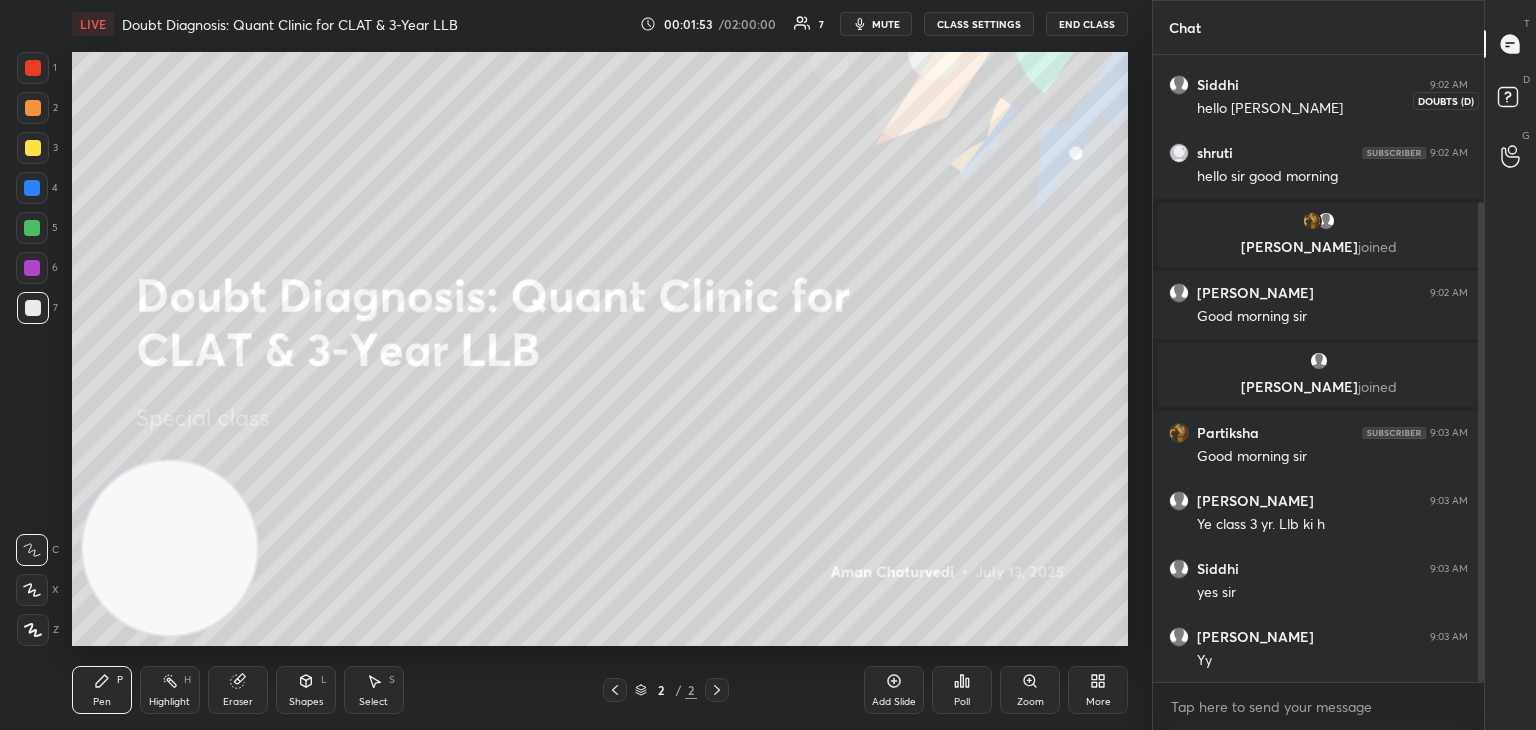 click 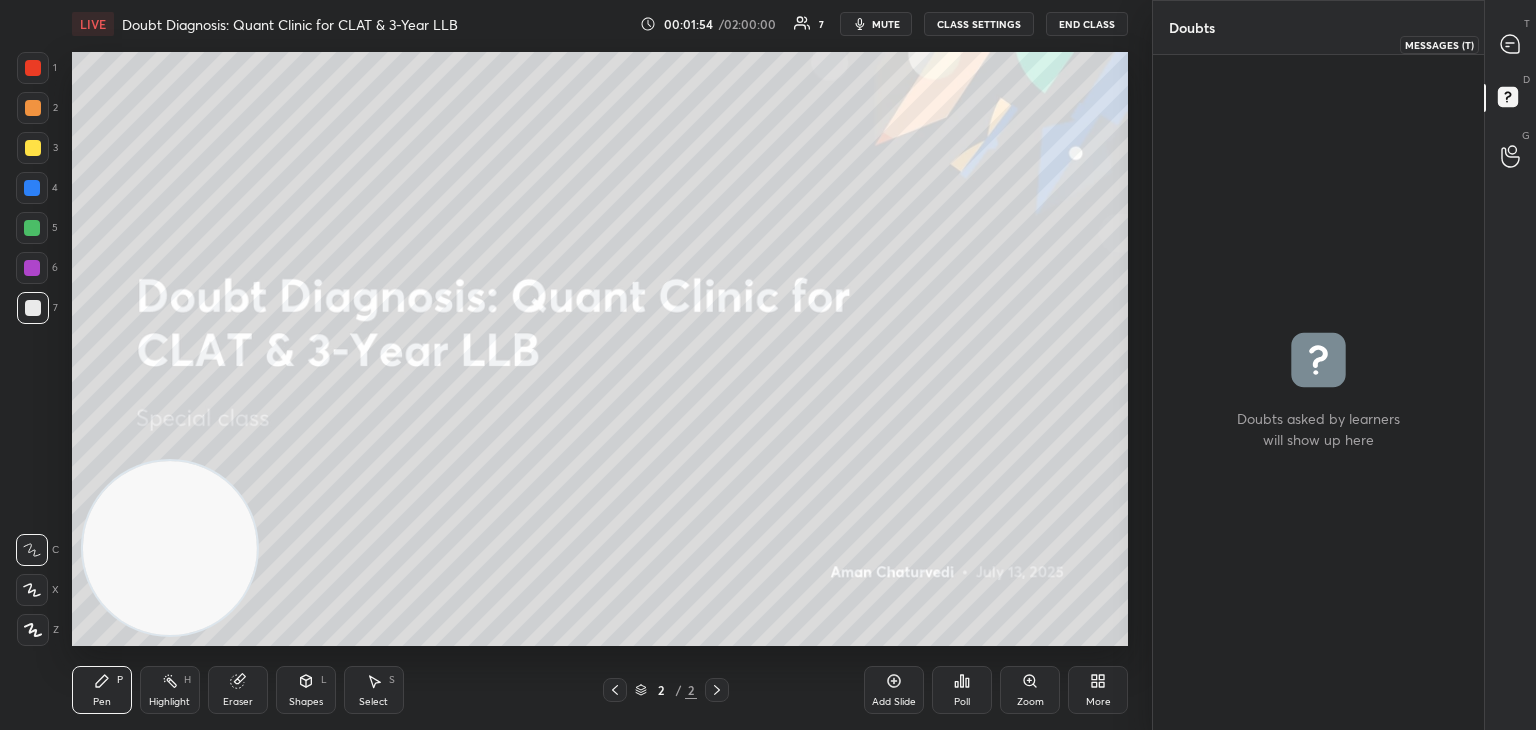click 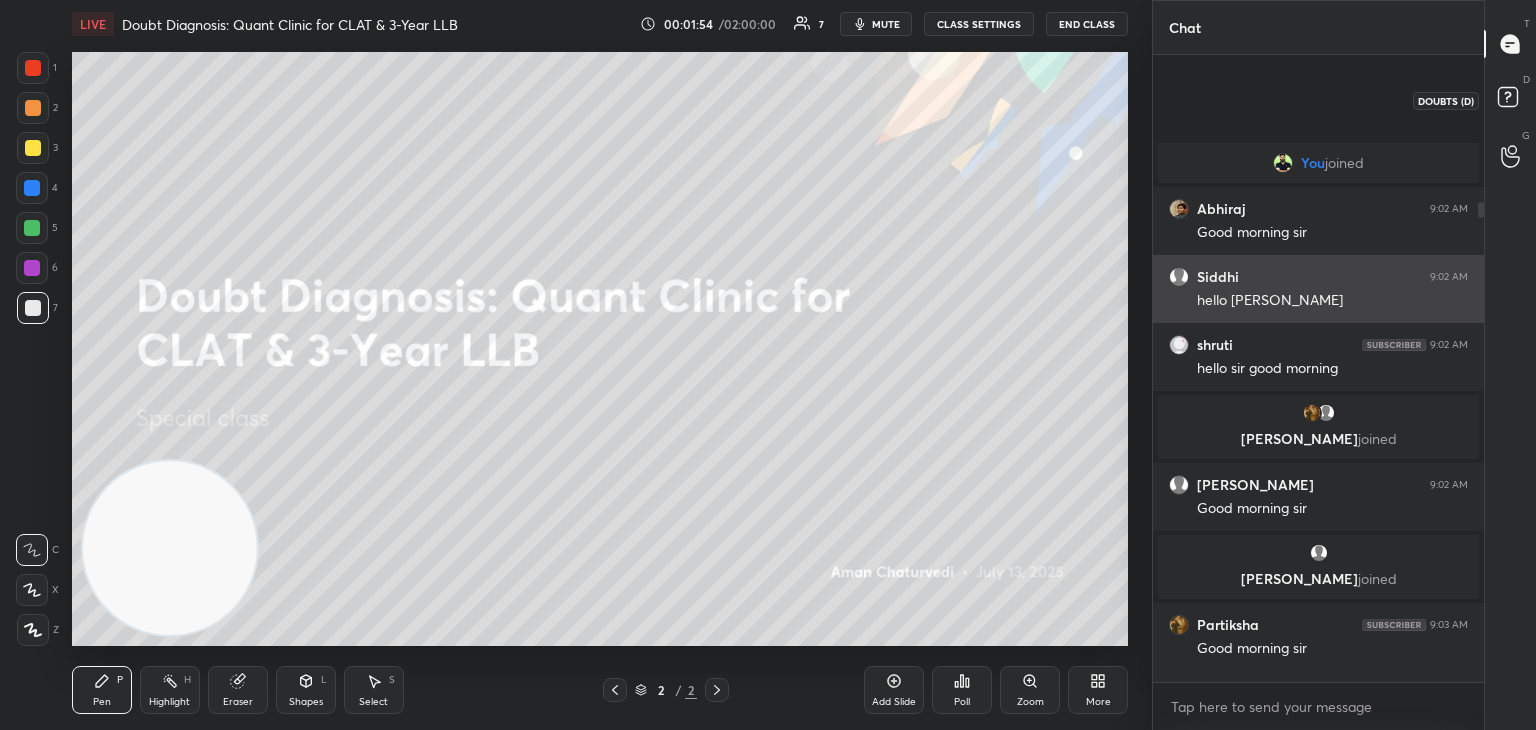 scroll, scrollTop: 192, scrollLeft: 0, axis: vertical 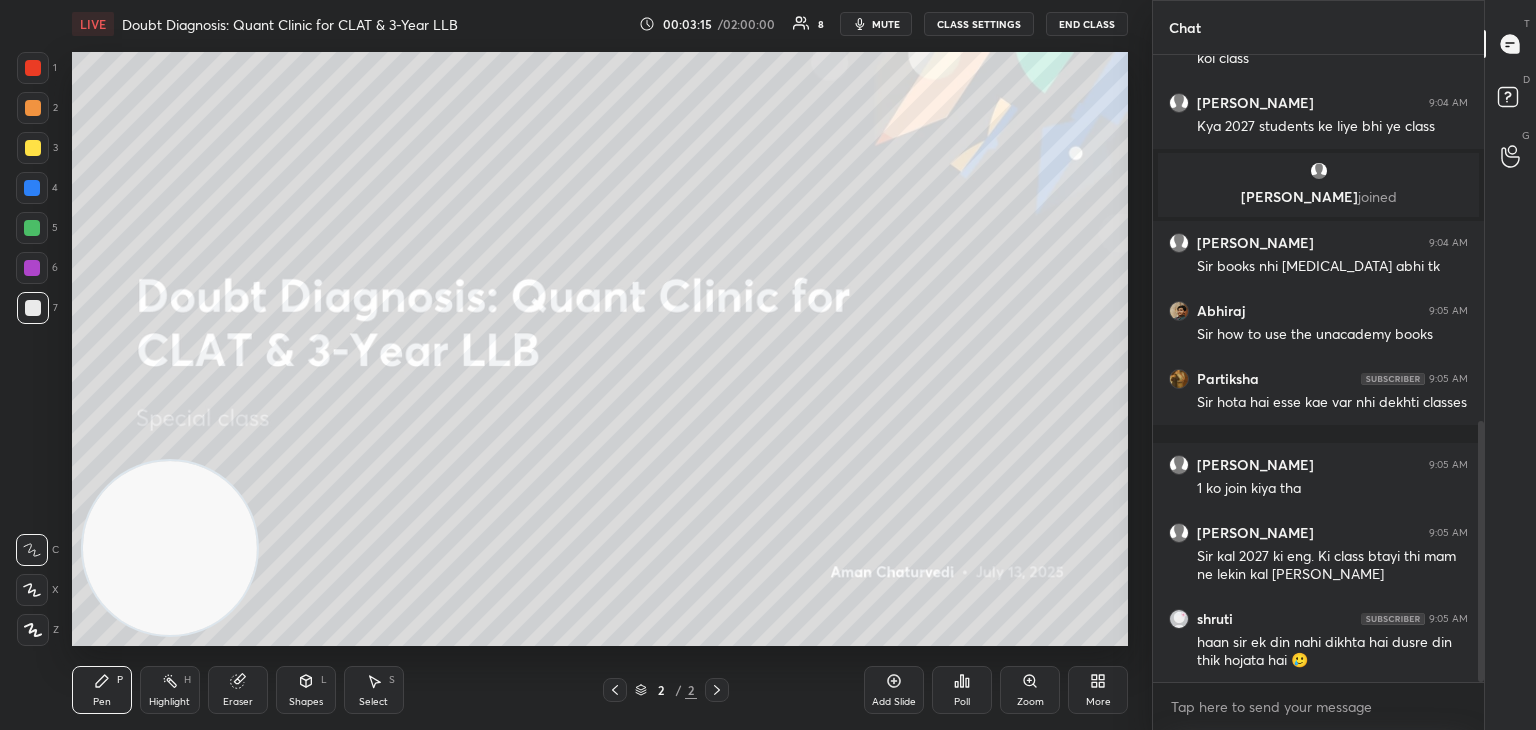 click 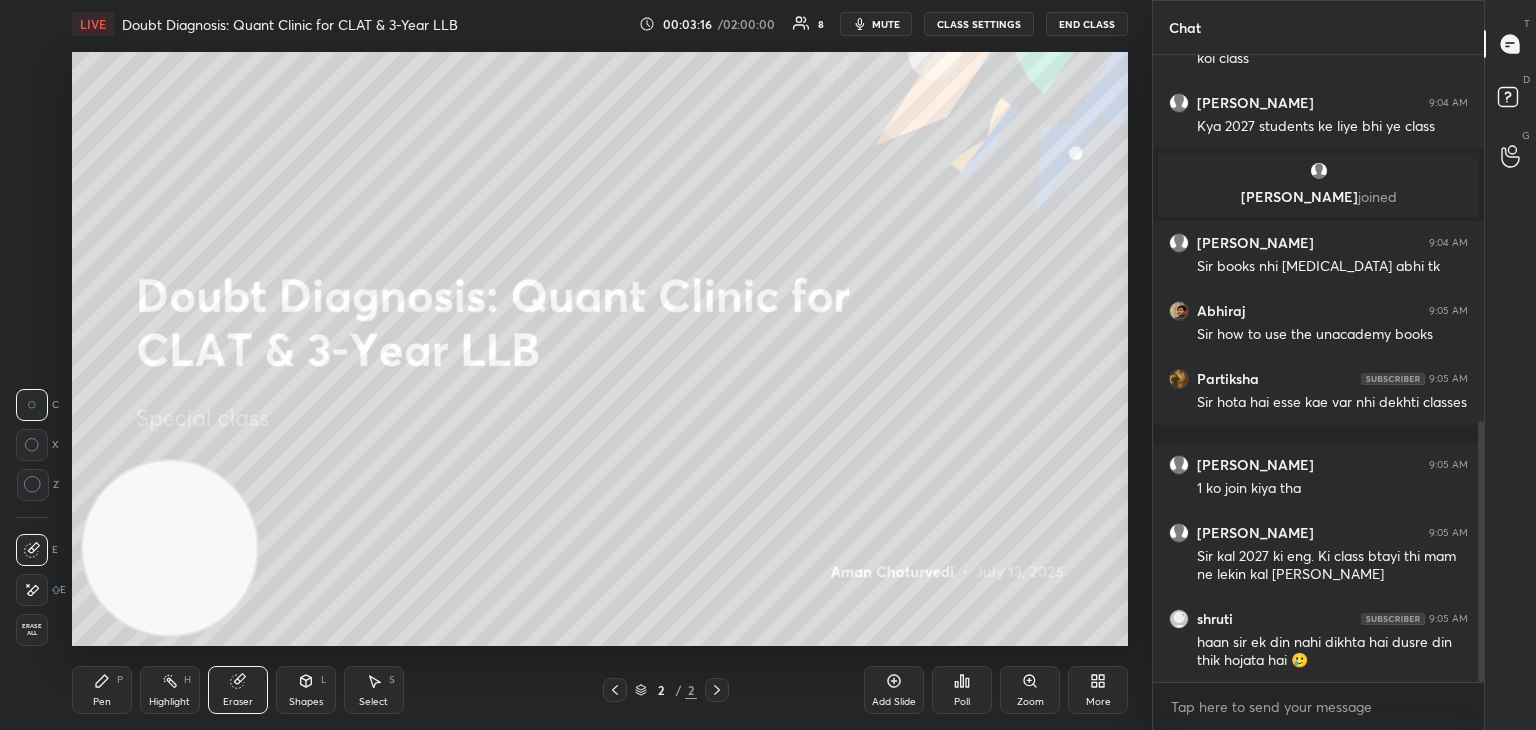 click 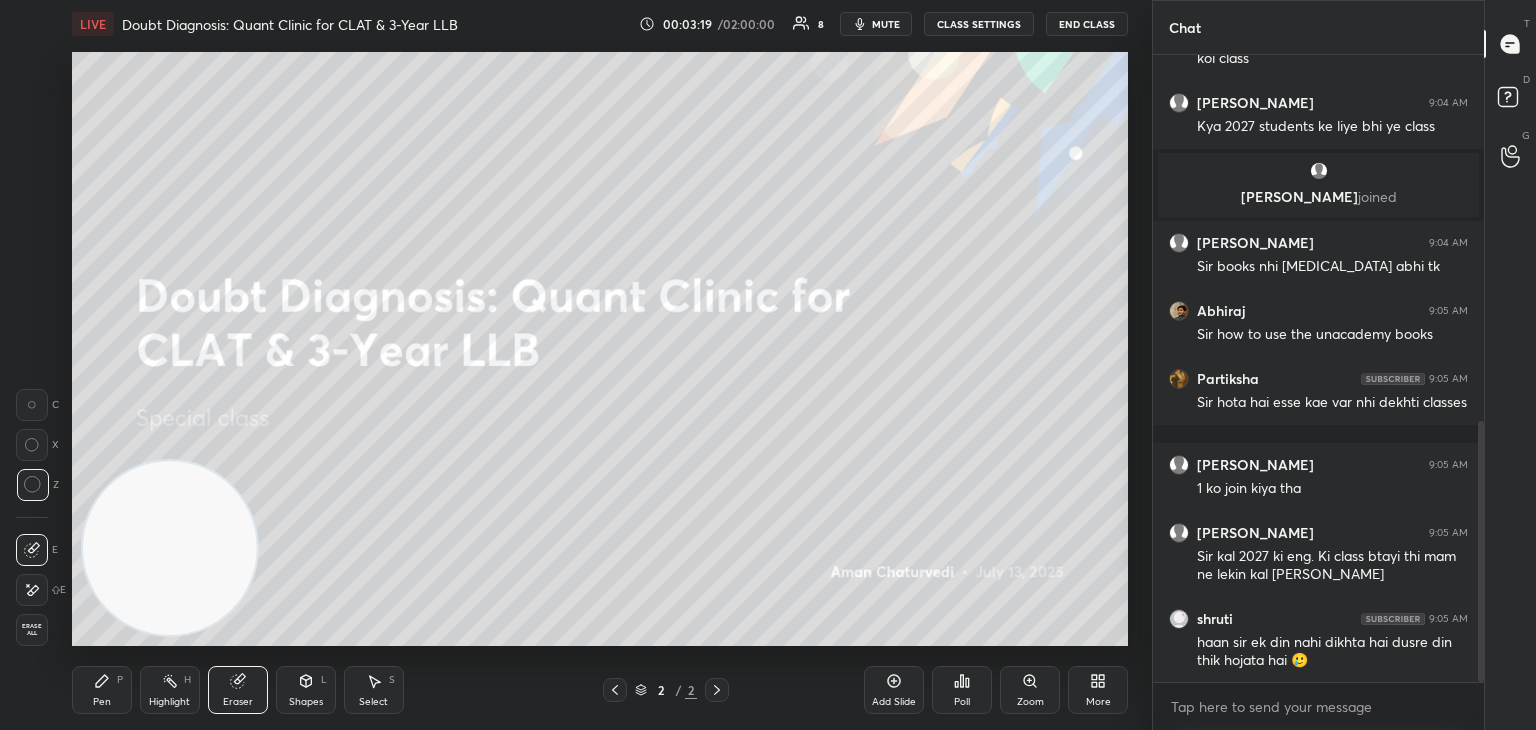 click on "Pen P" at bounding box center (102, 690) 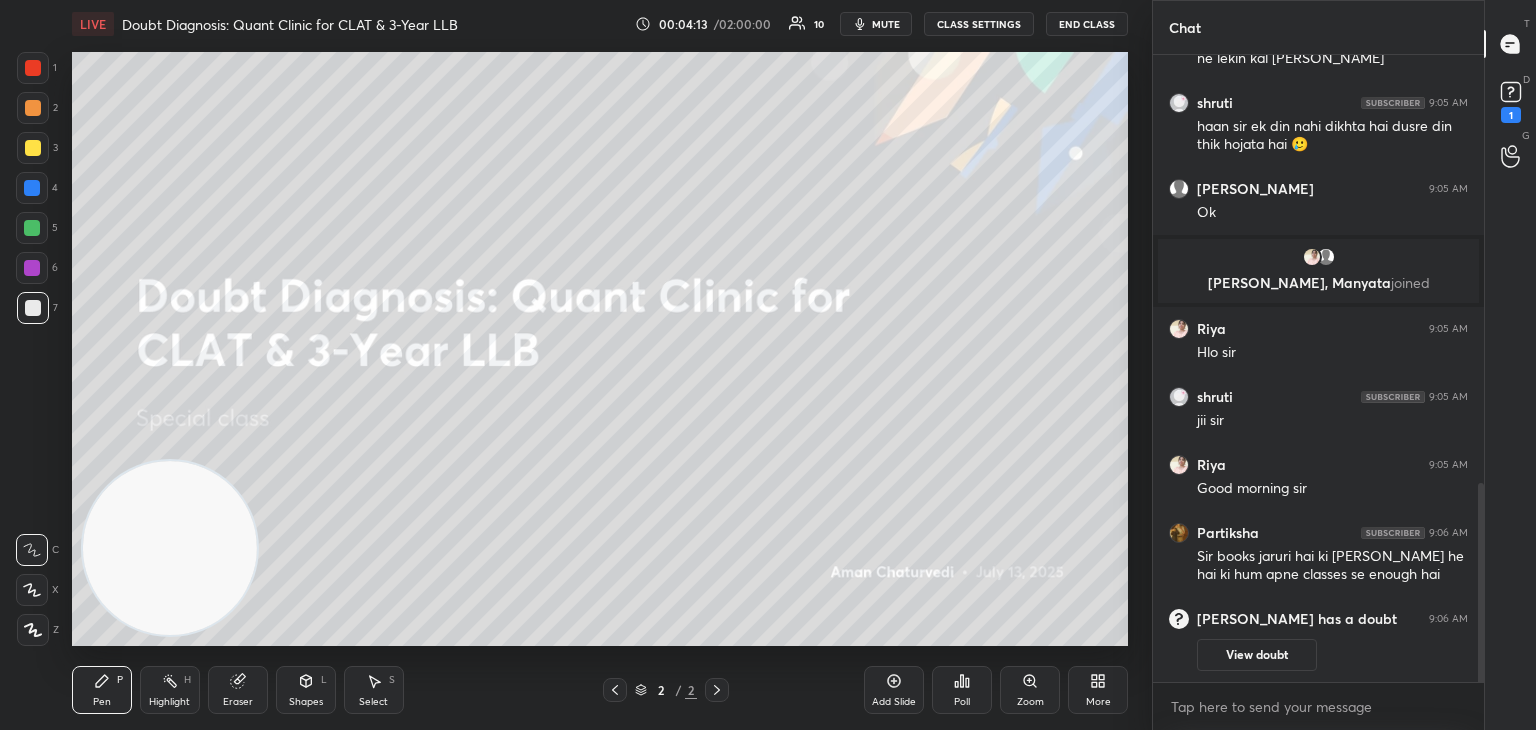 scroll, scrollTop: 1338, scrollLeft: 0, axis: vertical 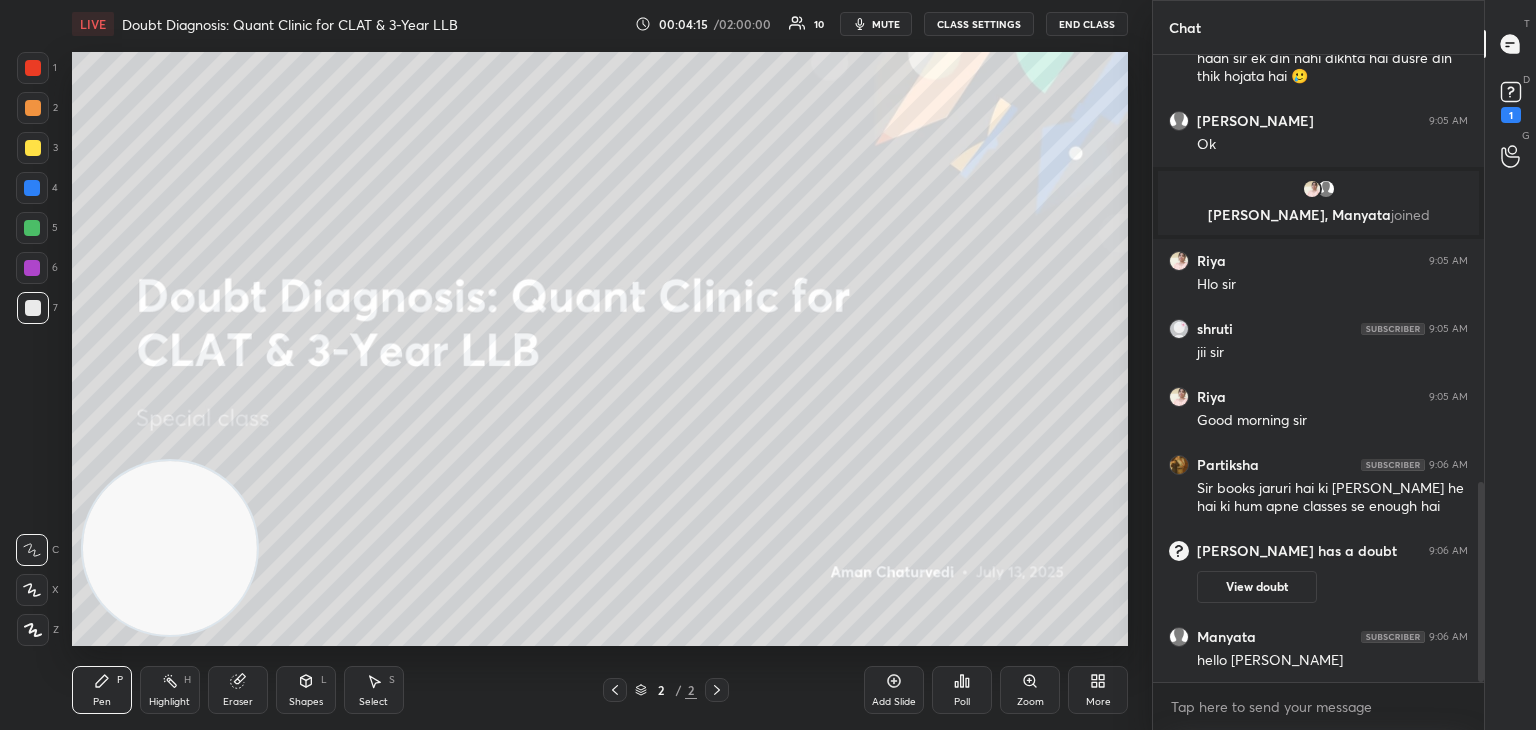 click at bounding box center (32, 228) 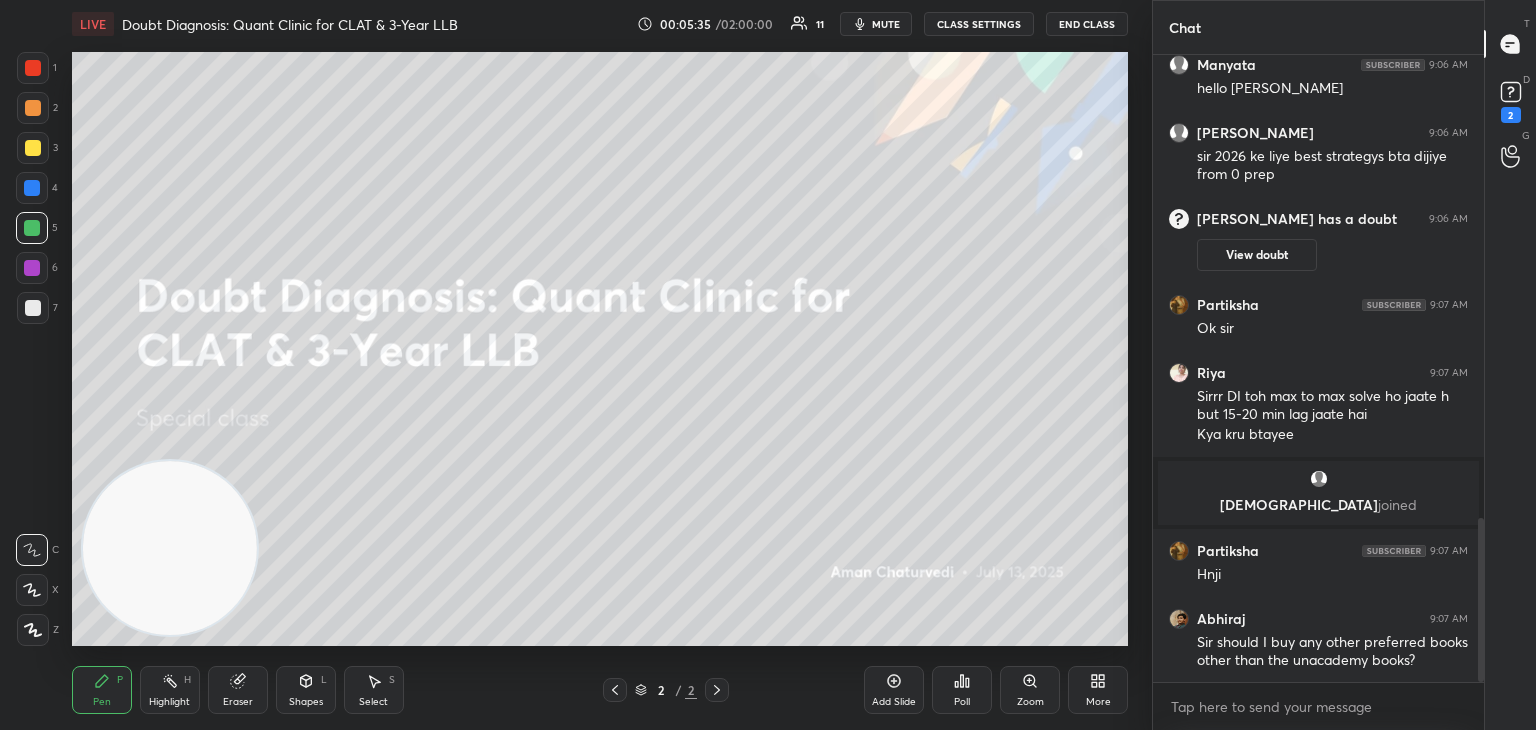 scroll, scrollTop: 1848, scrollLeft: 0, axis: vertical 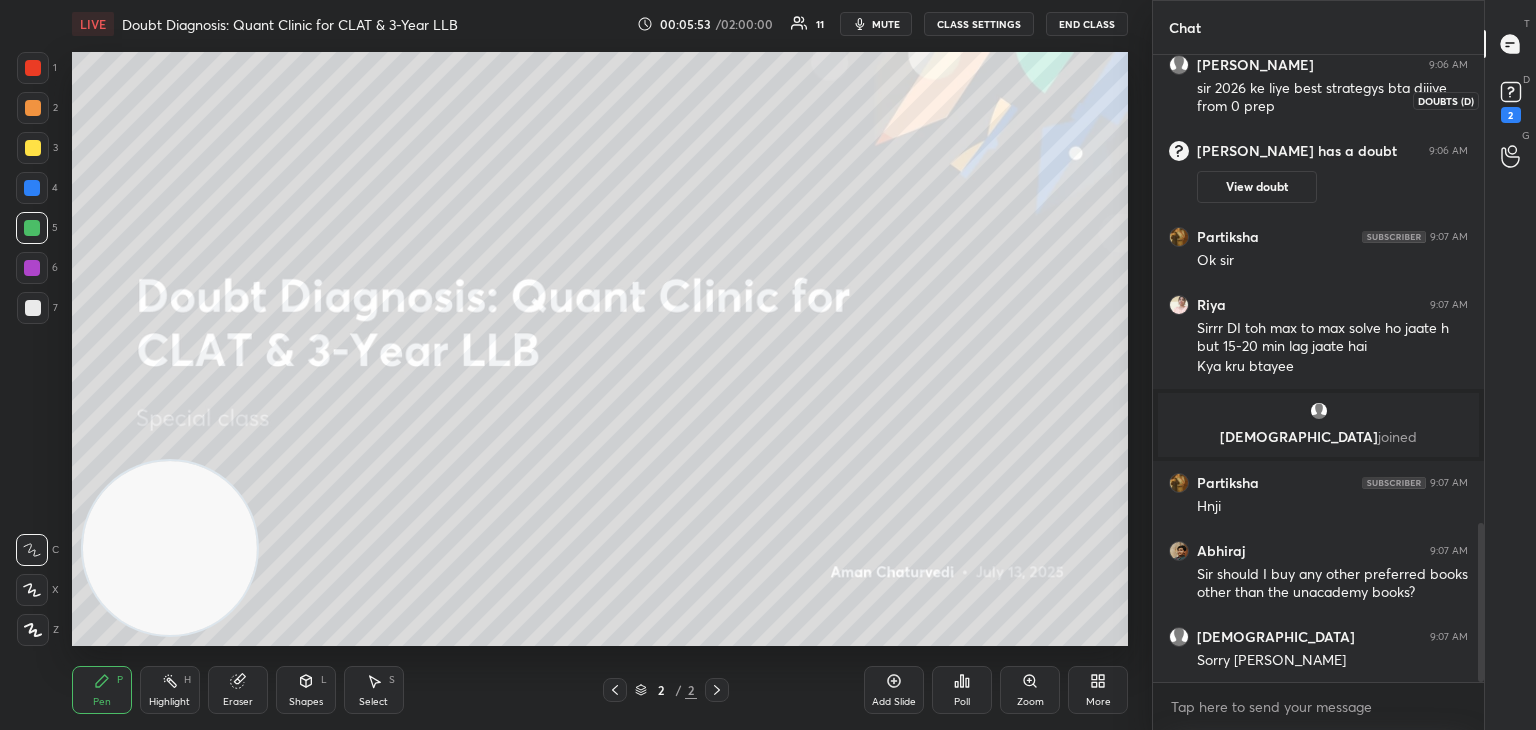 click 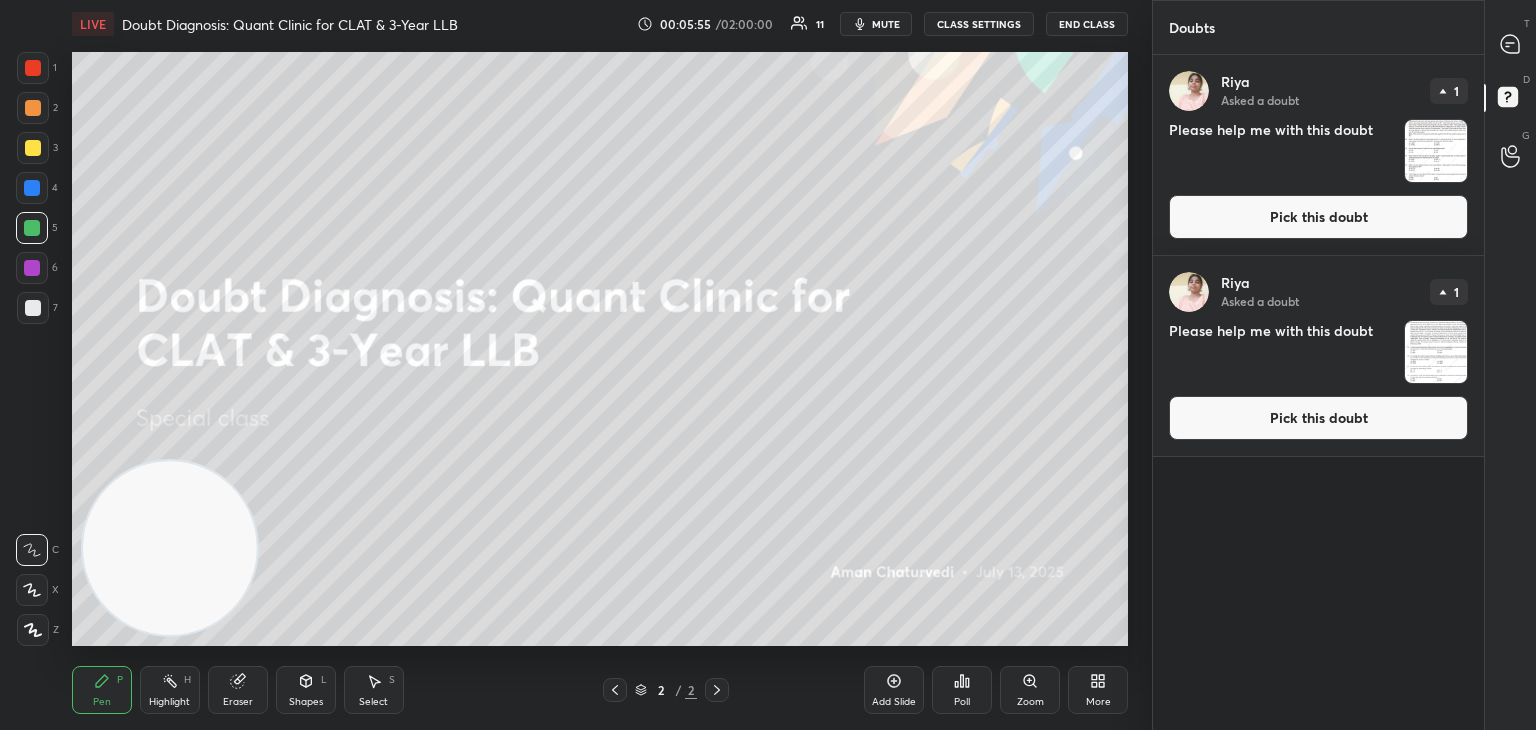 click on "Pick this doubt" at bounding box center [1318, 217] 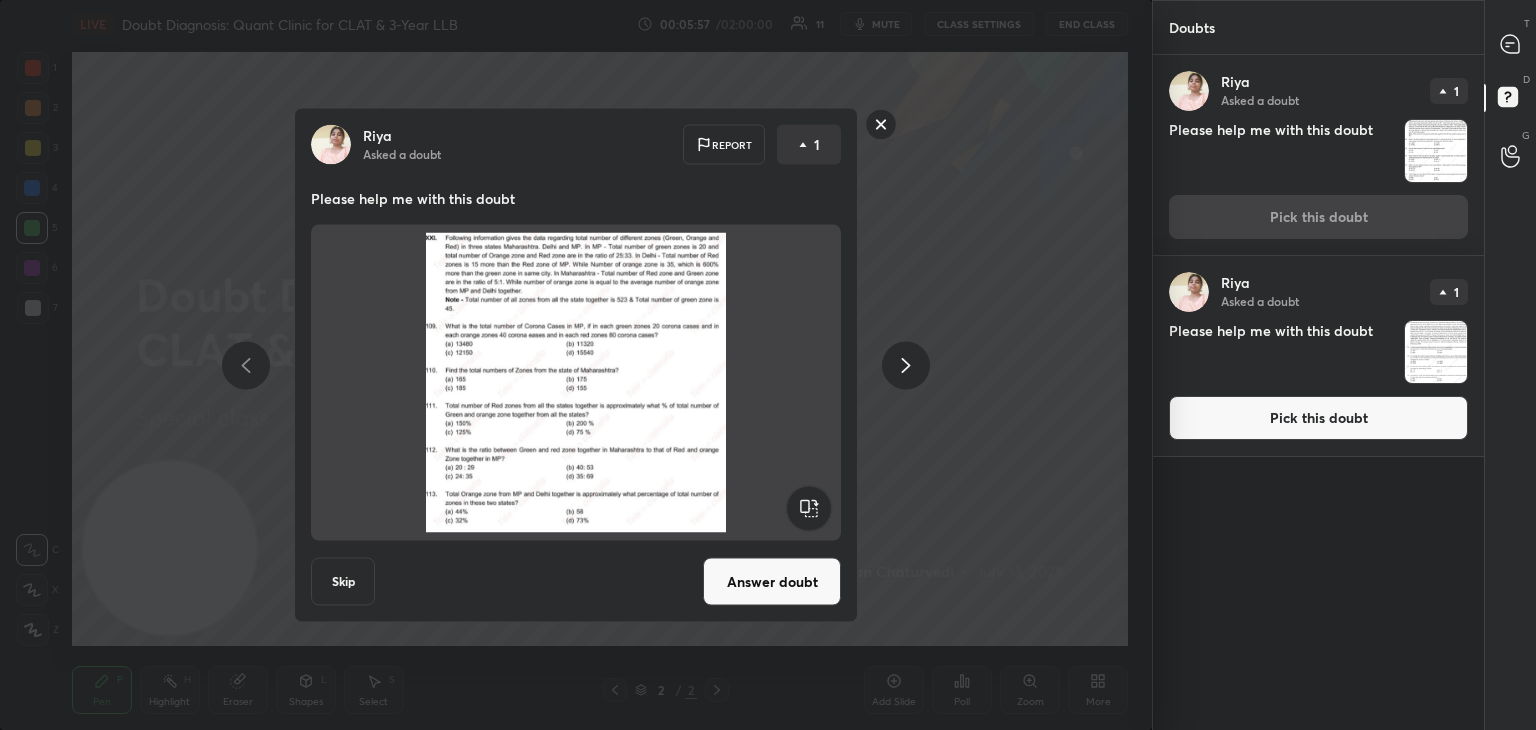 click on "Answer doubt" at bounding box center [772, 582] 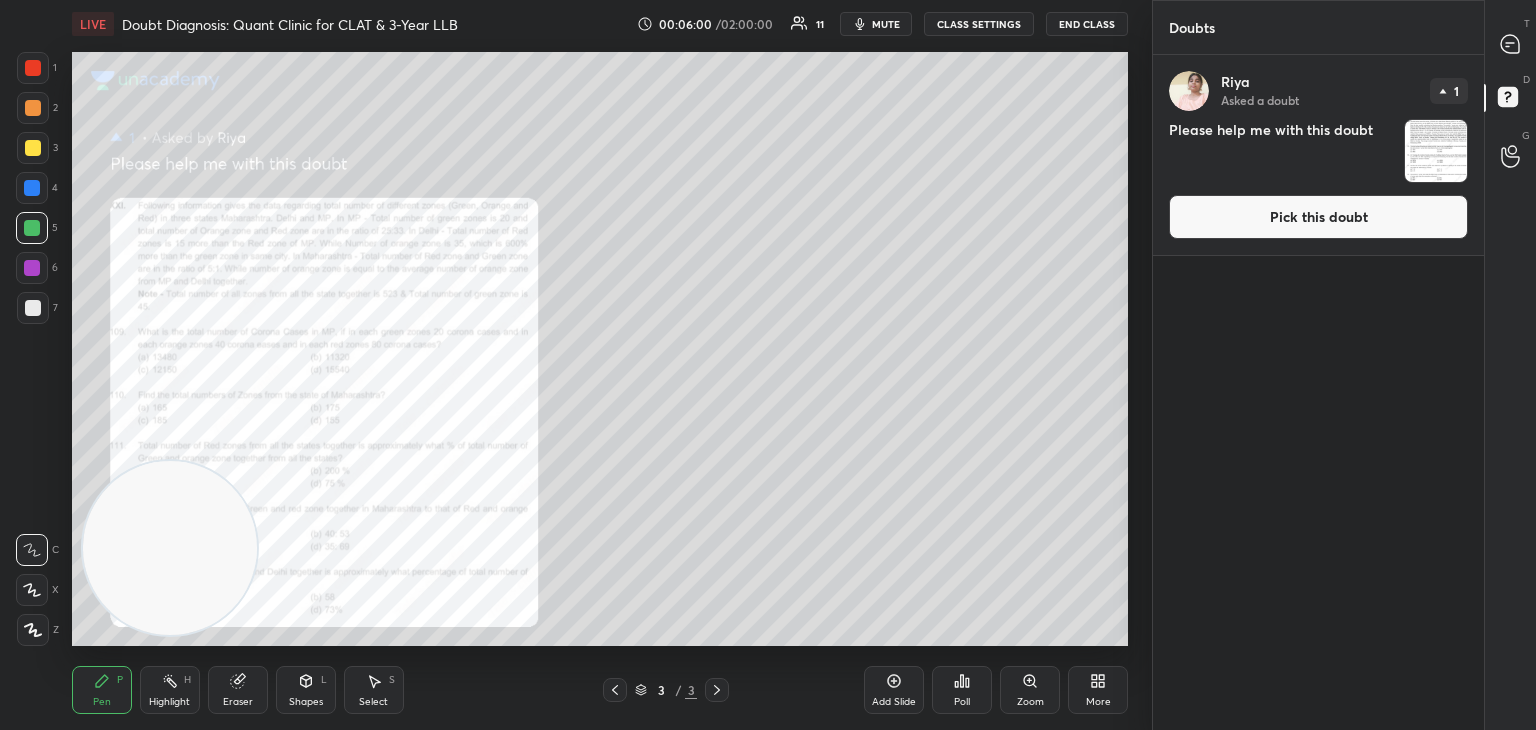 click on "Pick this doubt" at bounding box center [1318, 217] 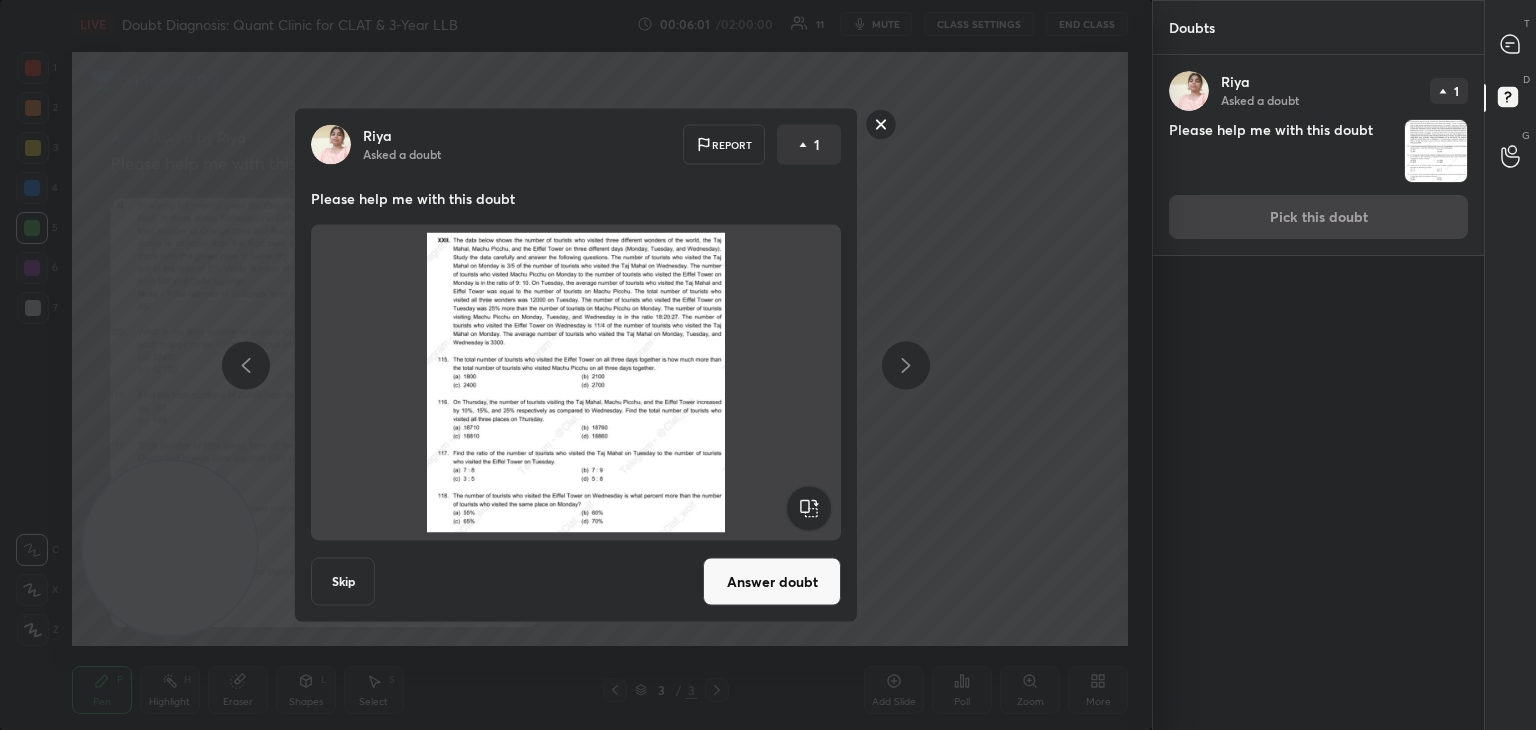 click on "Answer doubt" at bounding box center (772, 582) 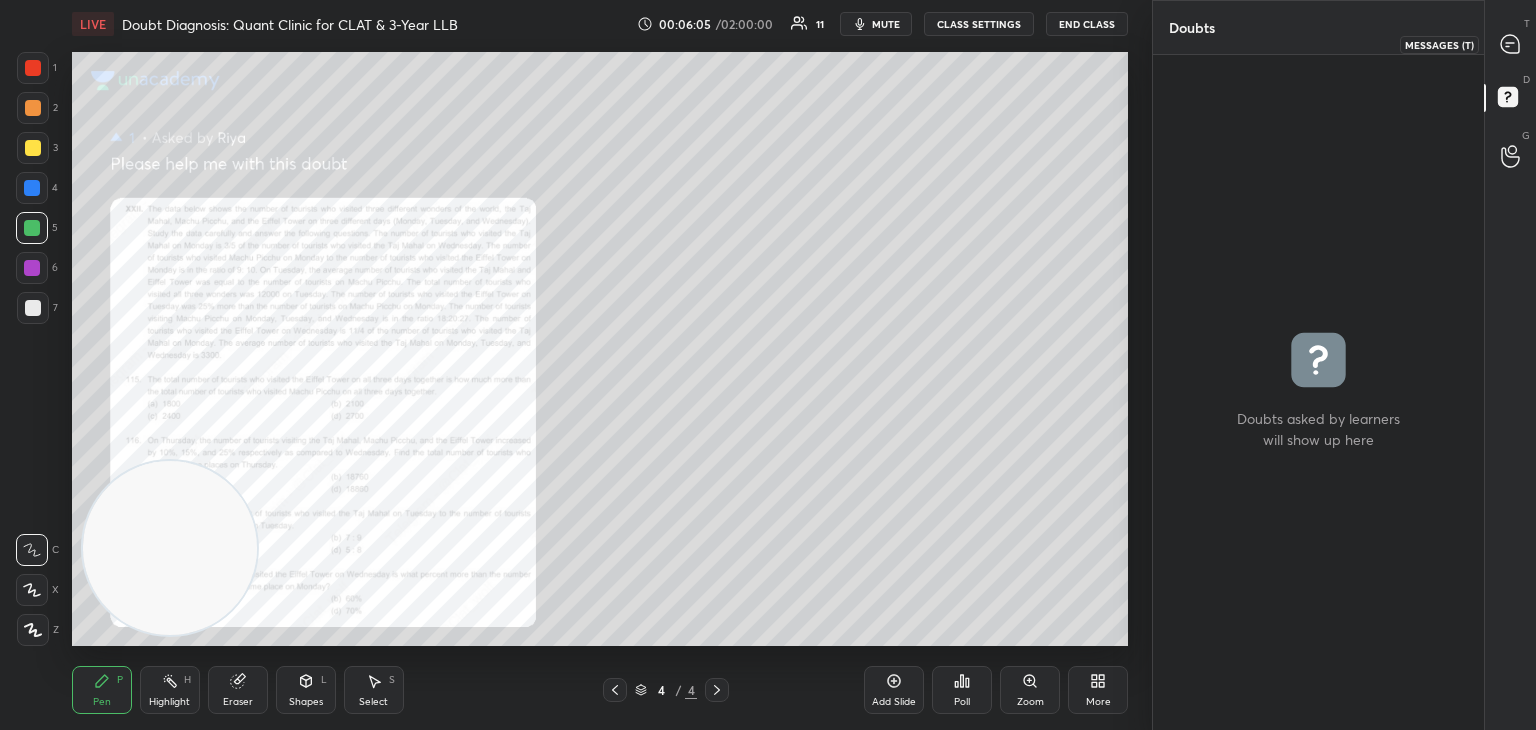 click 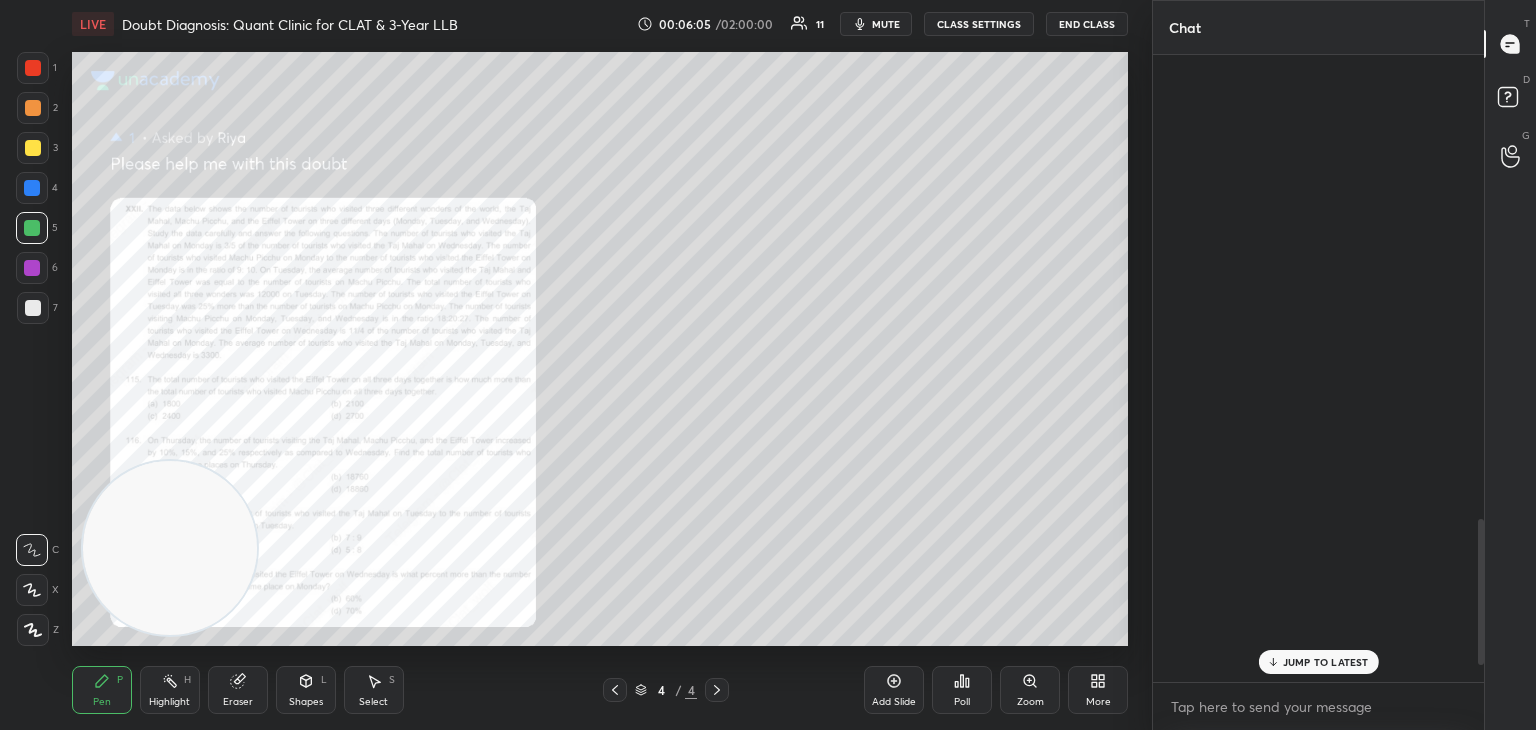 scroll, scrollTop: 2010, scrollLeft: 0, axis: vertical 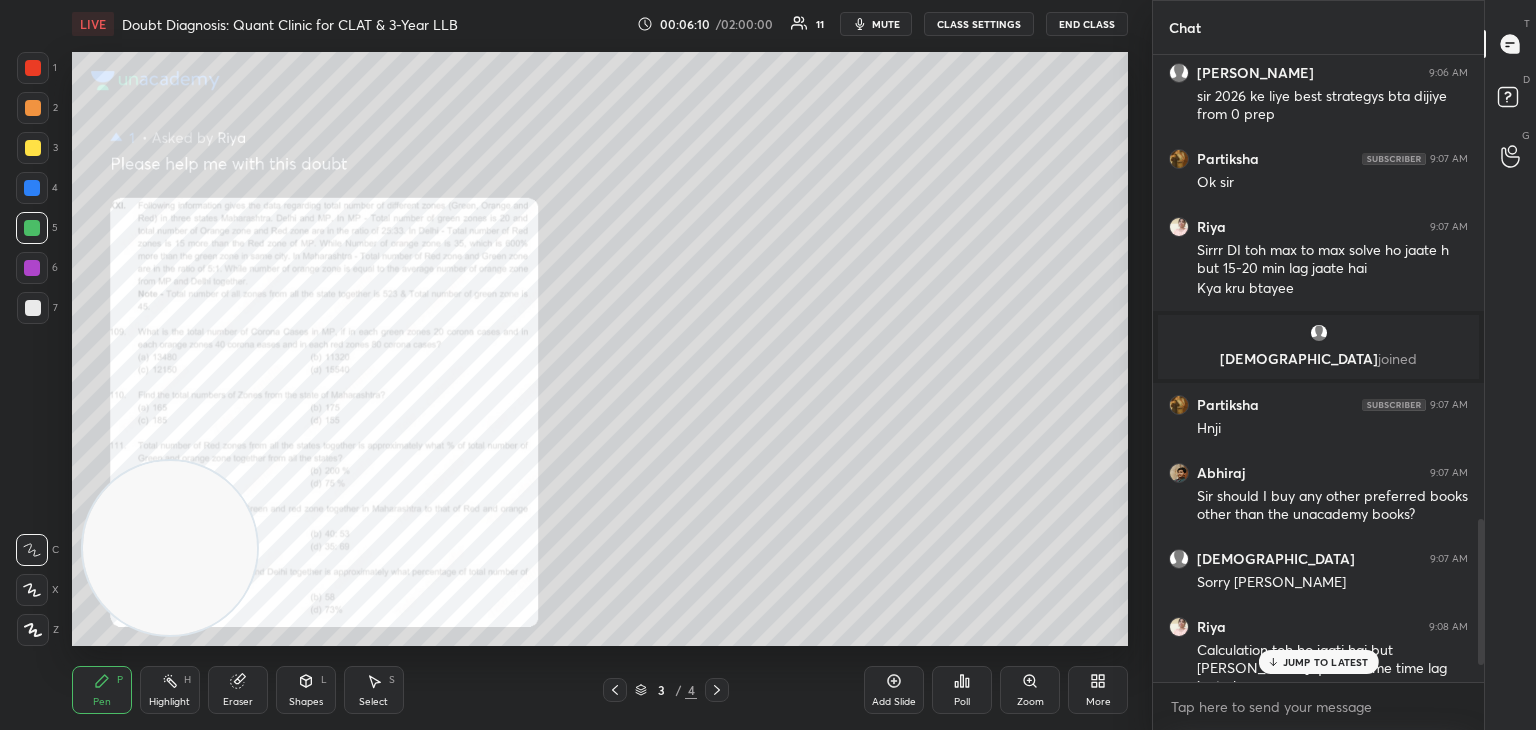 click on "Zoom" at bounding box center [1030, 690] 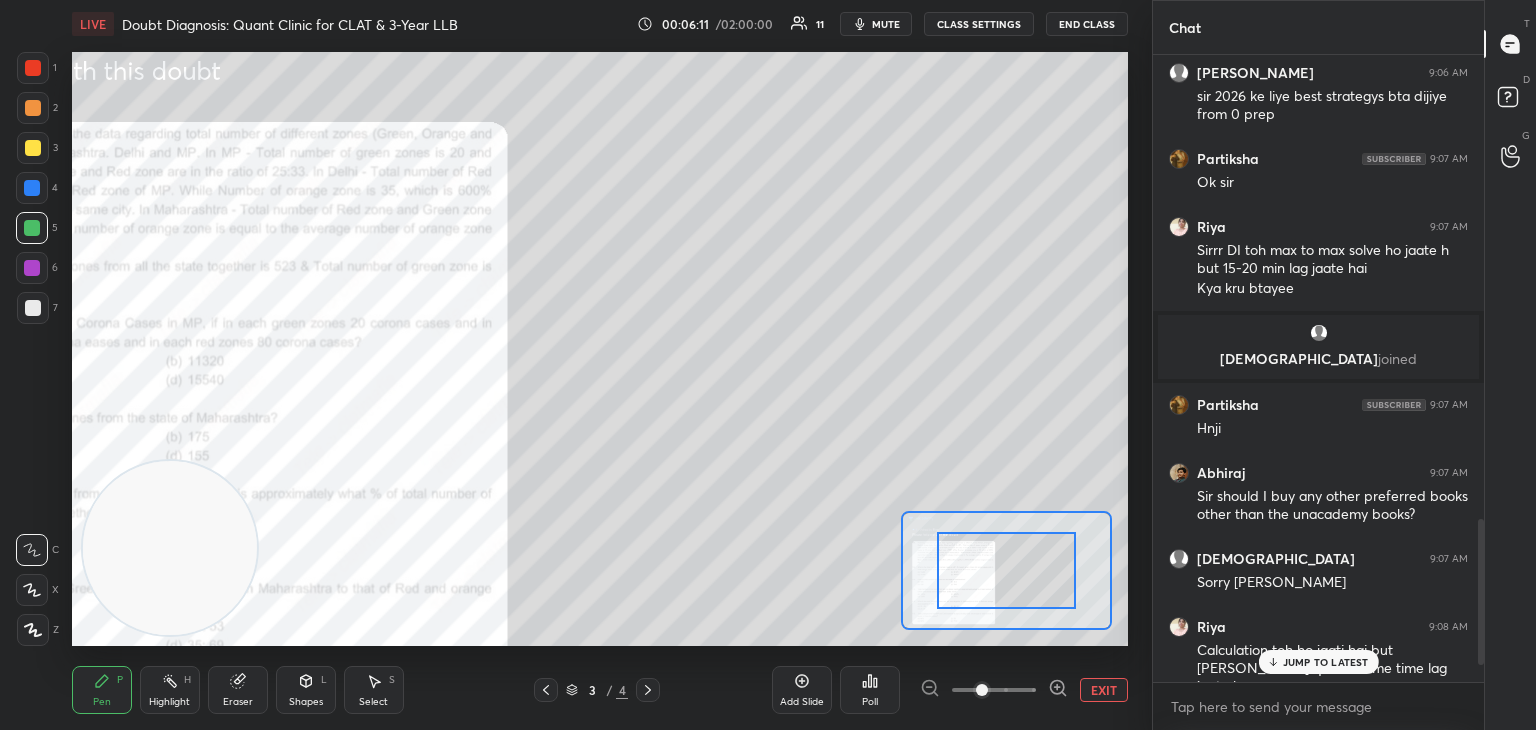 click 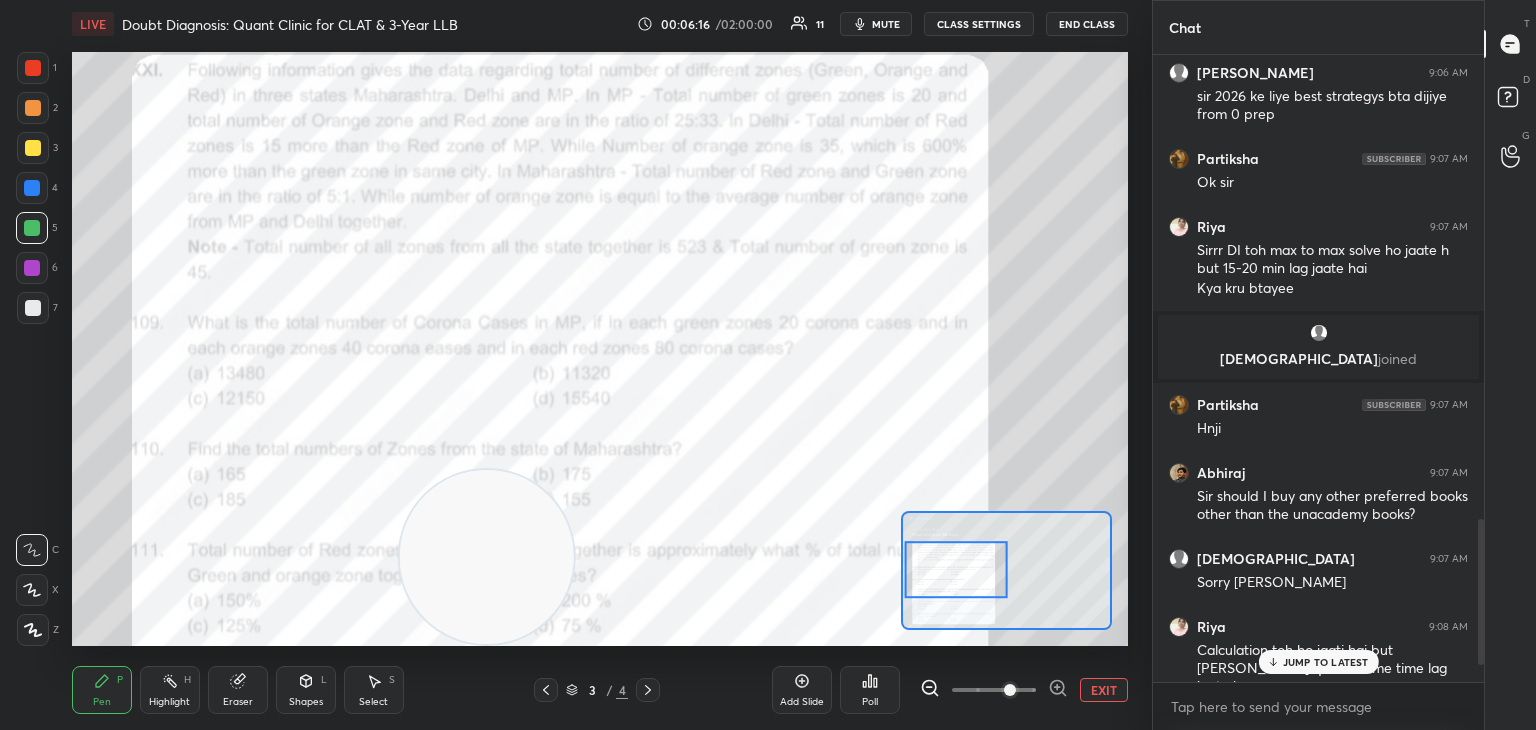 click 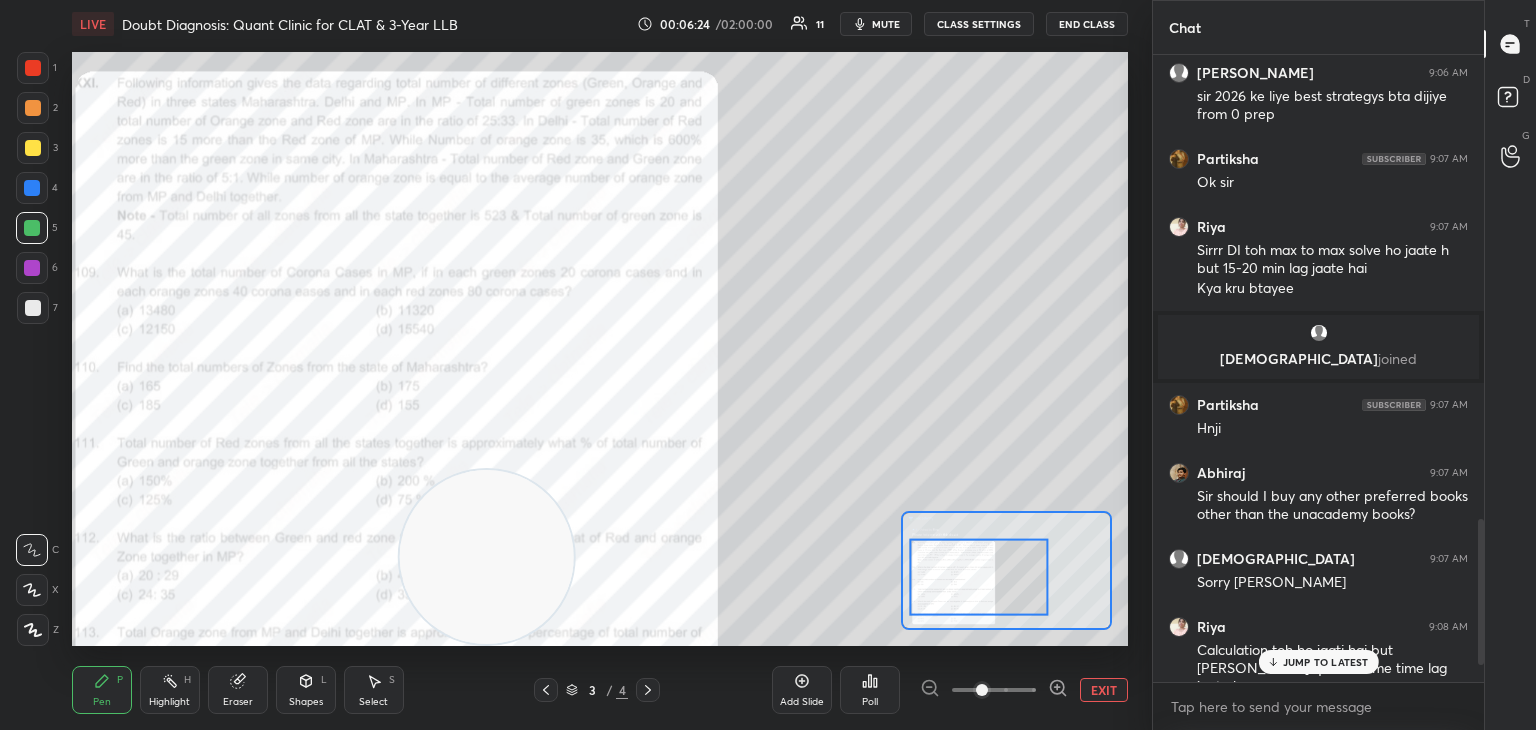 click on "JUMP TO LATEST" at bounding box center [1326, 662] 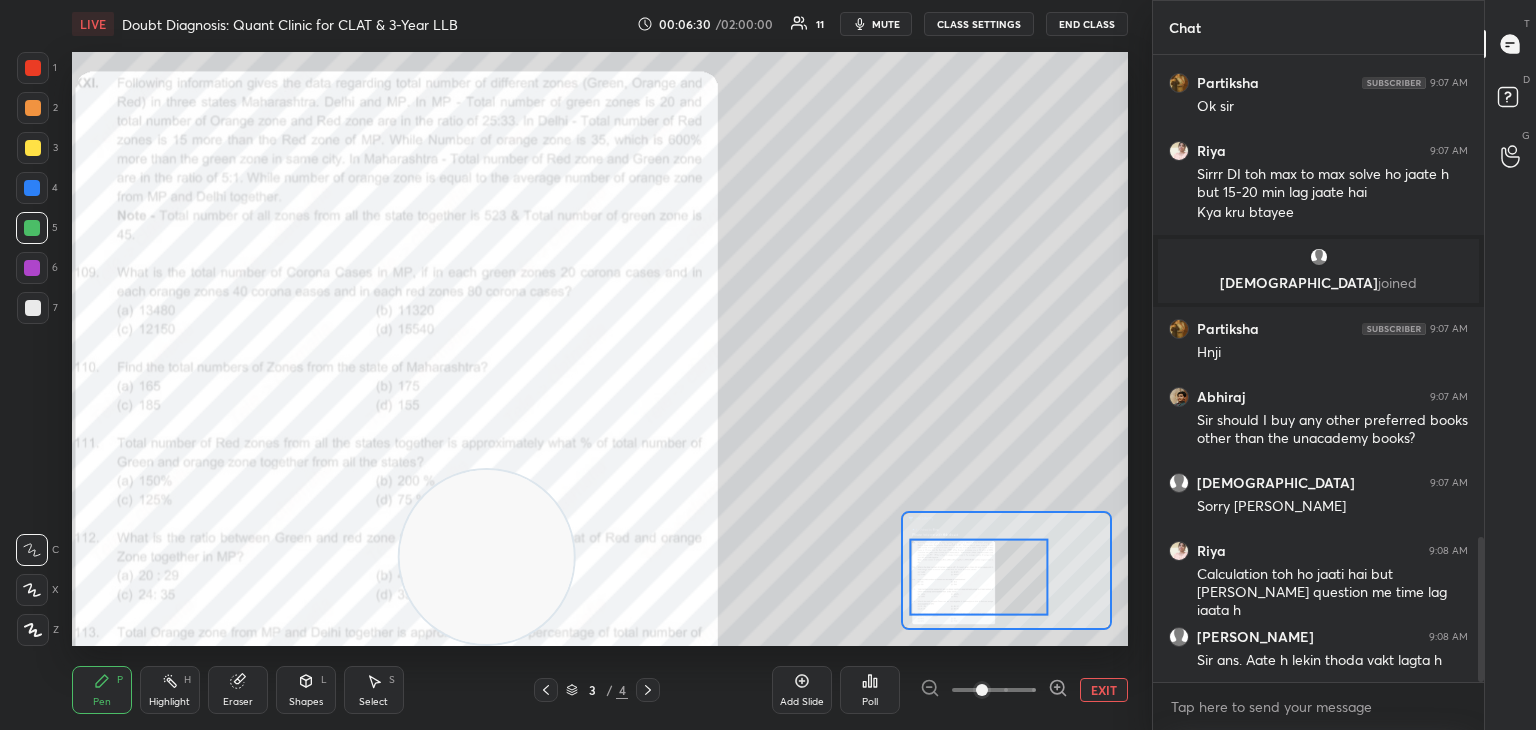 scroll, scrollTop: 2154, scrollLeft: 0, axis: vertical 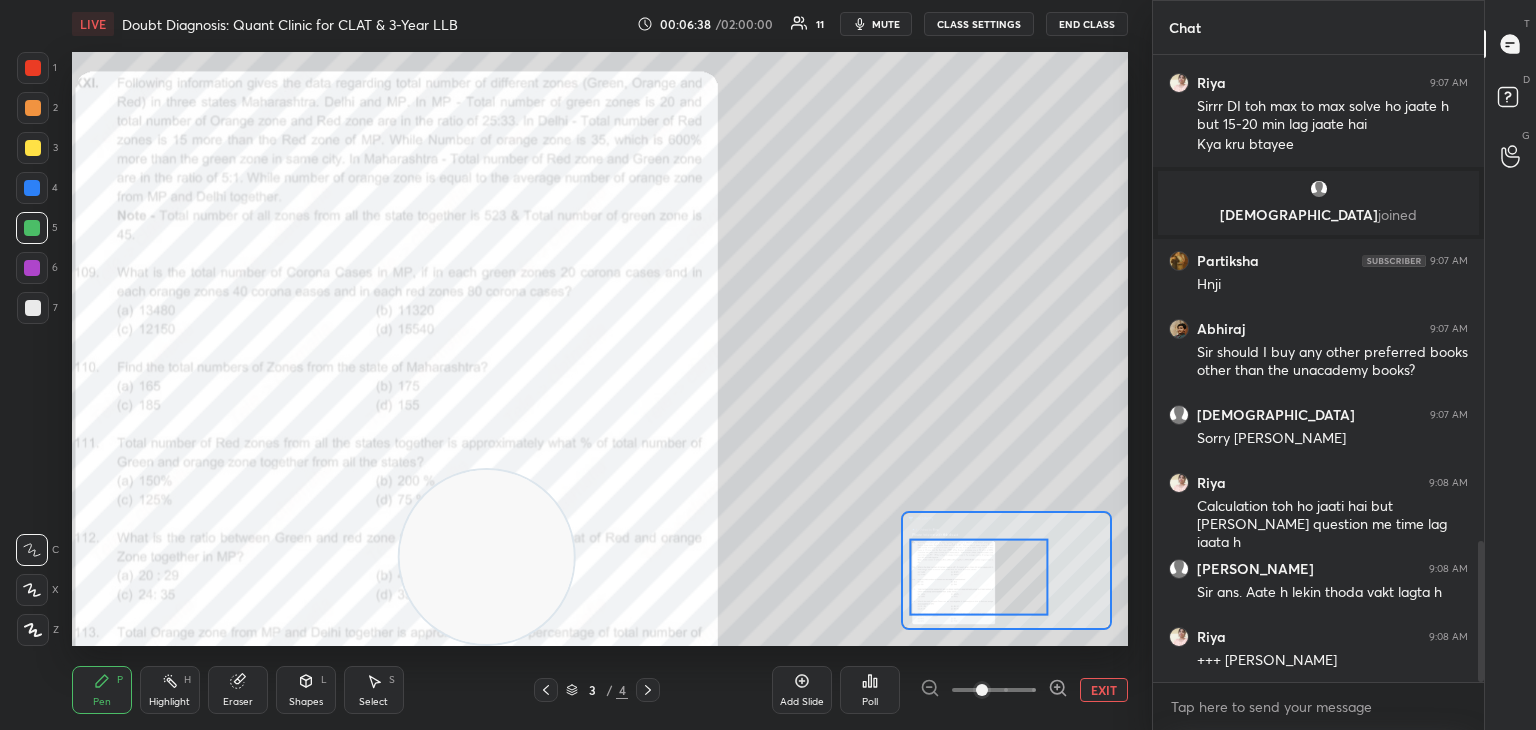 click at bounding box center (33, 68) 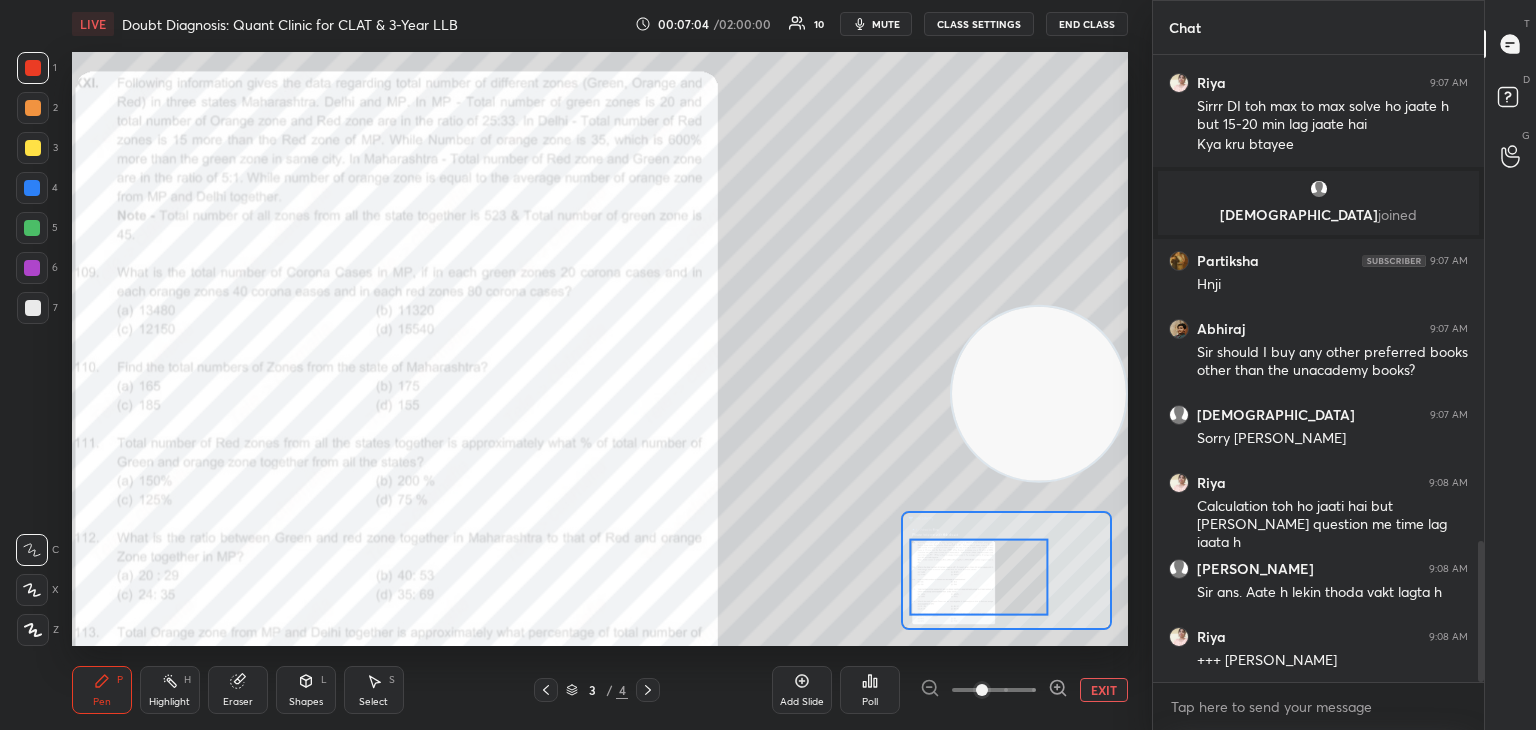 scroll, scrollTop: 2240, scrollLeft: 0, axis: vertical 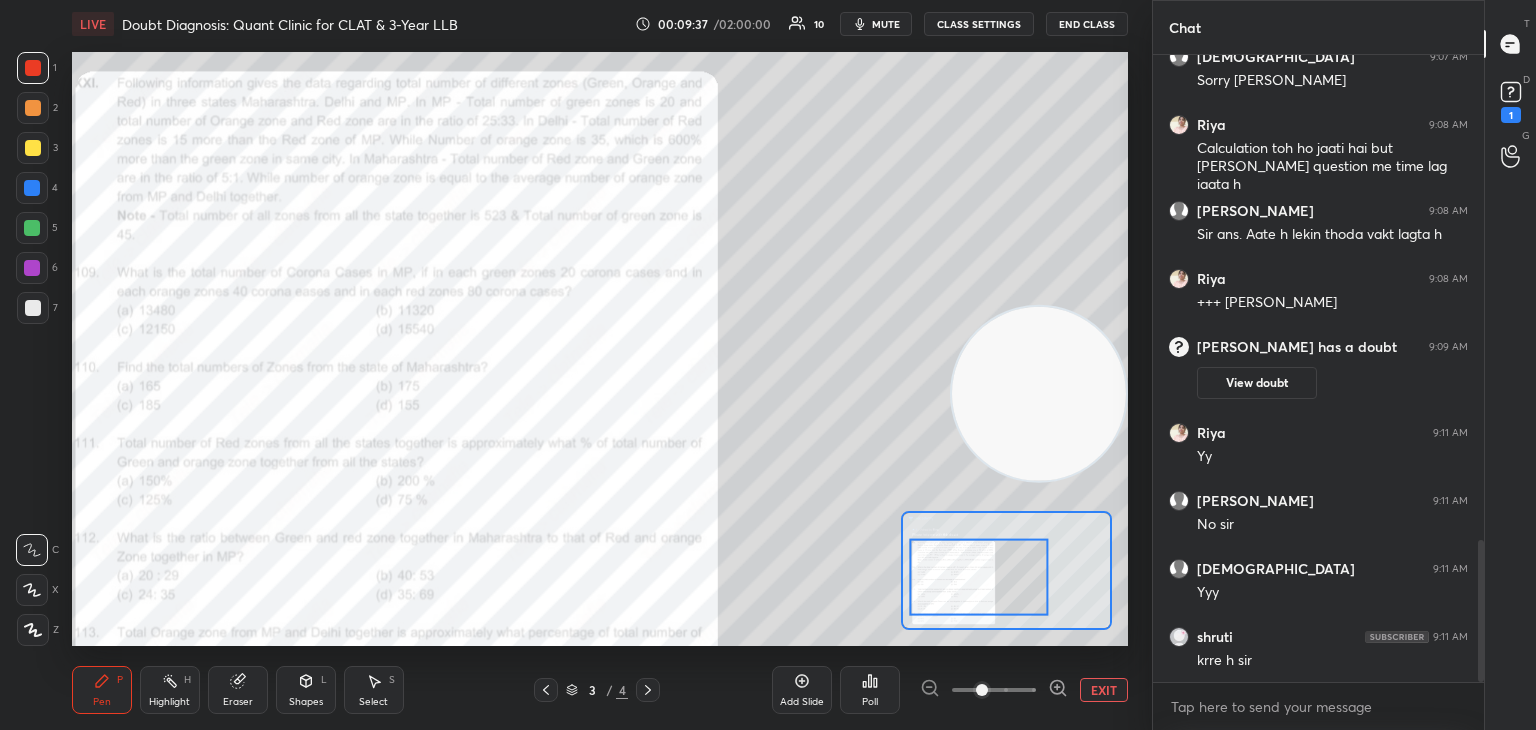 click 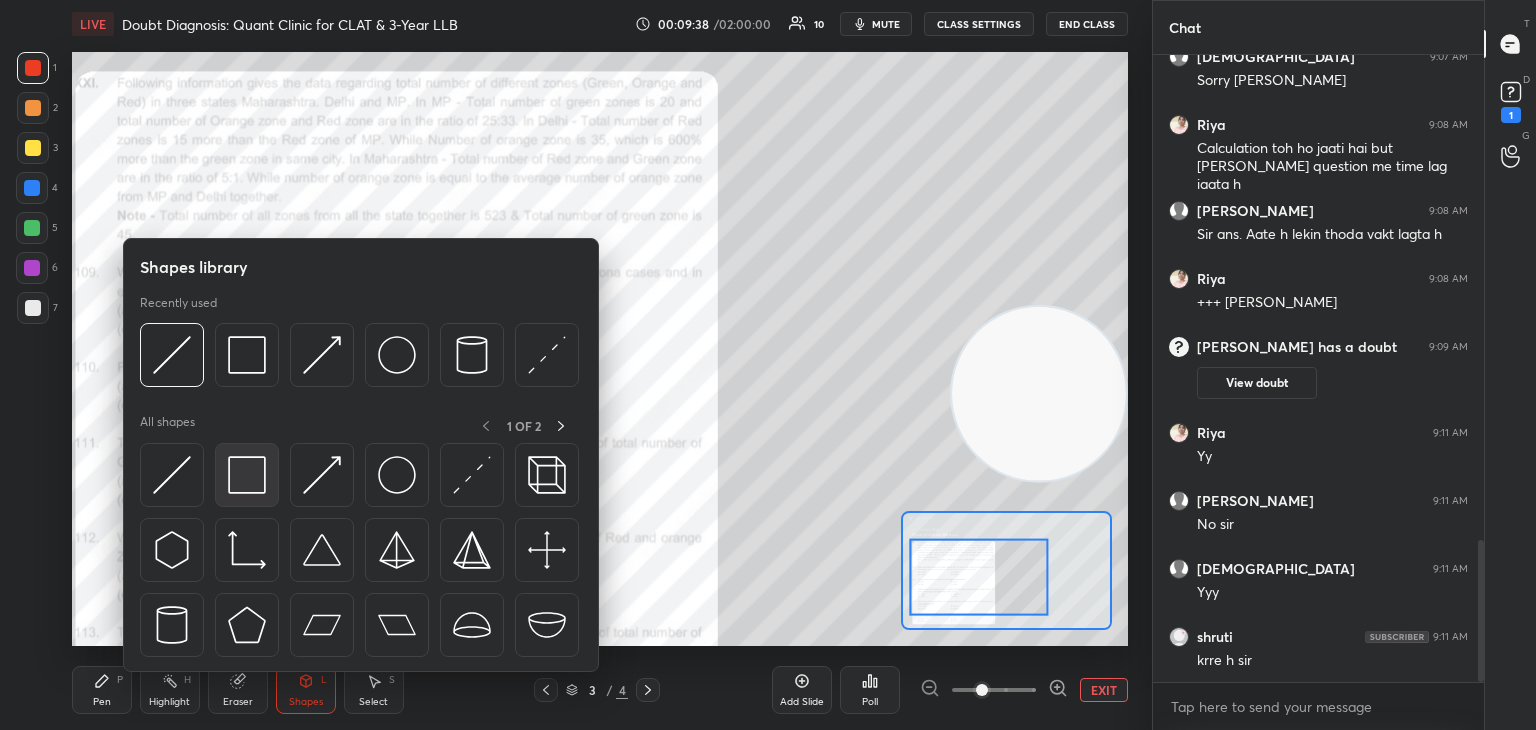 click at bounding box center [247, 475] 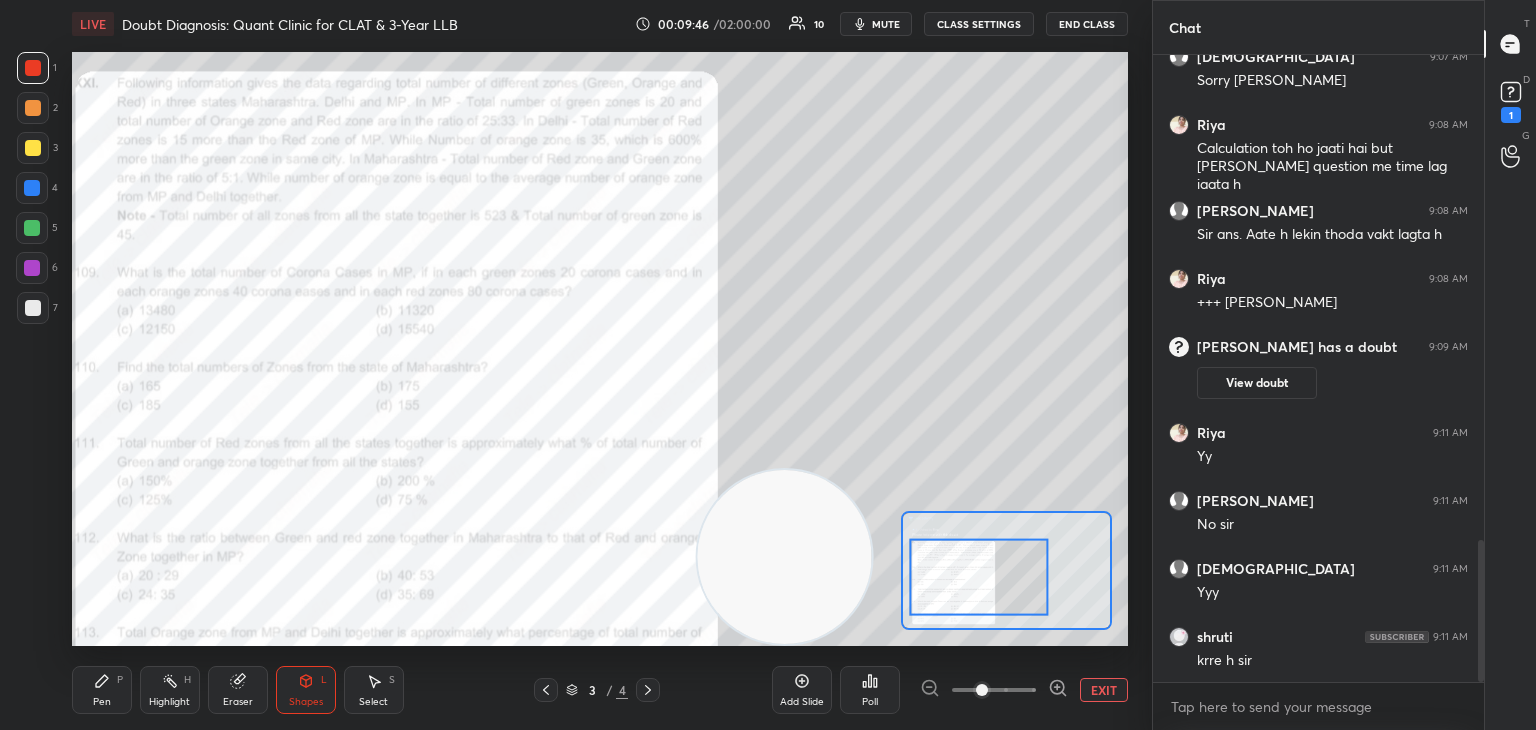 scroll, scrollTop: 2216, scrollLeft: 0, axis: vertical 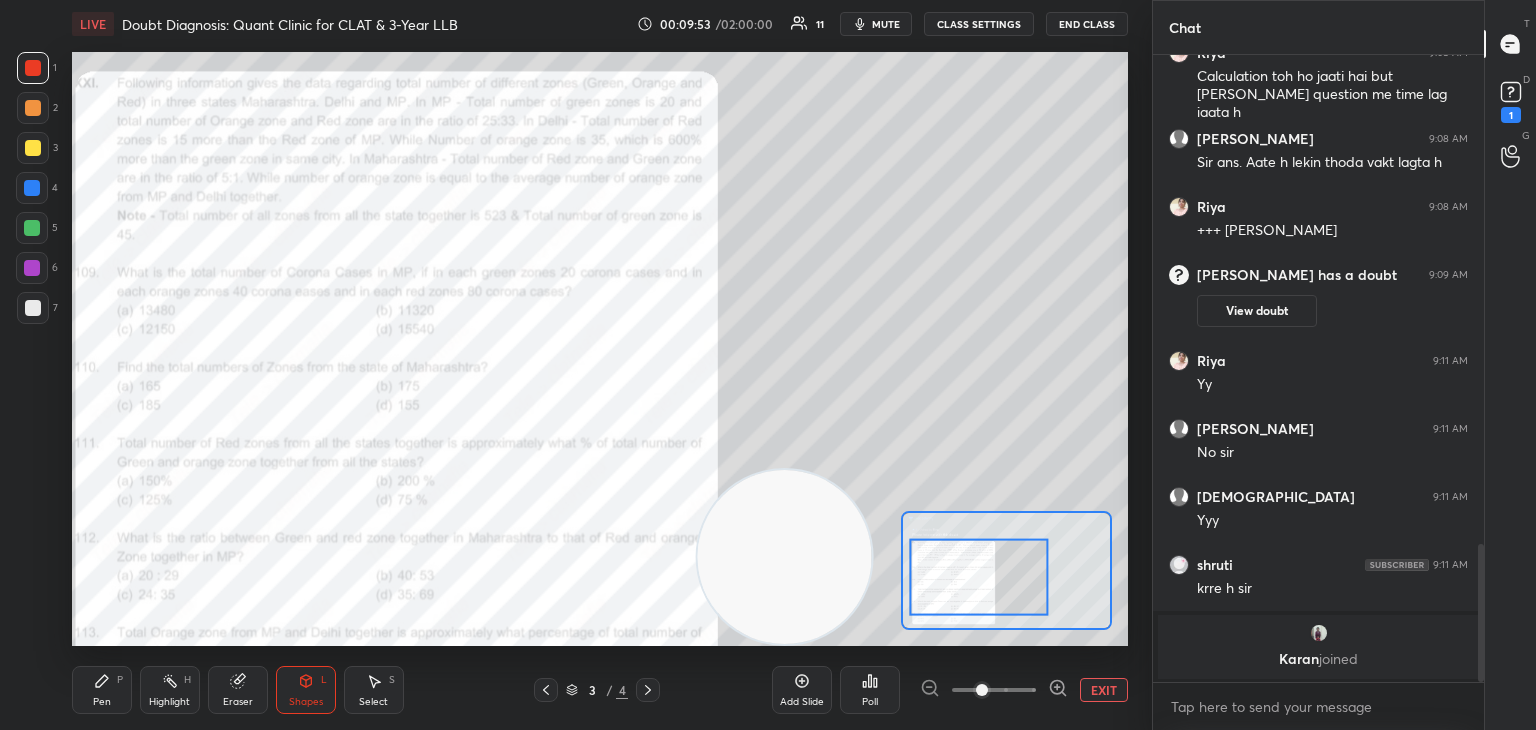 click 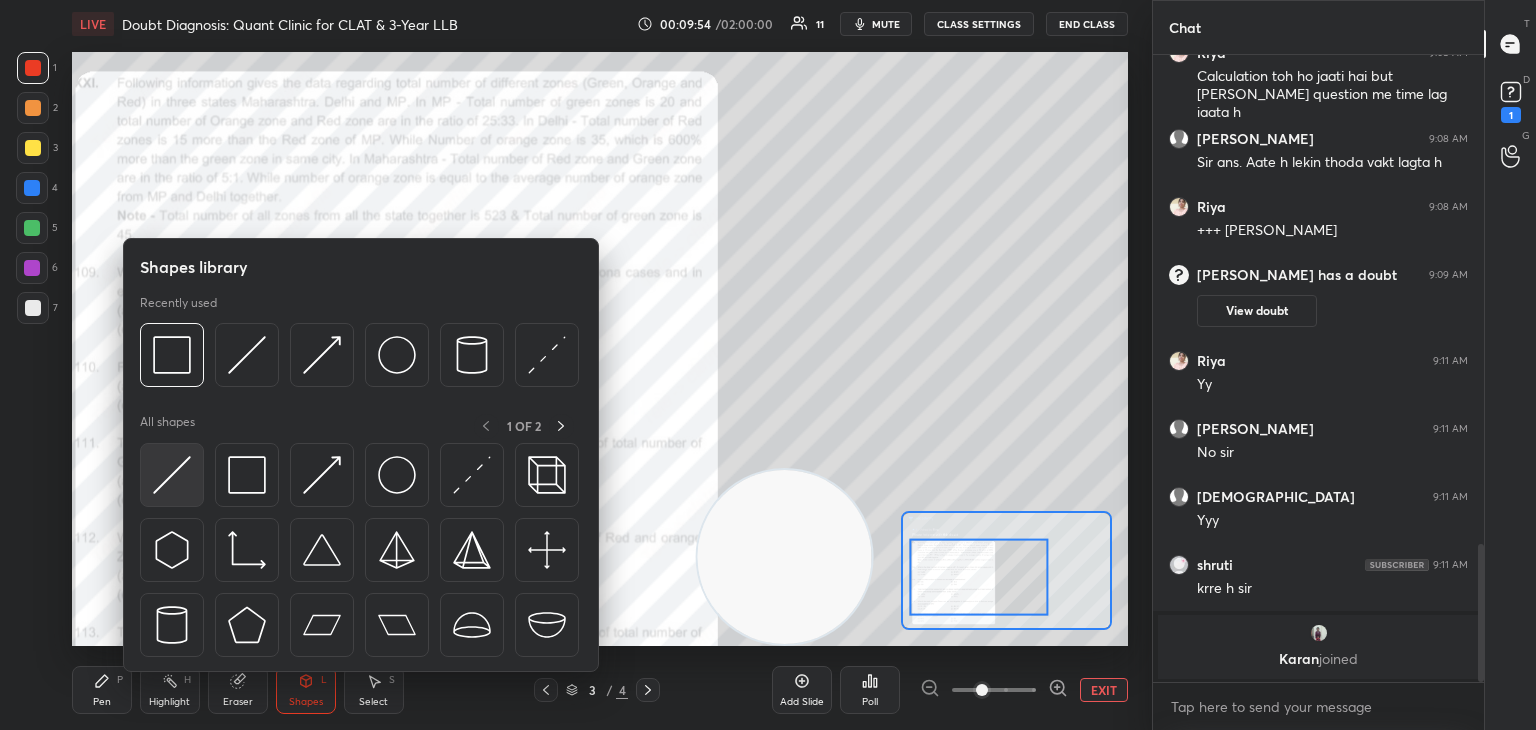 click at bounding box center (172, 475) 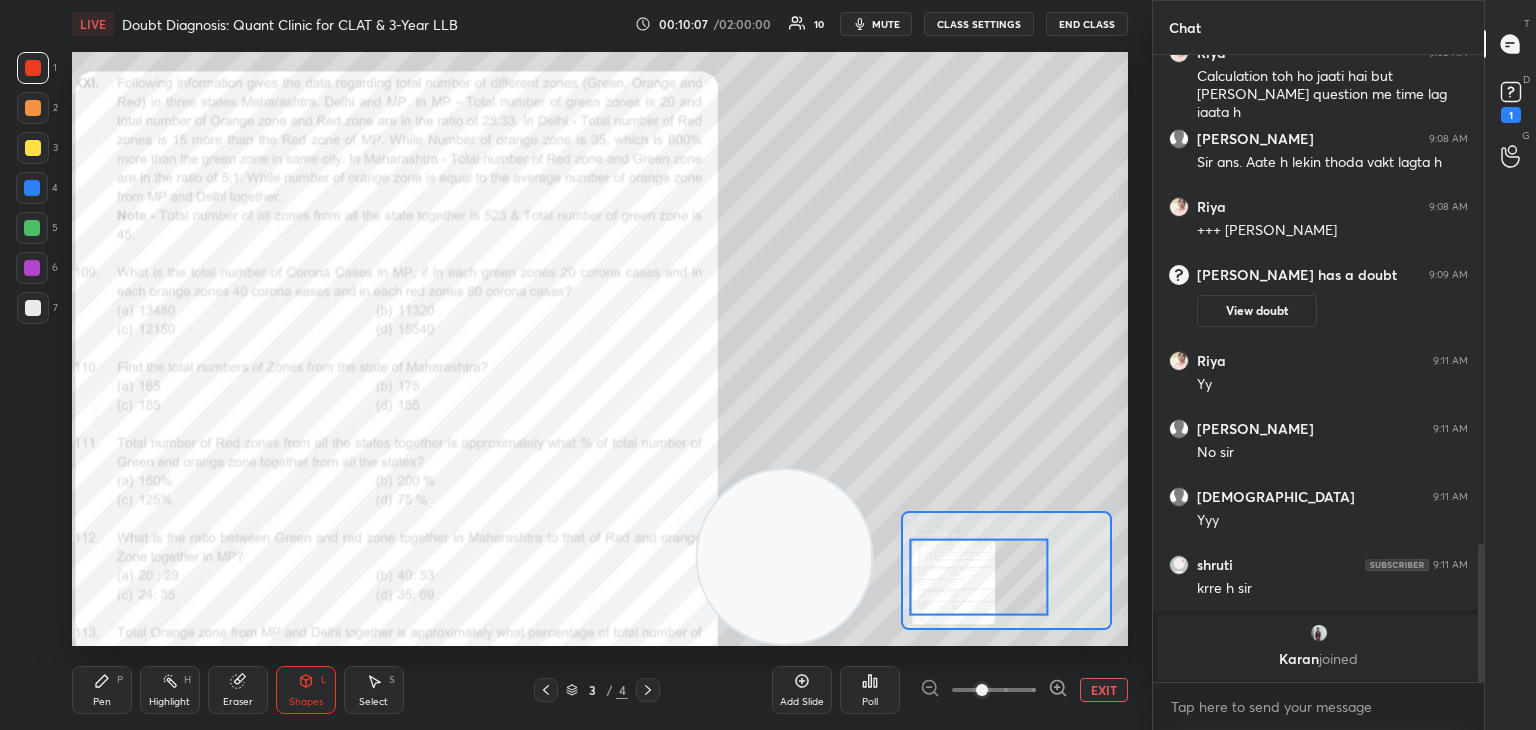 click at bounding box center (33, 148) 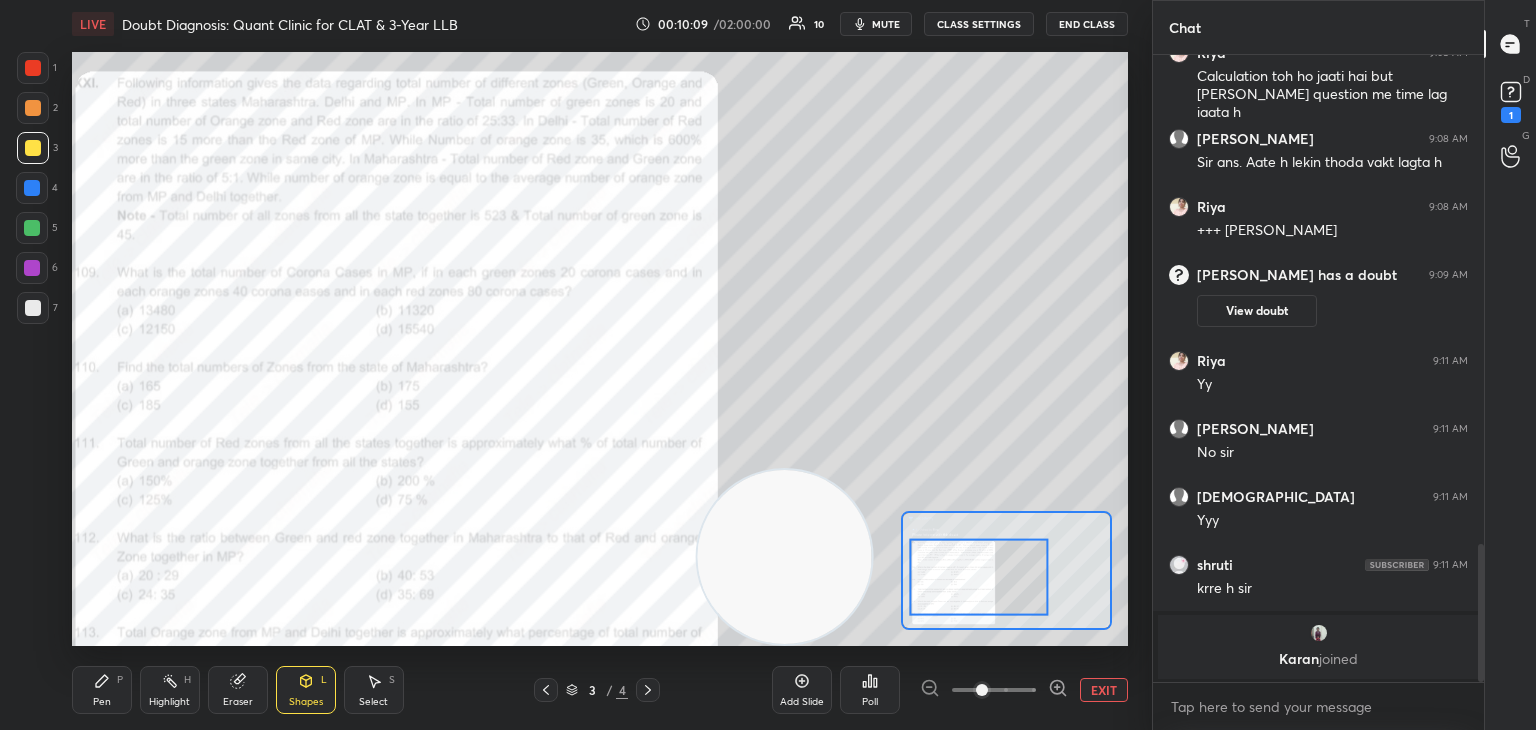 click on "P" at bounding box center [120, 680] 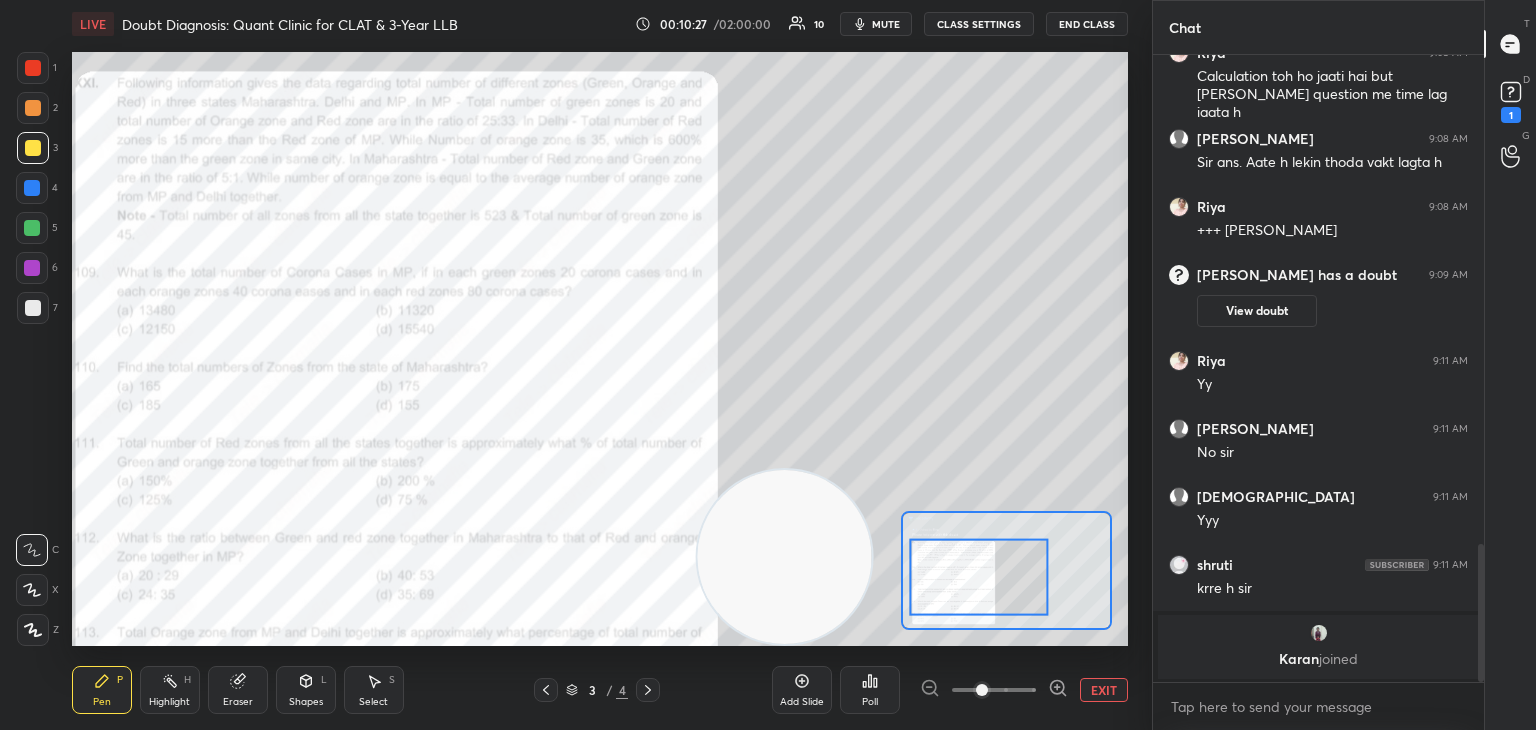 click on "Shapes L" at bounding box center (306, 690) 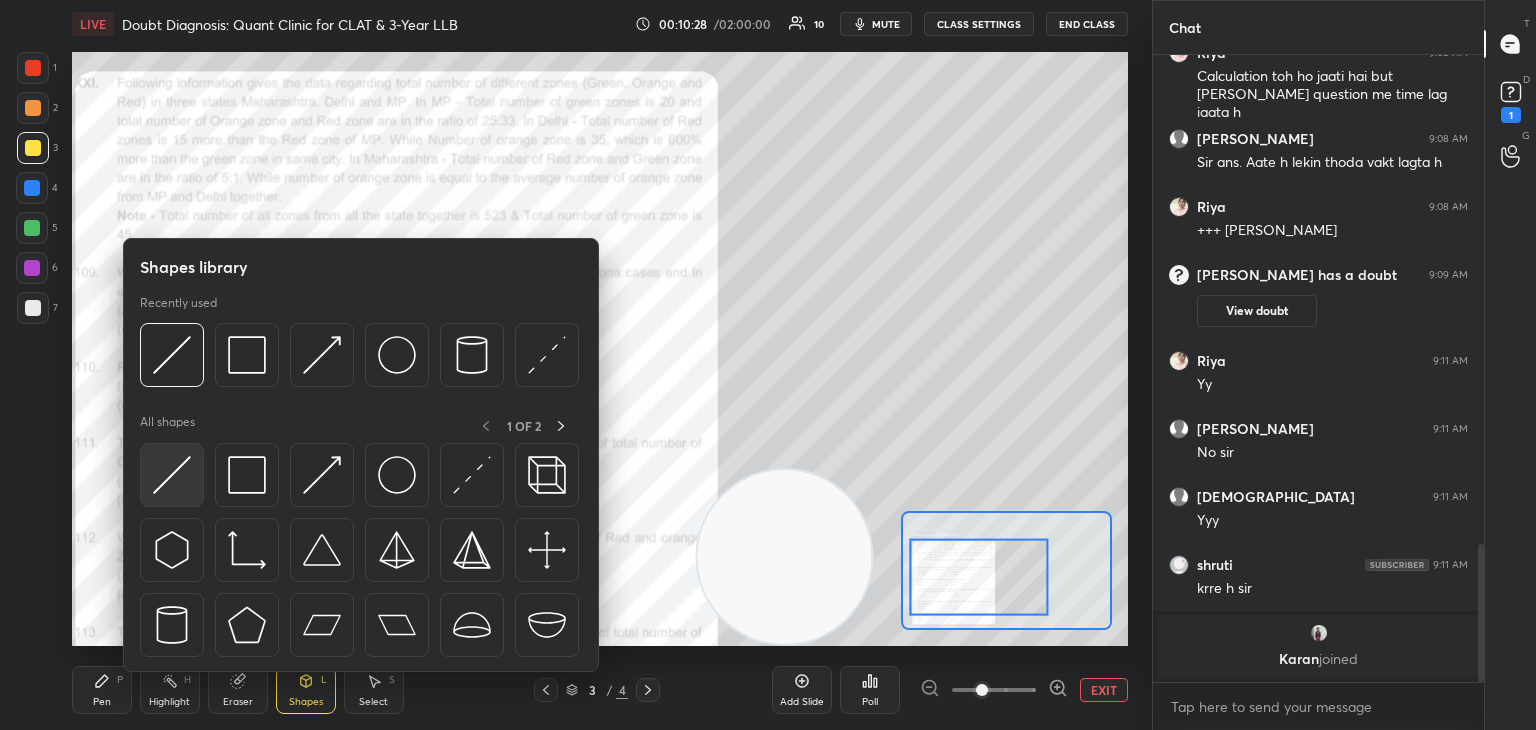 click at bounding box center (172, 475) 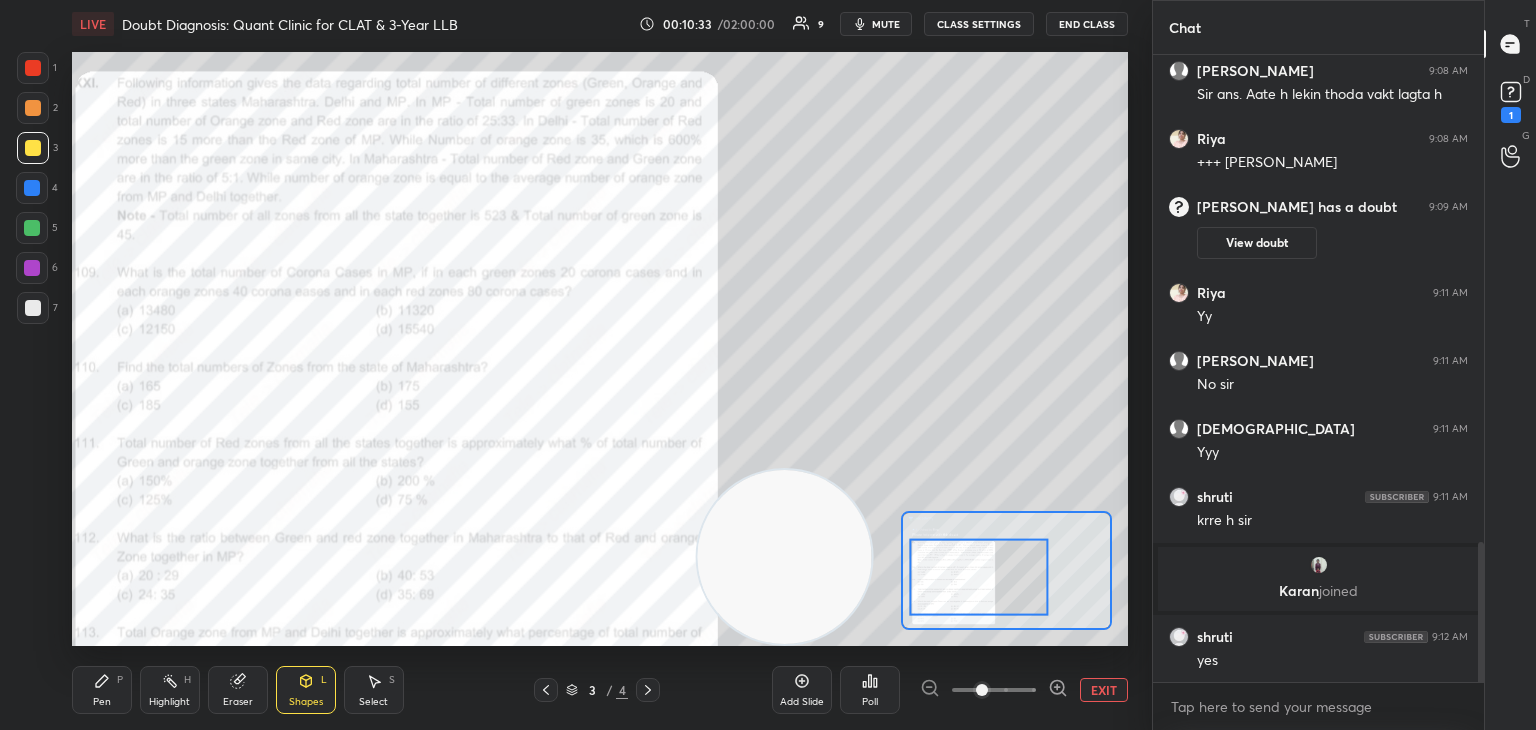 scroll, scrollTop: 2176, scrollLeft: 0, axis: vertical 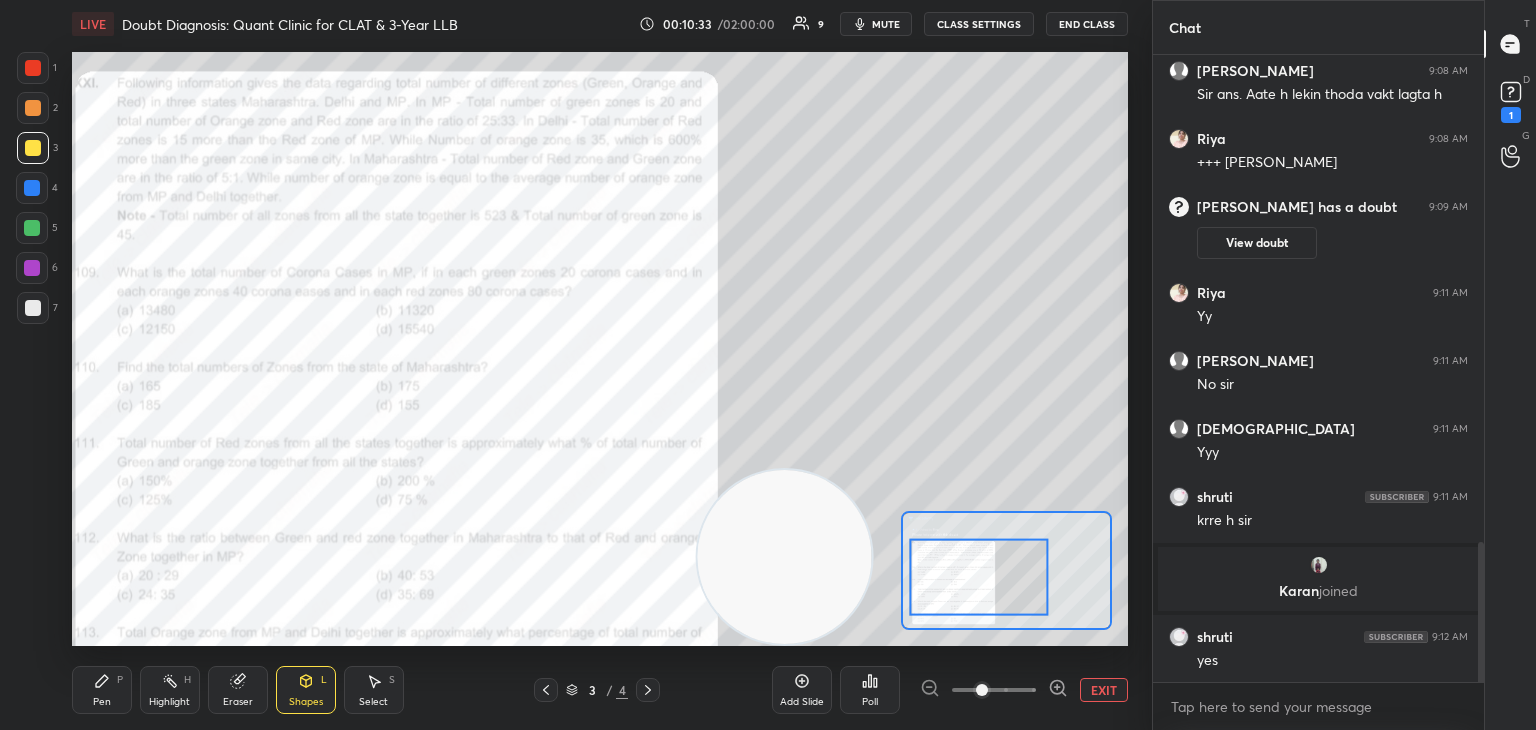 click on "Pen P" at bounding box center (102, 690) 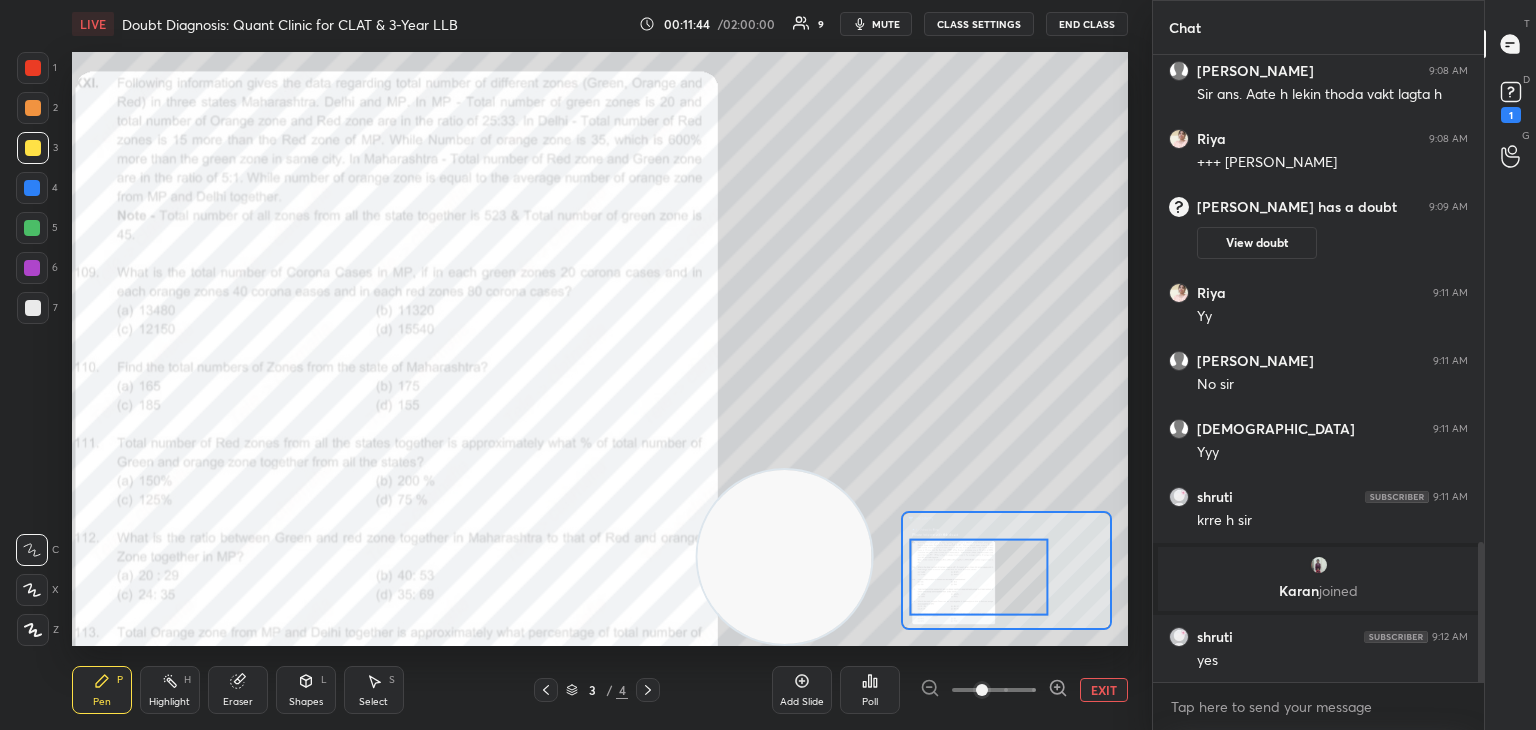 click on "Eraser" at bounding box center (238, 690) 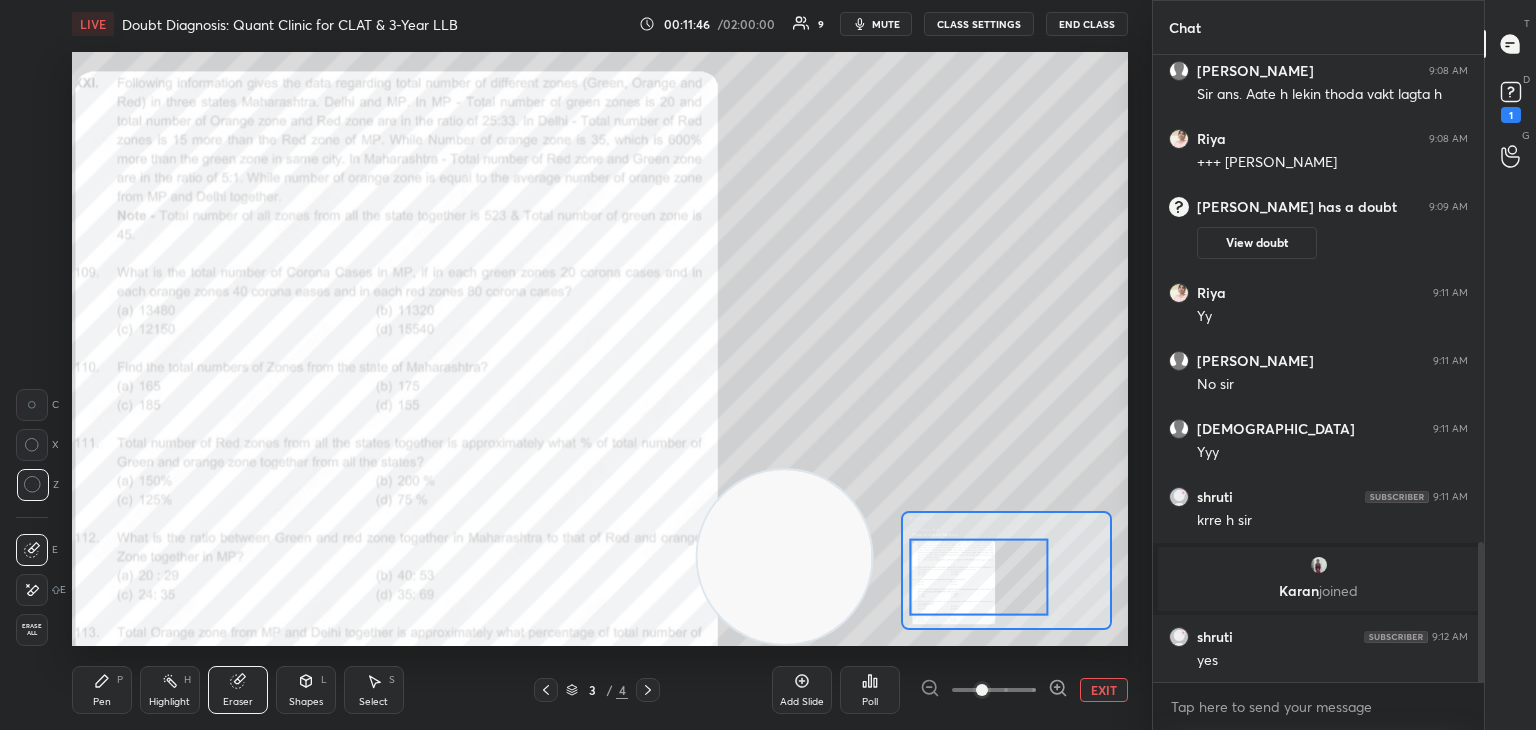 click on "Pen P" at bounding box center [102, 690] 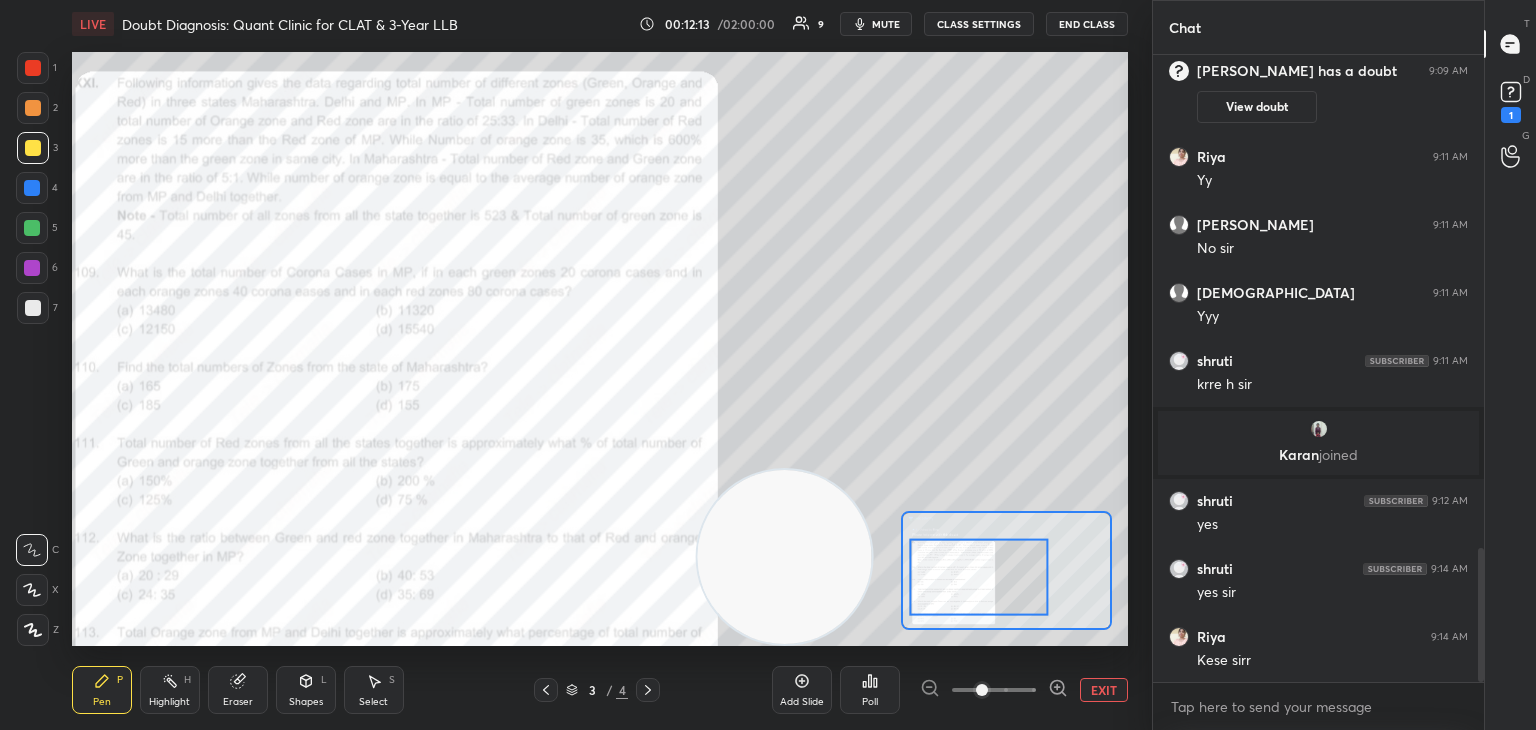 scroll, scrollTop: 2380, scrollLeft: 0, axis: vertical 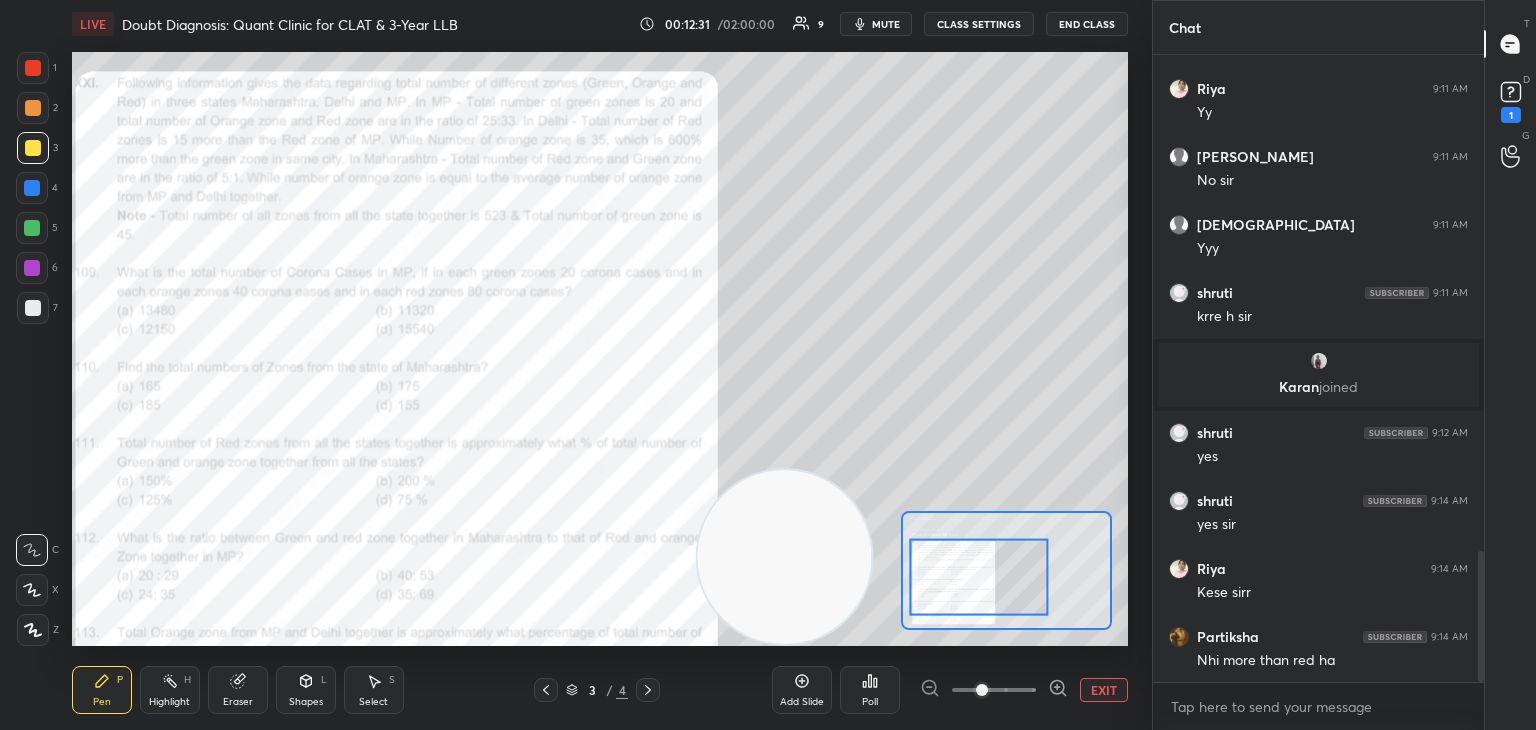 click at bounding box center (33, 68) 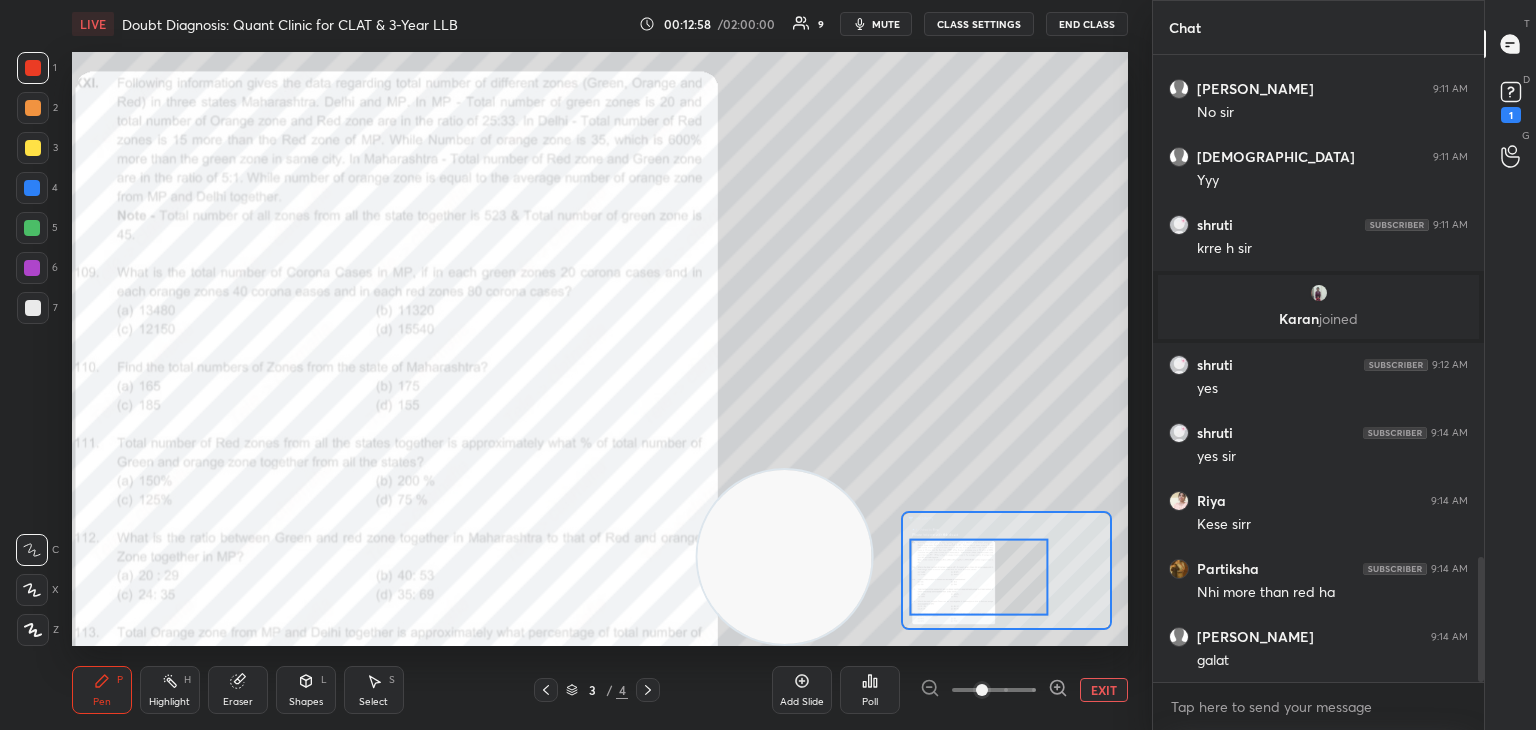 scroll, scrollTop: 2516, scrollLeft: 0, axis: vertical 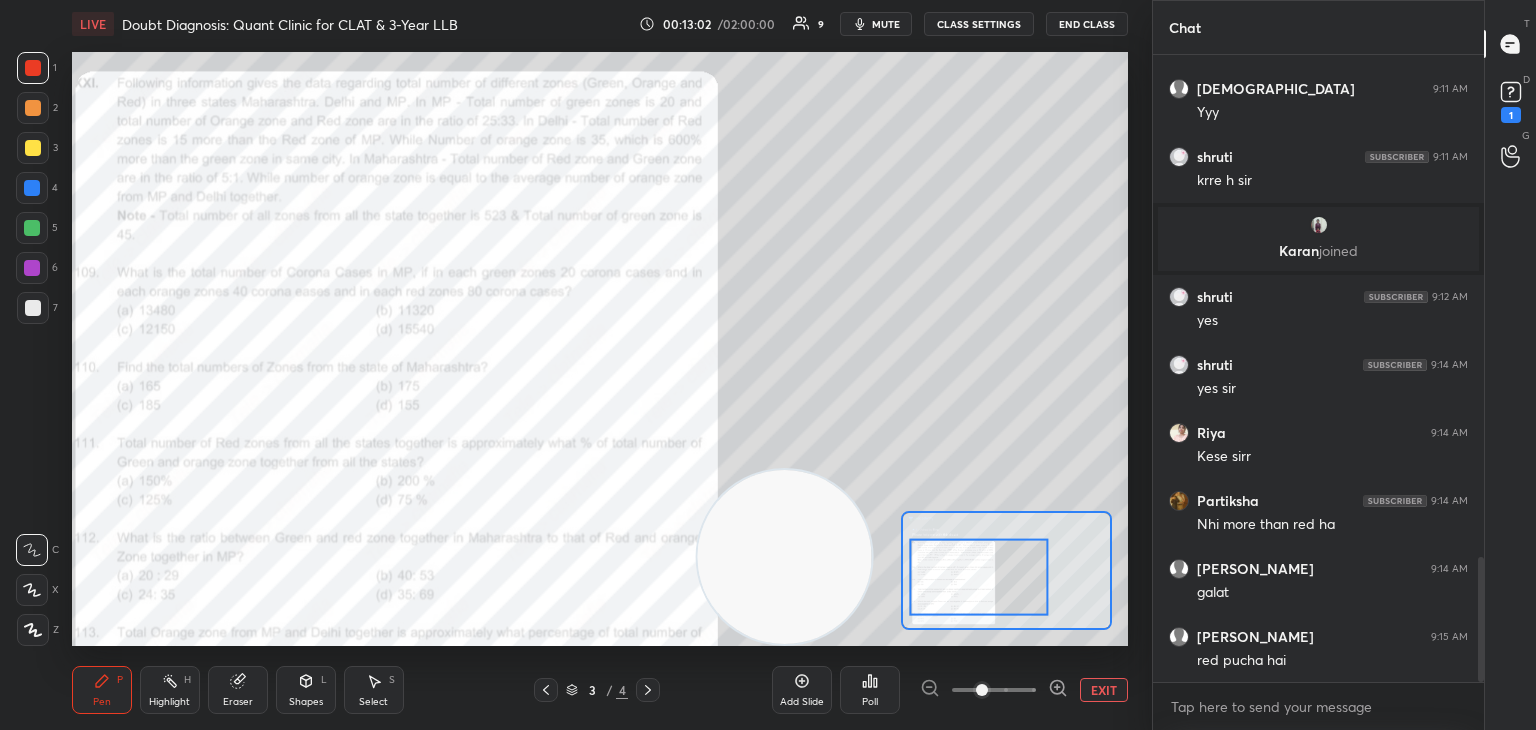 click on "Eraser" at bounding box center [238, 690] 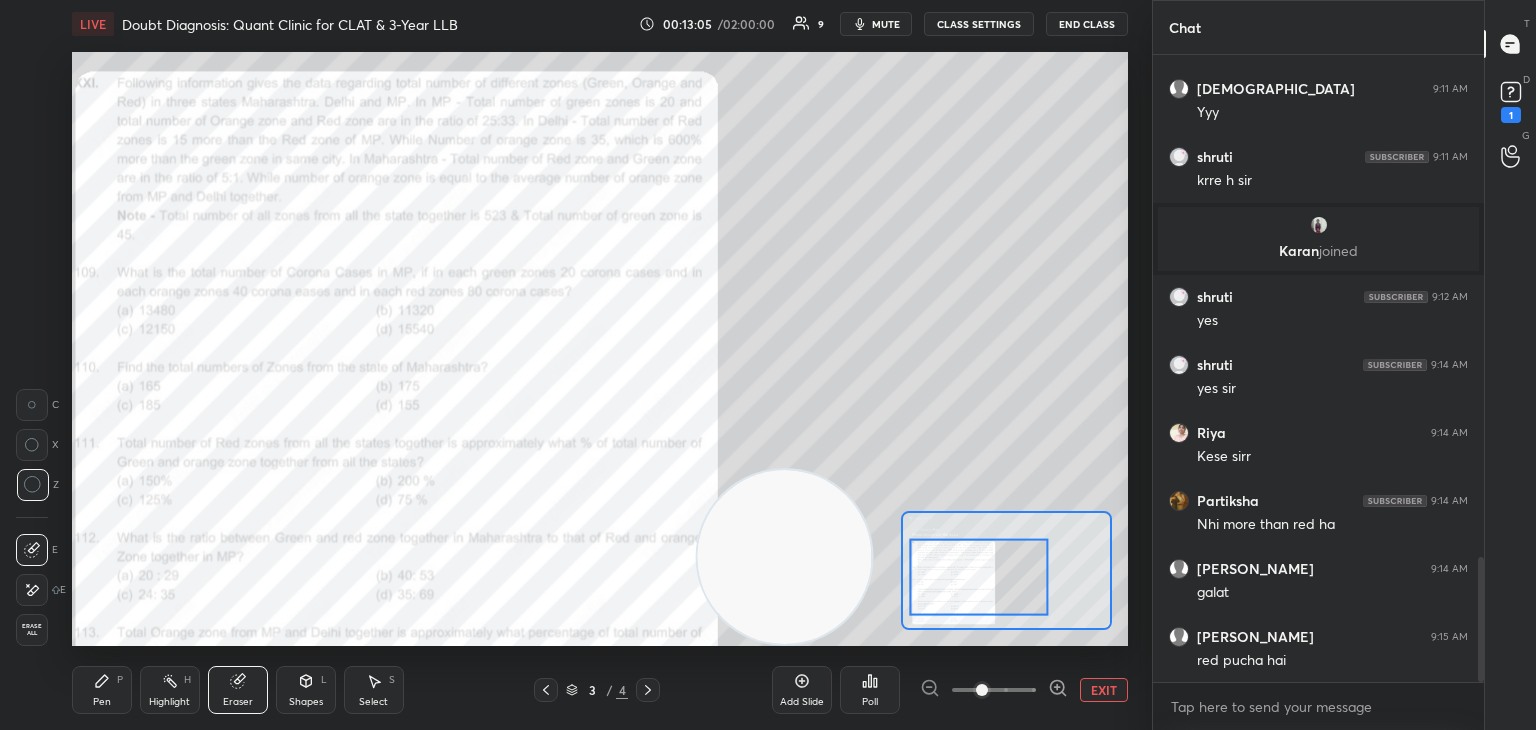 click 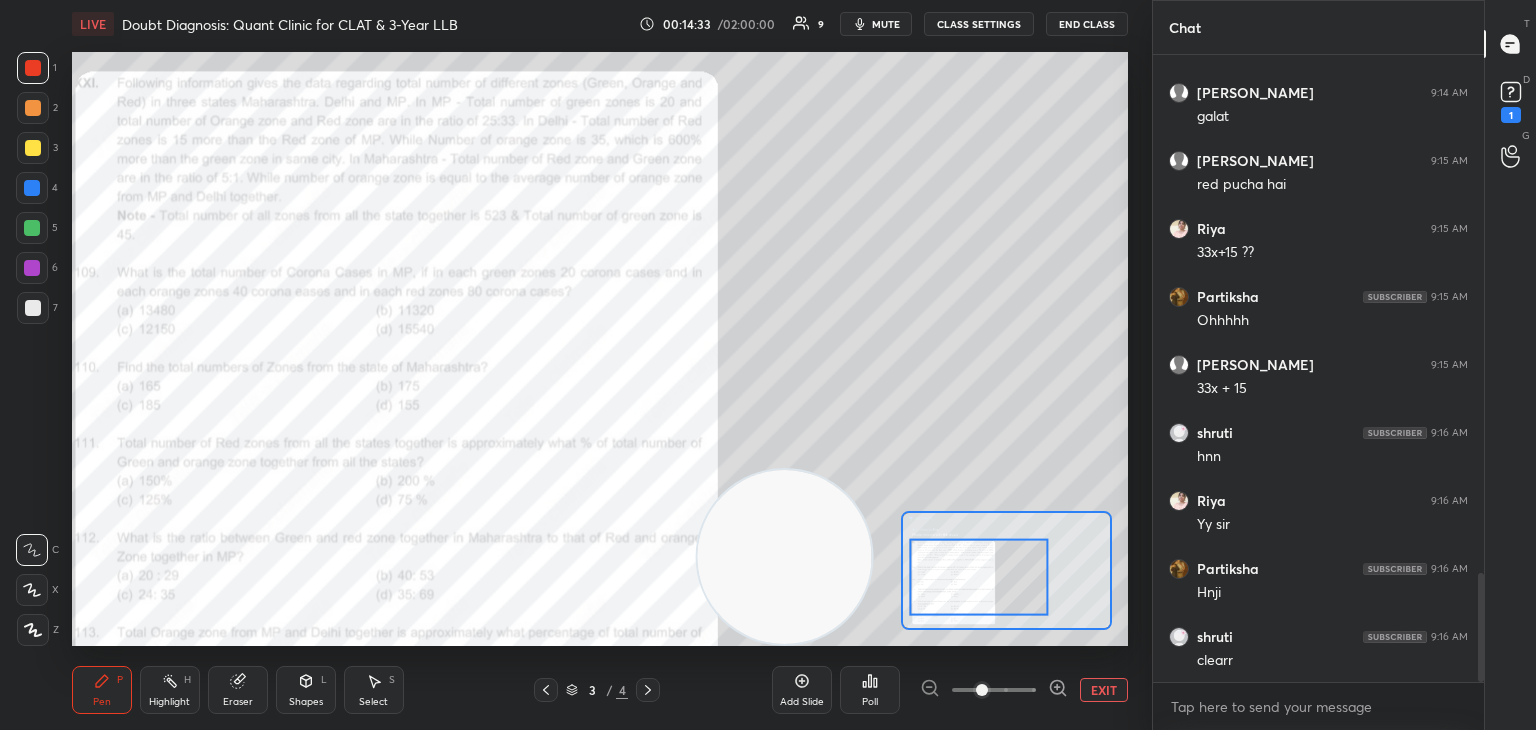 scroll, scrollTop: 3060, scrollLeft: 0, axis: vertical 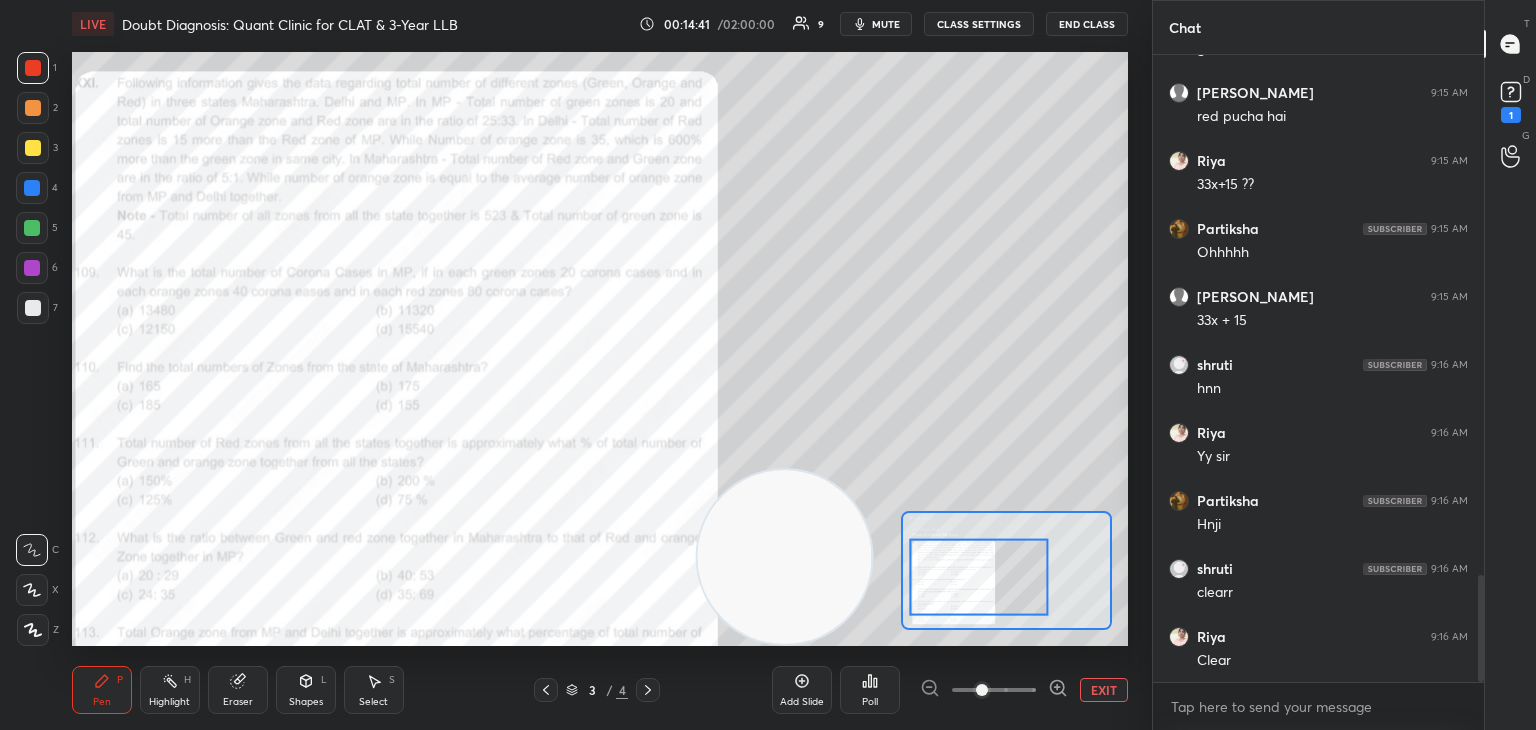 click 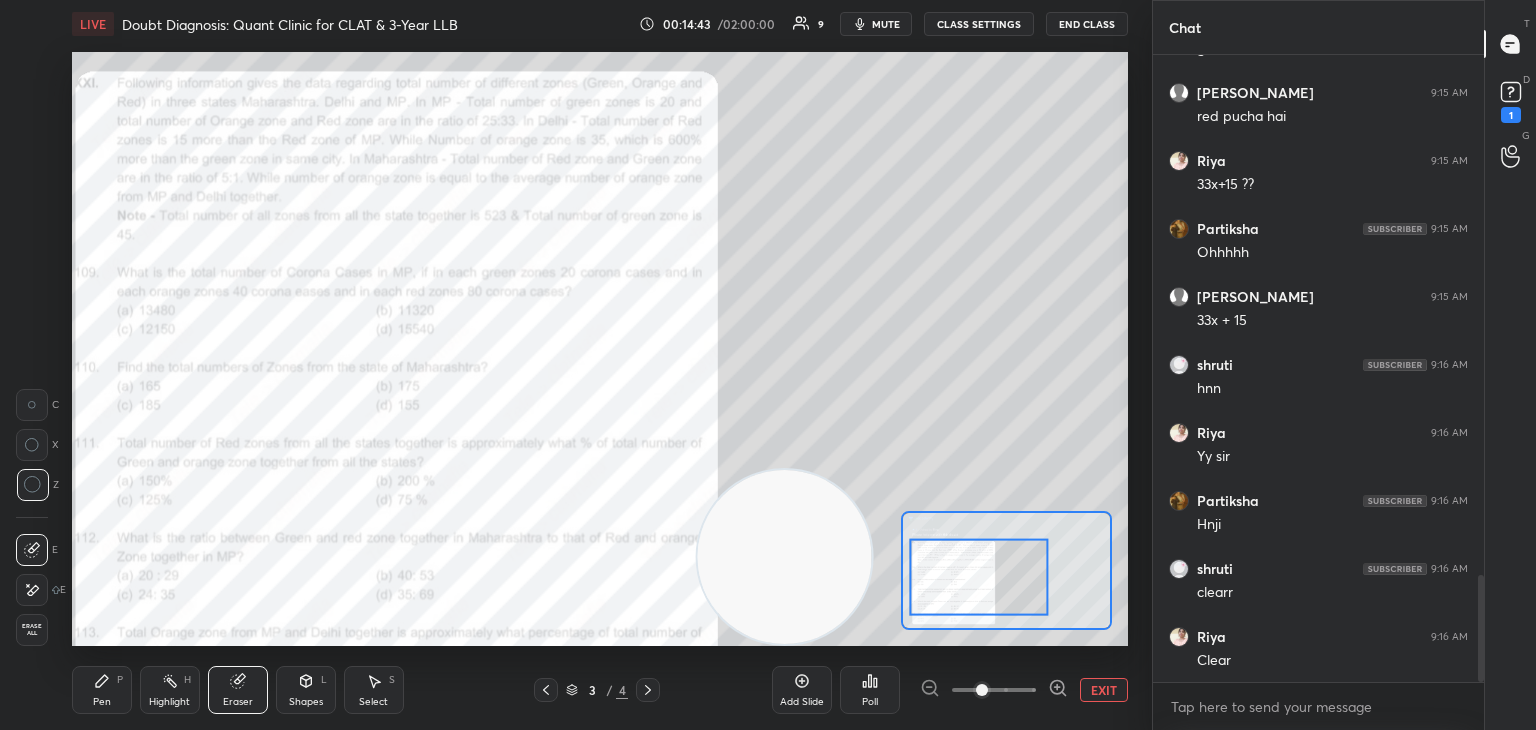 click at bounding box center (32, 405) 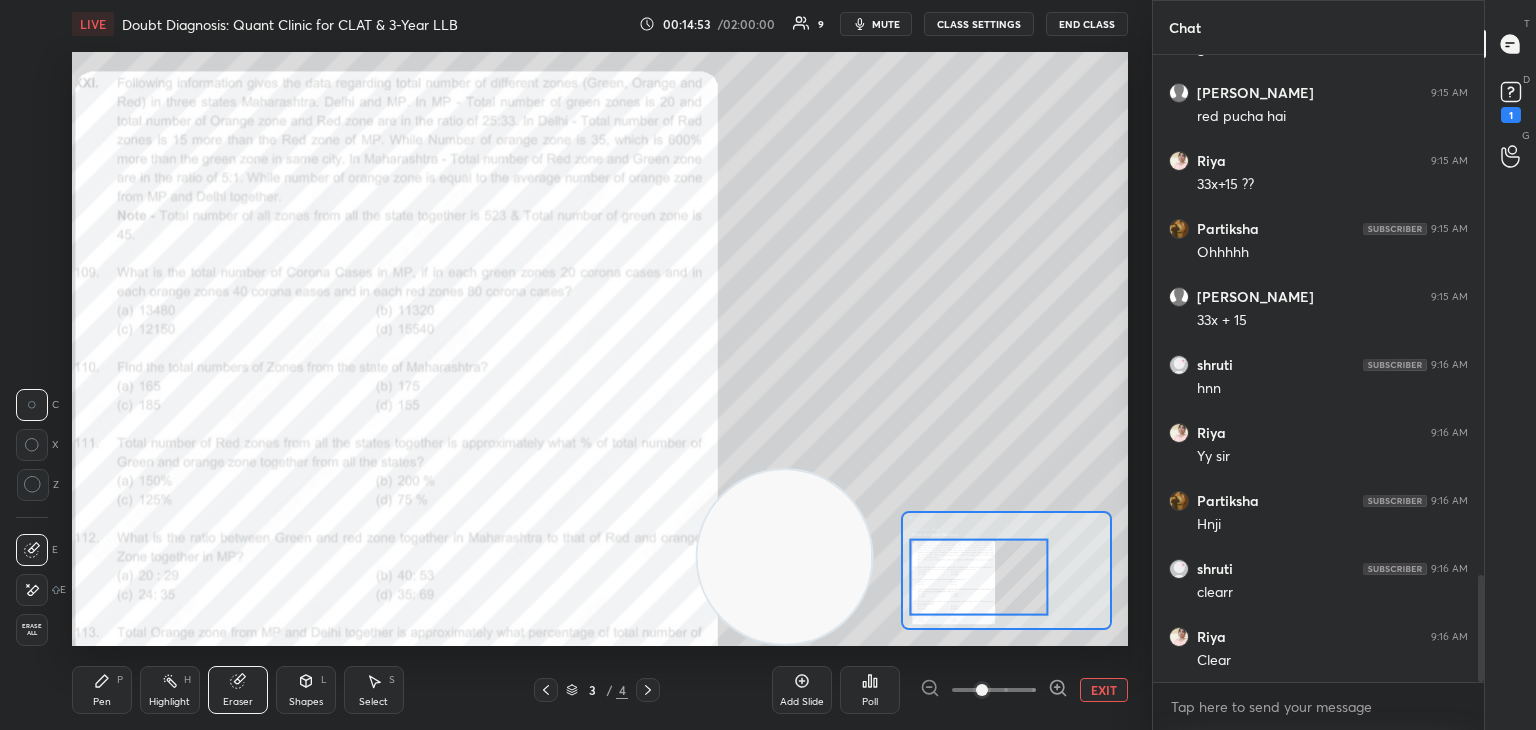 click 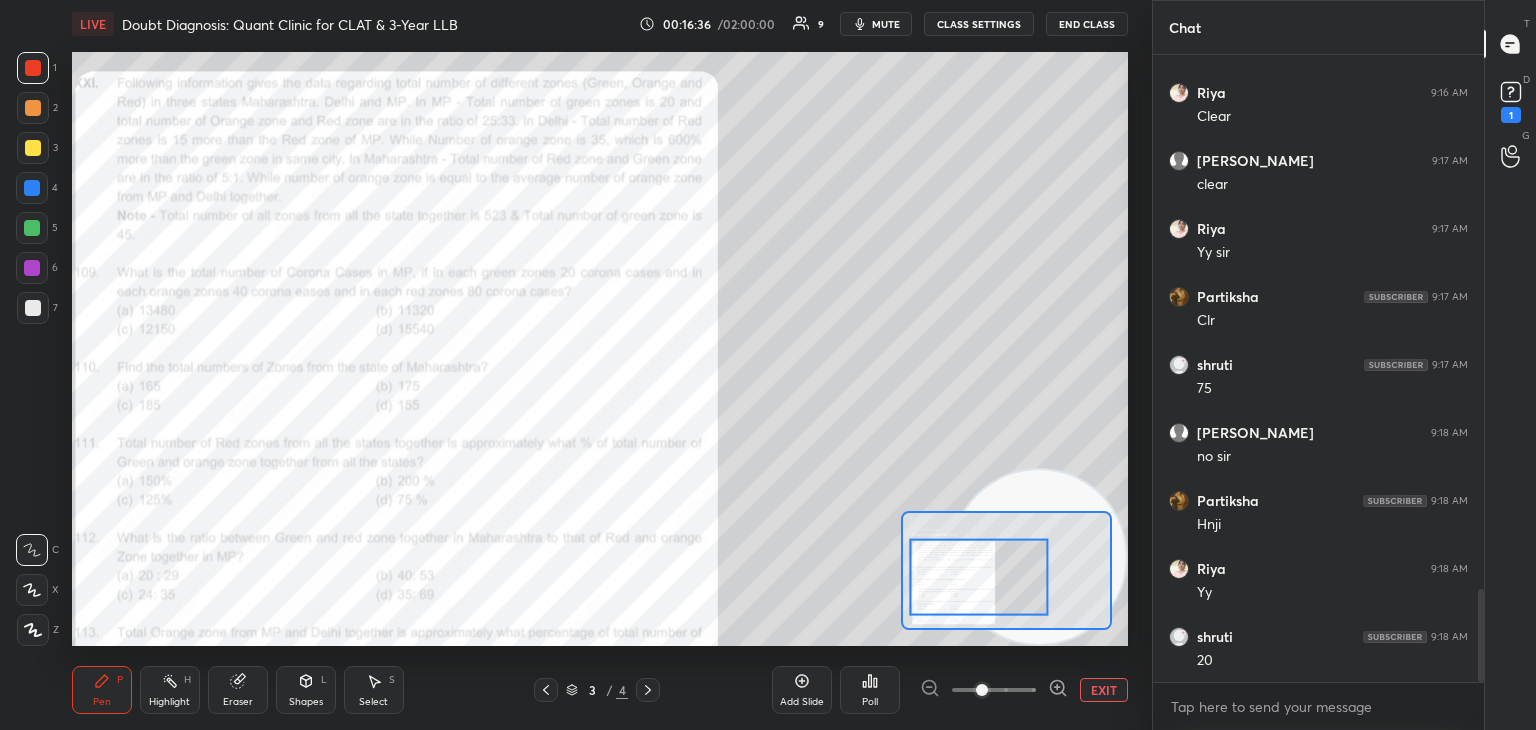 scroll, scrollTop: 3672, scrollLeft: 0, axis: vertical 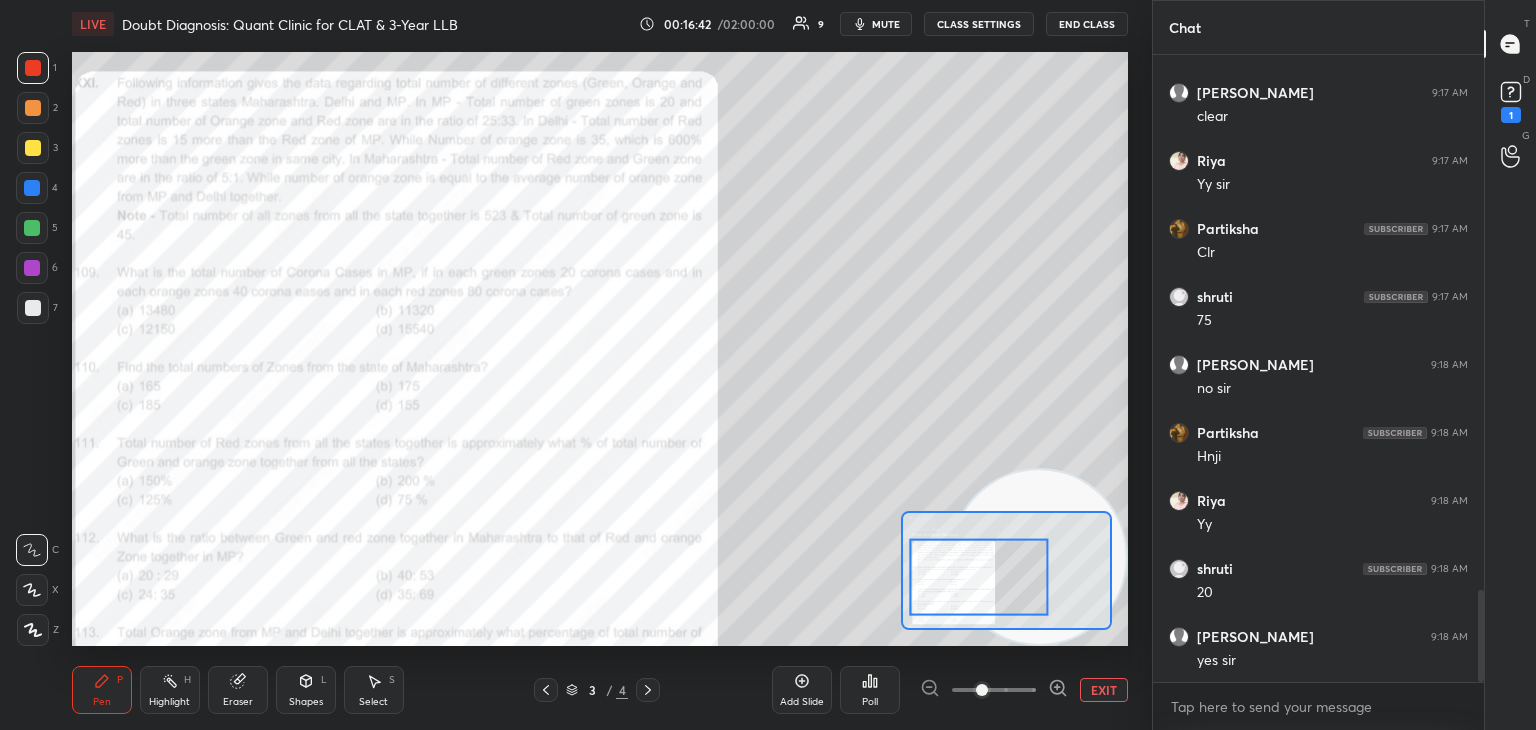 click 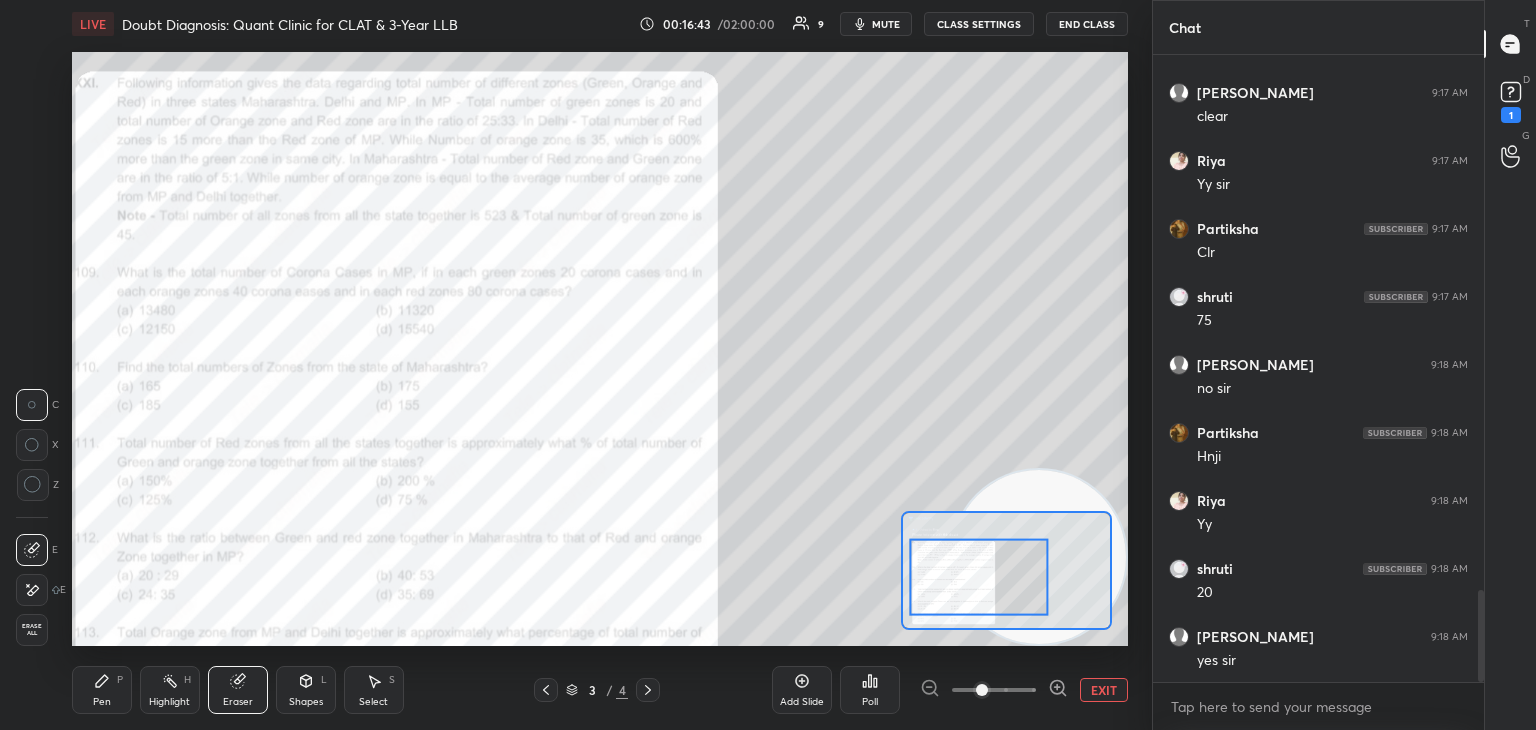 scroll, scrollTop: 3740, scrollLeft: 0, axis: vertical 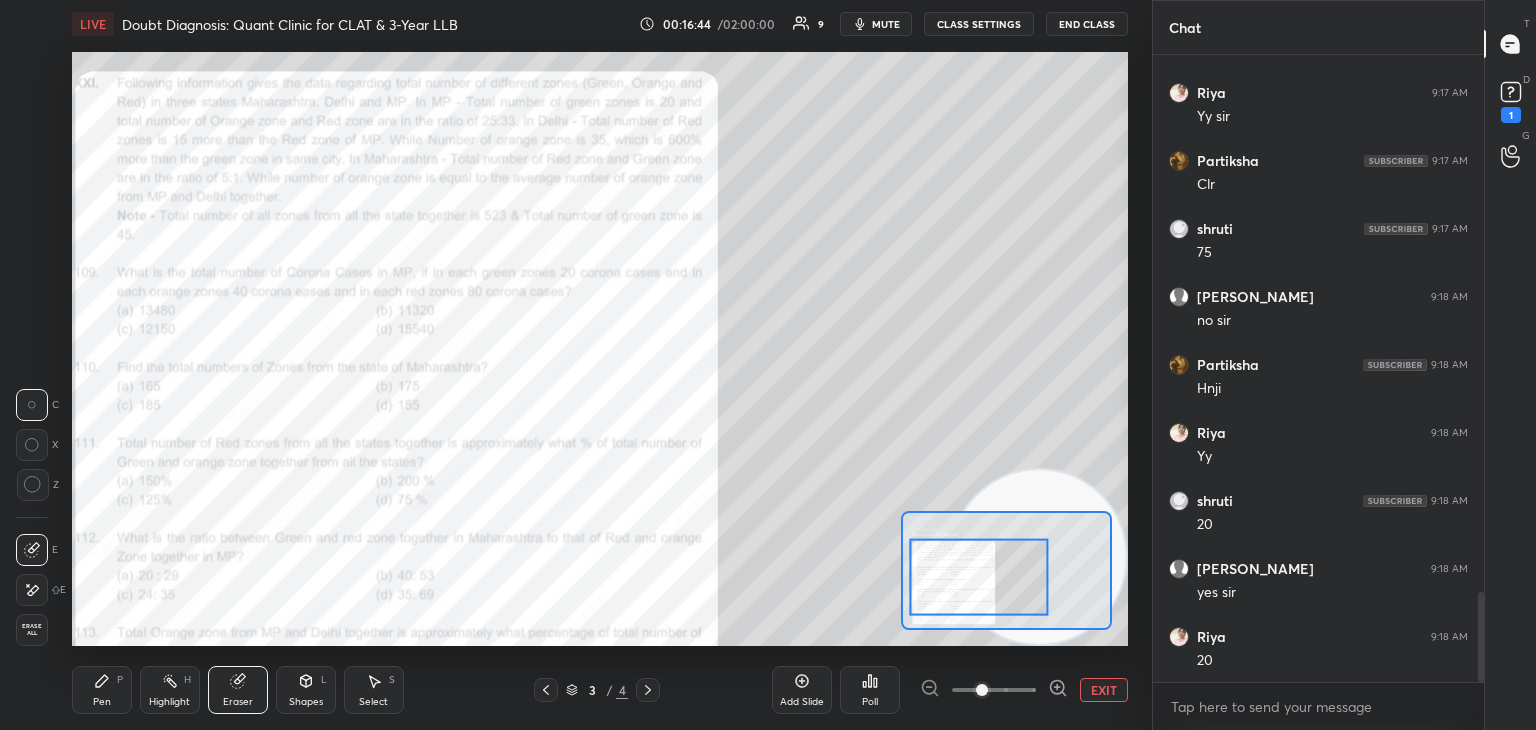 click on "Pen P Highlight H Eraser Shapes L Select S" at bounding box center [247, 690] 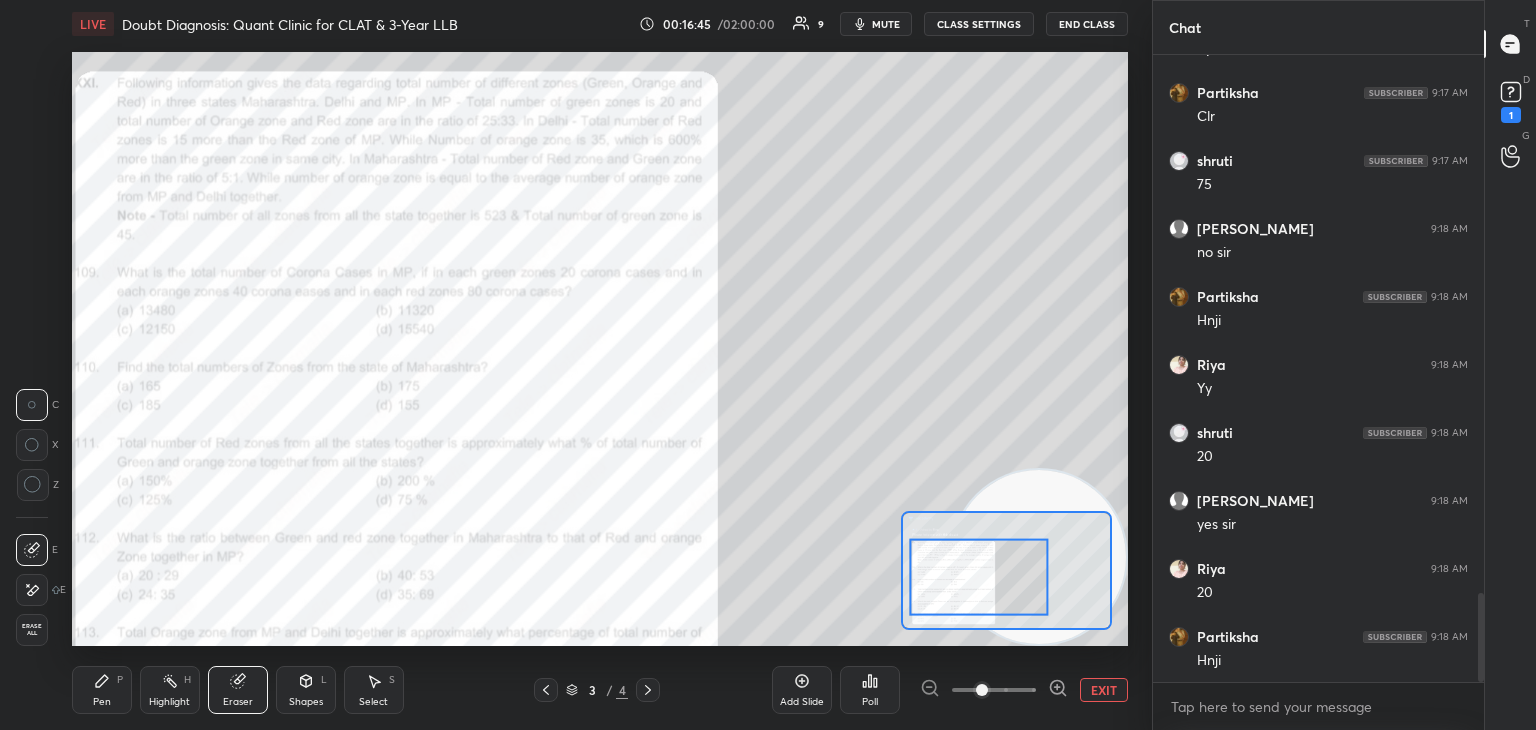 click 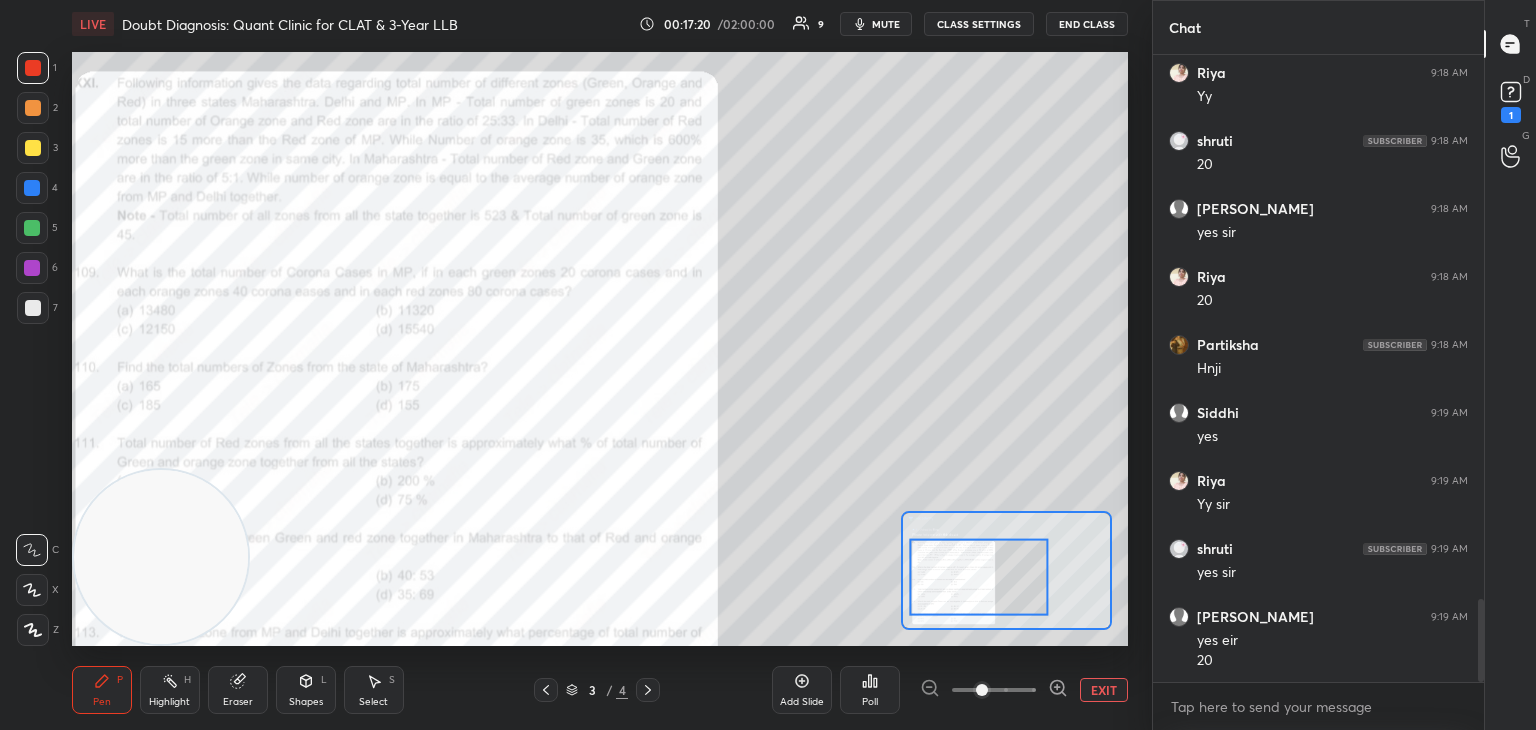 scroll, scrollTop: 4120, scrollLeft: 0, axis: vertical 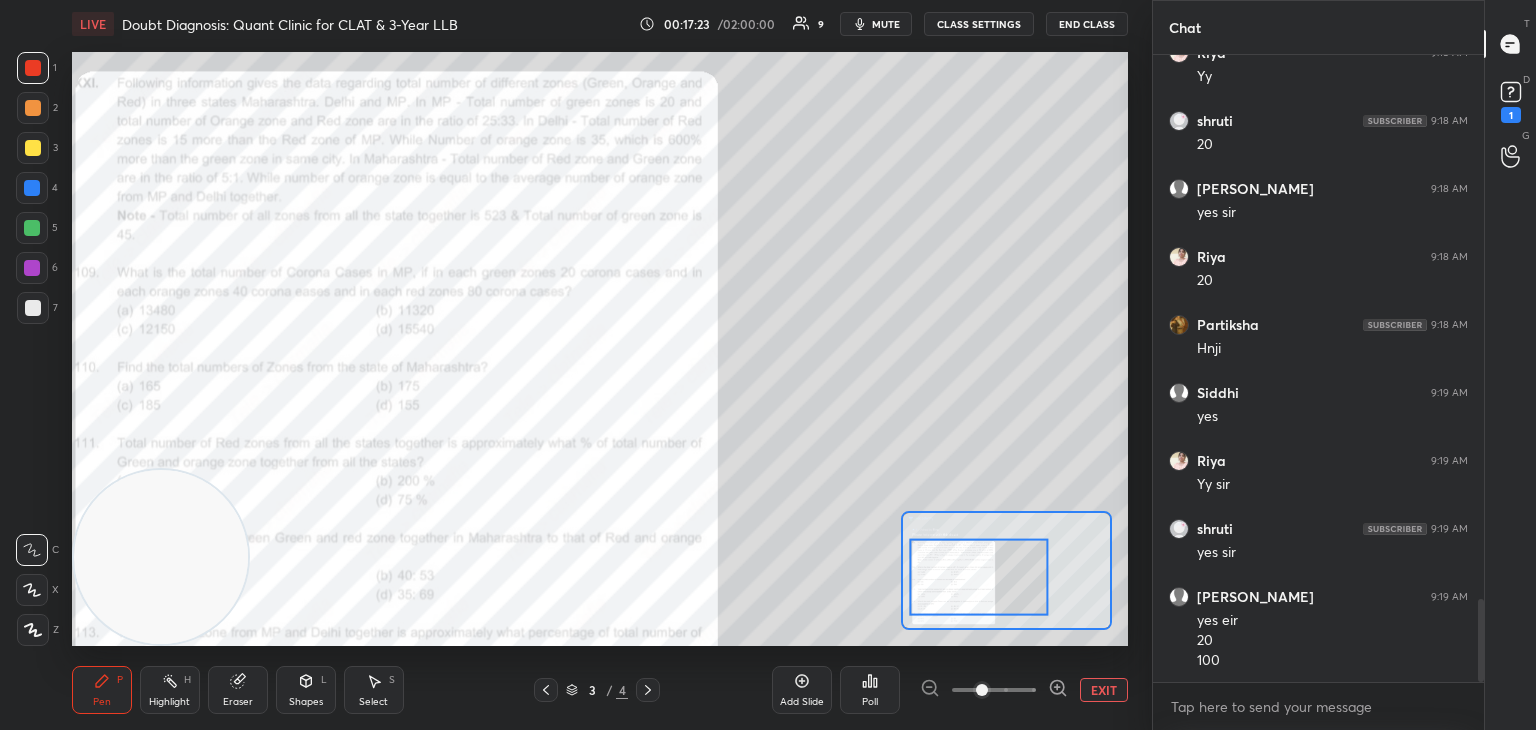 click on "Eraser" at bounding box center (238, 690) 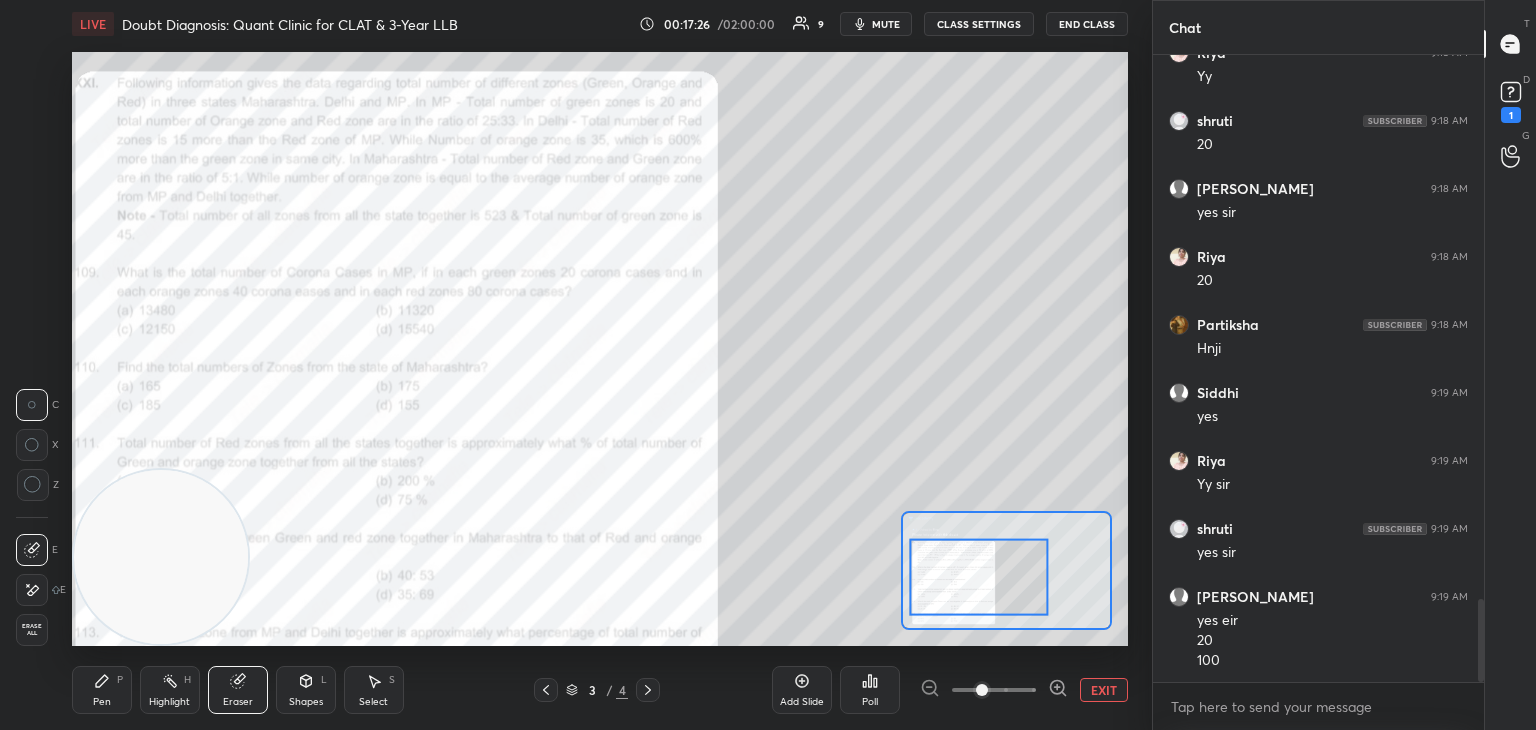 click on "Pen P" at bounding box center [102, 690] 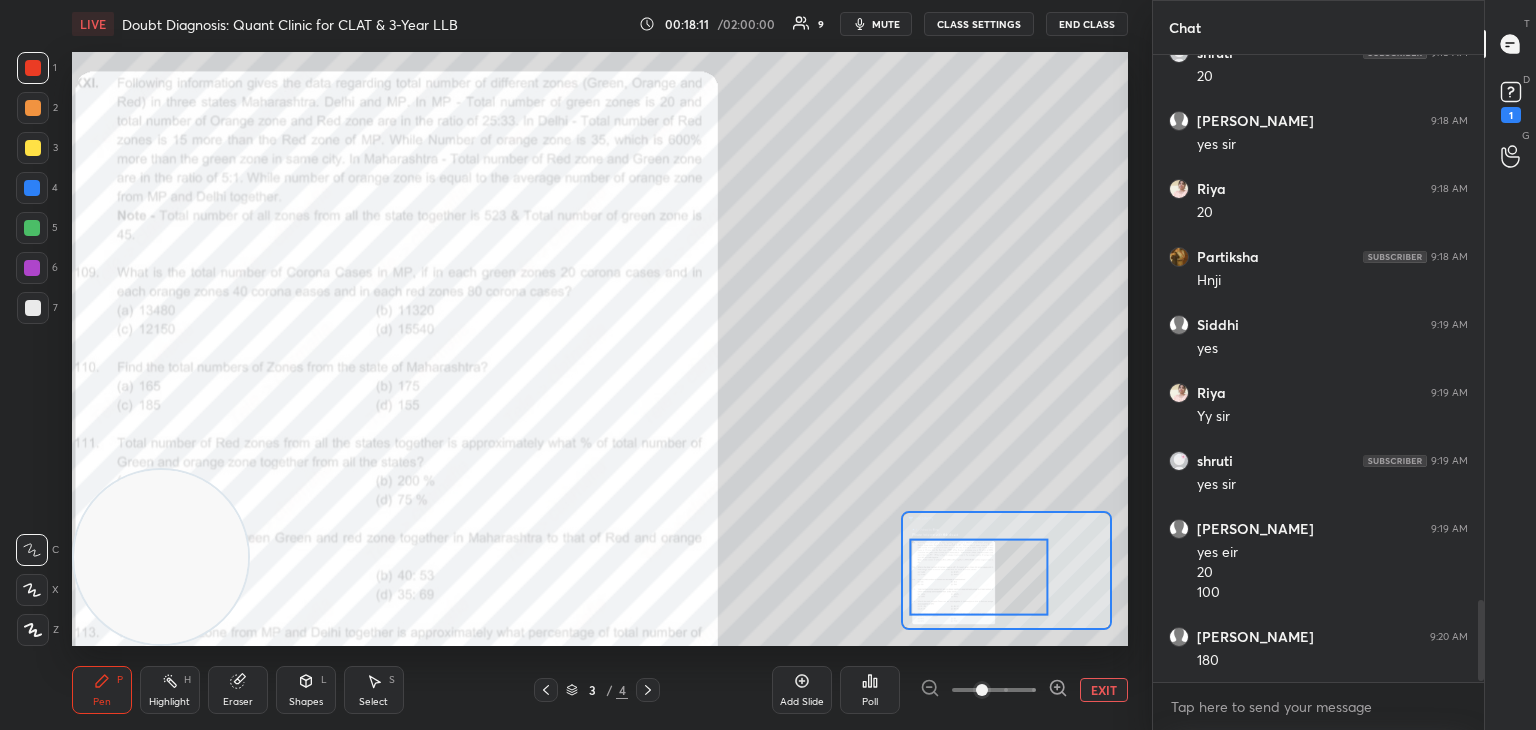 scroll, scrollTop: 4260, scrollLeft: 0, axis: vertical 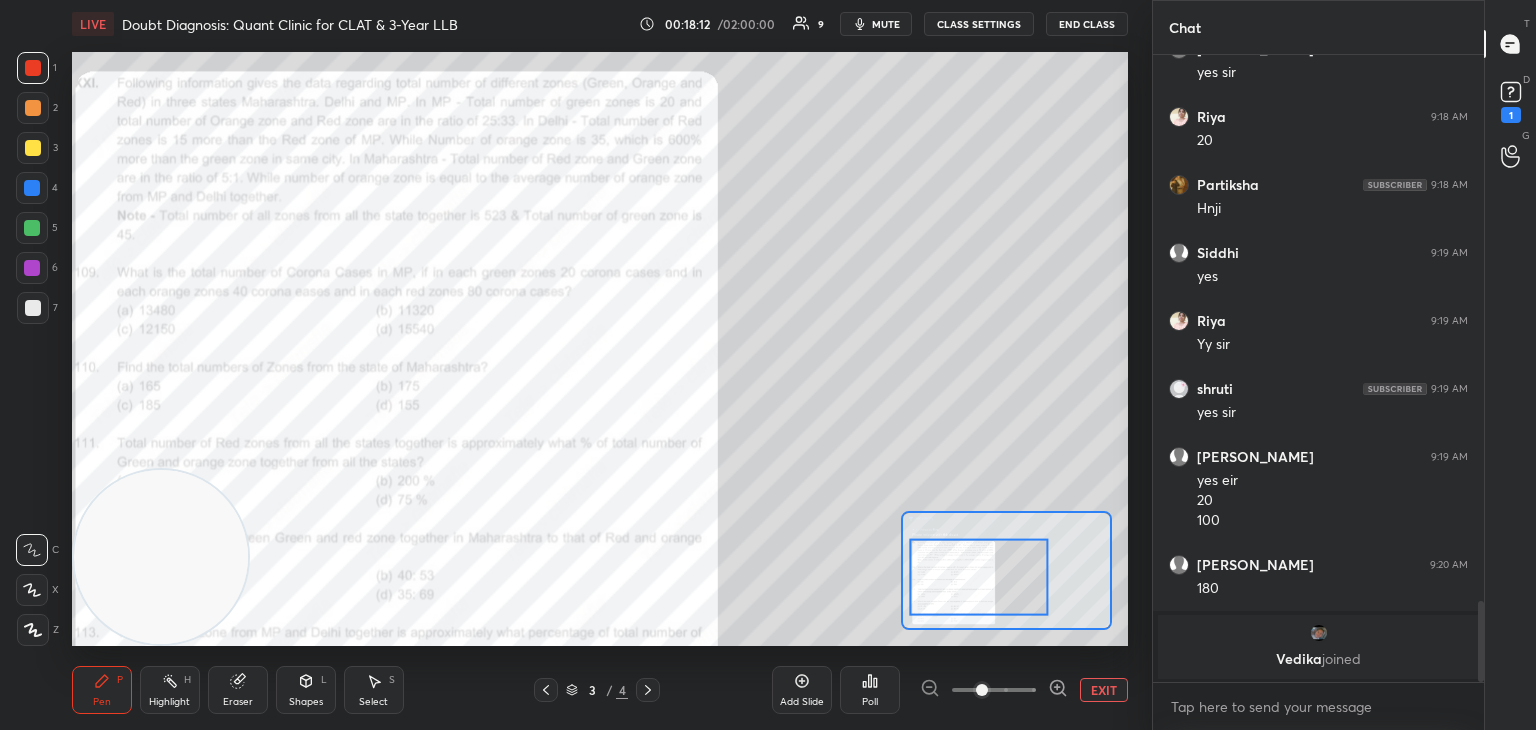 click 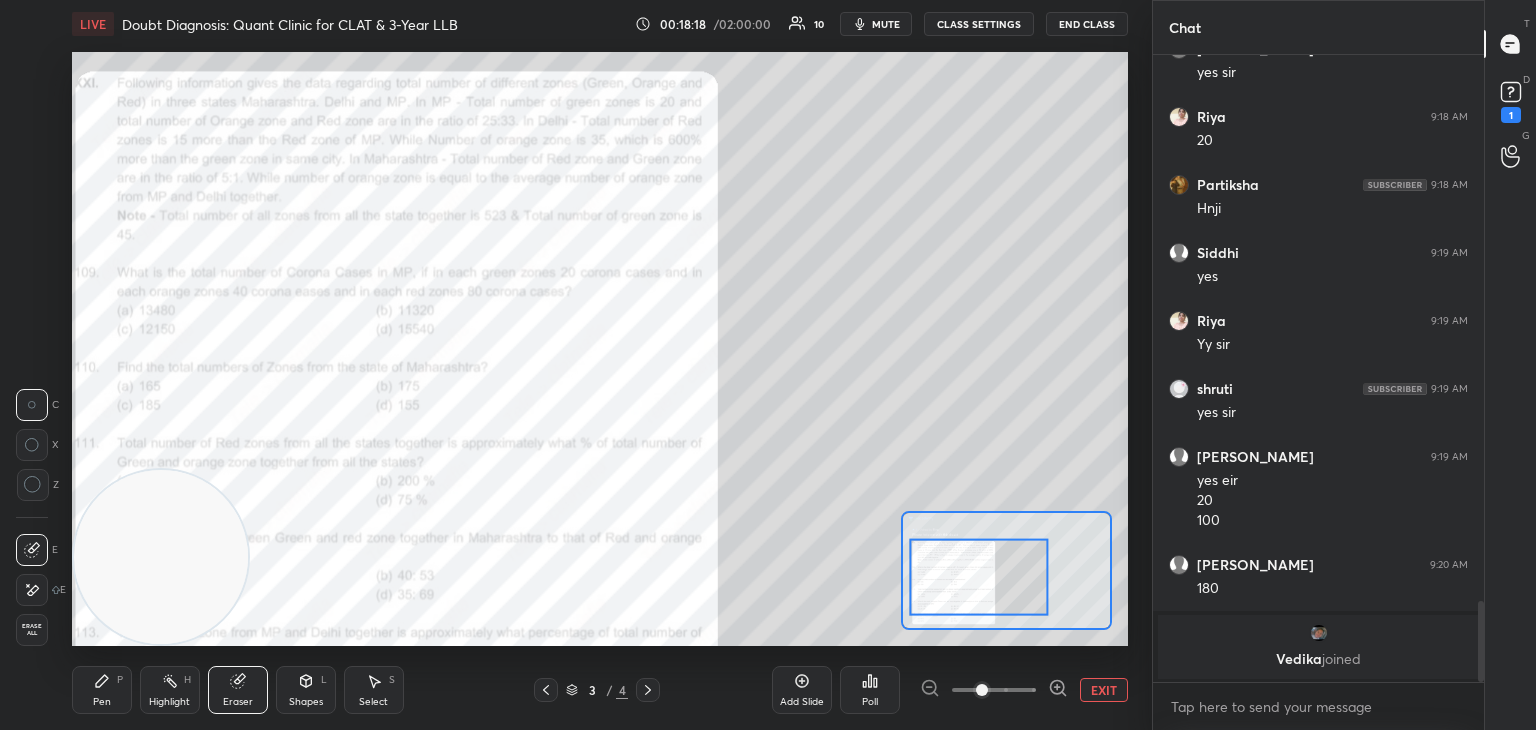 click on "Pen P" at bounding box center [102, 690] 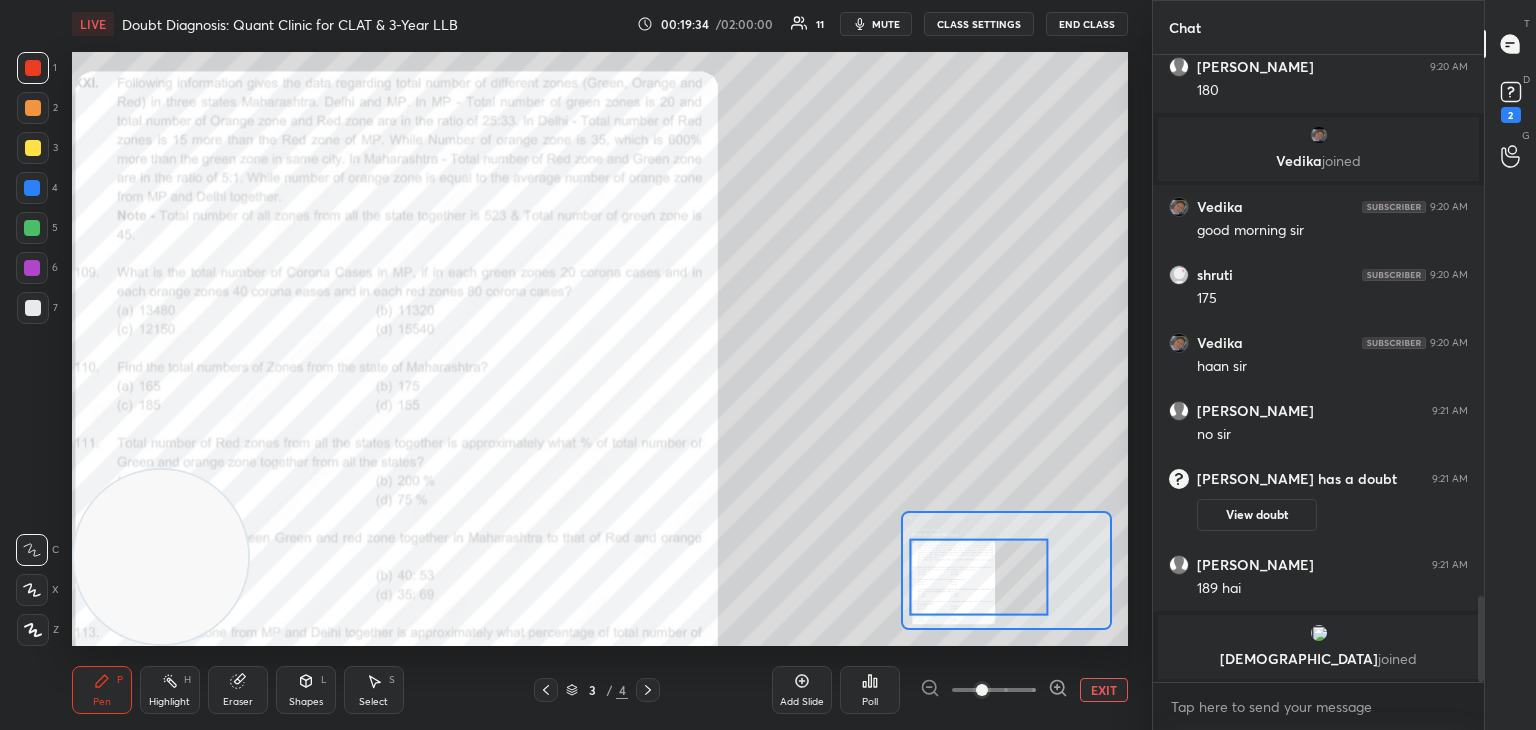 scroll, scrollTop: 4002, scrollLeft: 0, axis: vertical 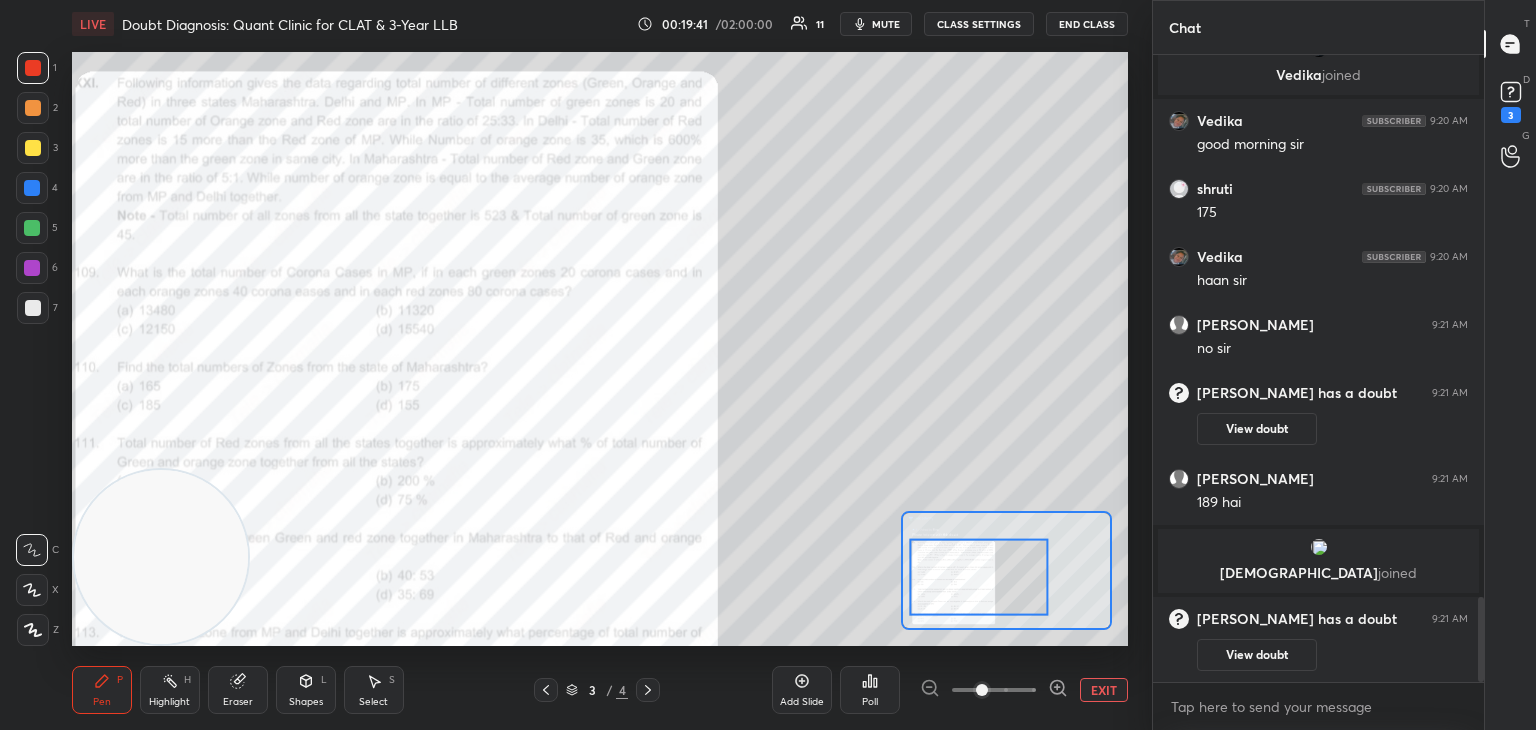 click on "Highlight H" at bounding box center [170, 690] 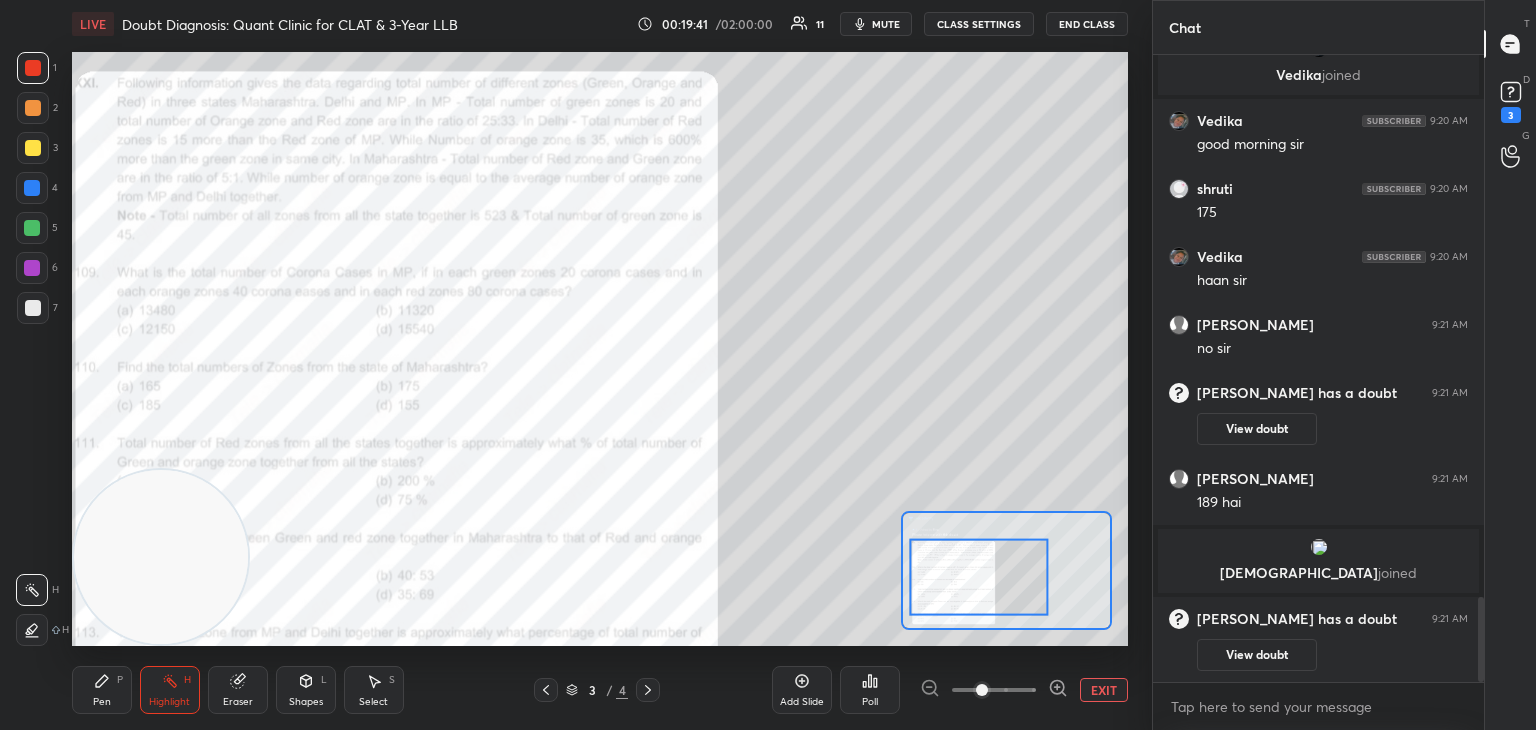 scroll, scrollTop: 4070, scrollLeft: 0, axis: vertical 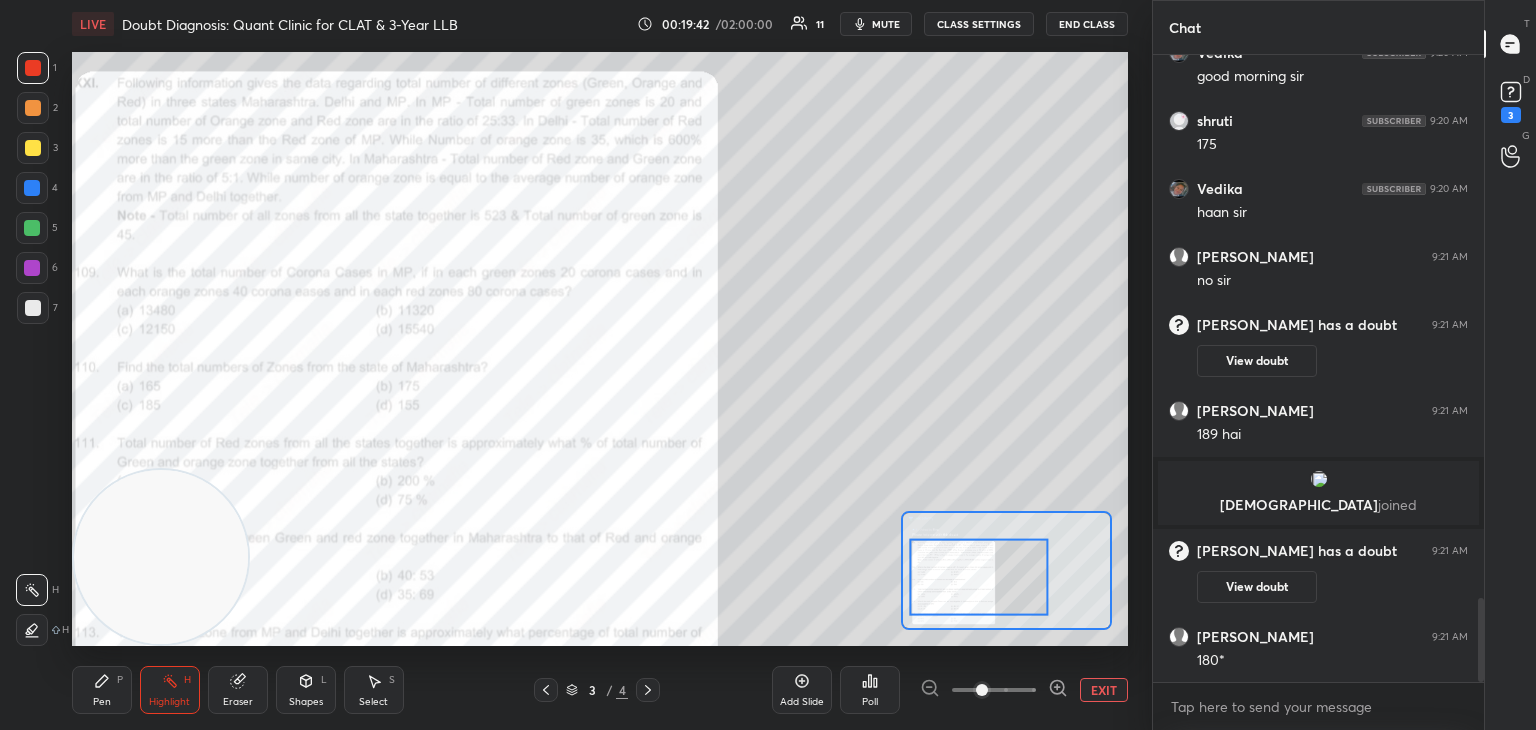 click 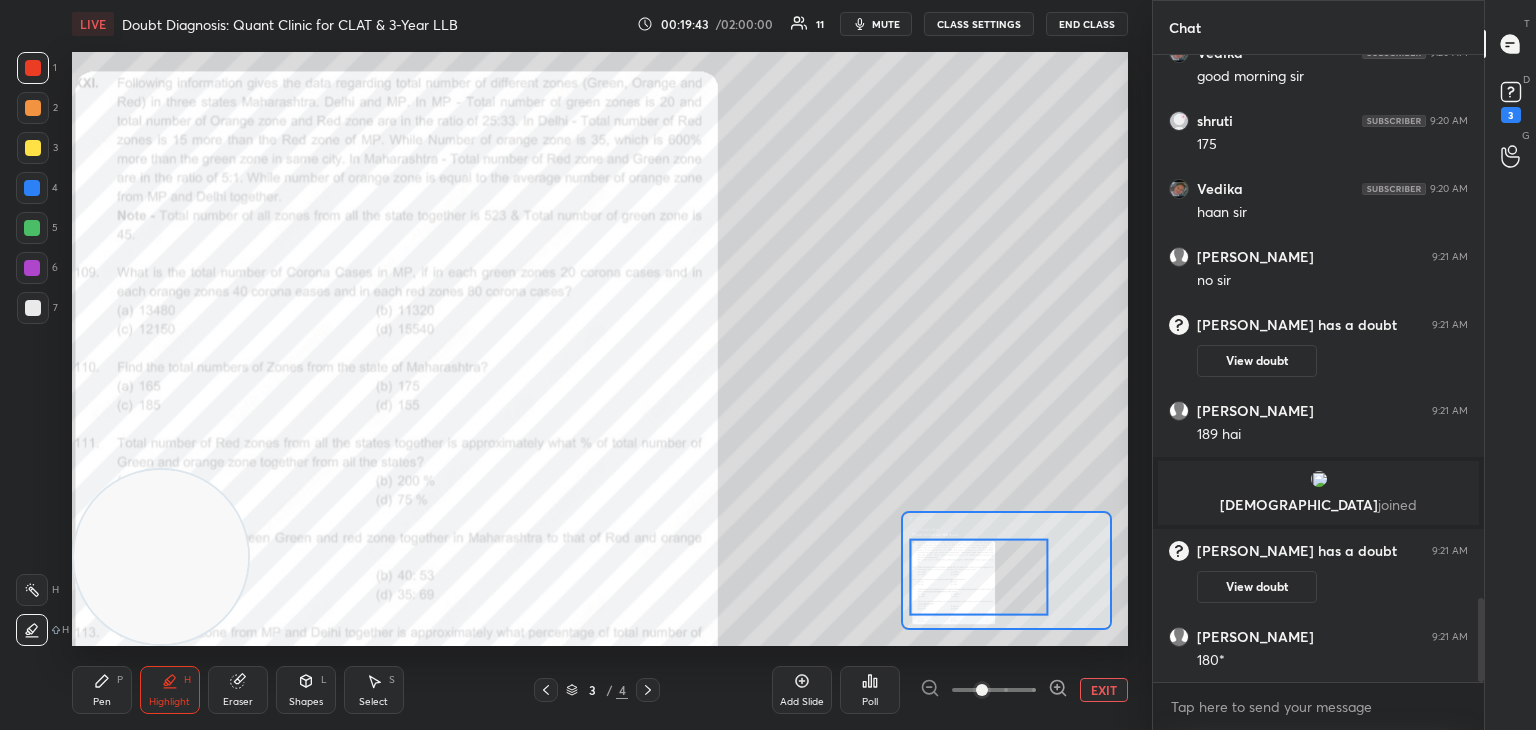 click at bounding box center [33, 308] 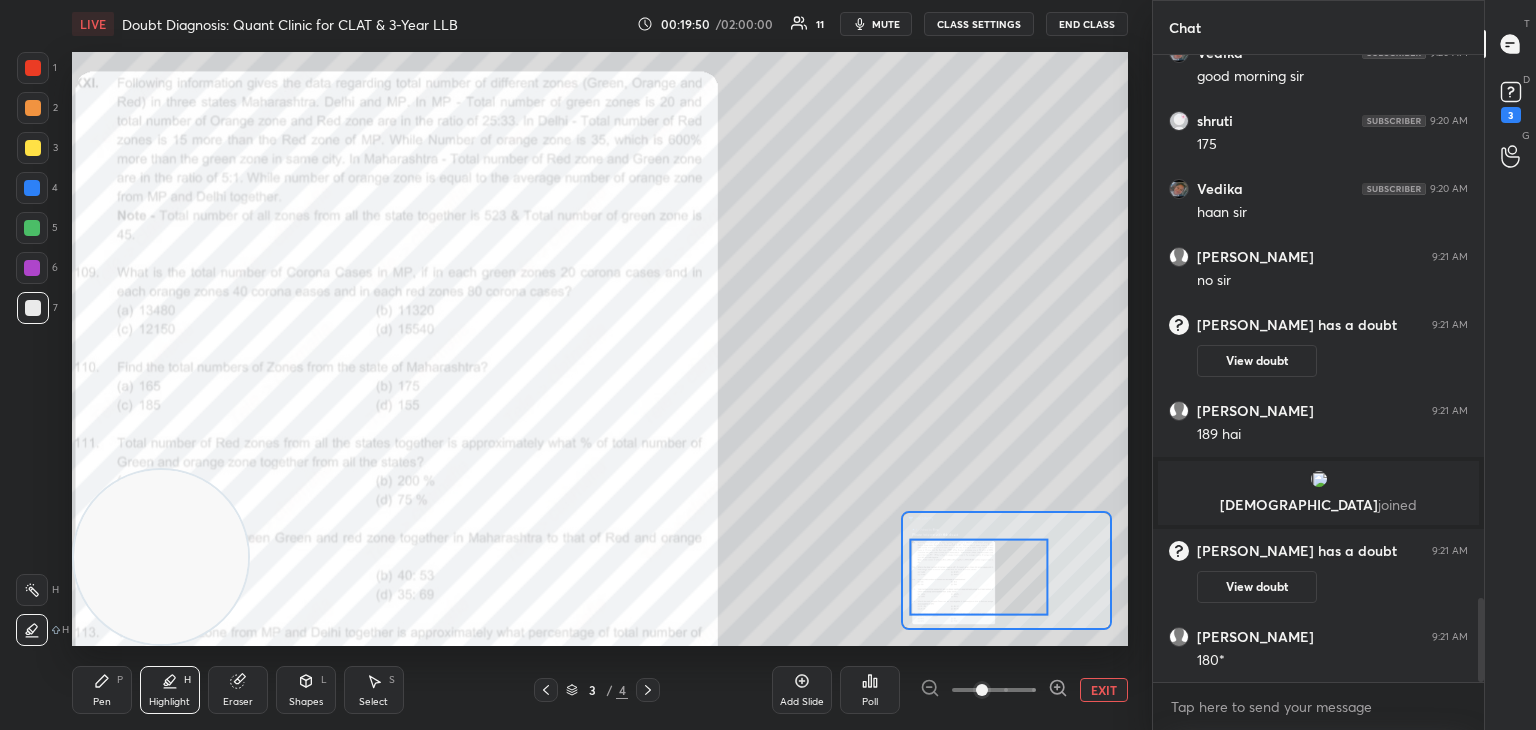 click on "Pen P" at bounding box center (102, 690) 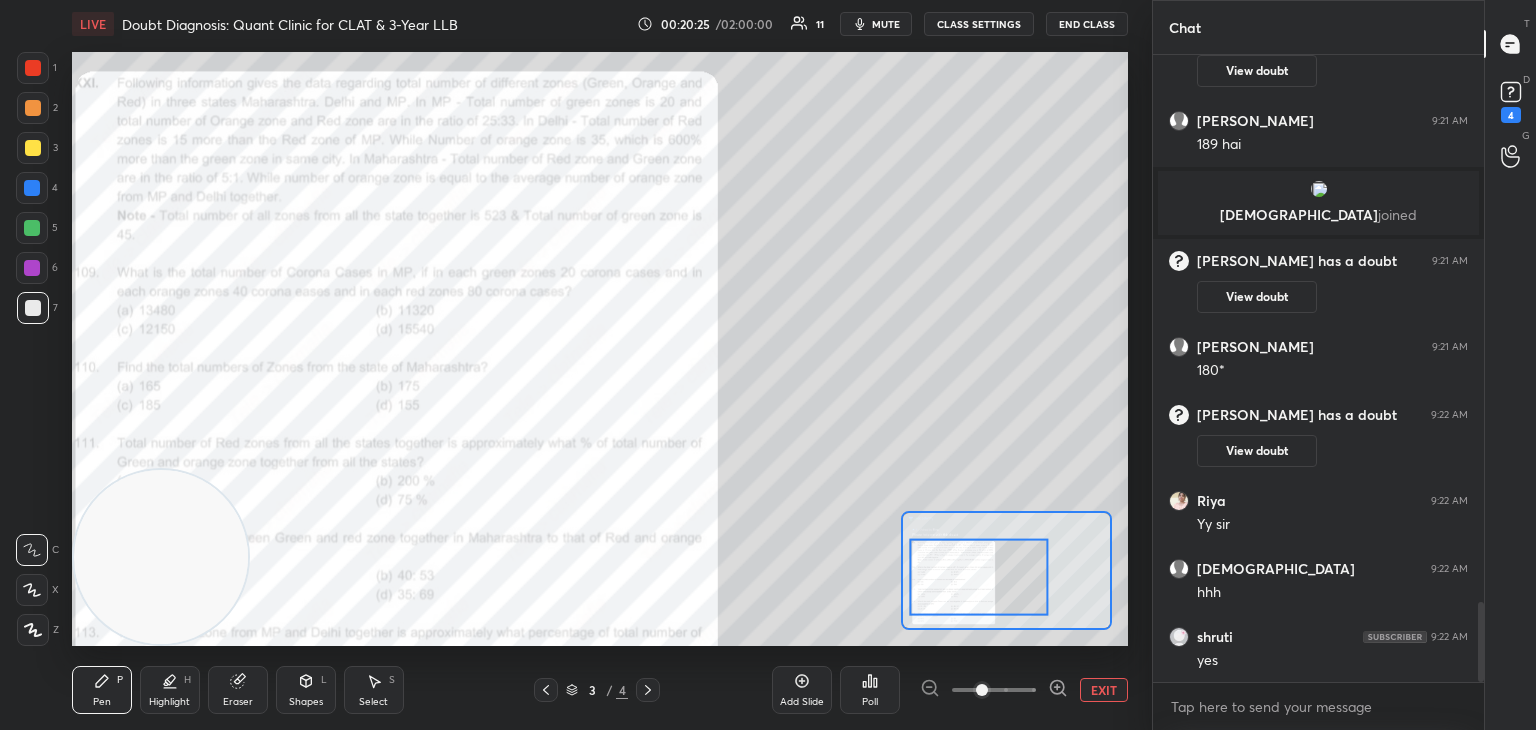 scroll, scrollTop: 4392, scrollLeft: 0, axis: vertical 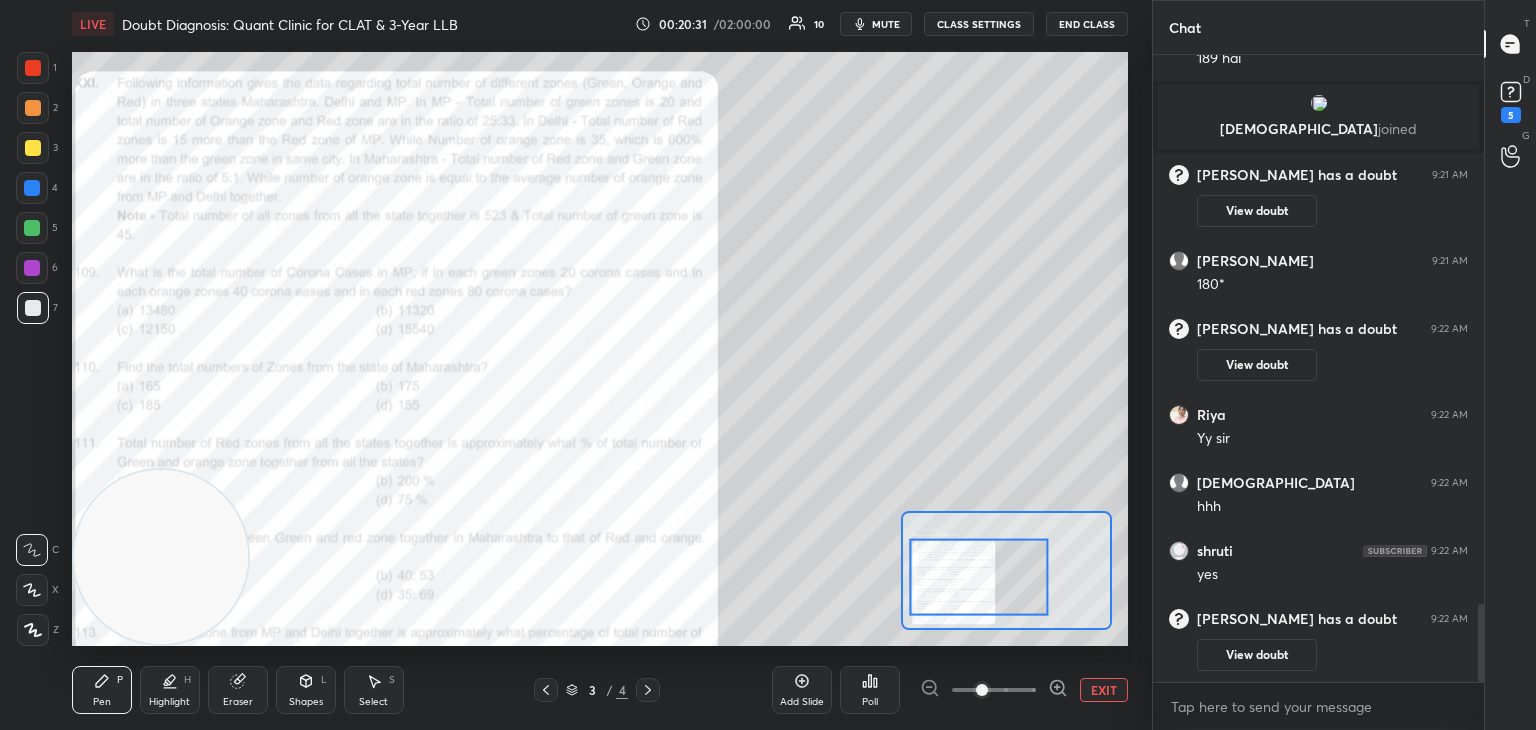 click 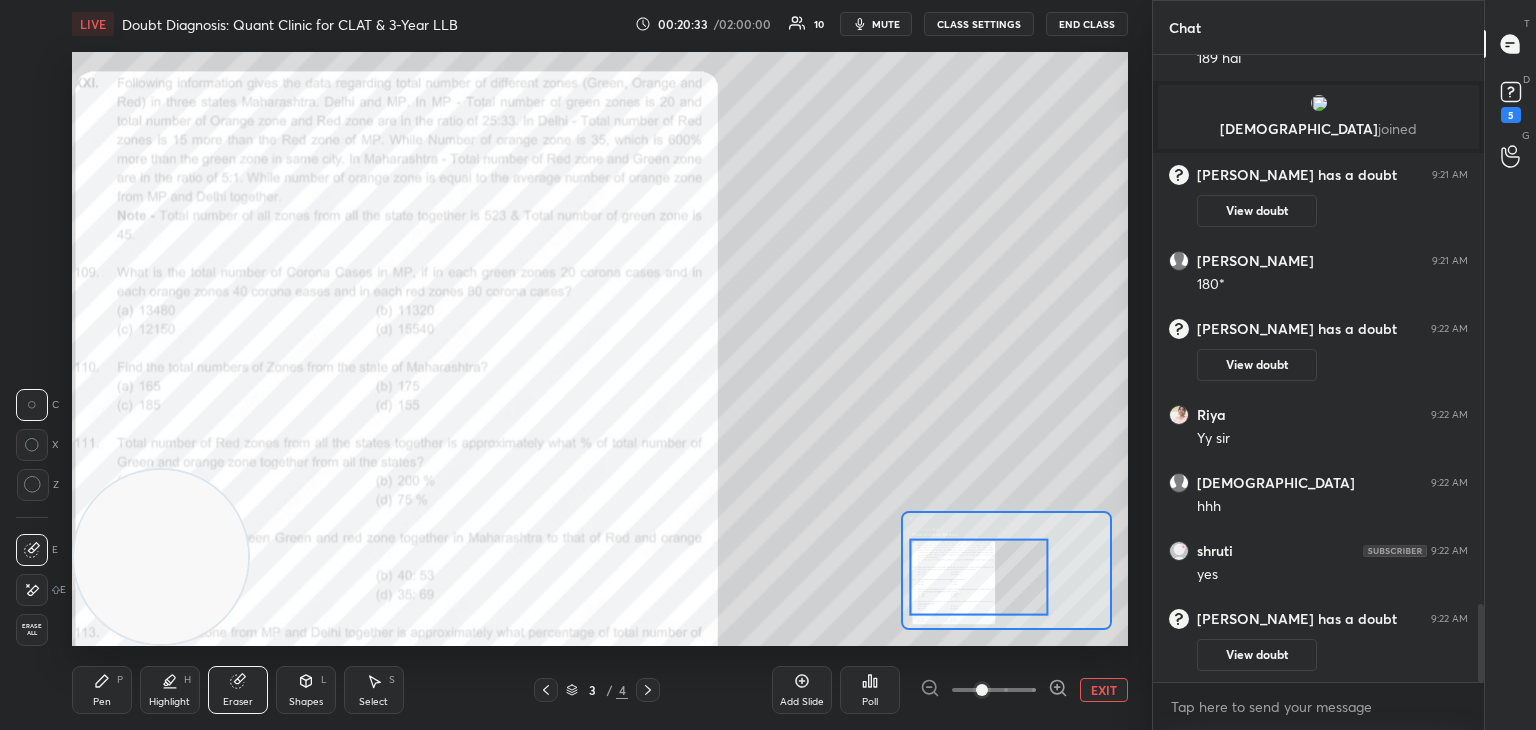 click on "Pen P" at bounding box center [102, 690] 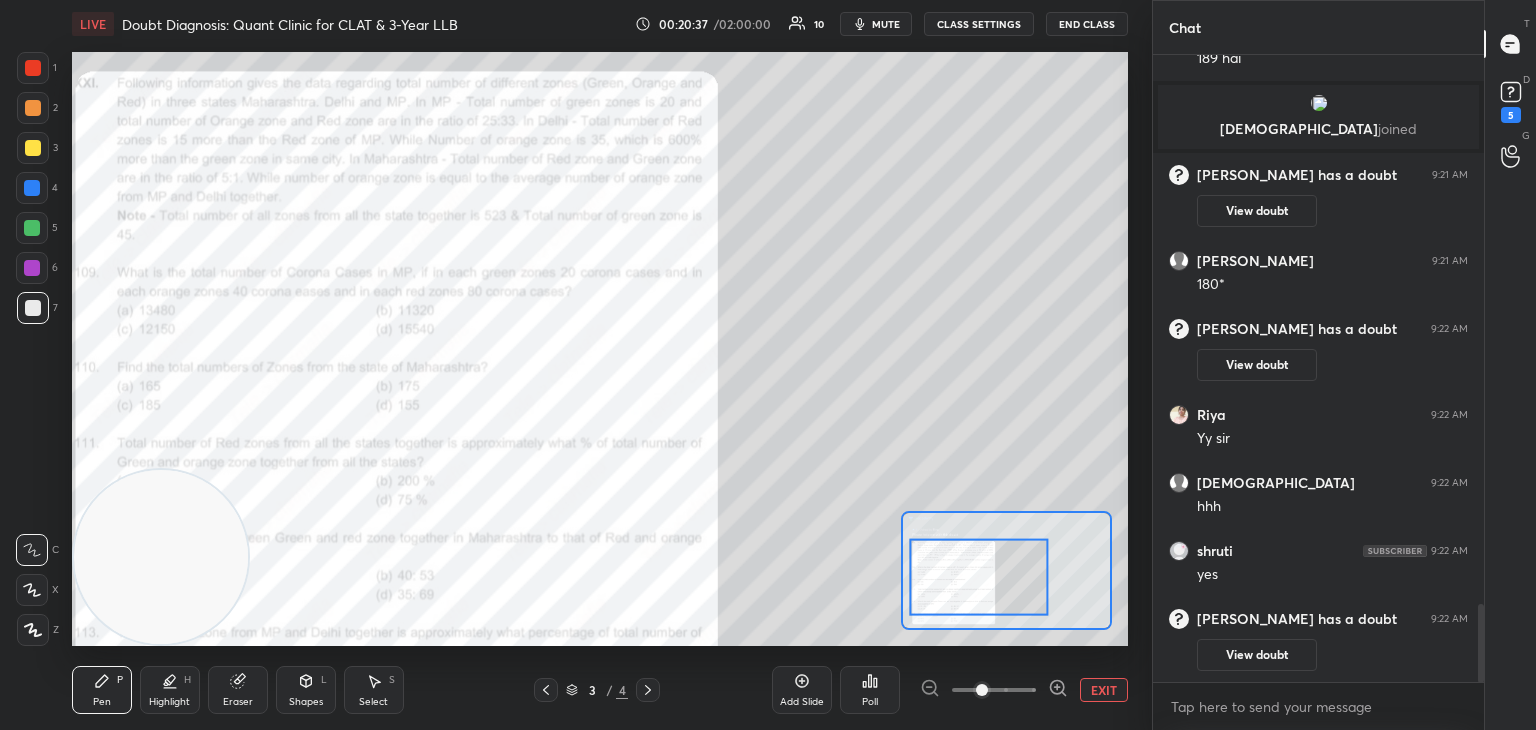 scroll, scrollTop: 4388, scrollLeft: 0, axis: vertical 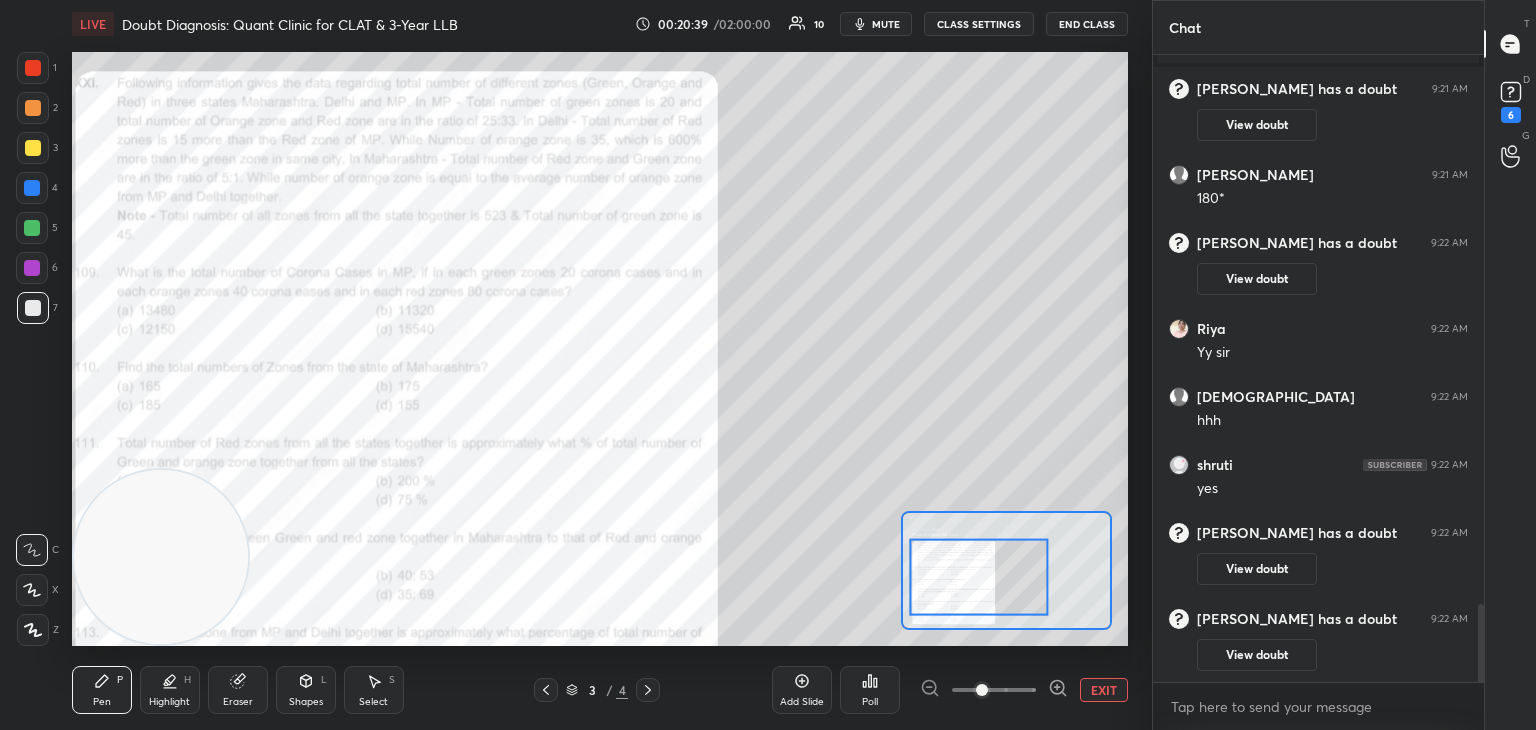 click on "Eraser" at bounding box center (238, 690) 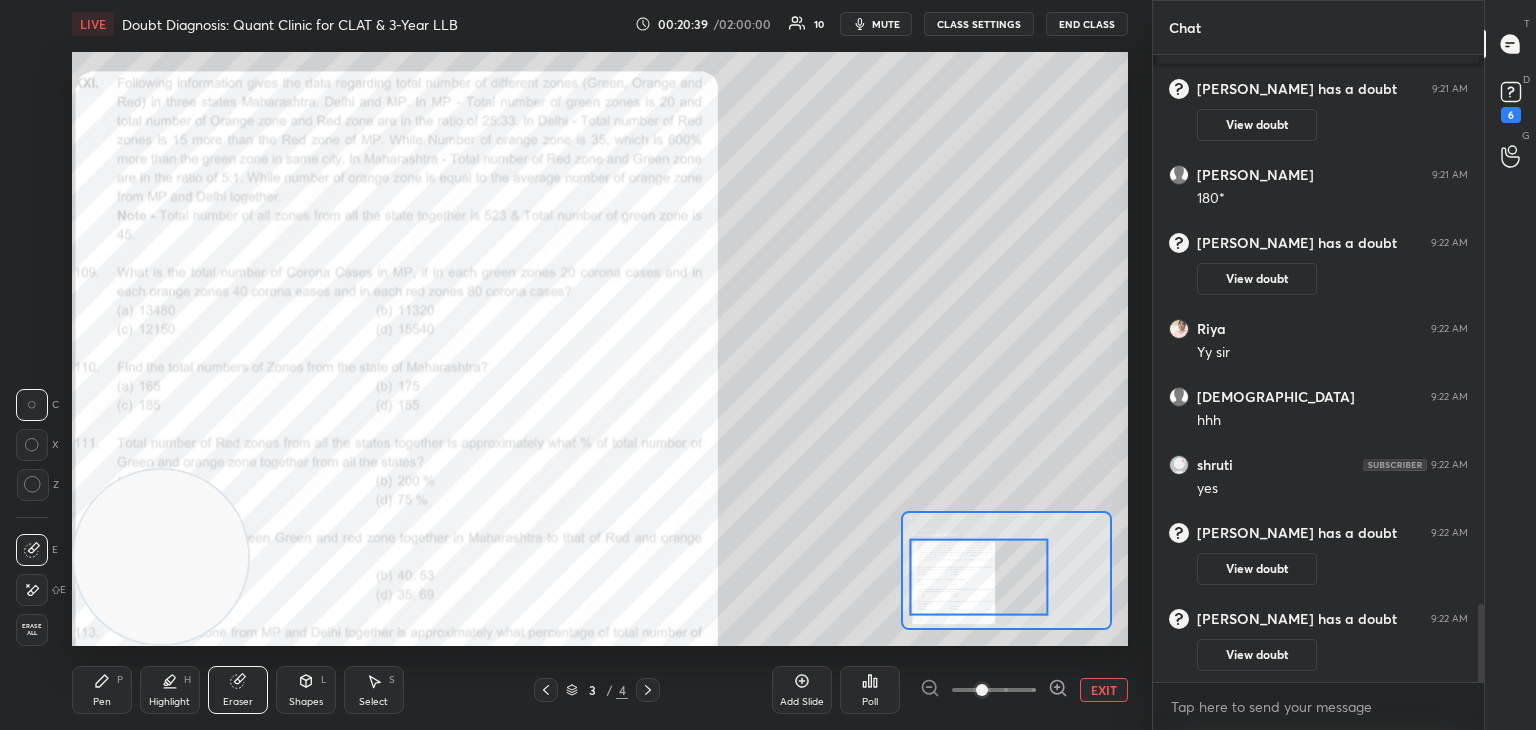 click on "Highlight H" at bounding box center [170, 690] 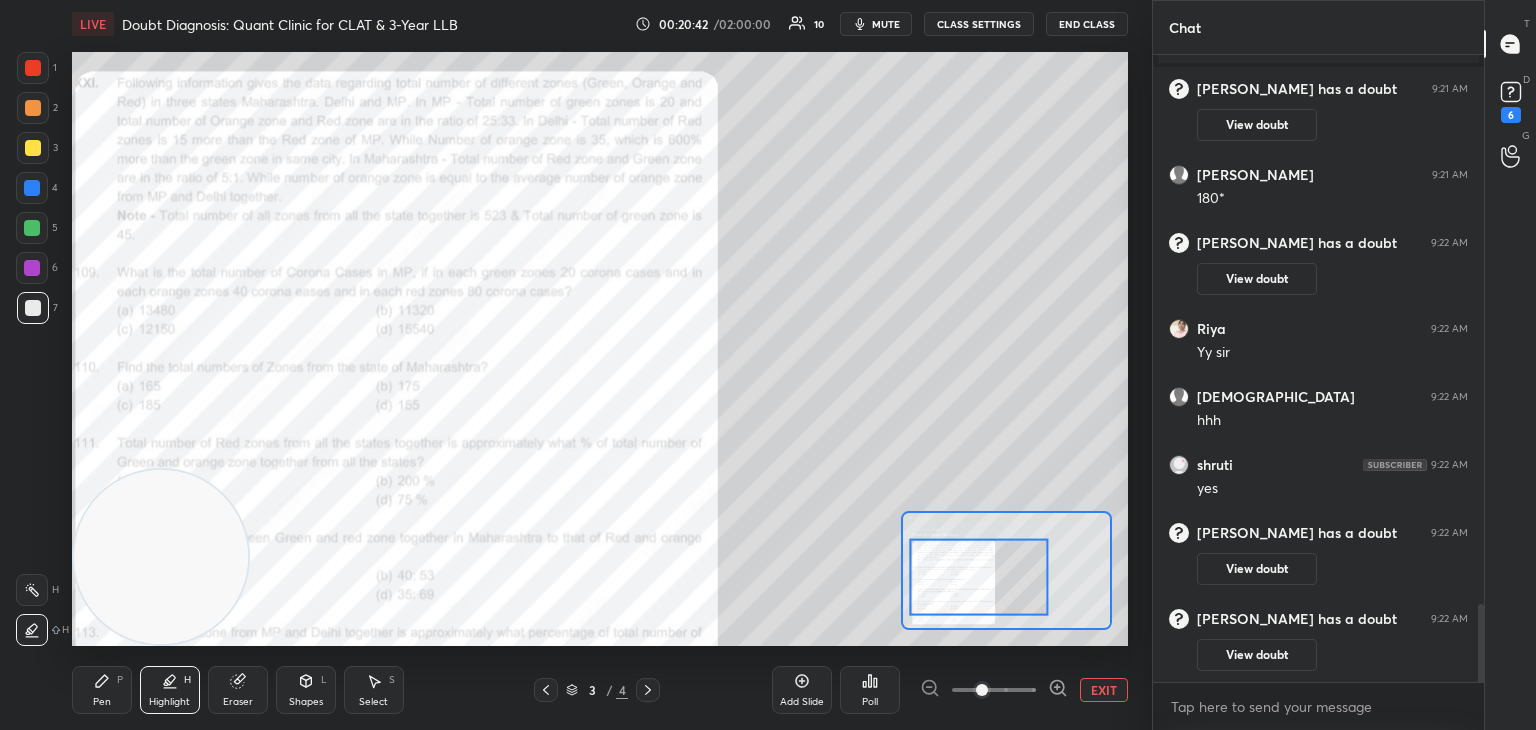 click on "Pen P" at bounding box center [102, 690] 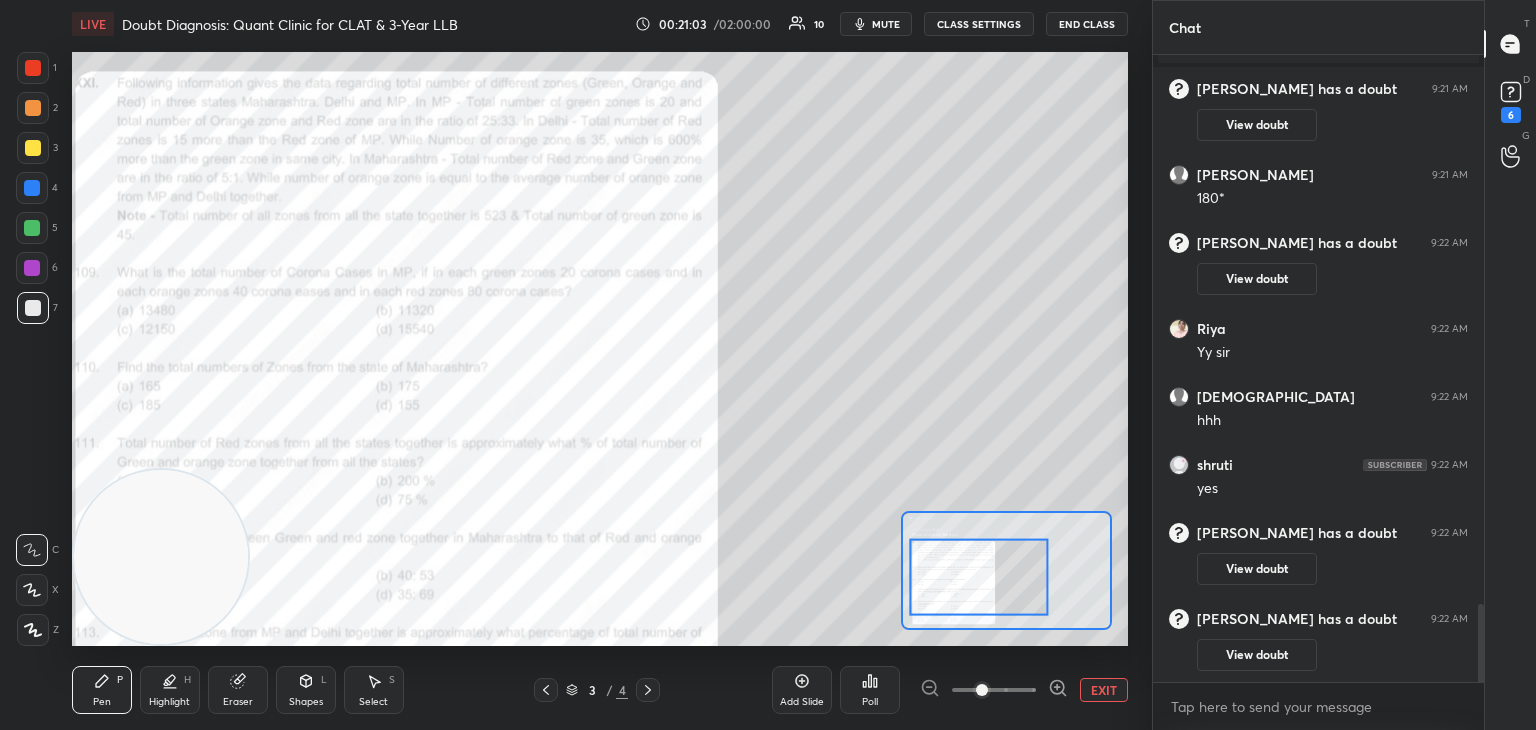 click on "Eraser" at bounding box center [238, 690] 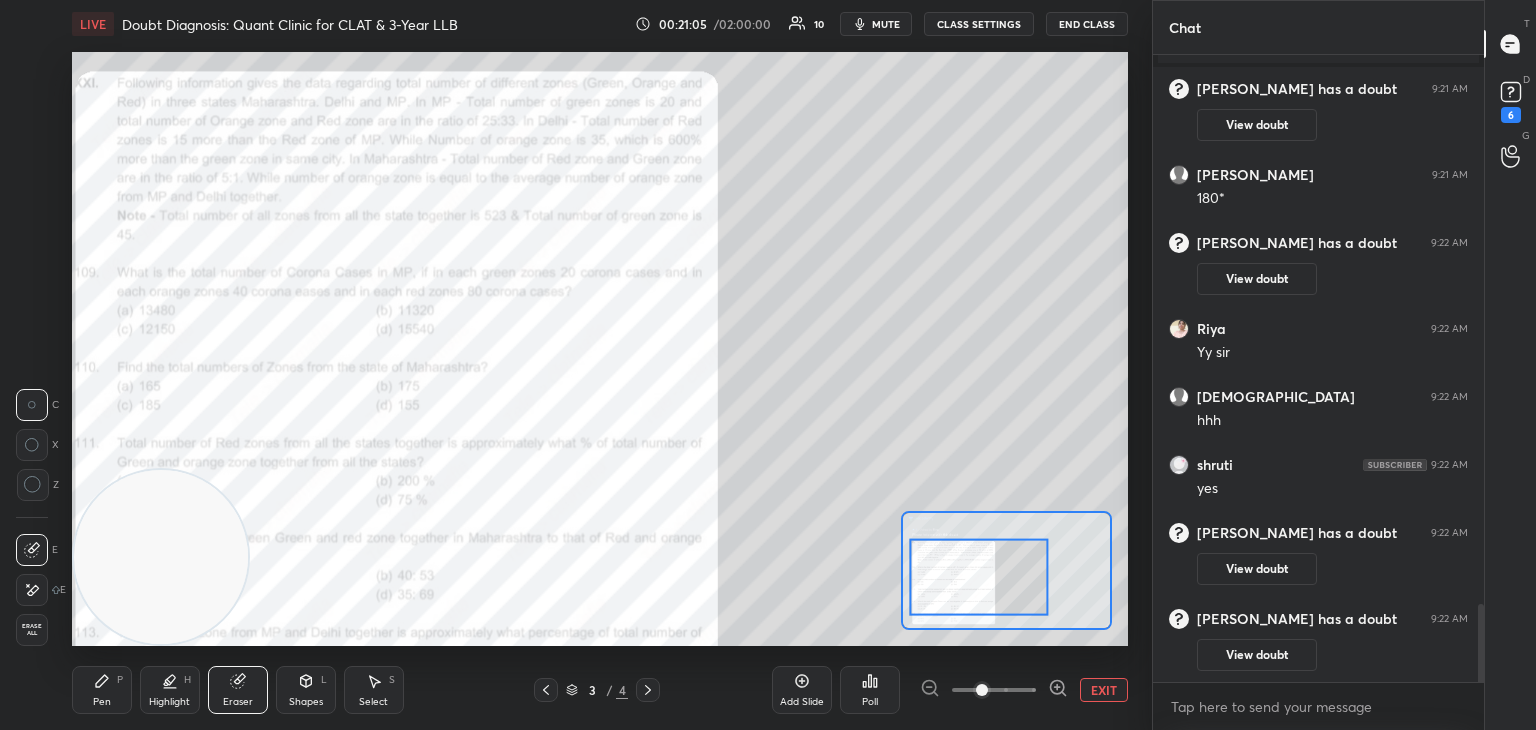 click on "P" at bounding box center [120, 680] 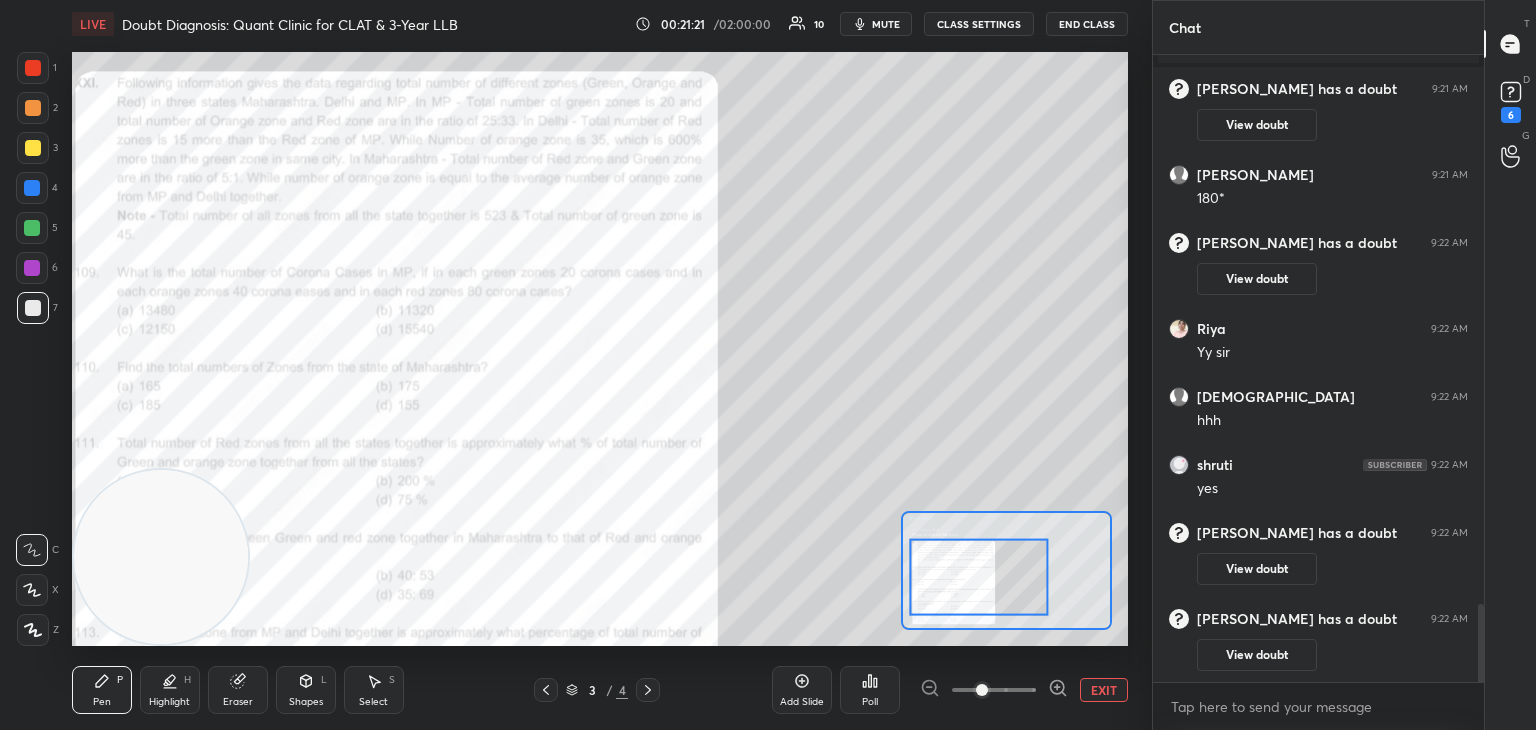 click at bounding box center [33, 148] 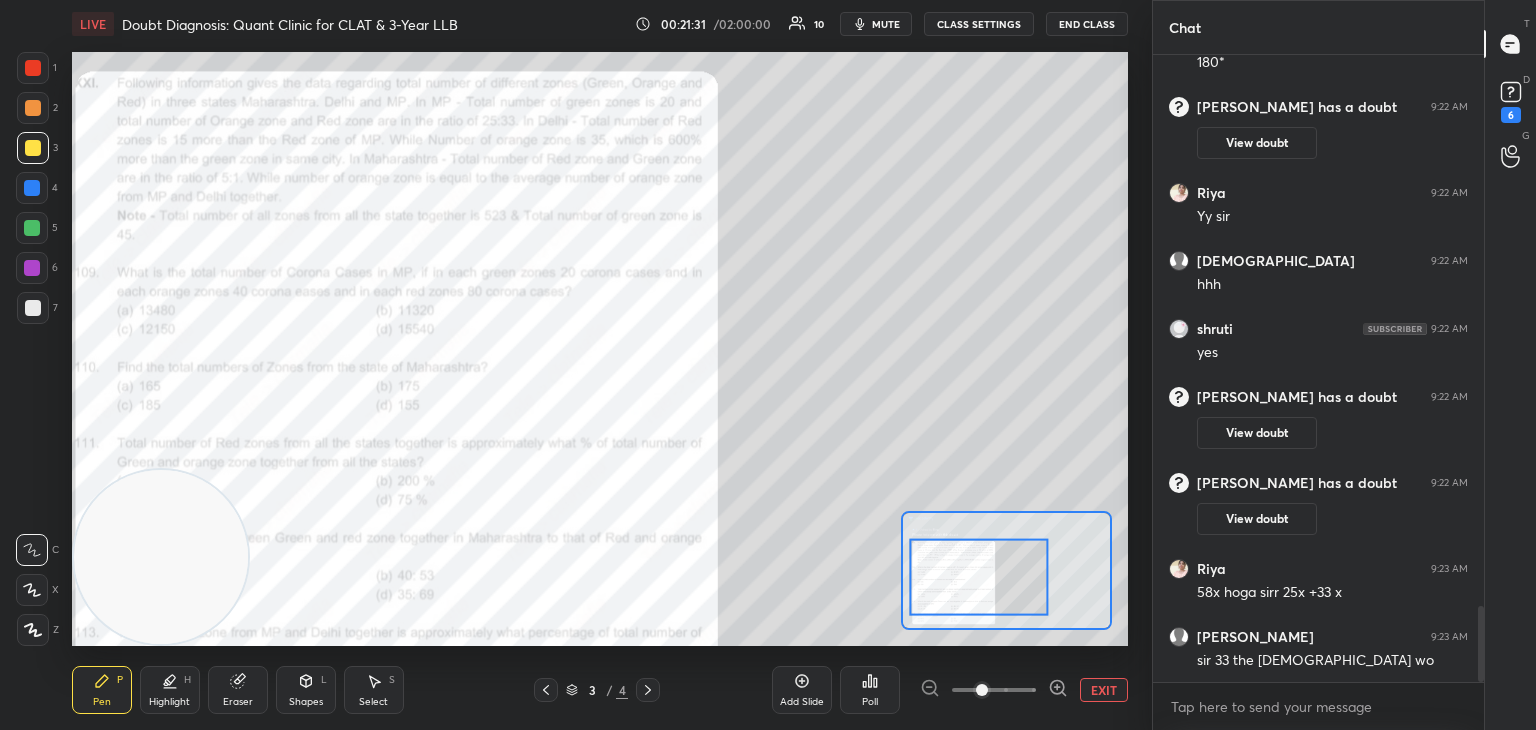 scroll, scrollTop: 4596, scrollLeft: 0, axis: vertical 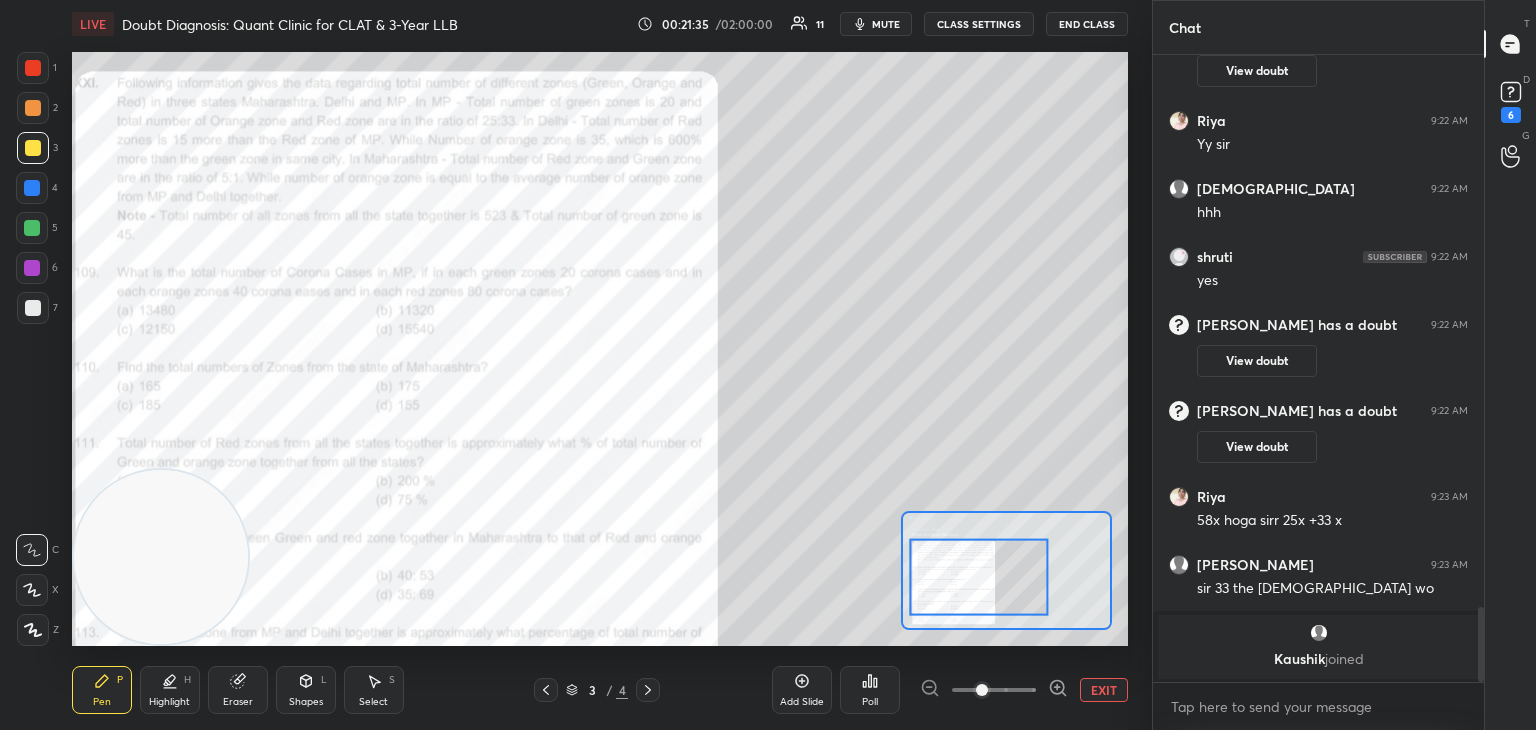 click on "Eraser" at bounding box center [238, 690] 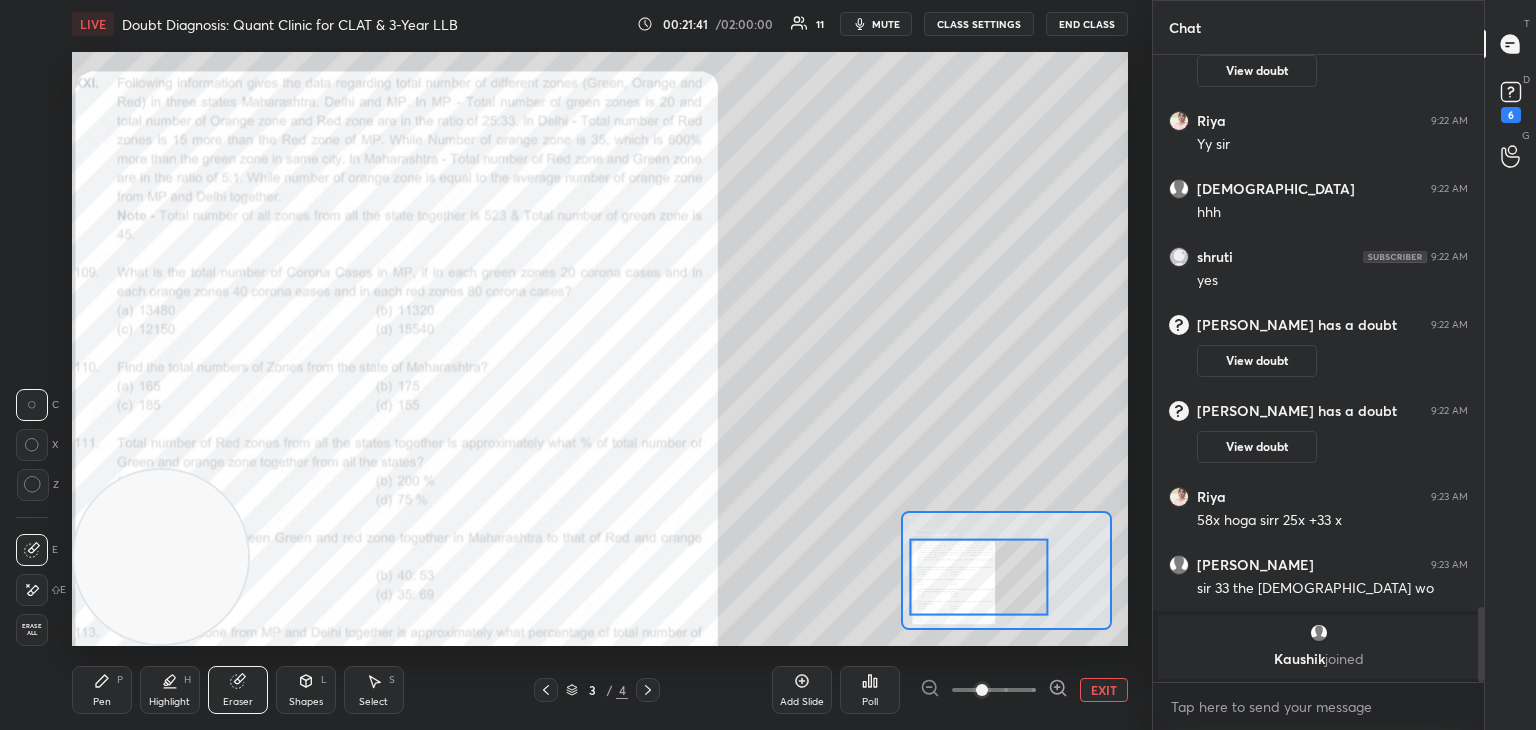 click on "Pen P" at bounding box center (102, 690) 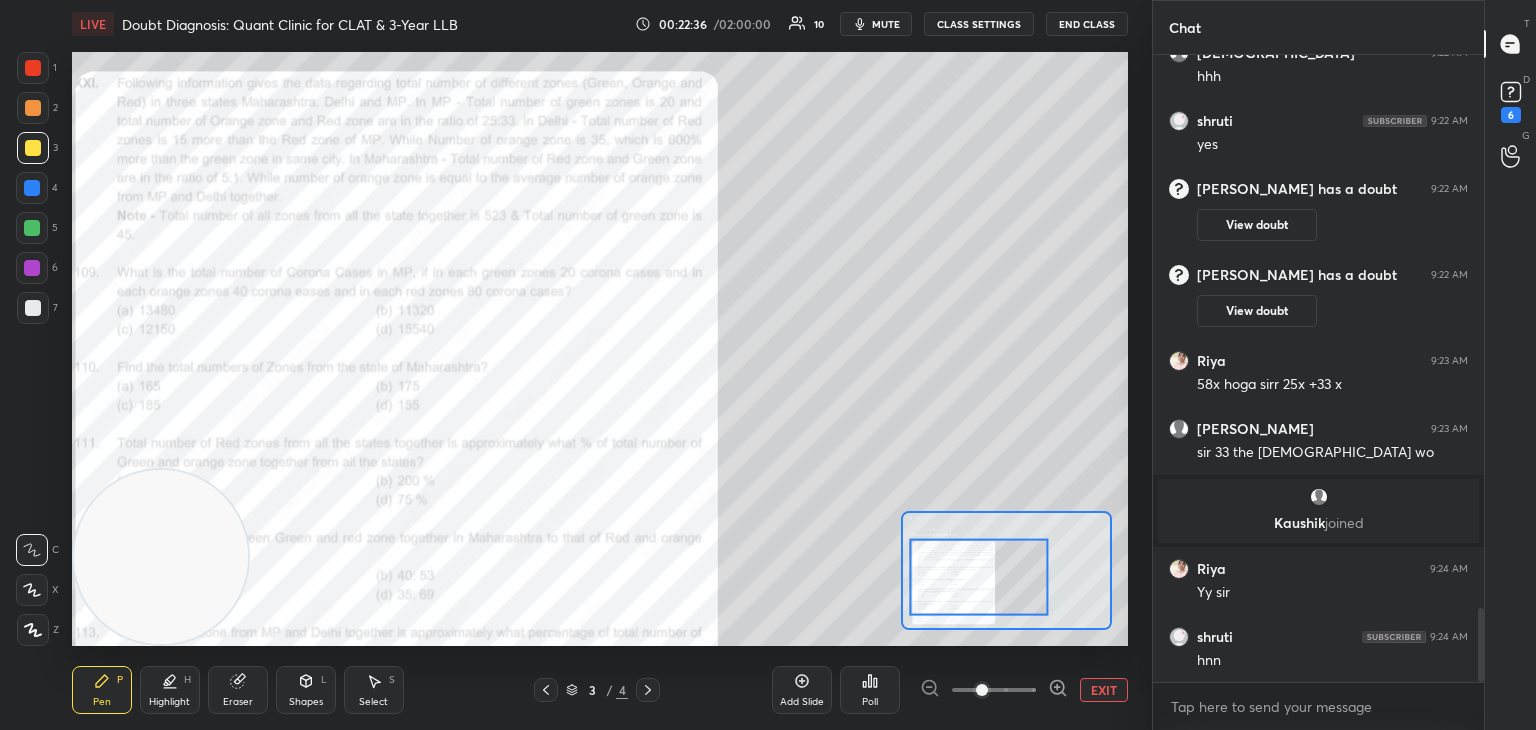 scroll, scrollTop: 4746, scrollLeft: 0, axis: vertical 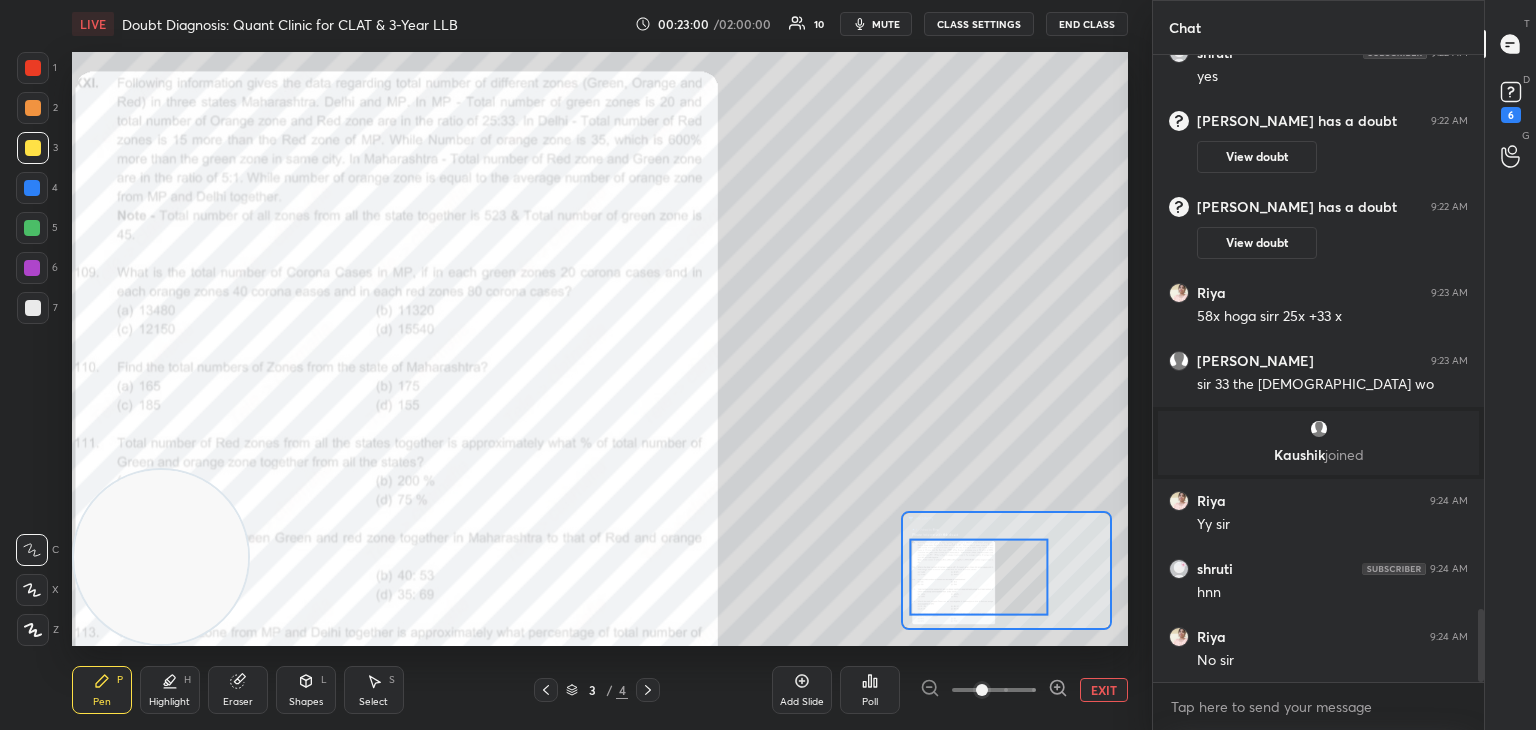 click on "Eraser" at bounding box center [238, 690] 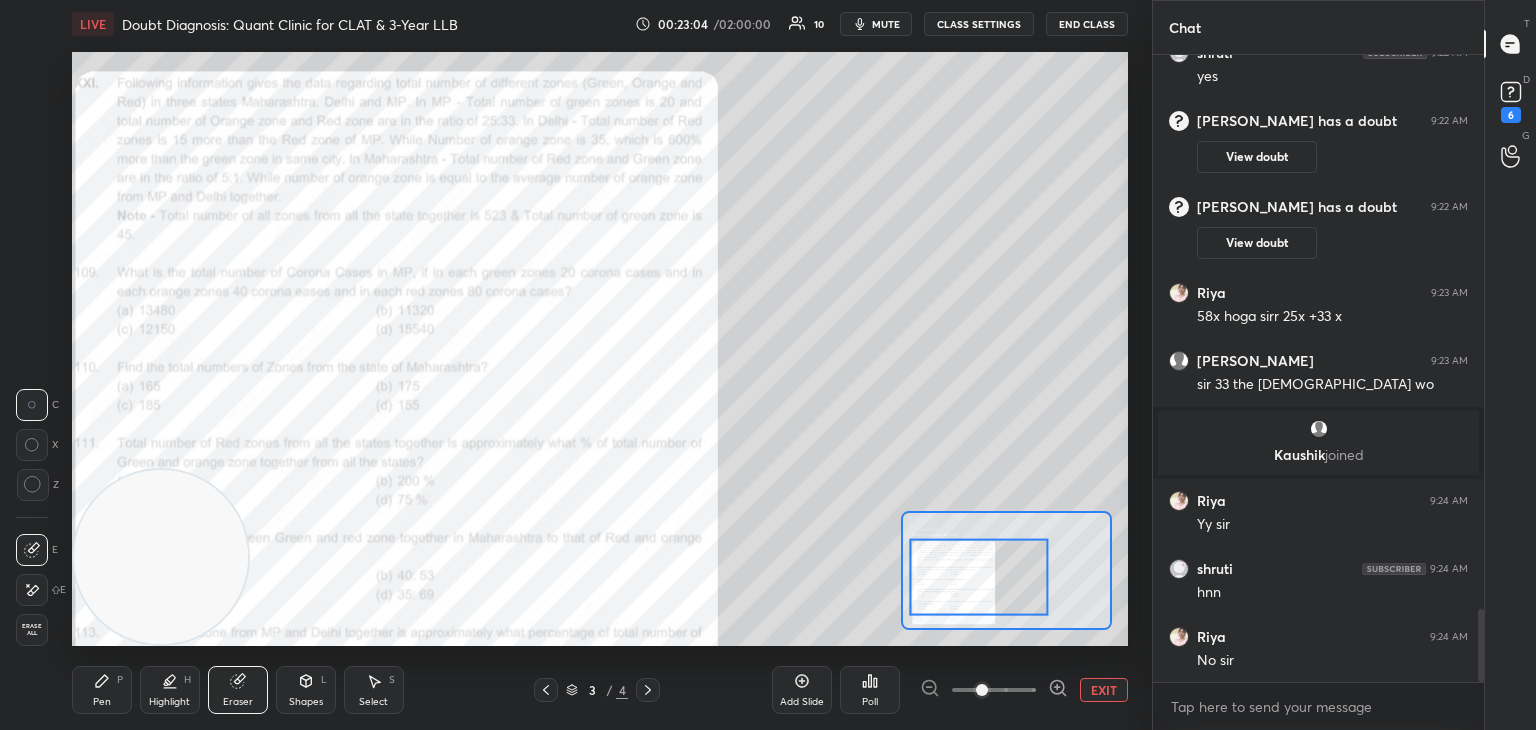 click 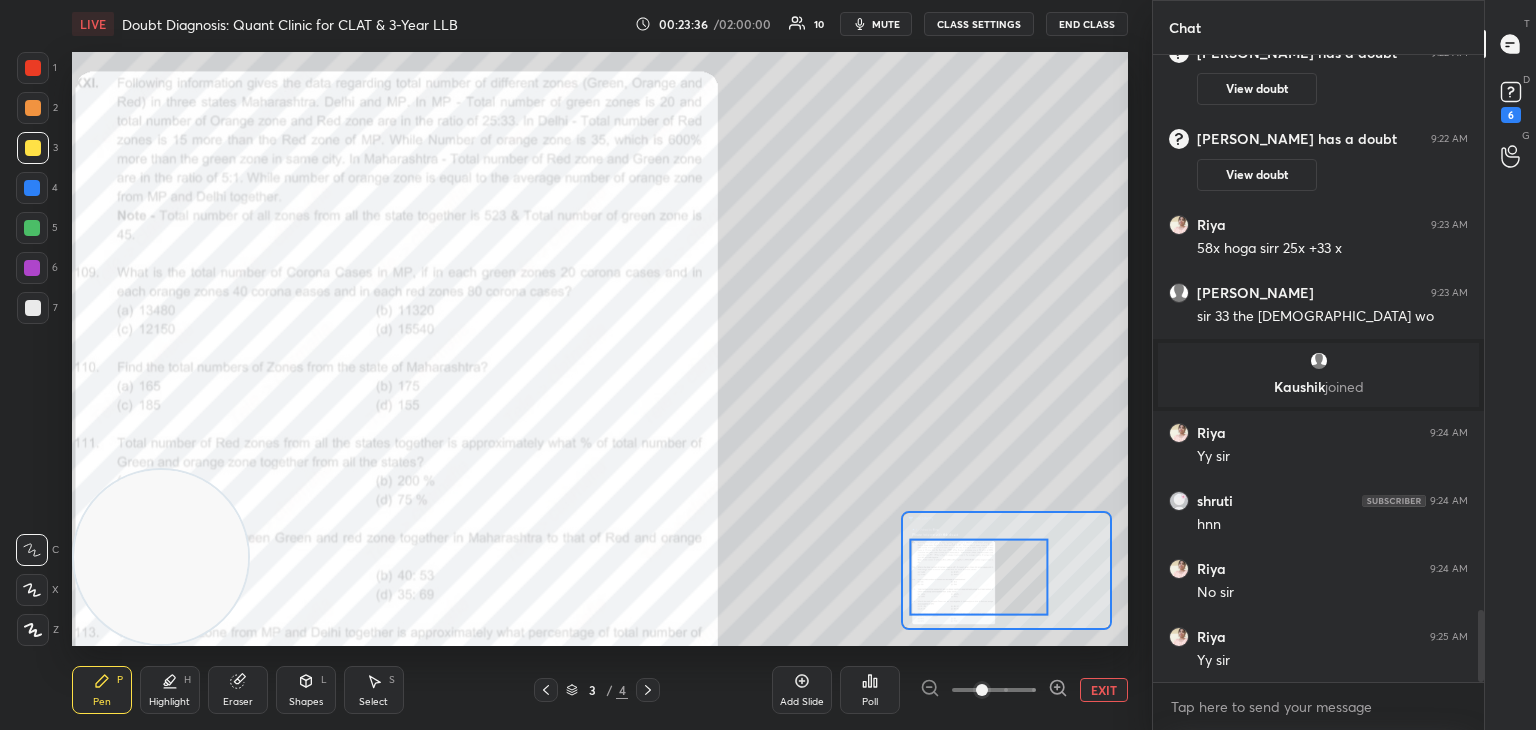 scroll, scrollTop: 4882, scrollLeft: 0, axis: vertical 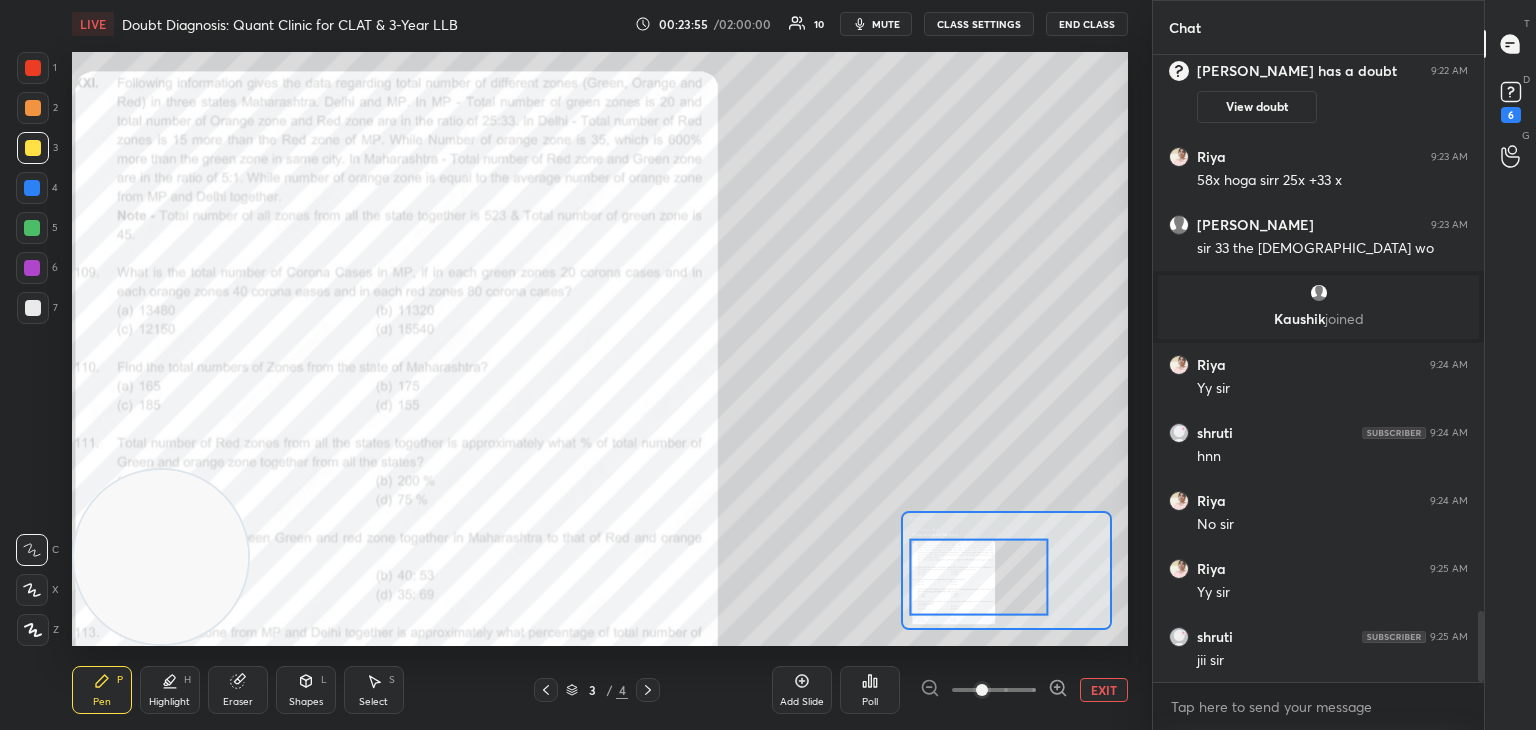 click at bounding box center [32, 268] 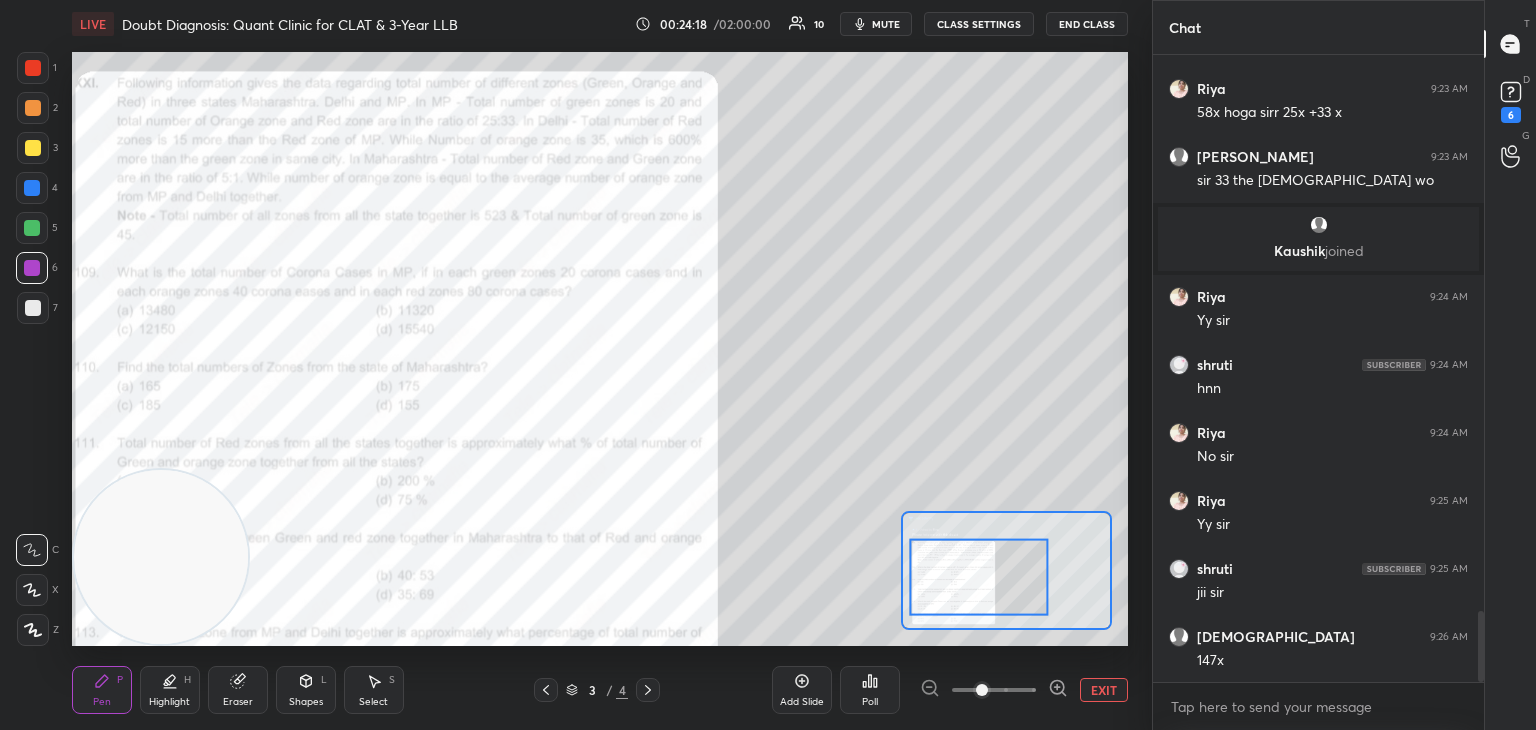 scroll, scrollTop: 5018, scrollLeft: 0, axis: vertical 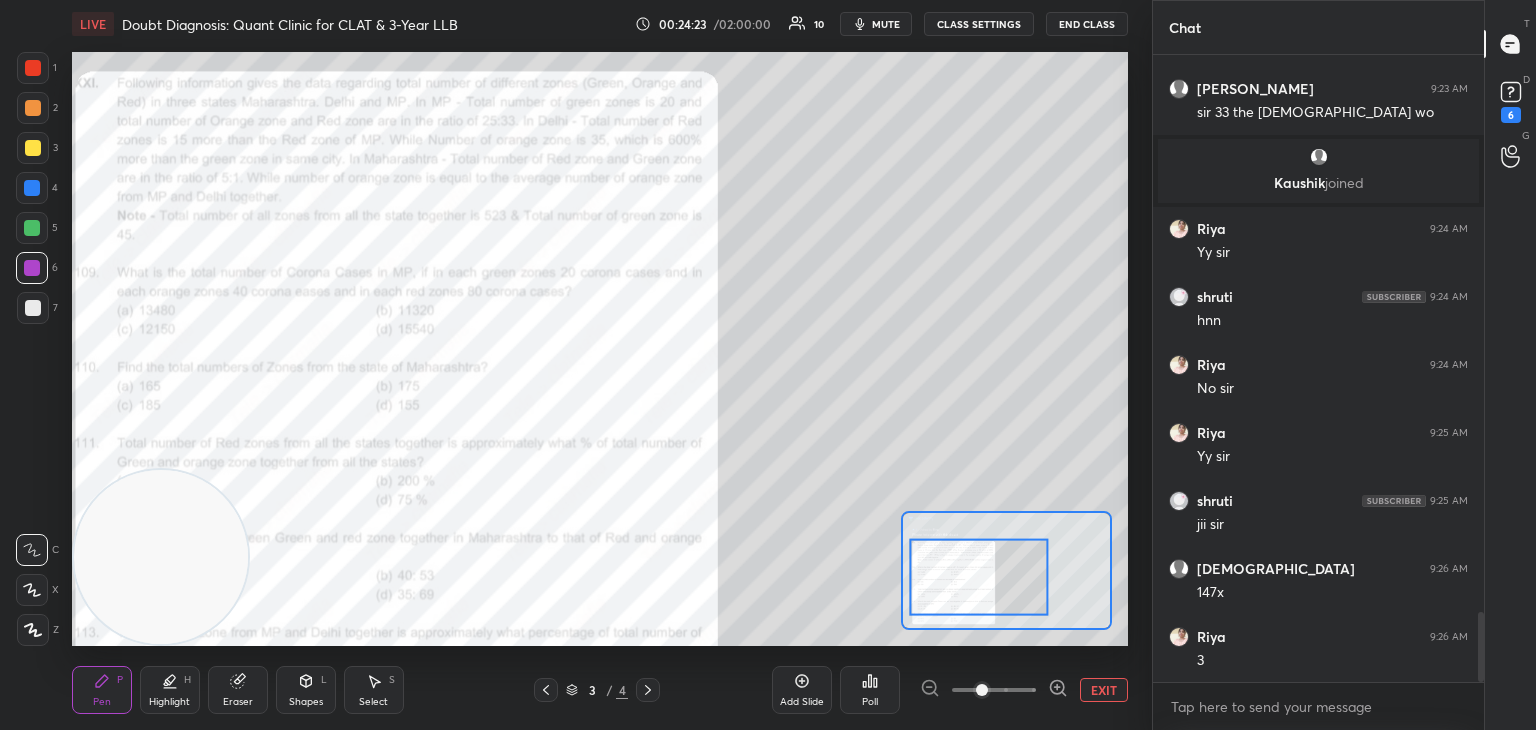 click on "Add Slide Poll EXIT" at bounding box center (950, 690) 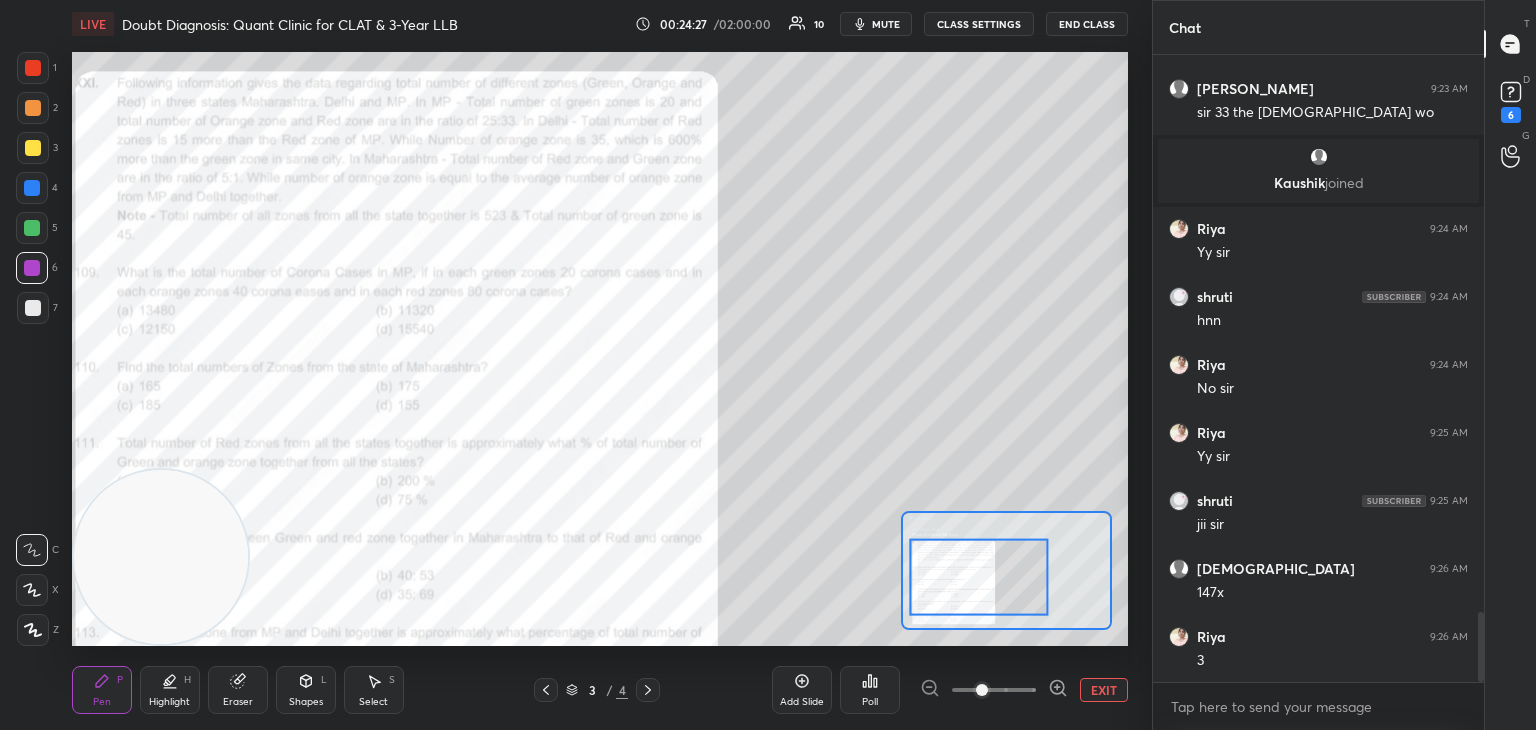 click at bounding box center (32, 228) 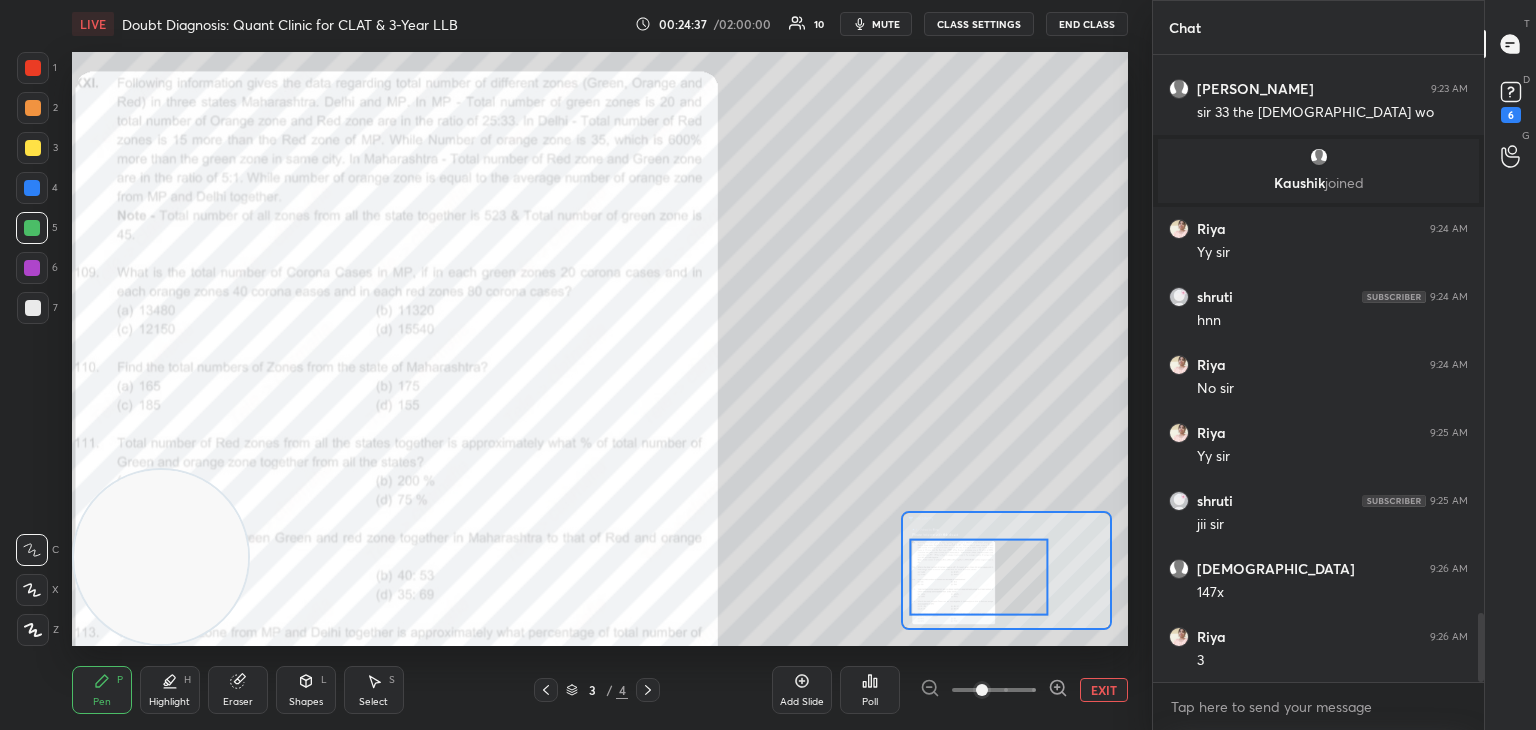 scroll, scrollTop: 5090, scrollLeft: 0, axis: vertical 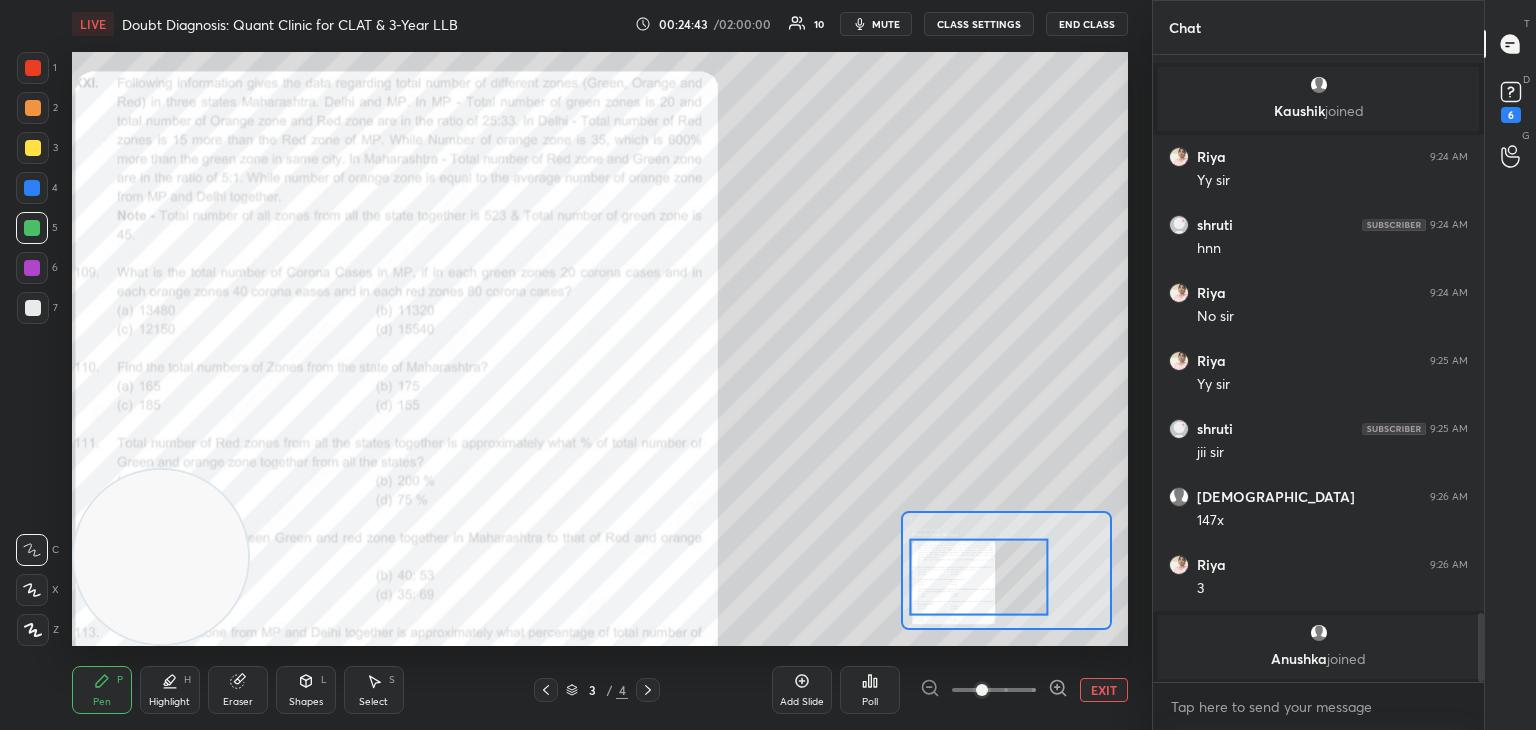 click at bounding box center [33, 68] 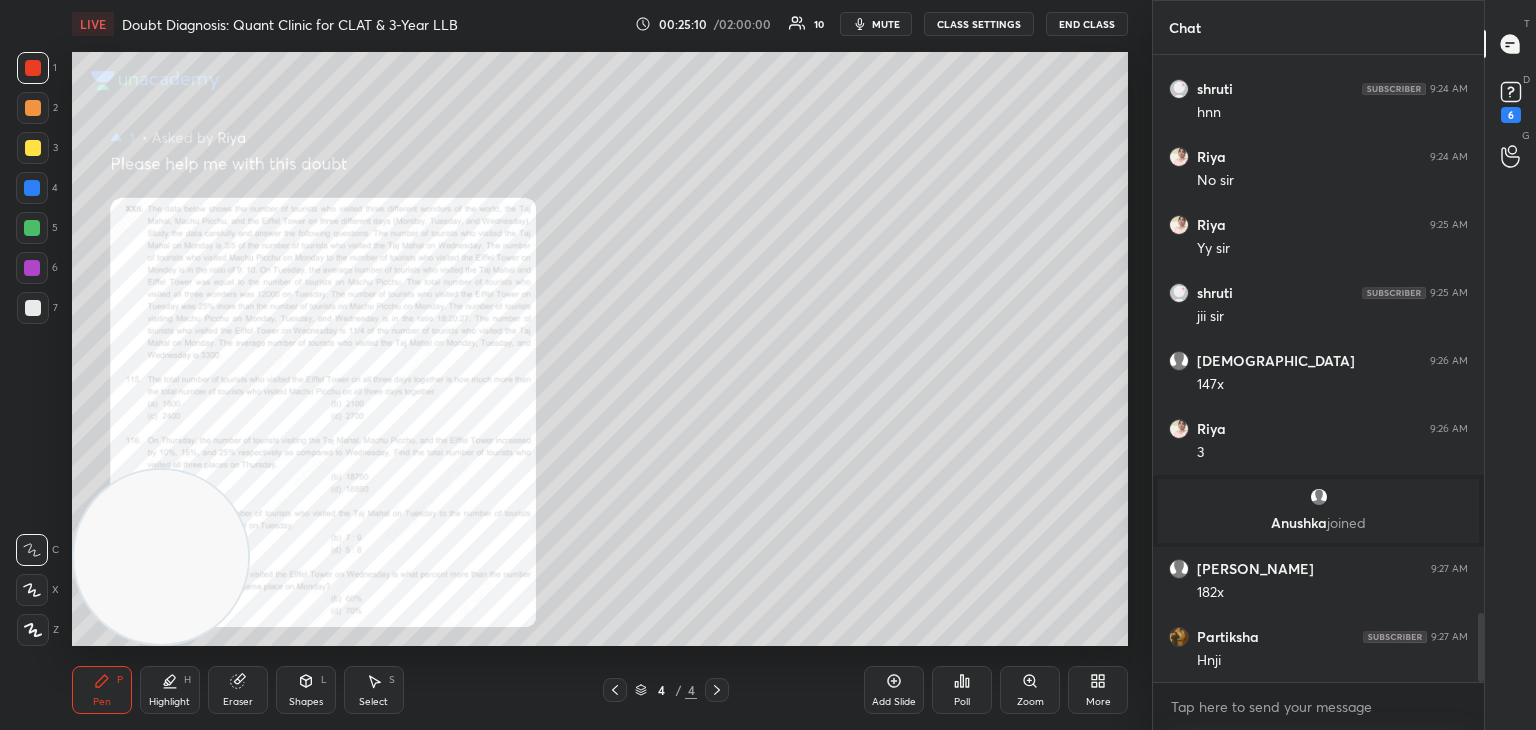 scroll, scrollTop: 5124, scrollLeft: 0, axis: vertical 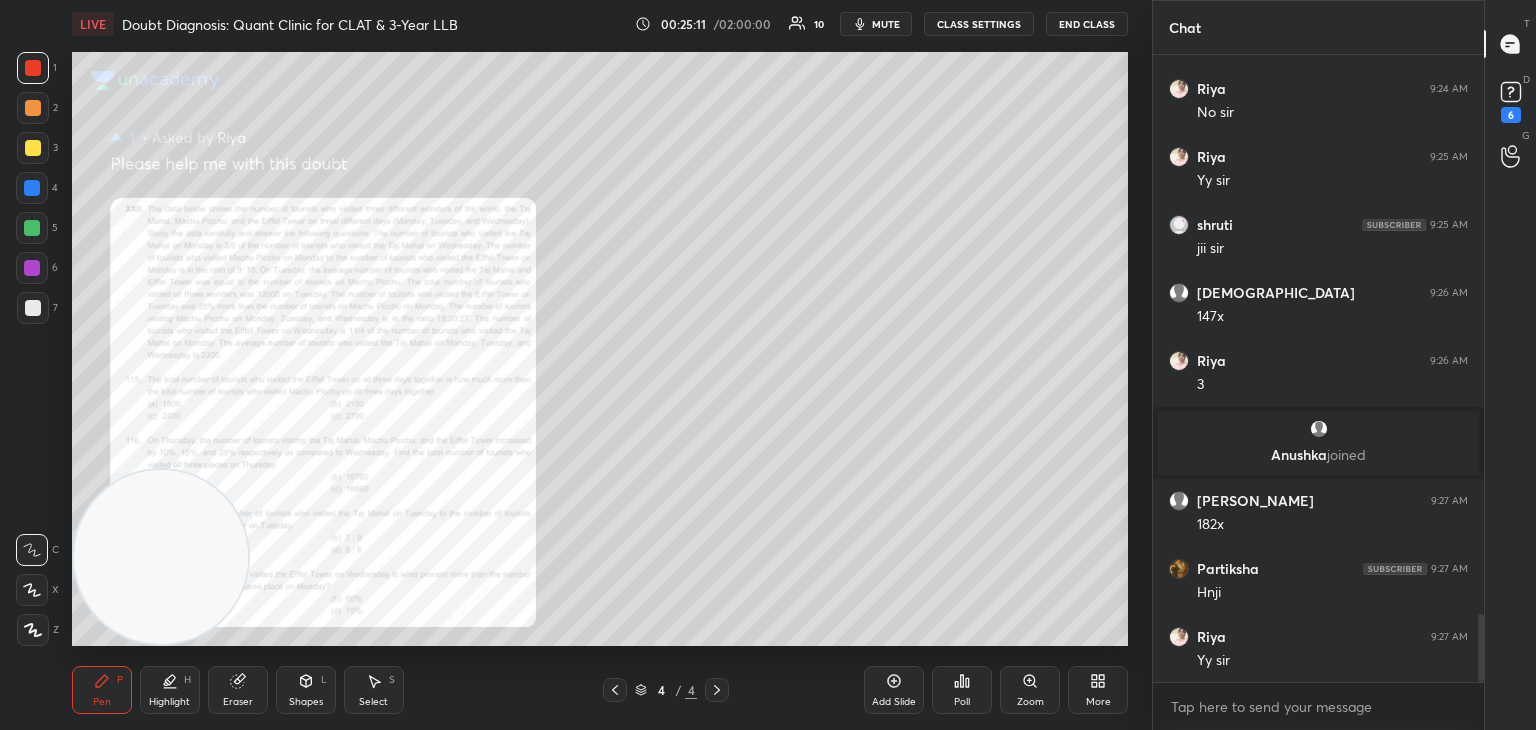 click on "Zoom" at bounding box center [1030, 690] 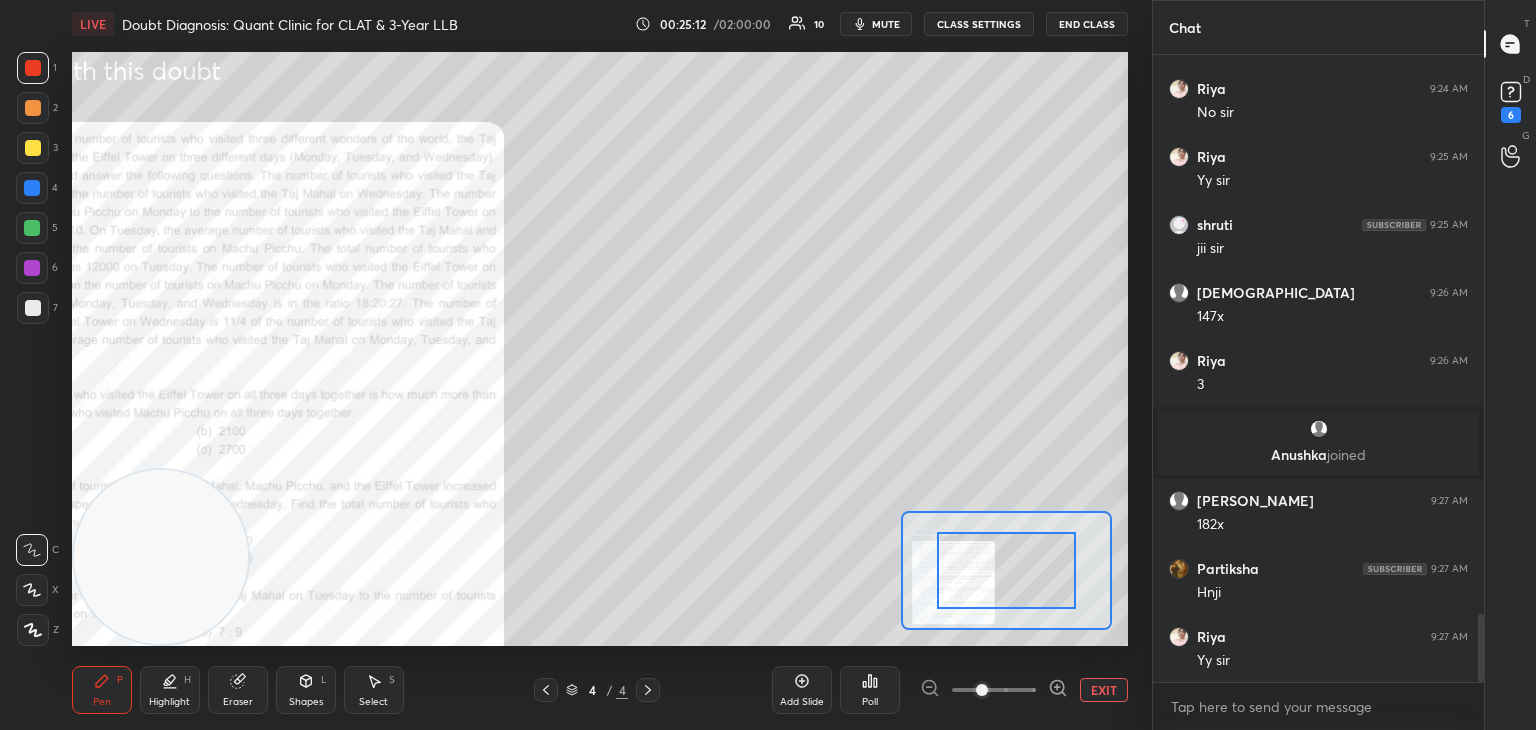 click 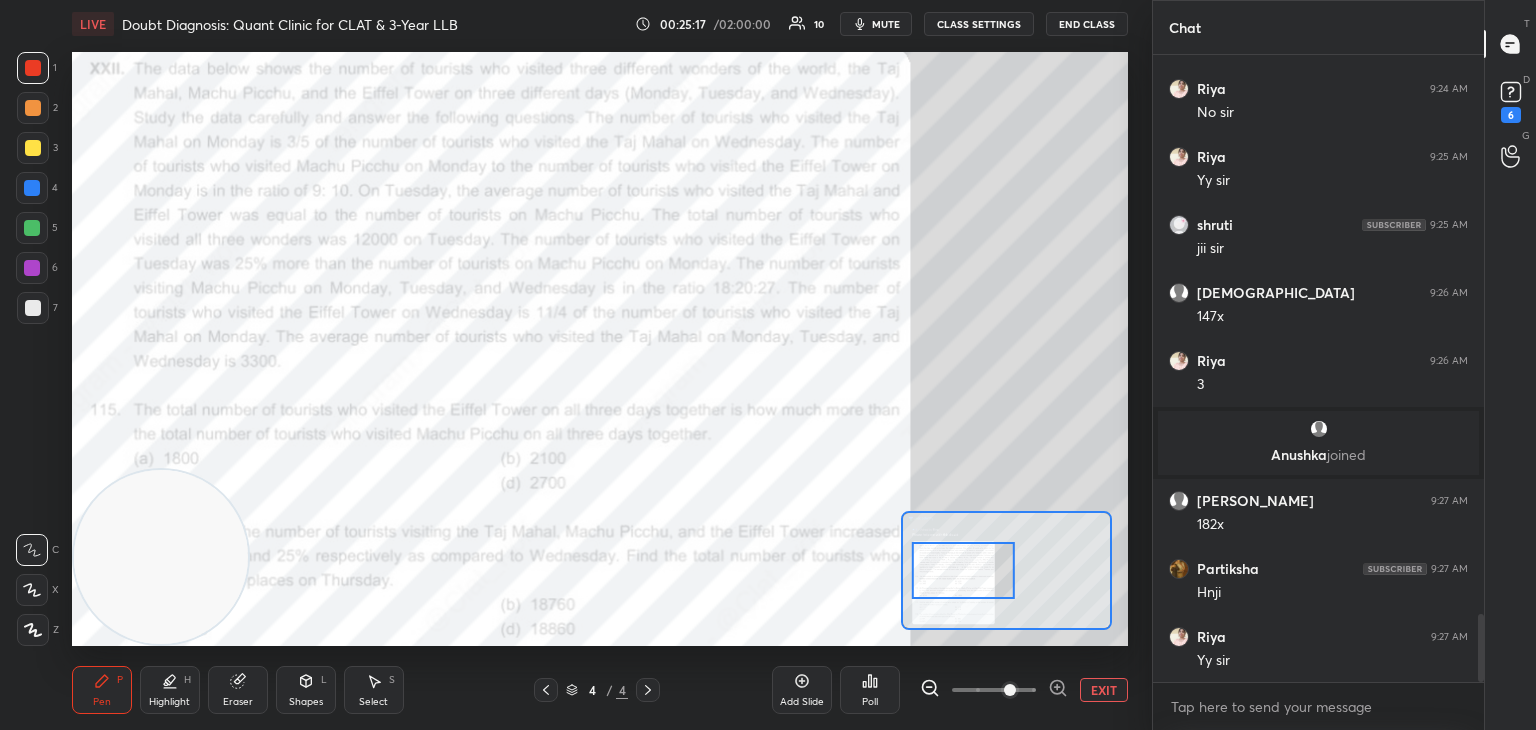 click 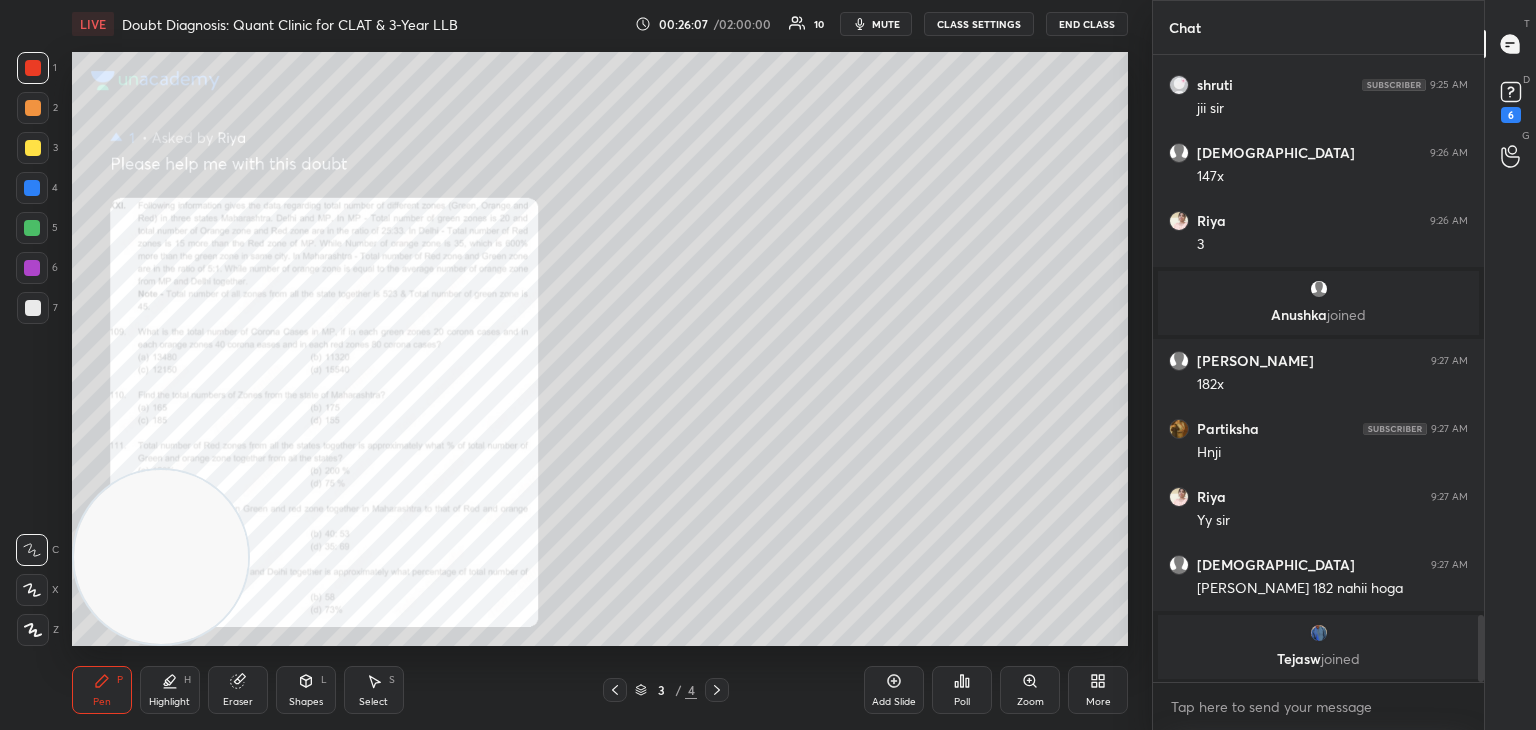 scroll, scrollTop: 5202, scrollLeft: 0, axis: vertical 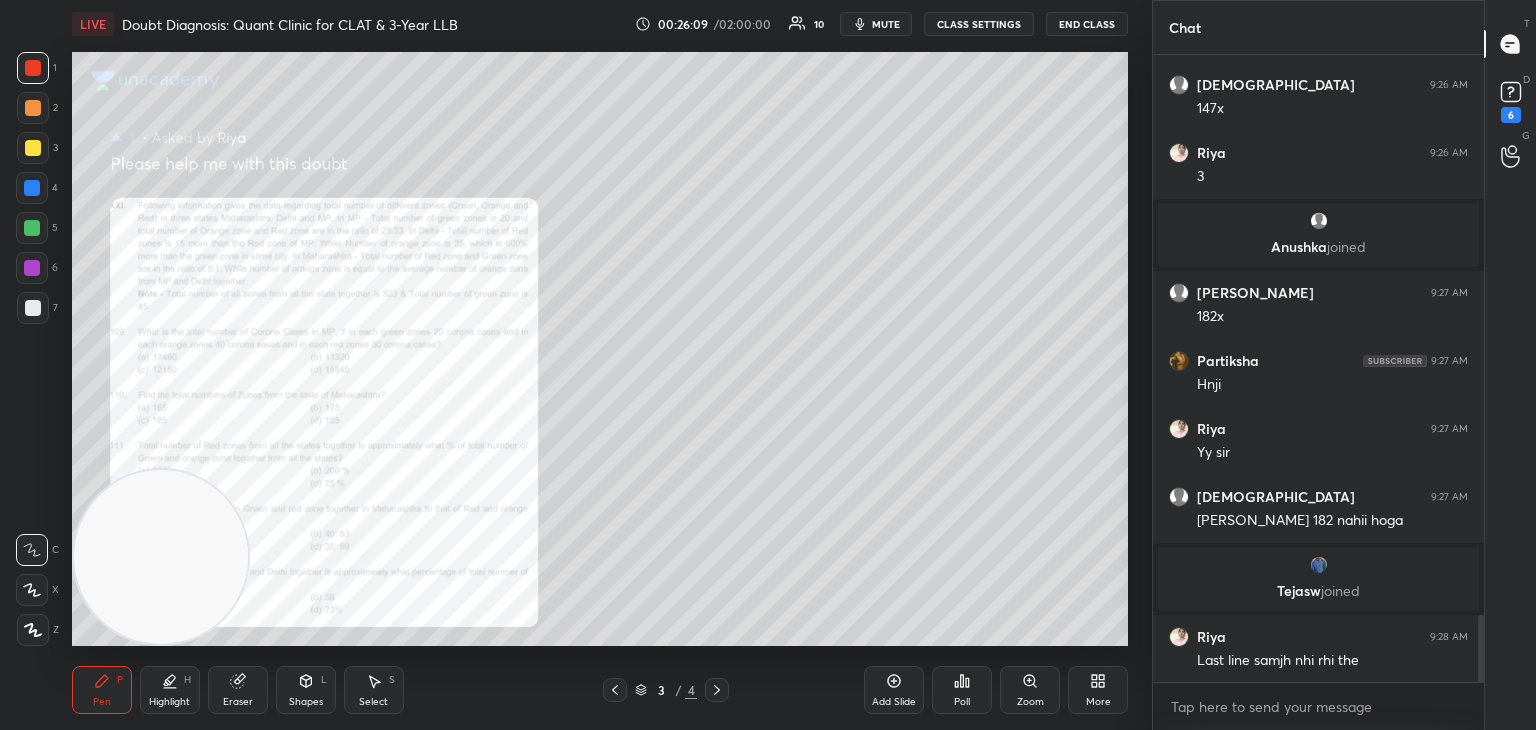 click 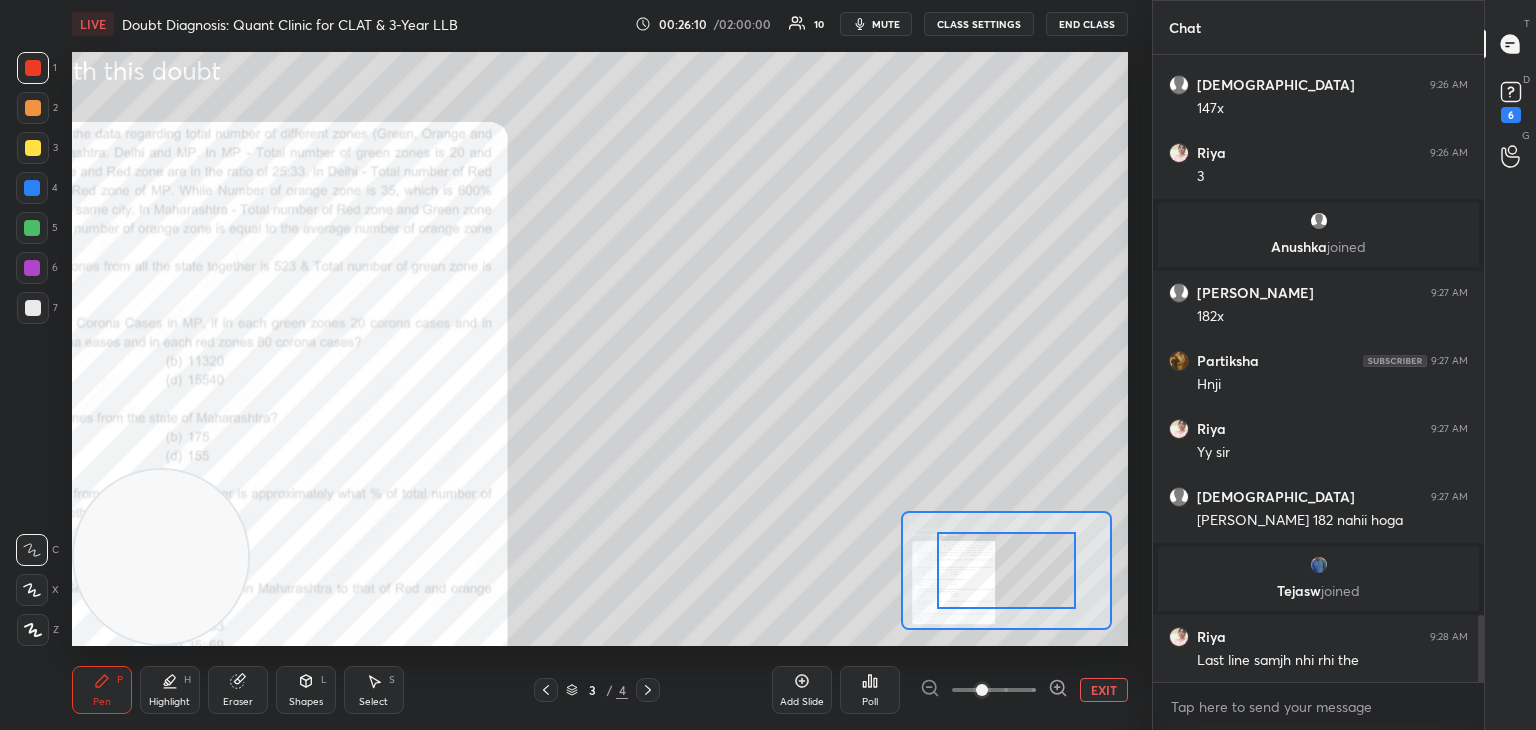 click 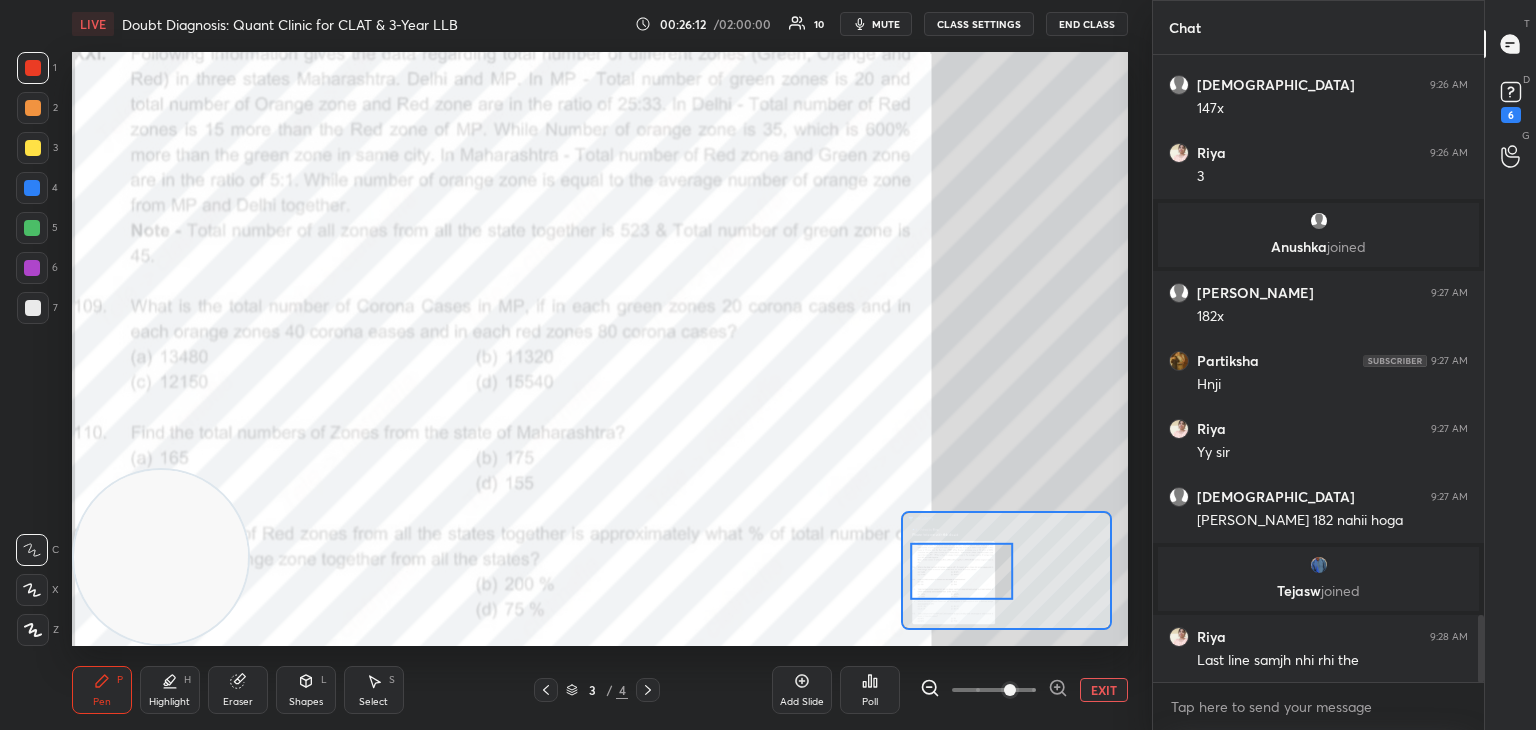 click 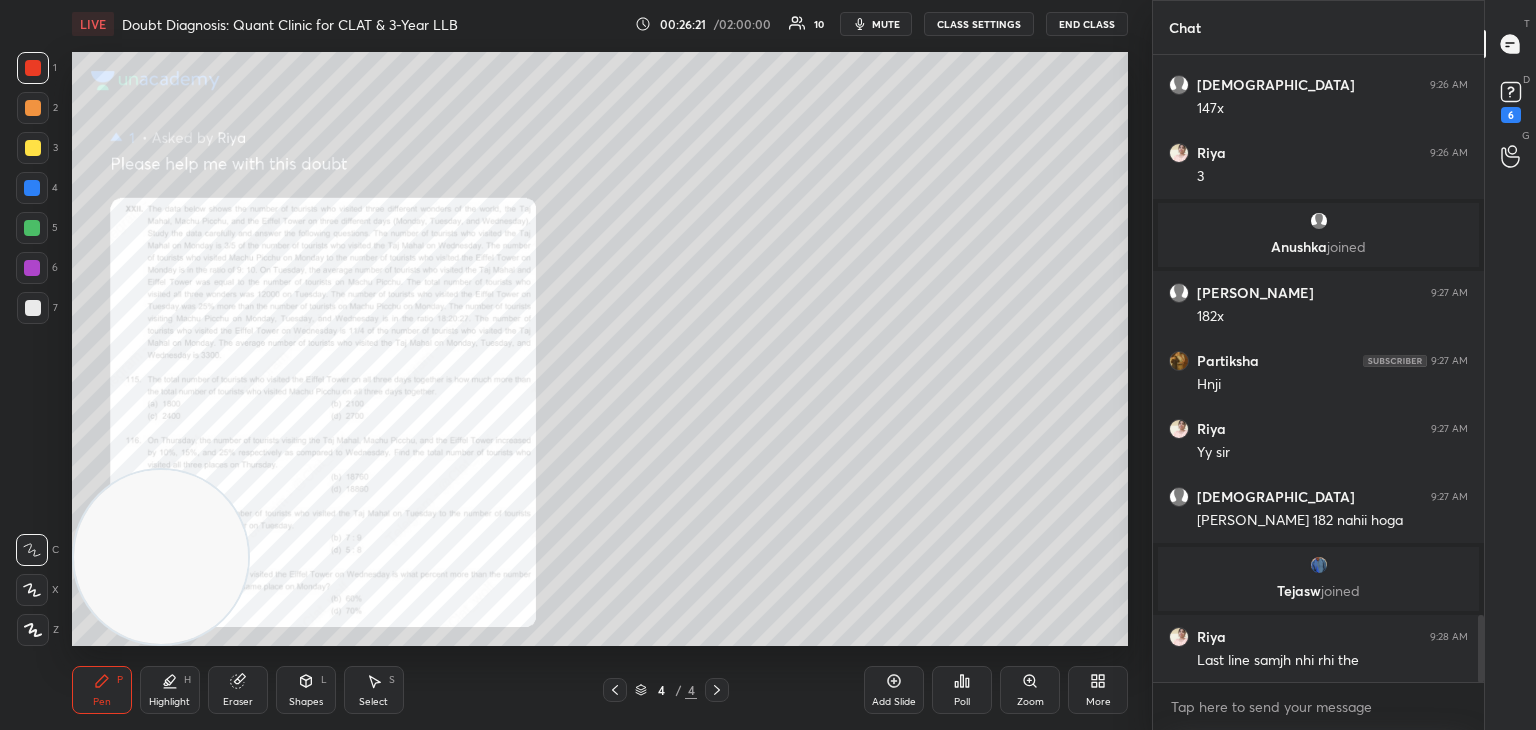 click on "Zoom" at bounding box center [1030, 690] 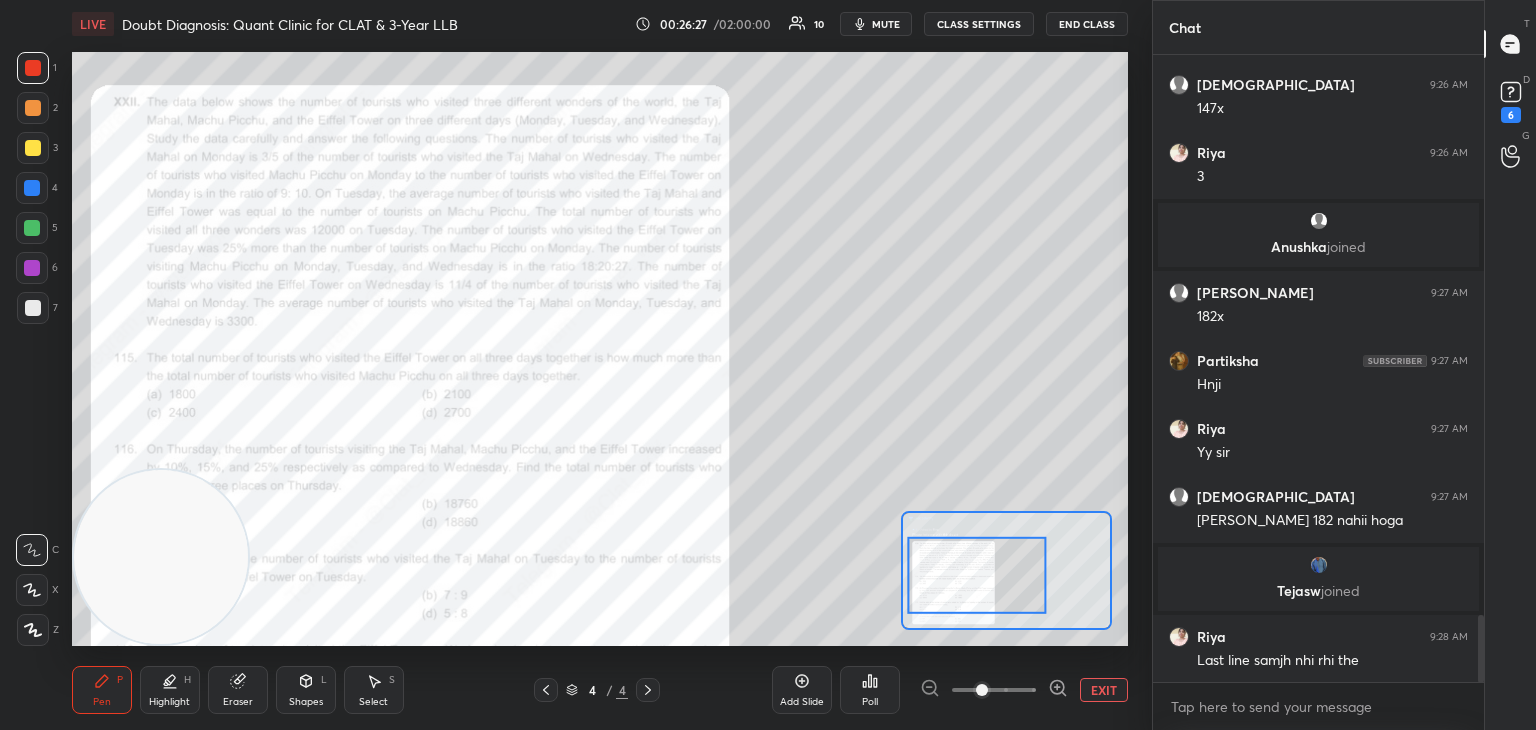 click at bounding box center [33, 68] 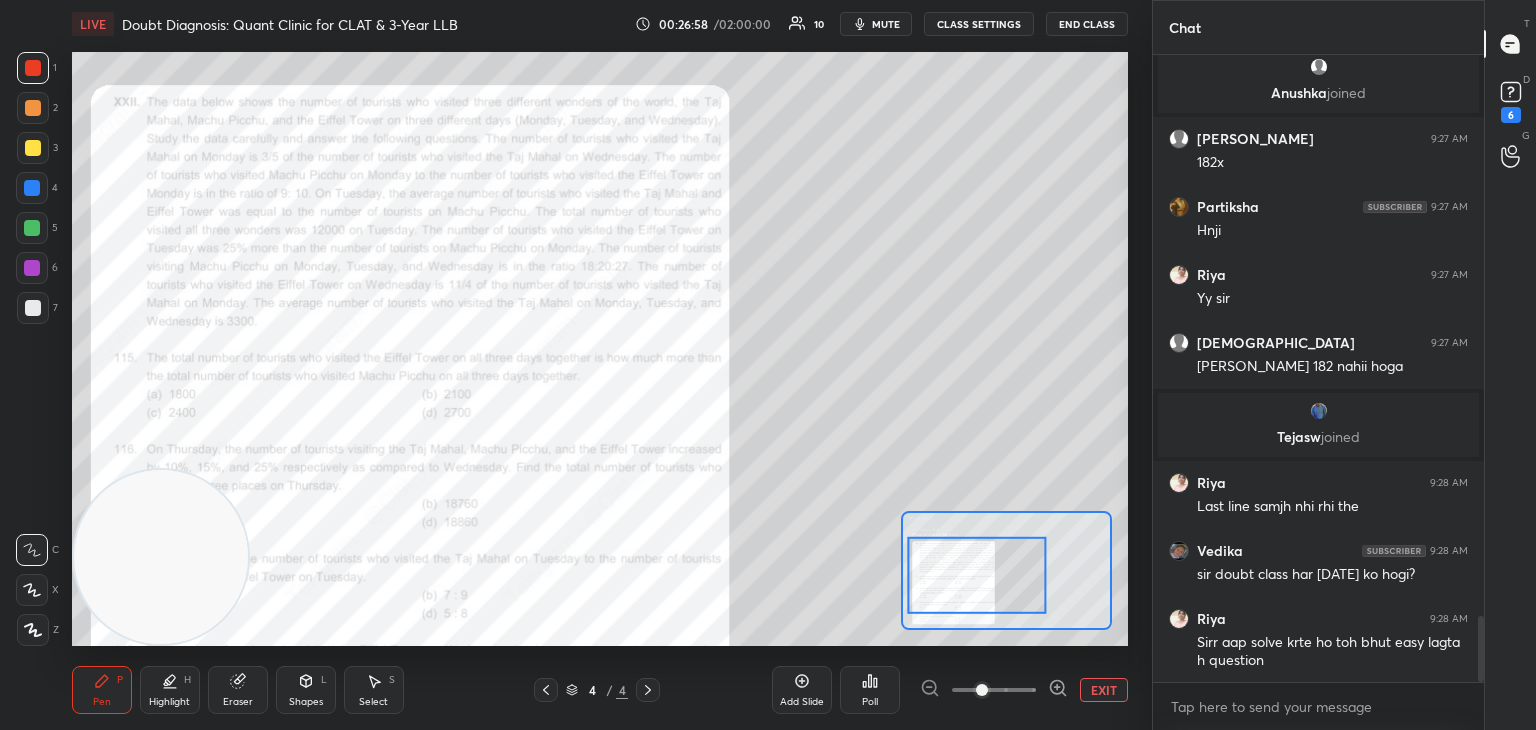 scroll, scrollTop: 5424, scrollLeft: 0, axis: vertical 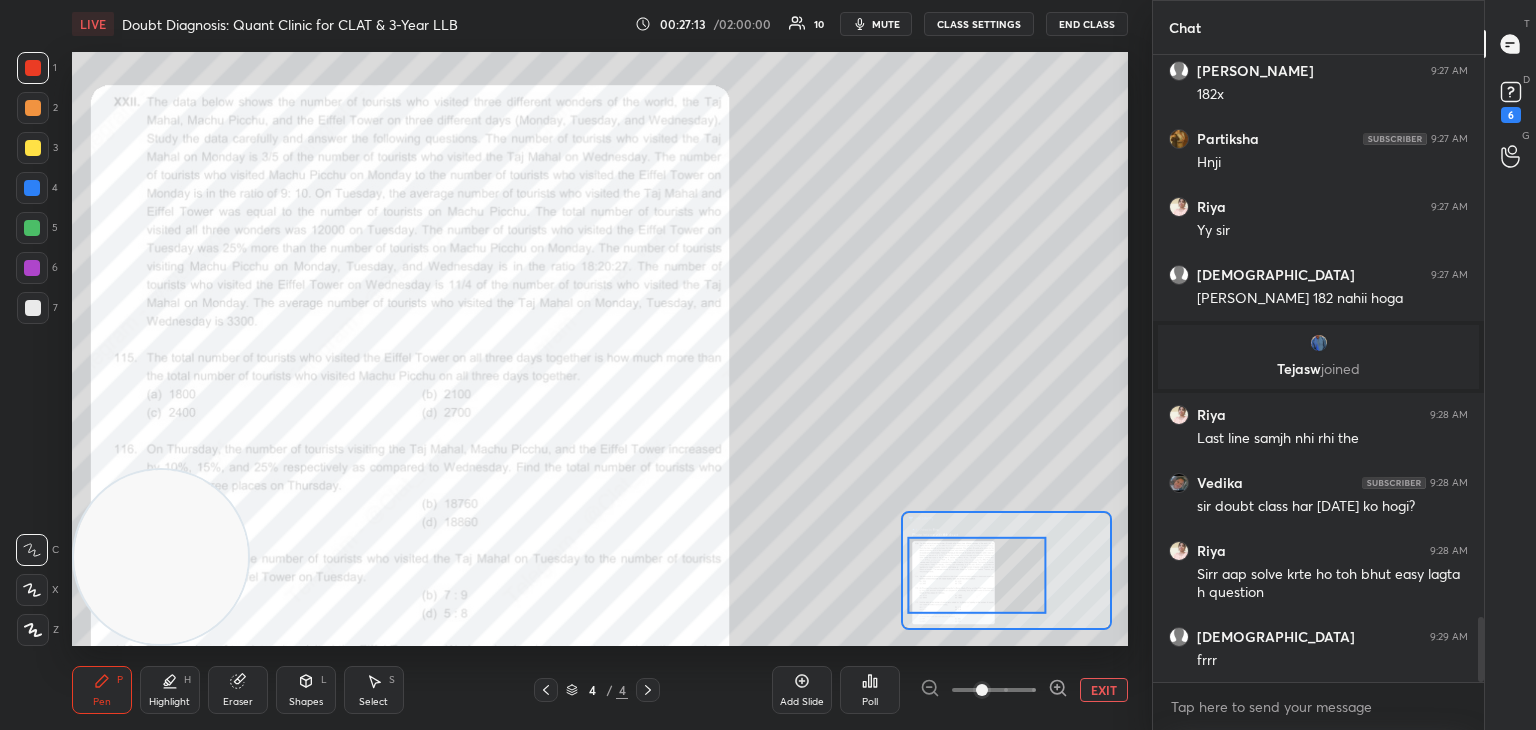 click at bounding box center [33, 148] 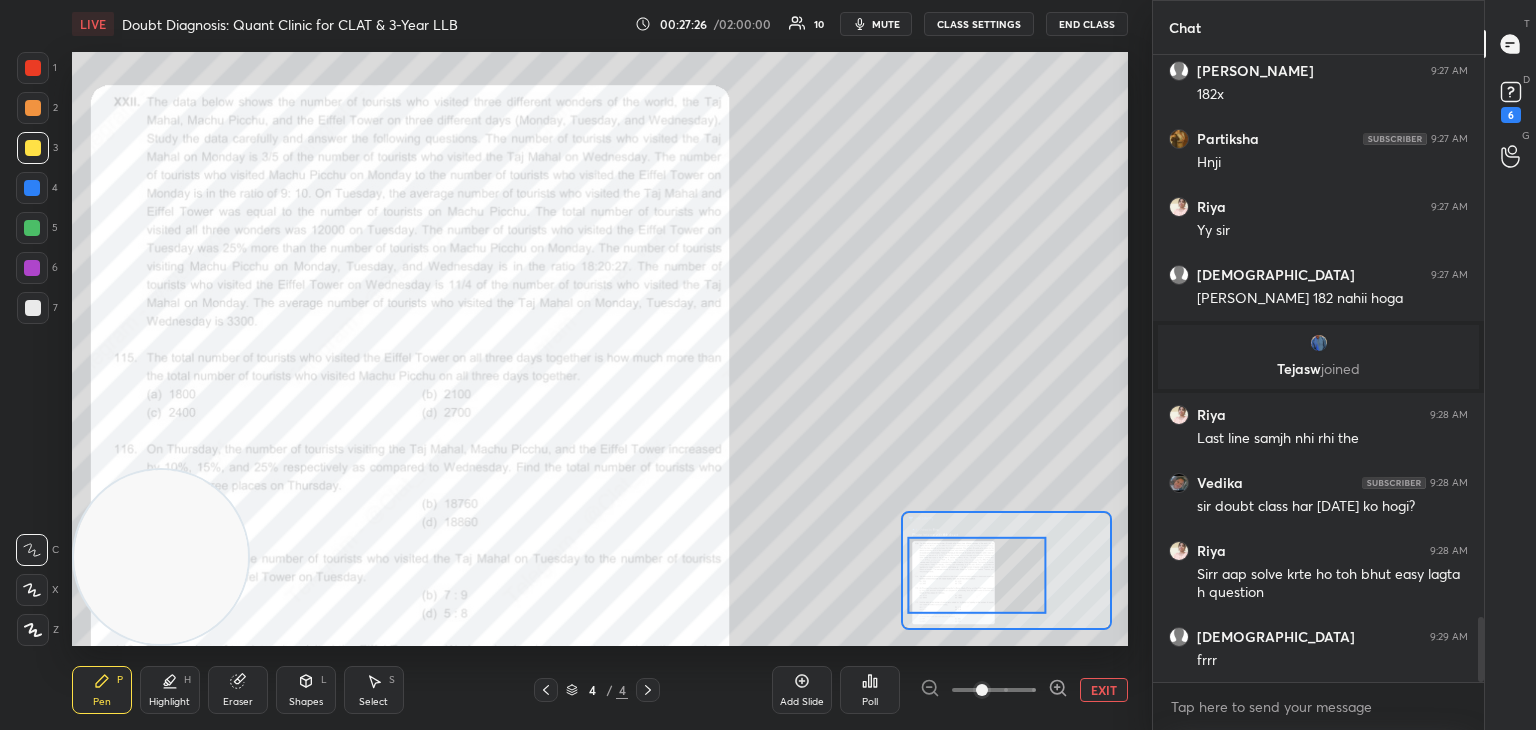 scroll, scrollTop: 5492, scrollLeft: 0, axis: vertical 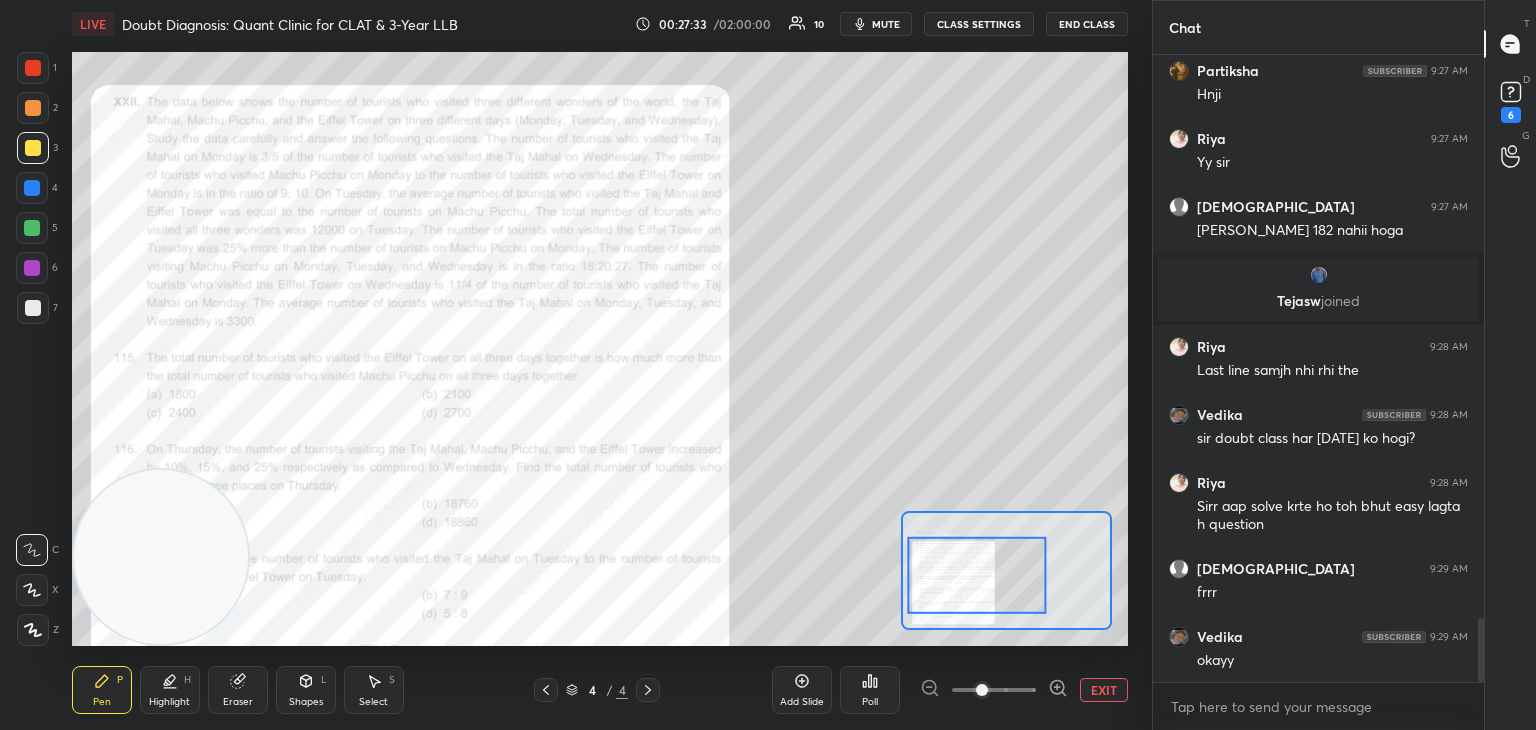 click 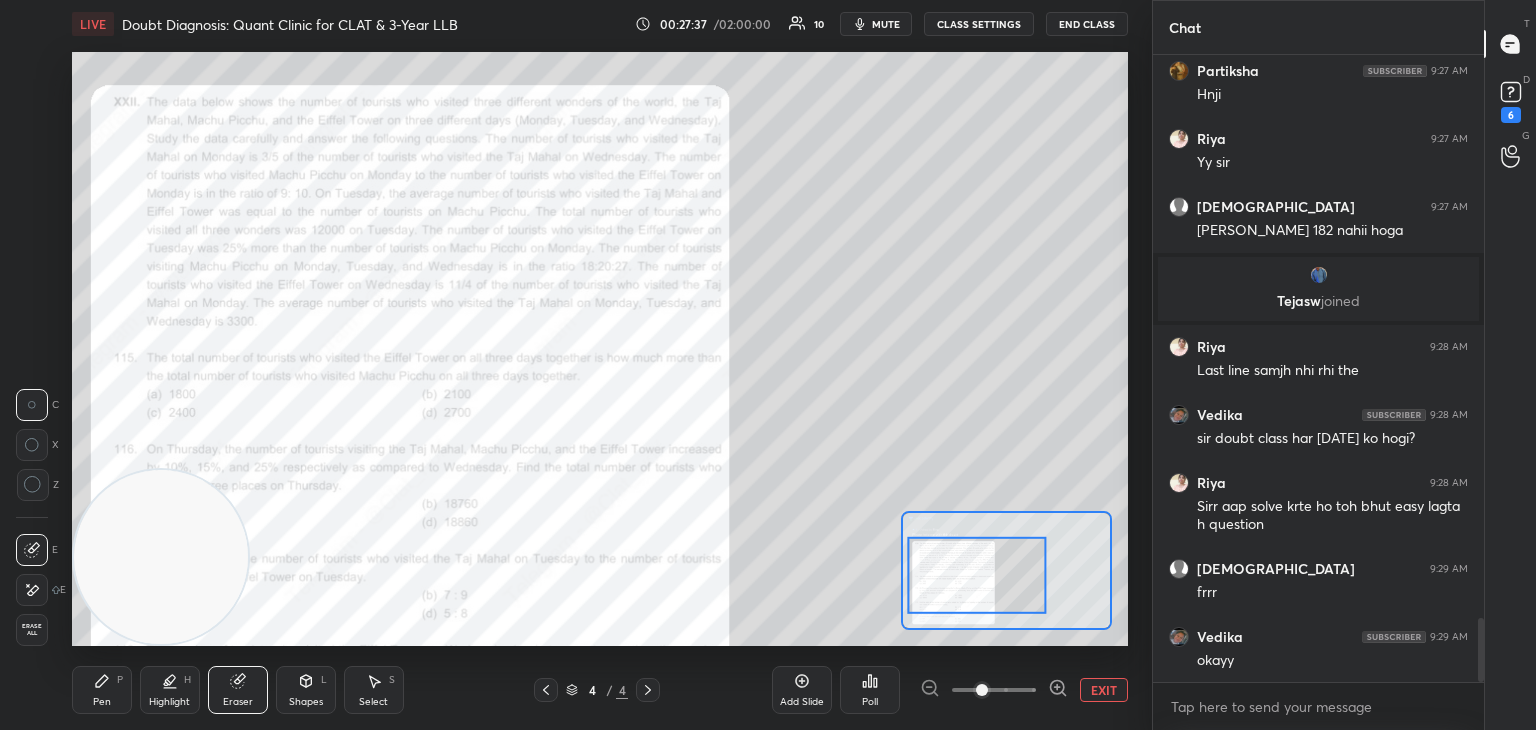 click on "Pen P" at bounding box center [102, 690] 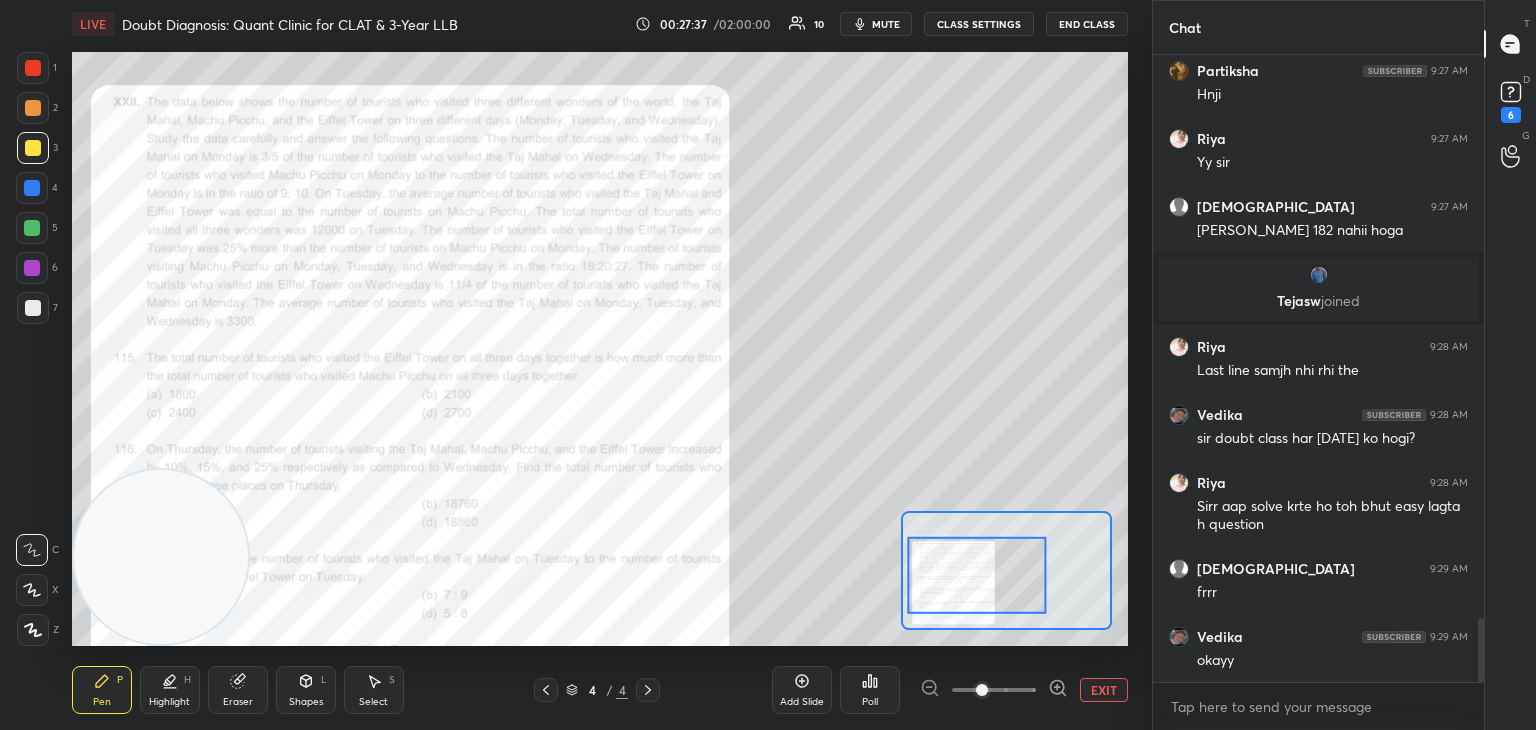 scroll, scrollTop: 5512, scrollLeft: 0, axis: vertical 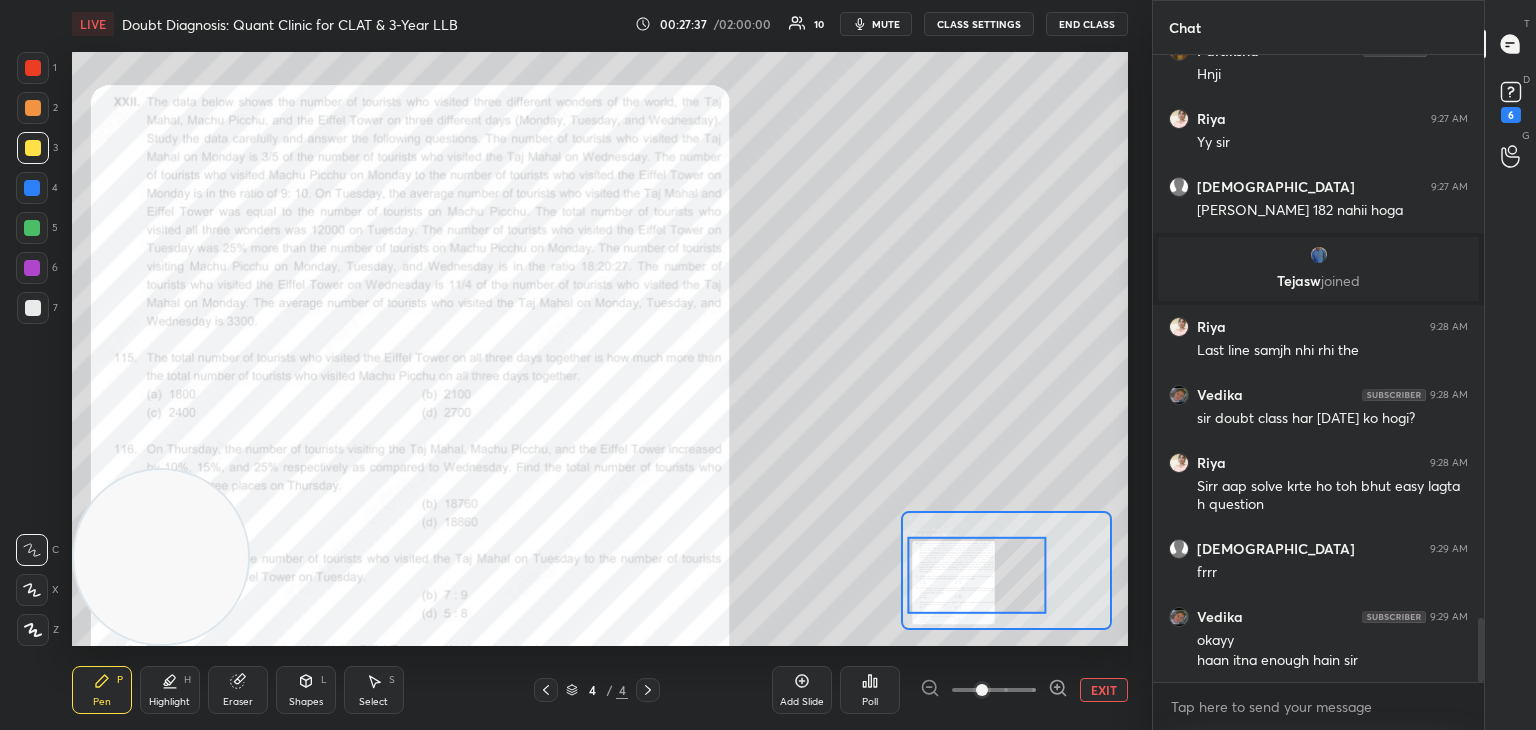 click at bounding box center (32, 590) 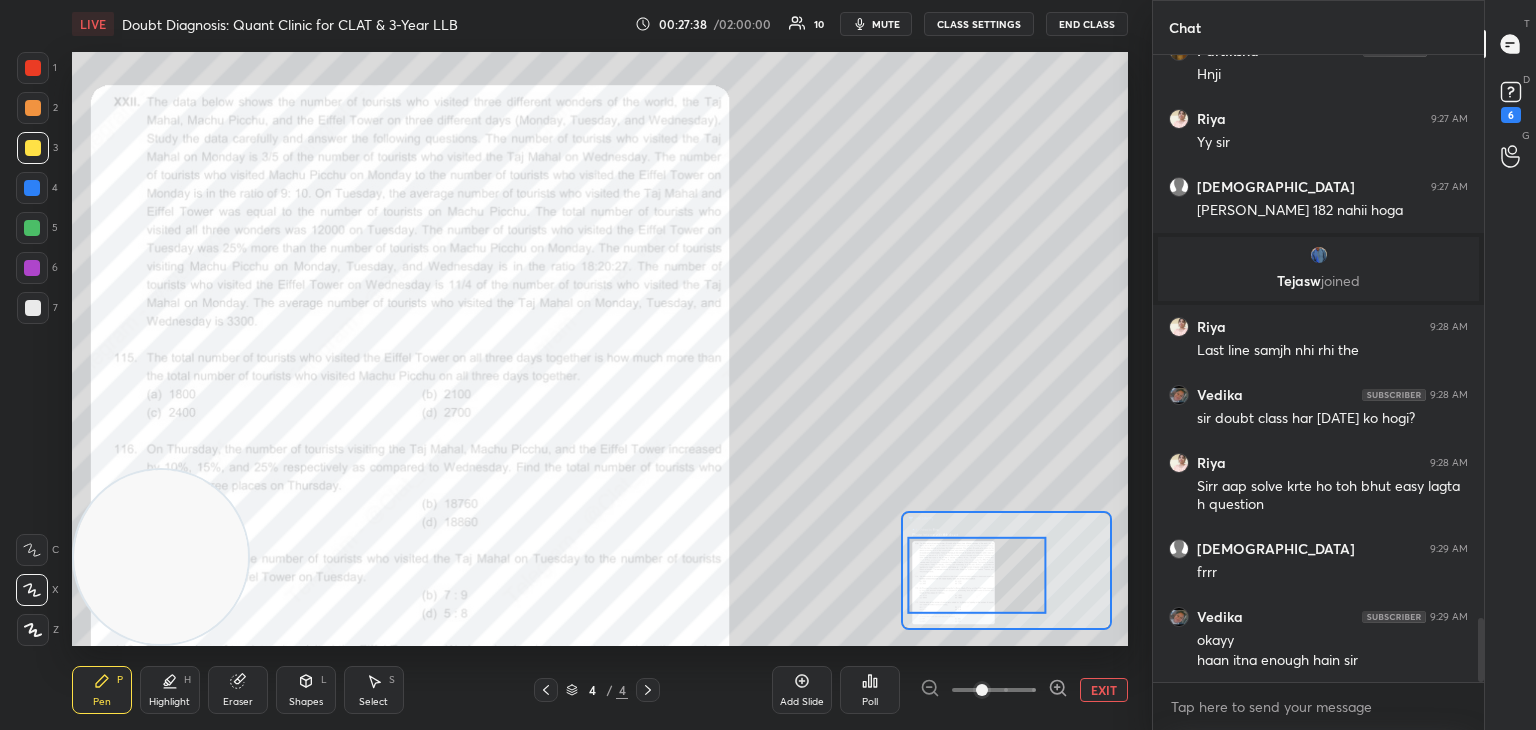 click at bounding box center (32, 268) 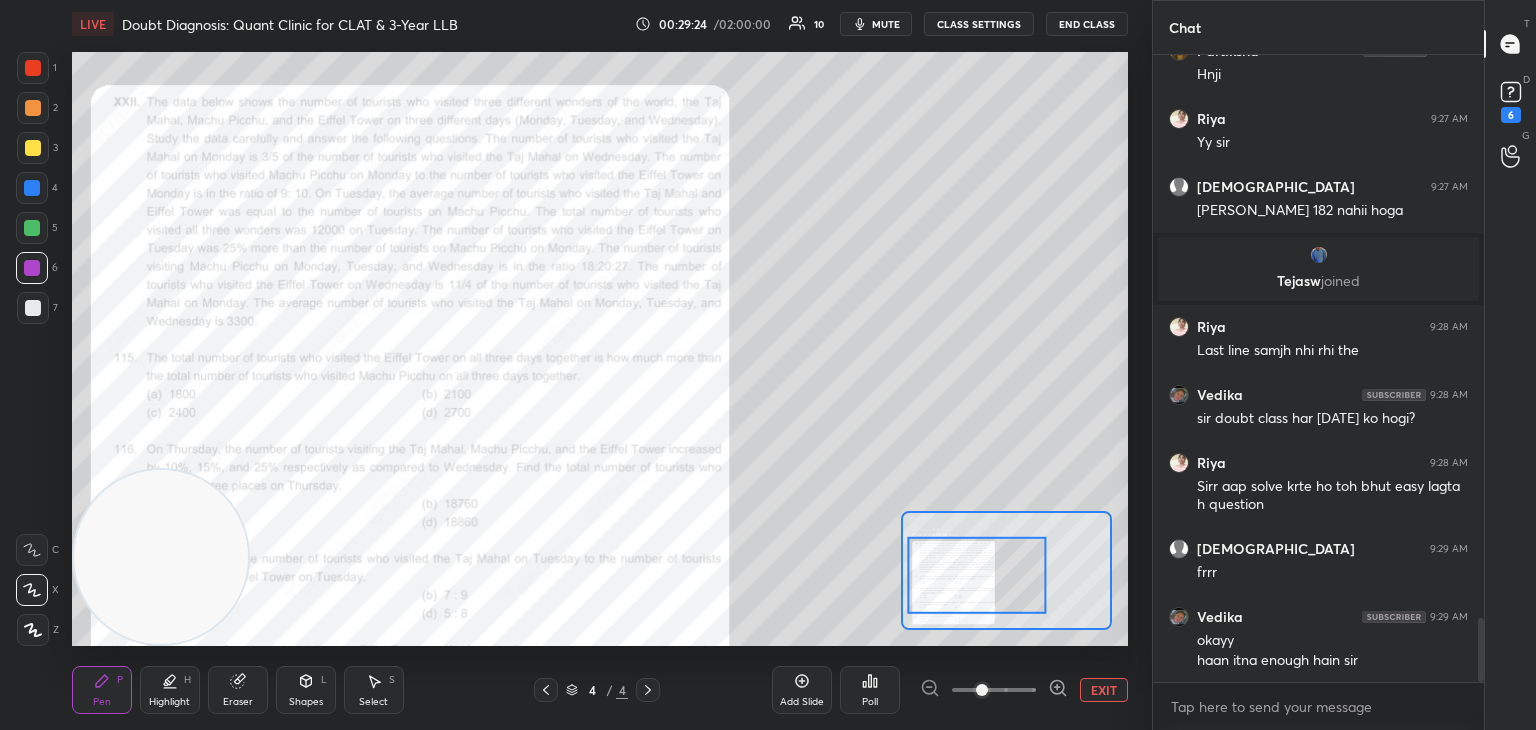 scroll, scrollTop: 5584, scrollLeft: 0, axis: vertical 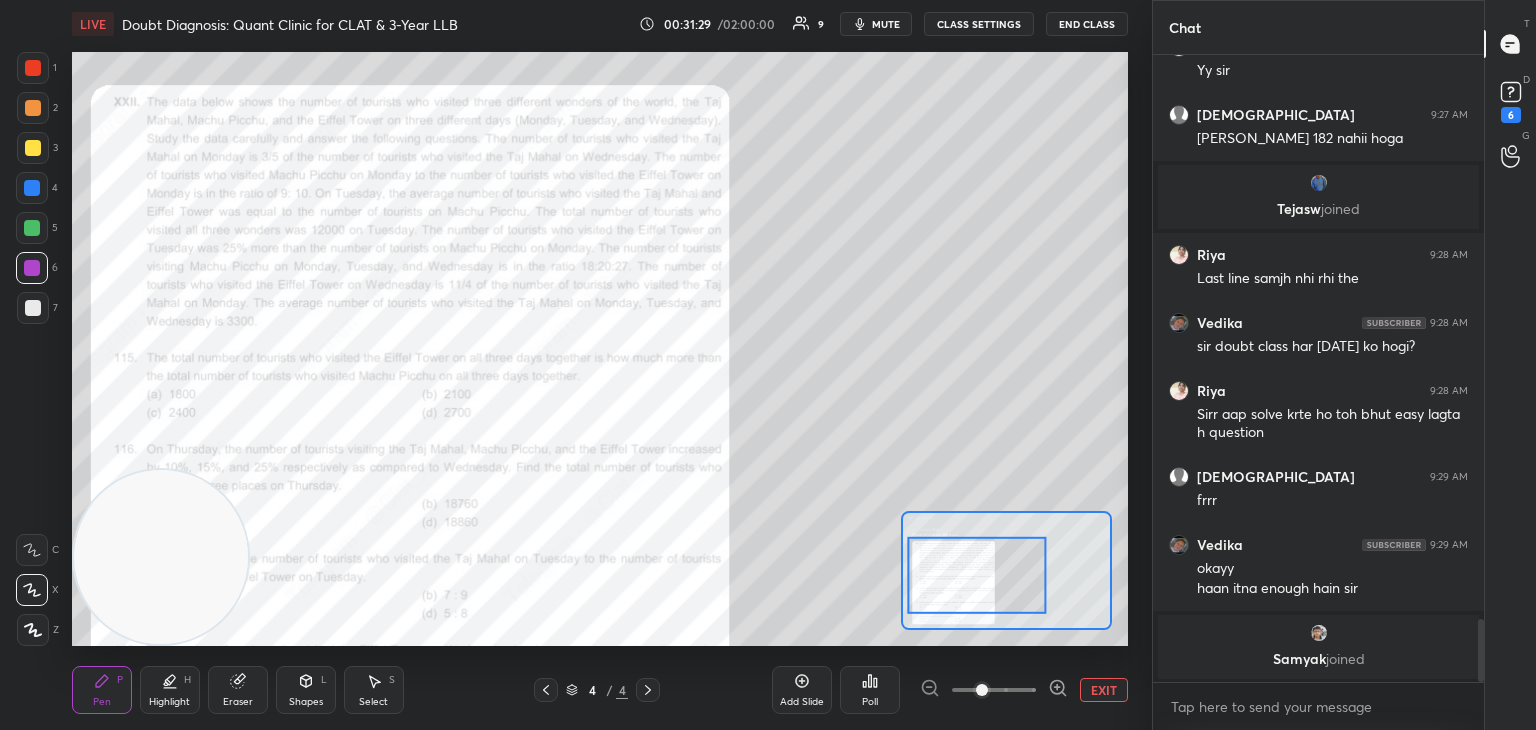 click at bounding box center [33, 68] 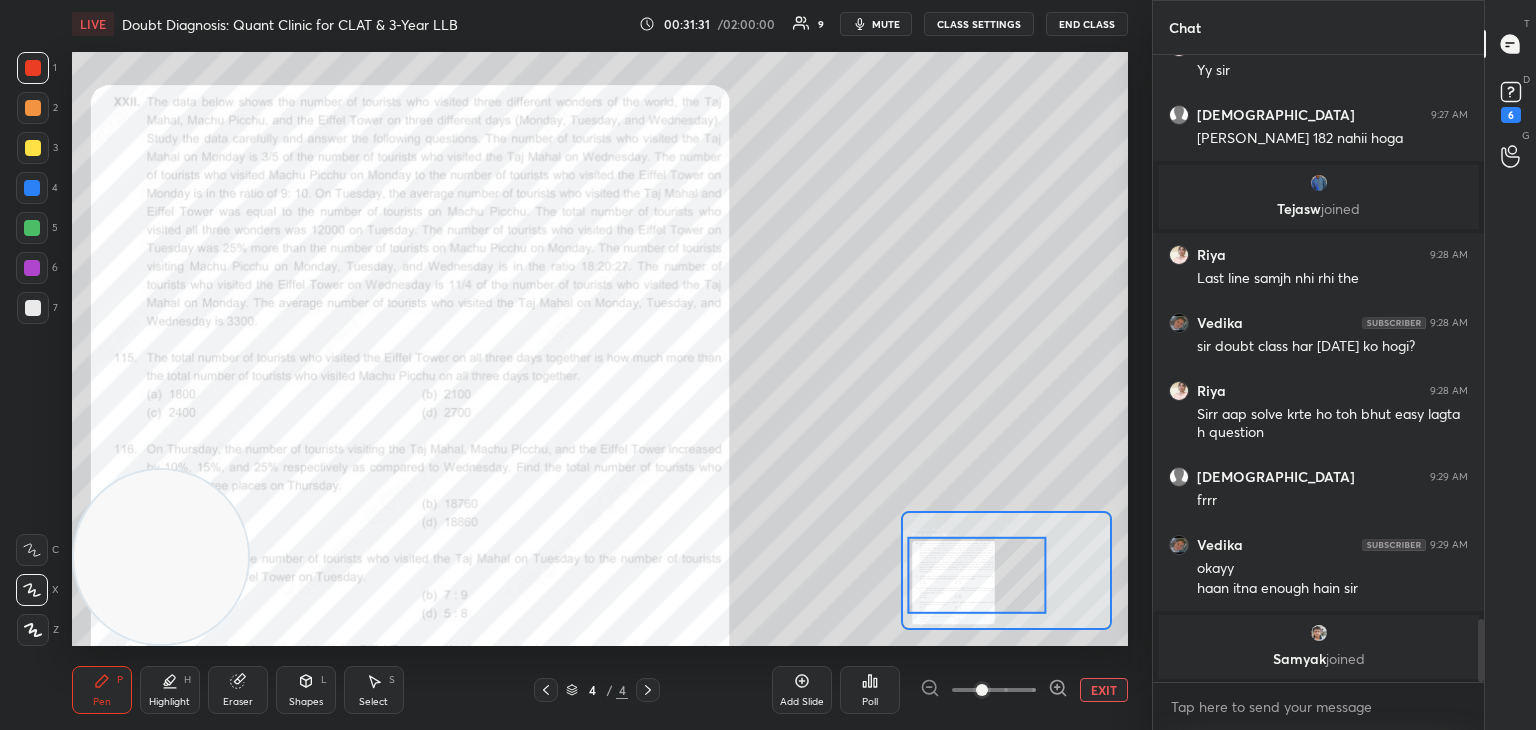 click on "Eraser" at bounding box center [238, 690] 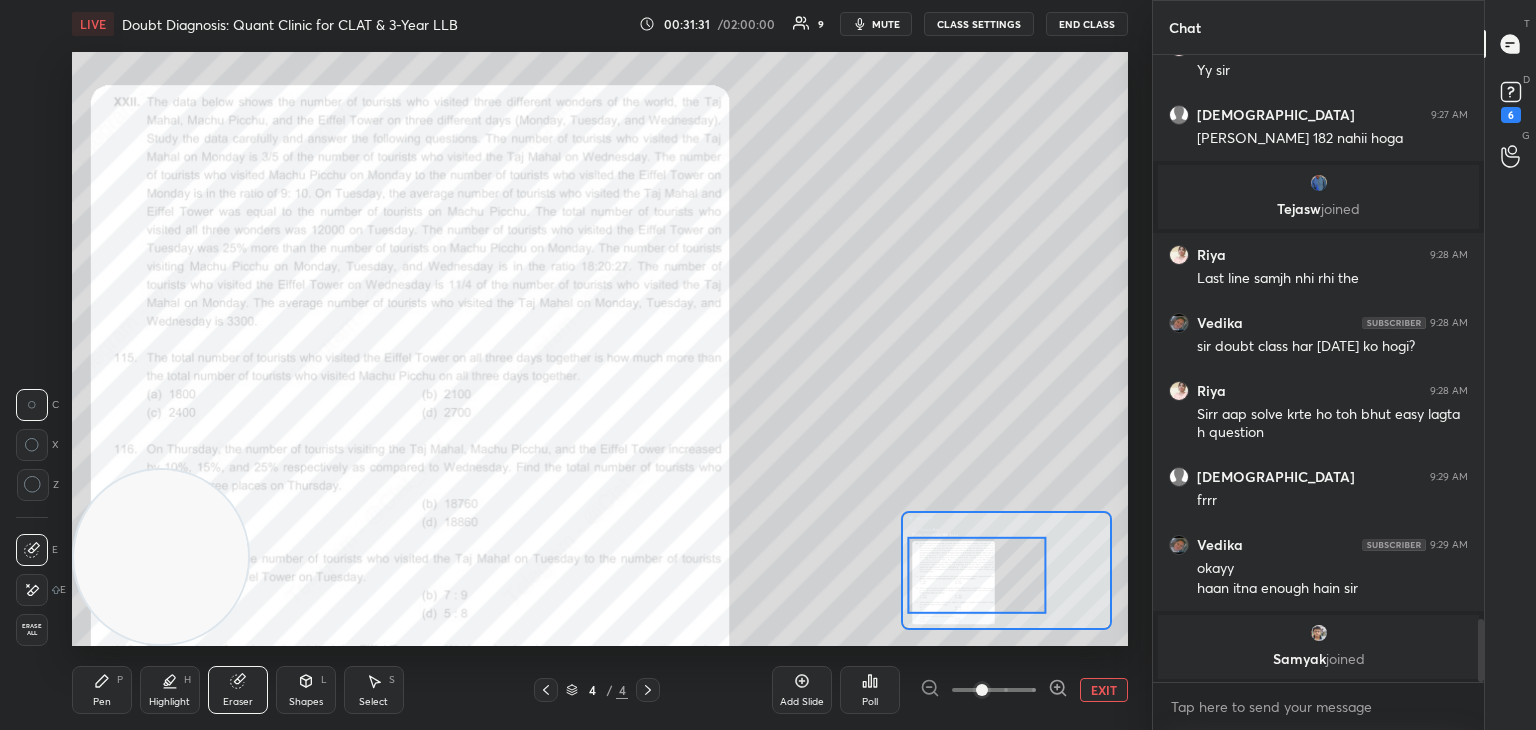 click on "Erase all" at bounding box center [32, 630] 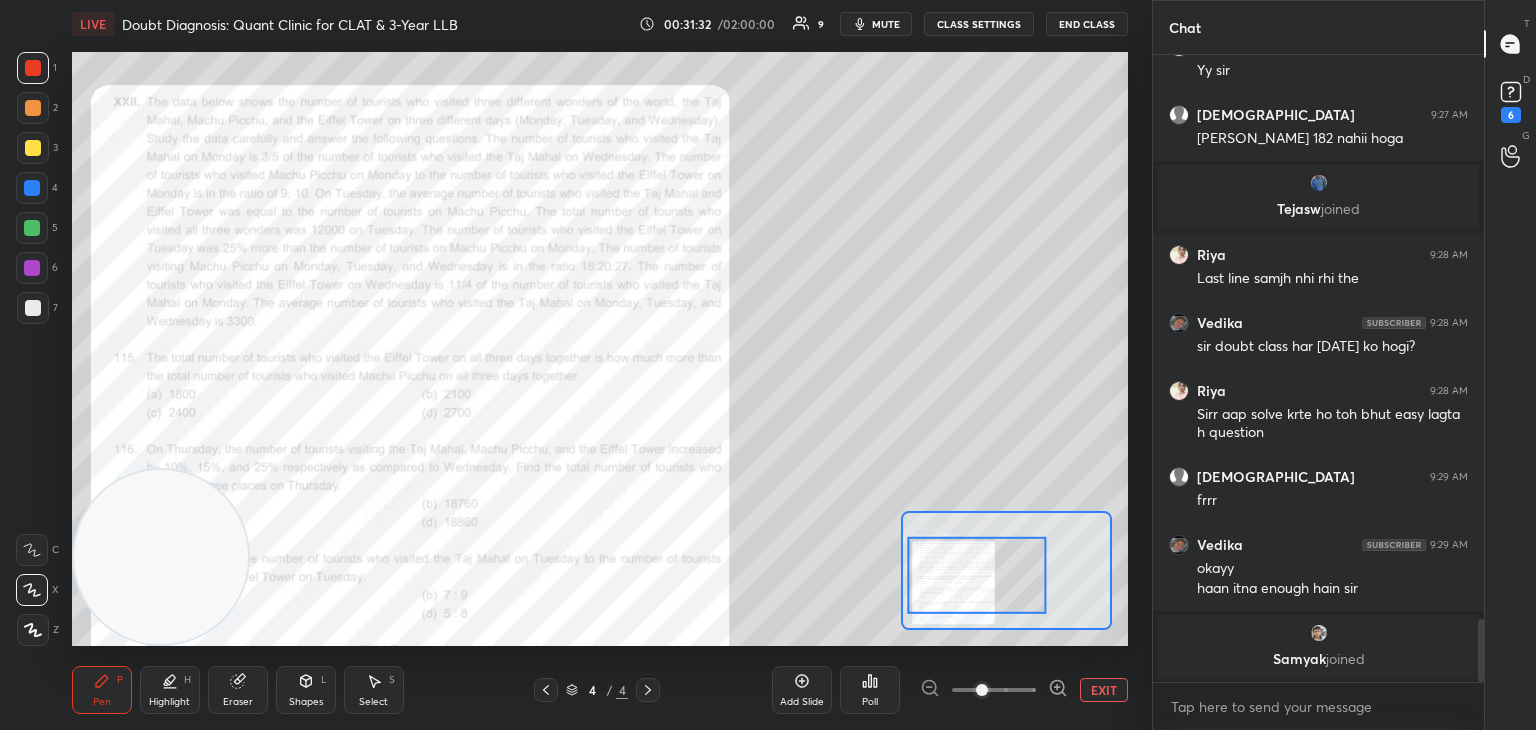 click 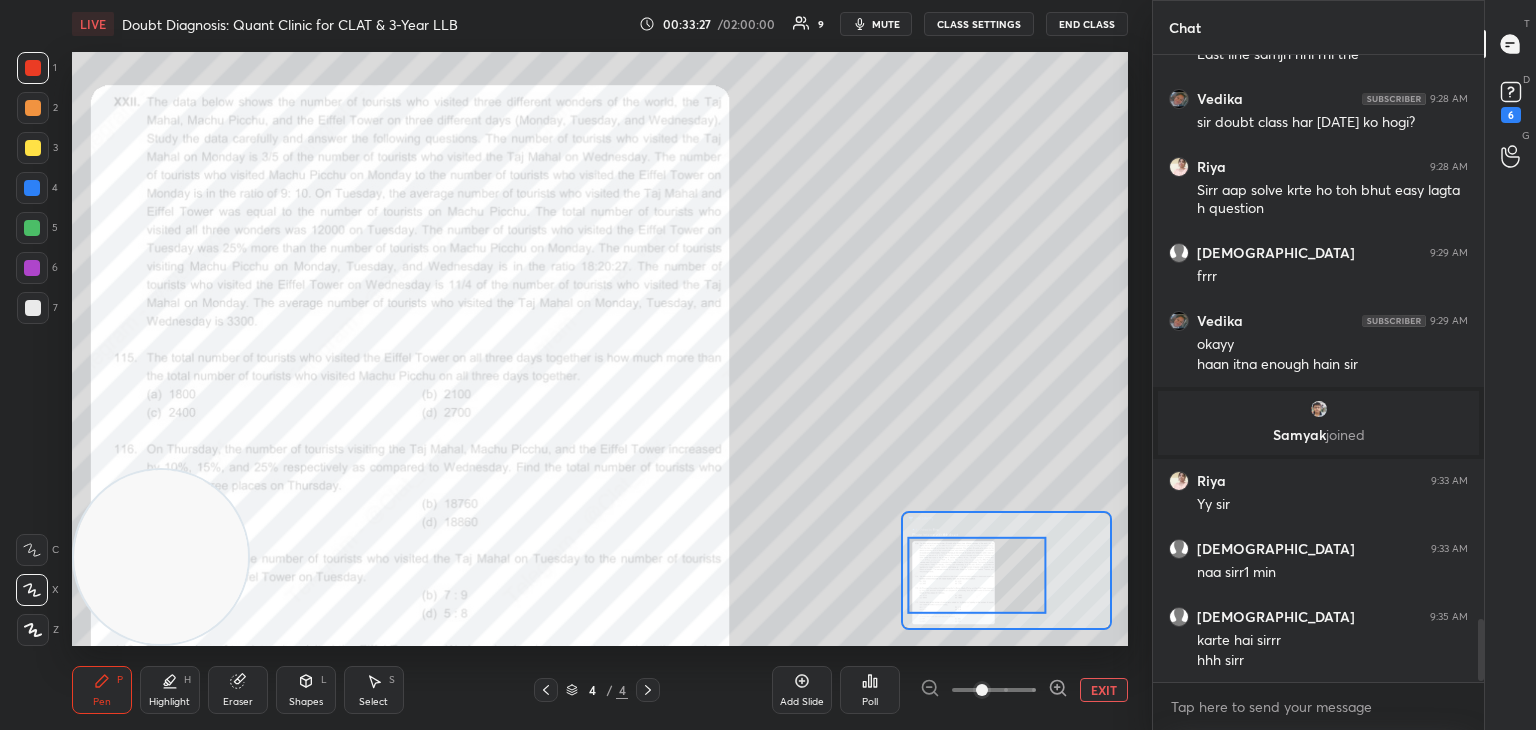 scroll, scrollTop: 5696, scrollLeft: 0, axis: vertical 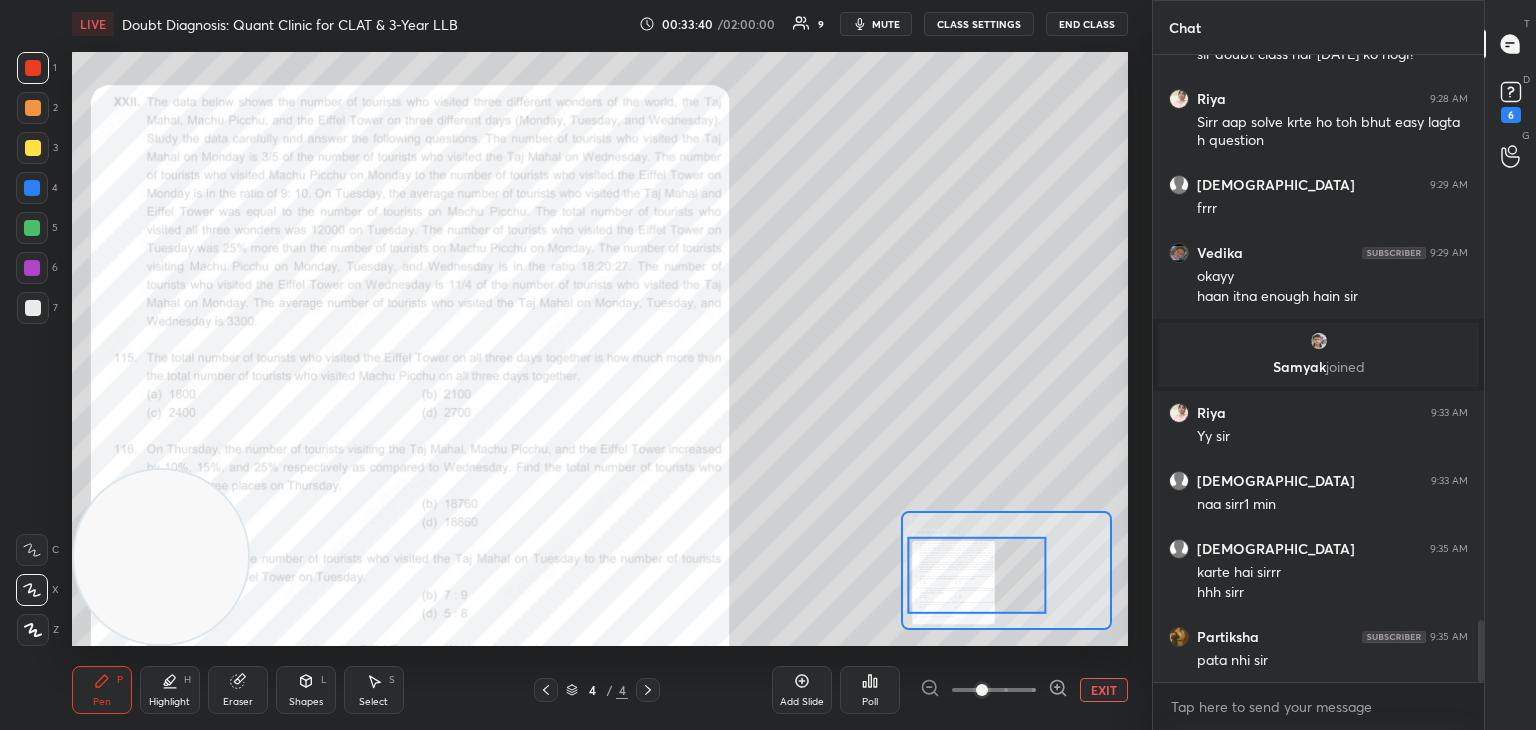 click 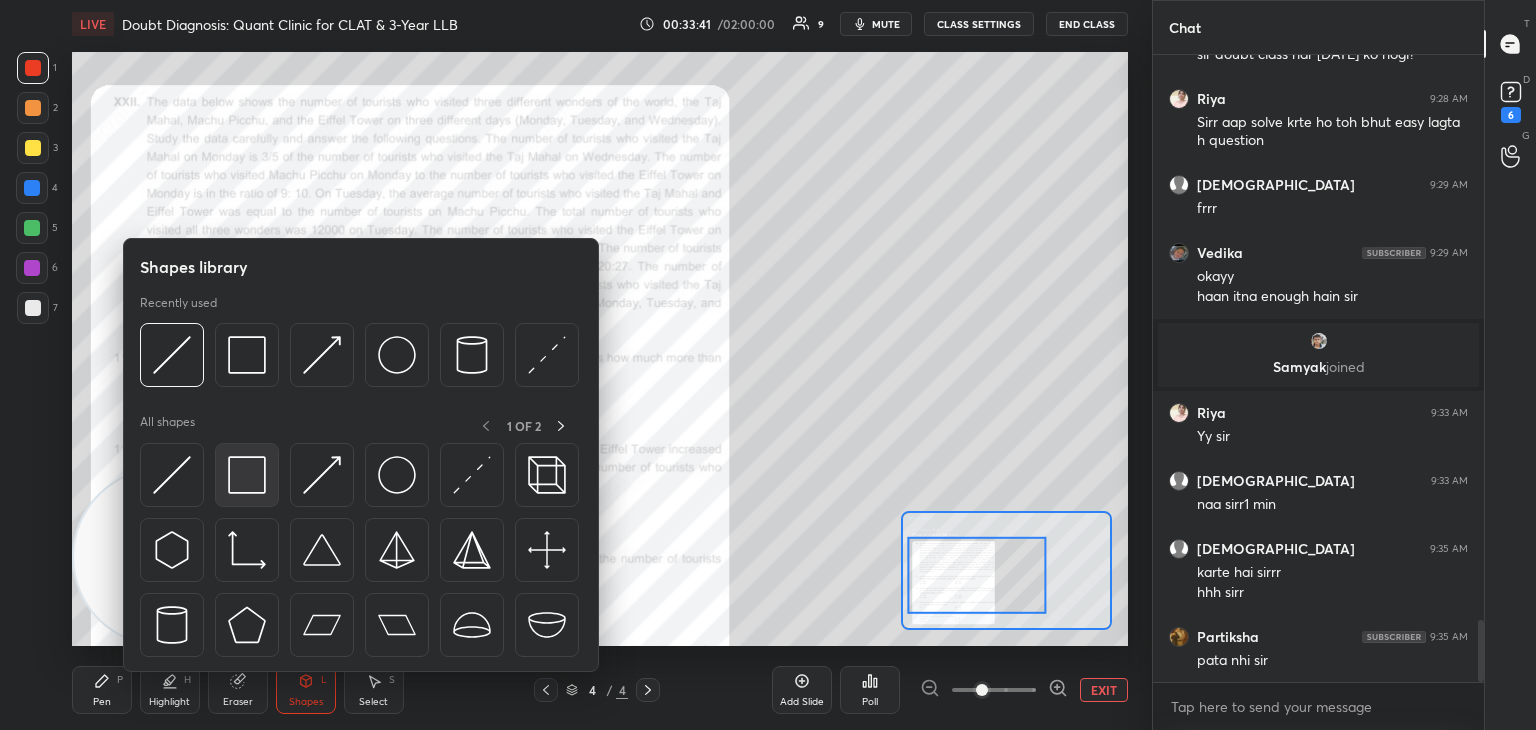 click at bounding box center (247, 475) 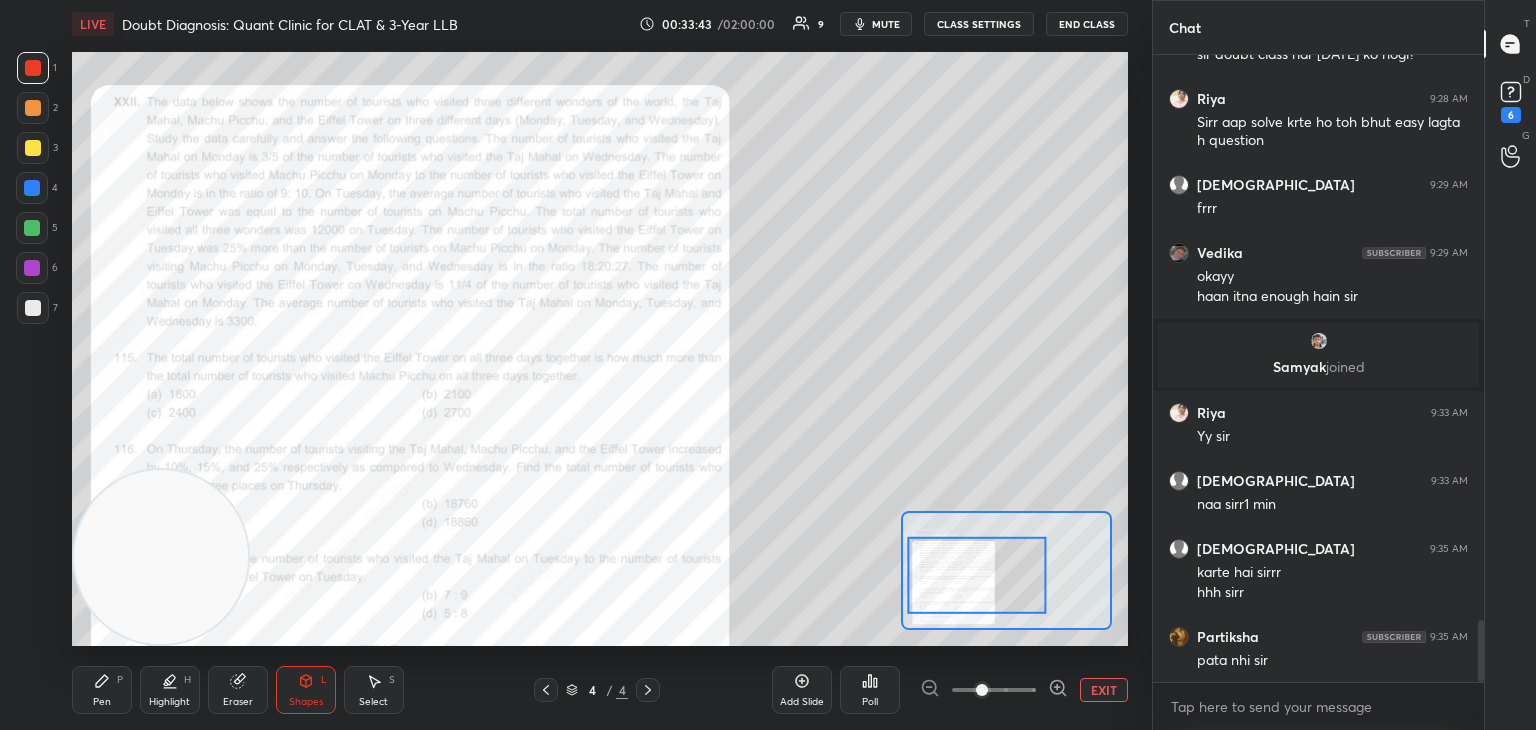 click on "Shapes L" at bounding box center (306, 690) 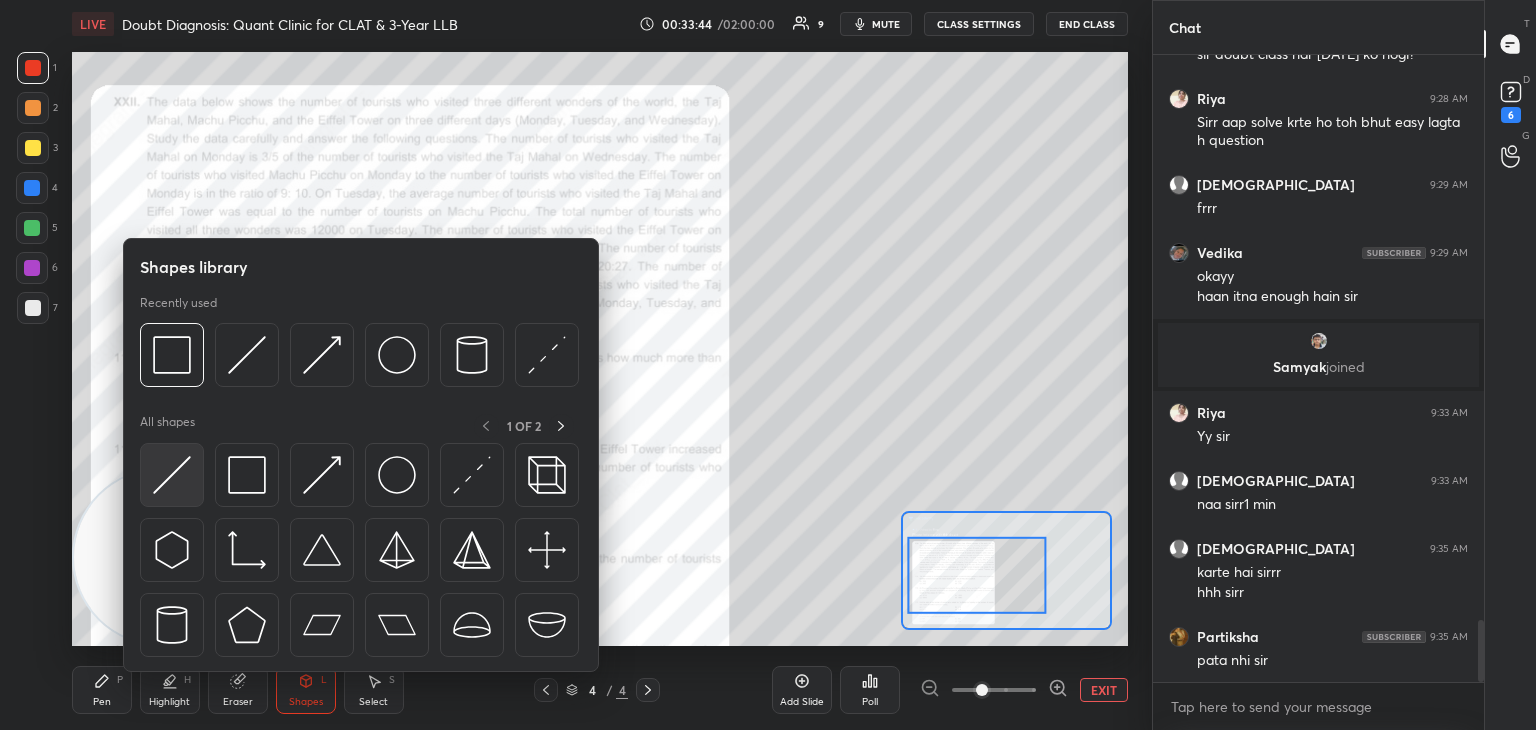 click at bounding box center (172, 475) 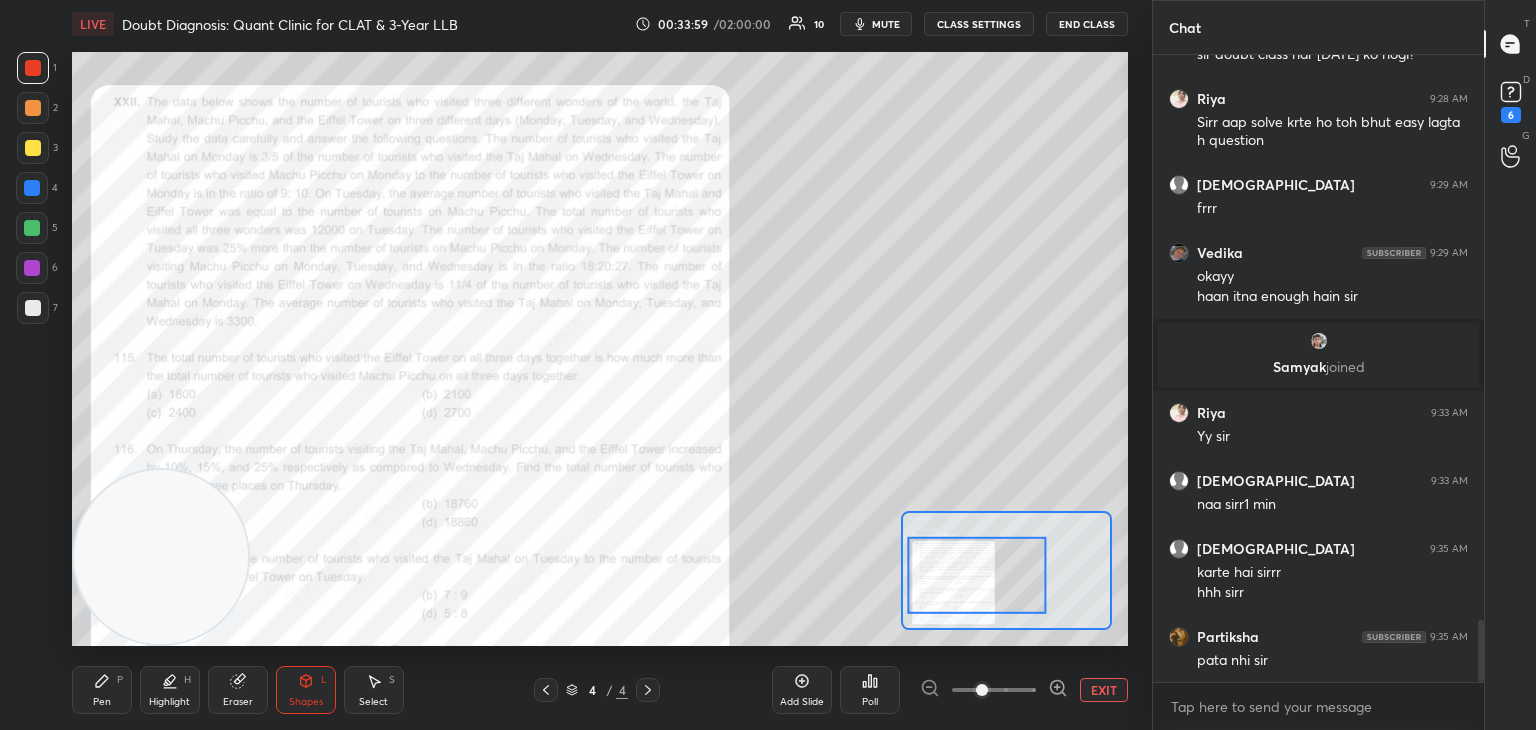 click on "Pen P" at bounding box center [102, 690] 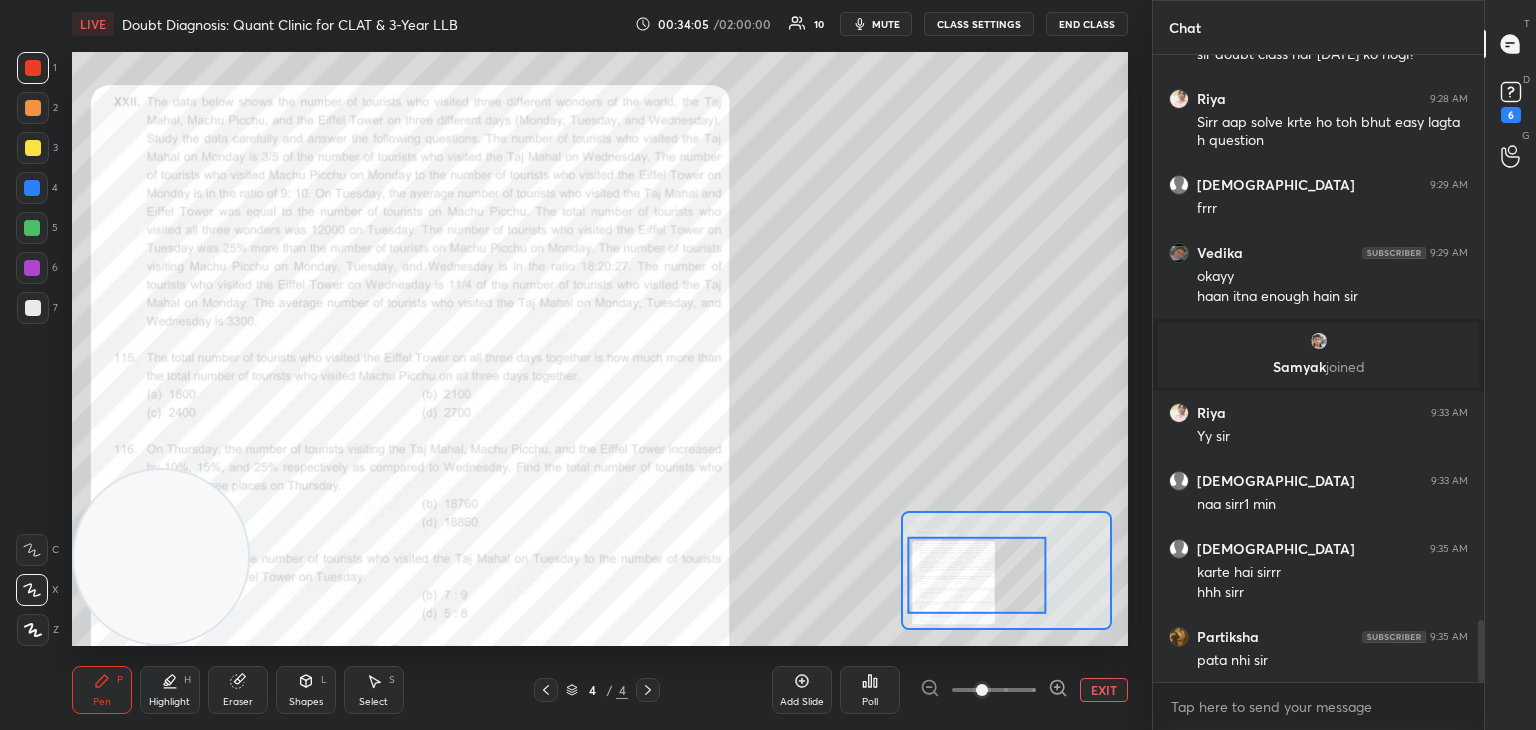click at bounding box center [32, 550] 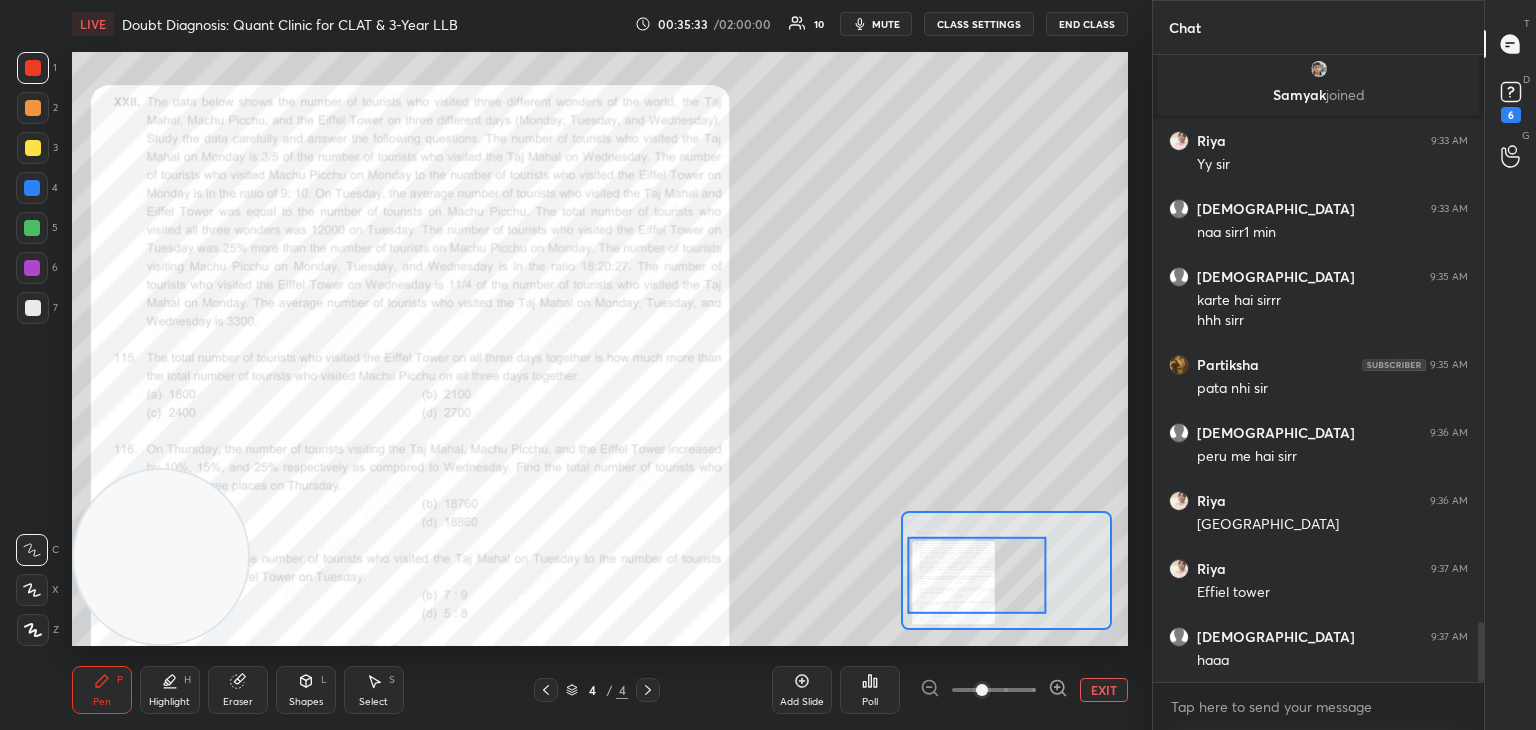 scroll, scrollTop: 6036, scrollLeft: 0, axis: vertical 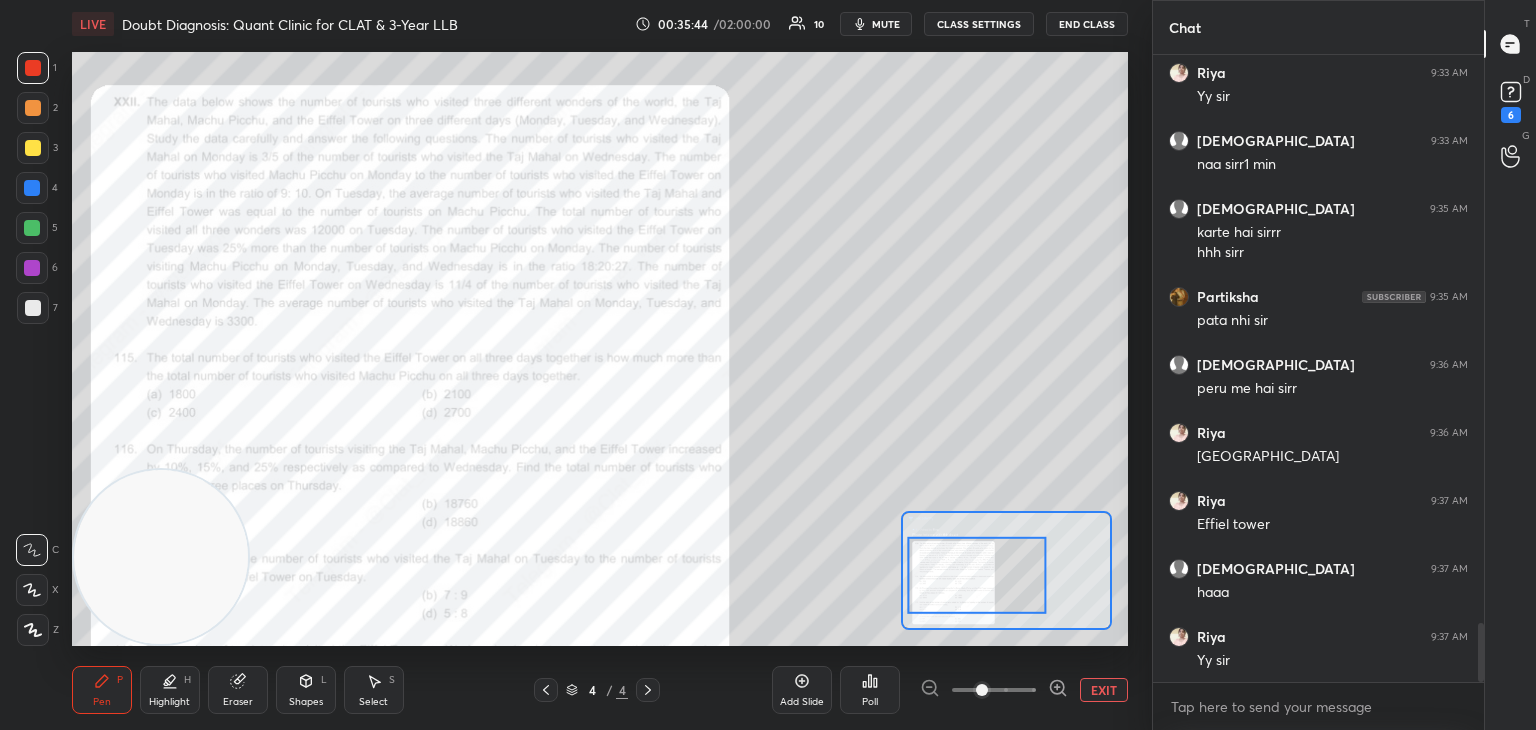 click on "Eraser" at bounding box center (238, 690) 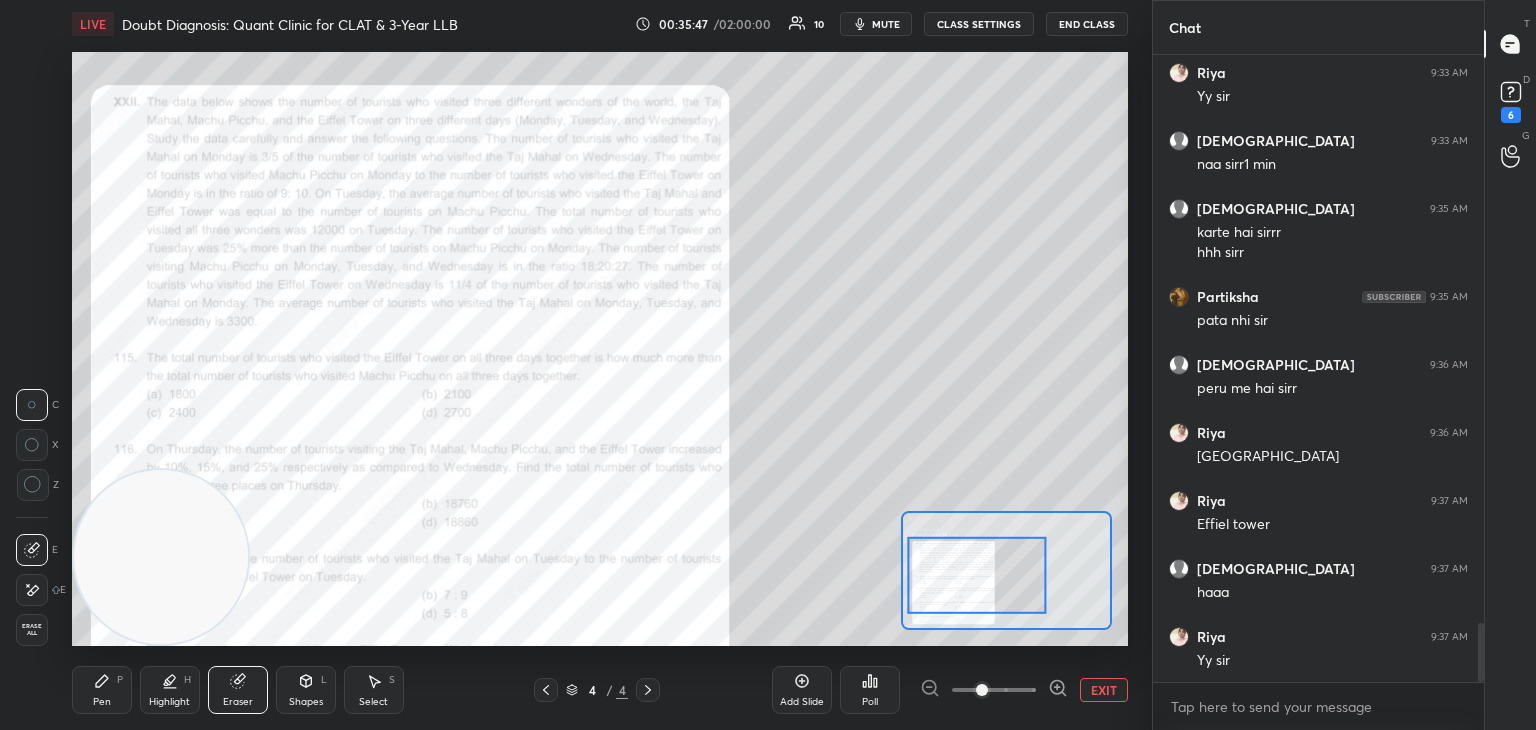 click on "Pen P" at bounding box center (102, 690) 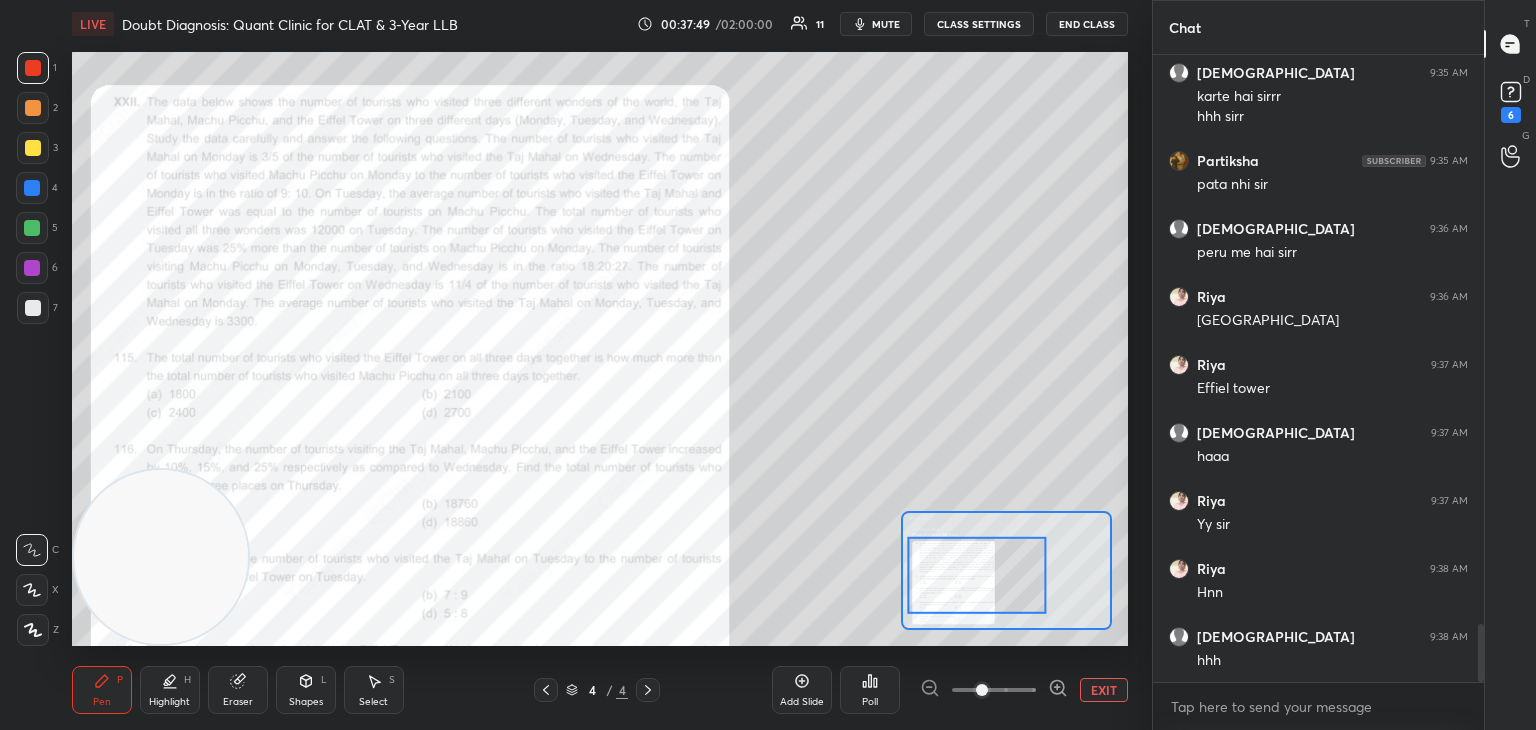 scroll, scrollTop: 6244, scrollLeft: 0, axis: vertical 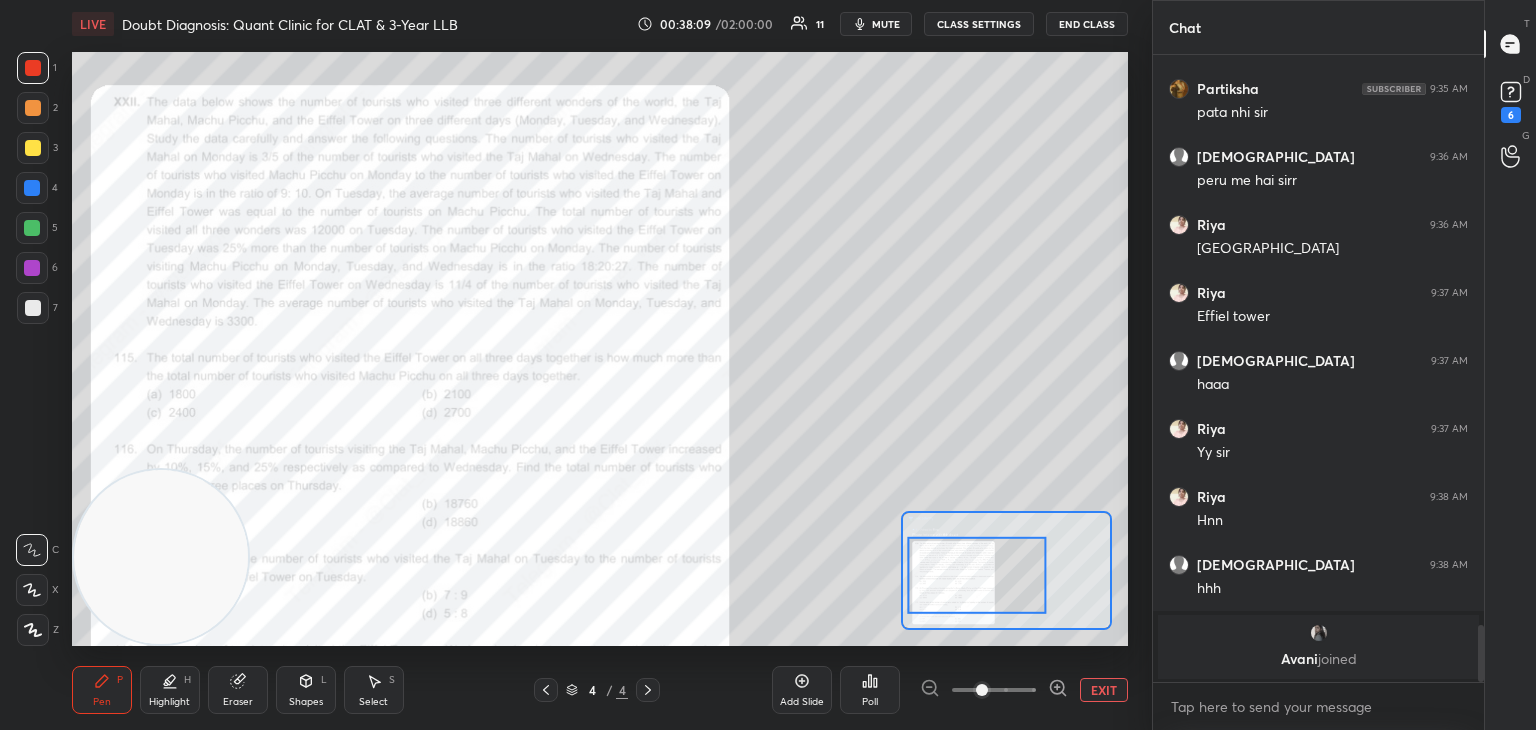 click 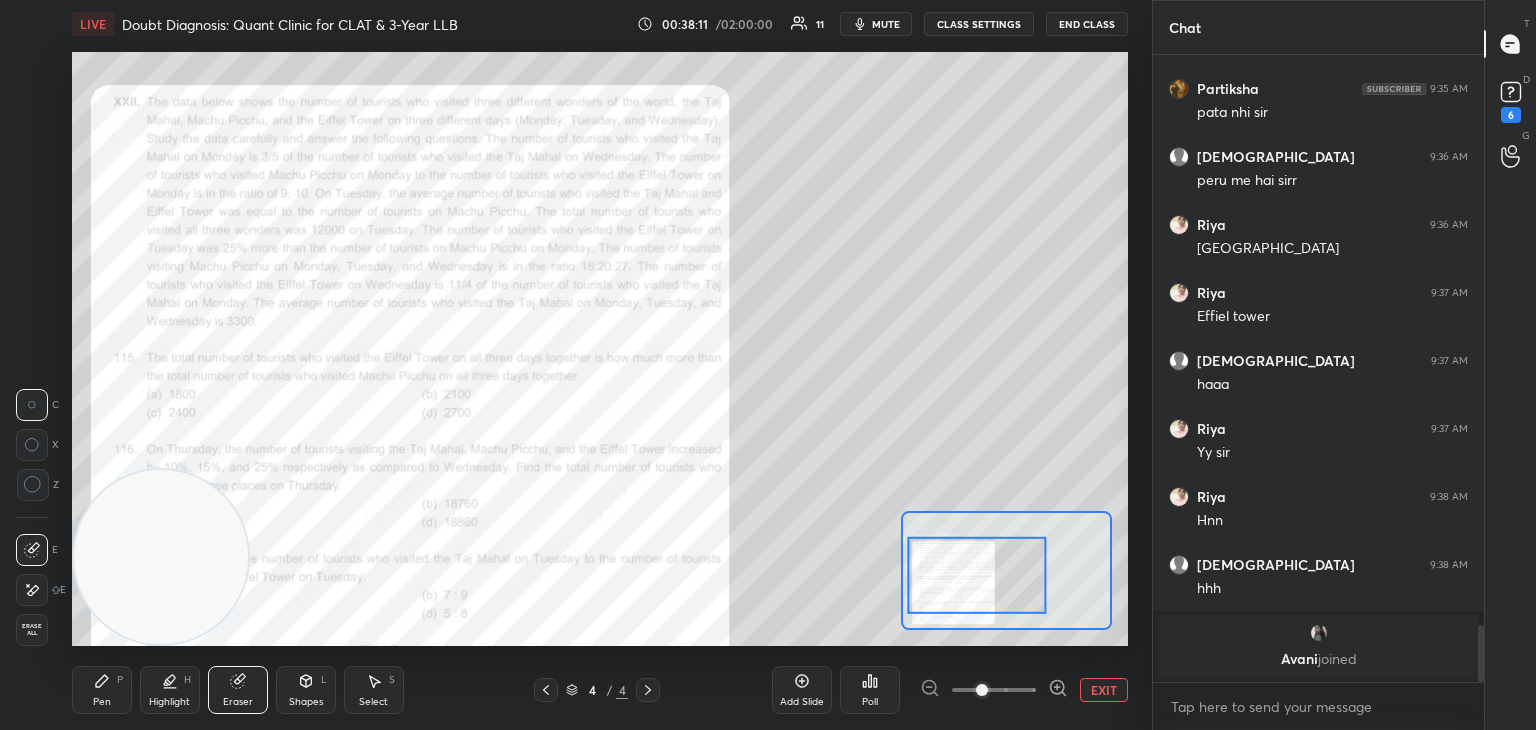 click on "Pen P" at bounding box center (102, 690) 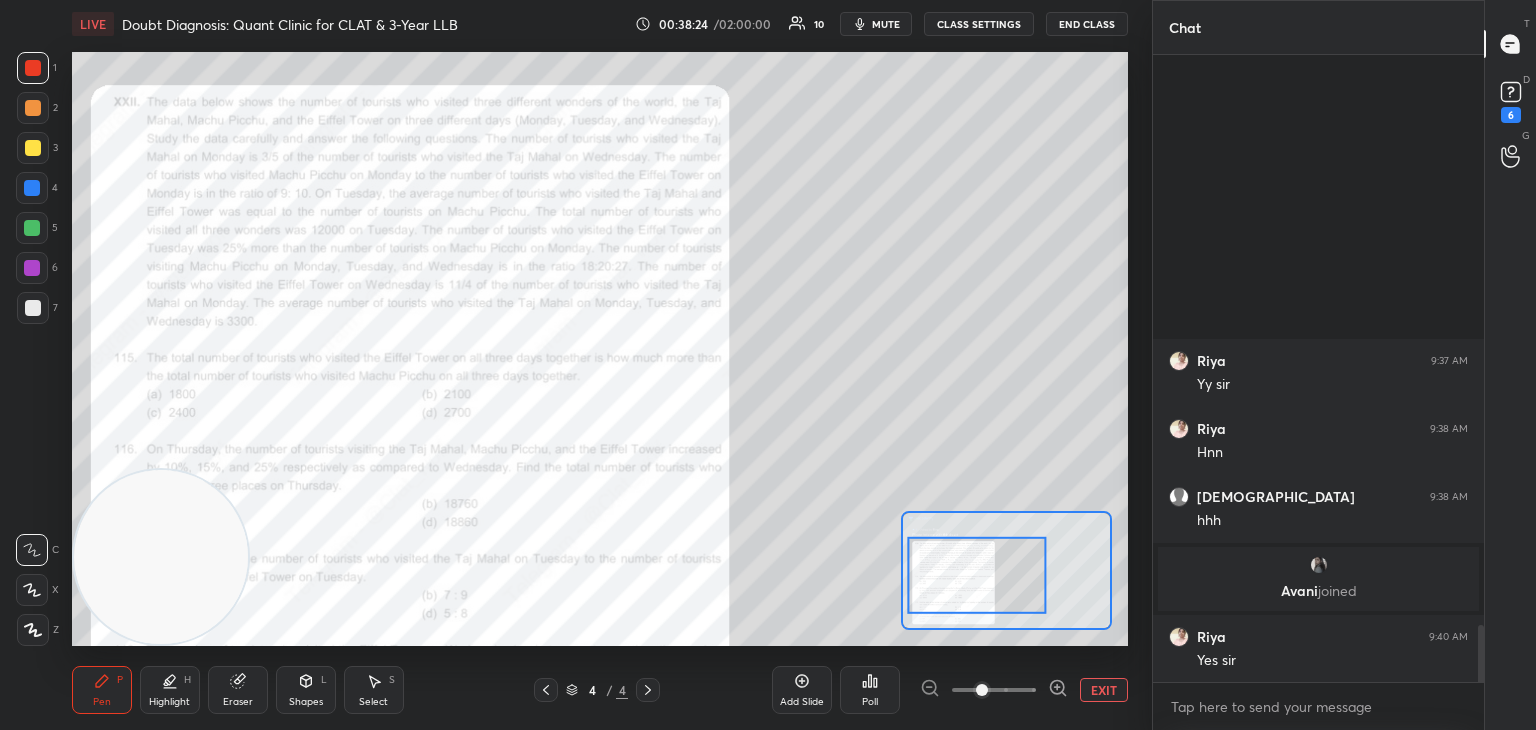 scroll, scrollTop: 6106, scrollLeft: 0, axis: vertical 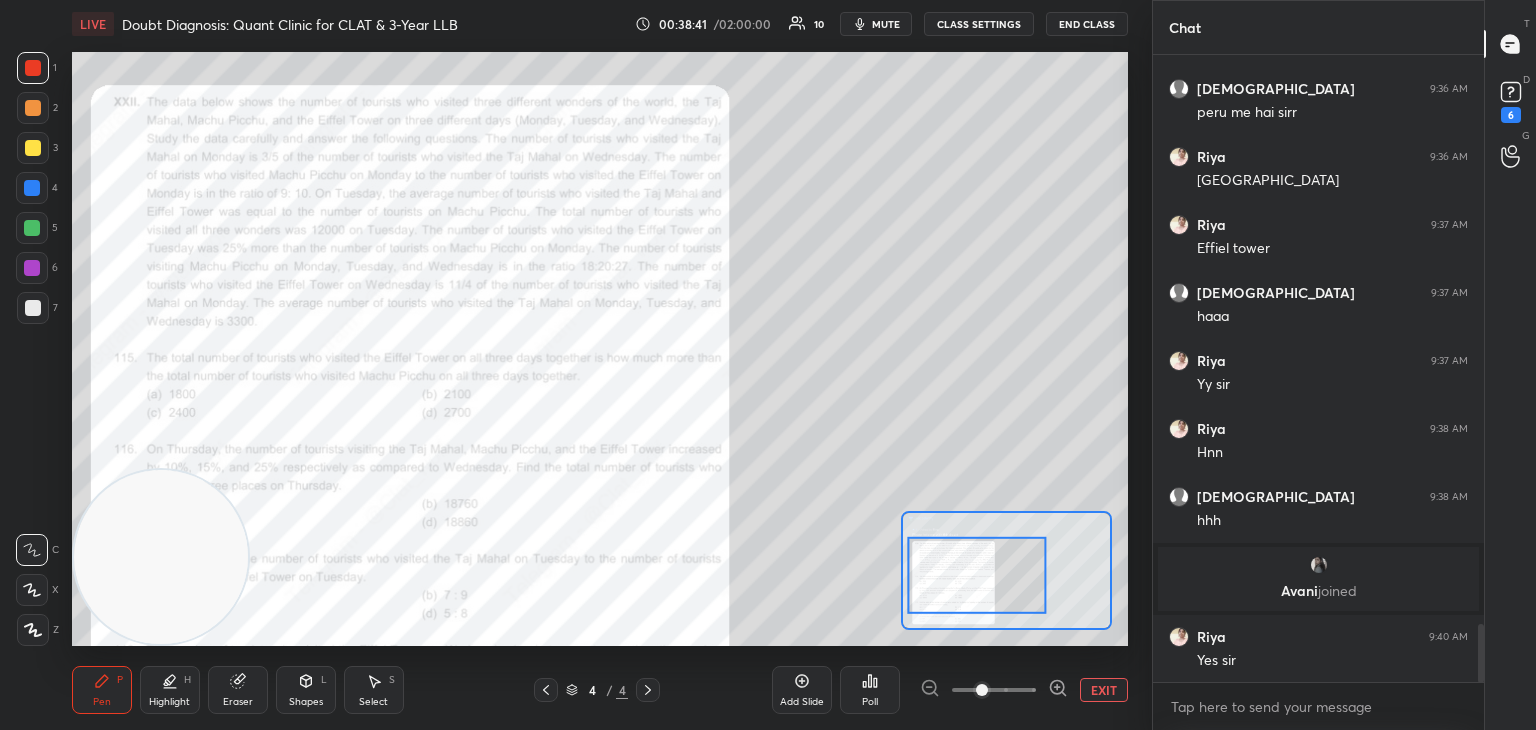 click at bounding box center [32, 228] 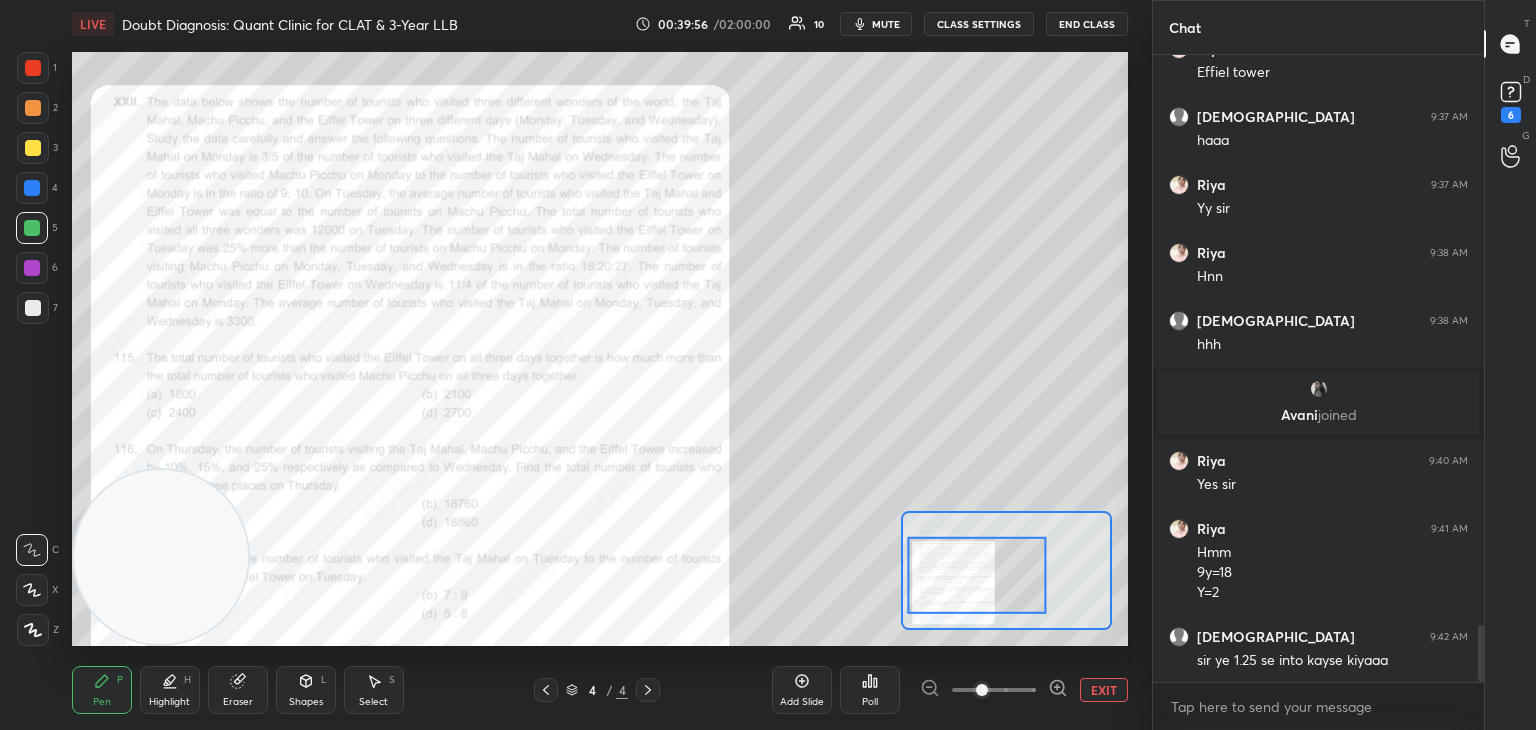 scroll, scrollTop: 6350, scrollLeft: 0, axis: vertical 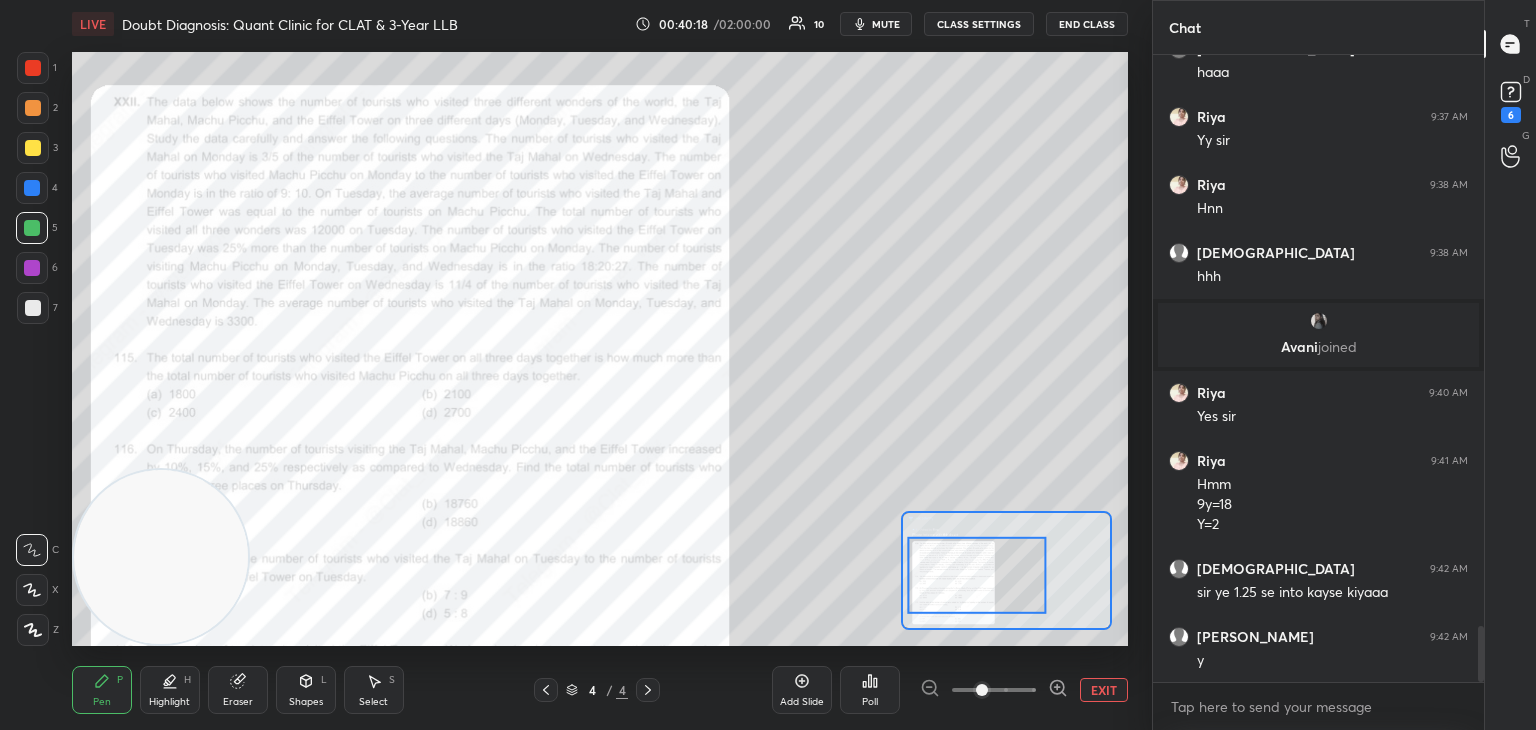 click on "Eraser" at bounding box center (238, 690) 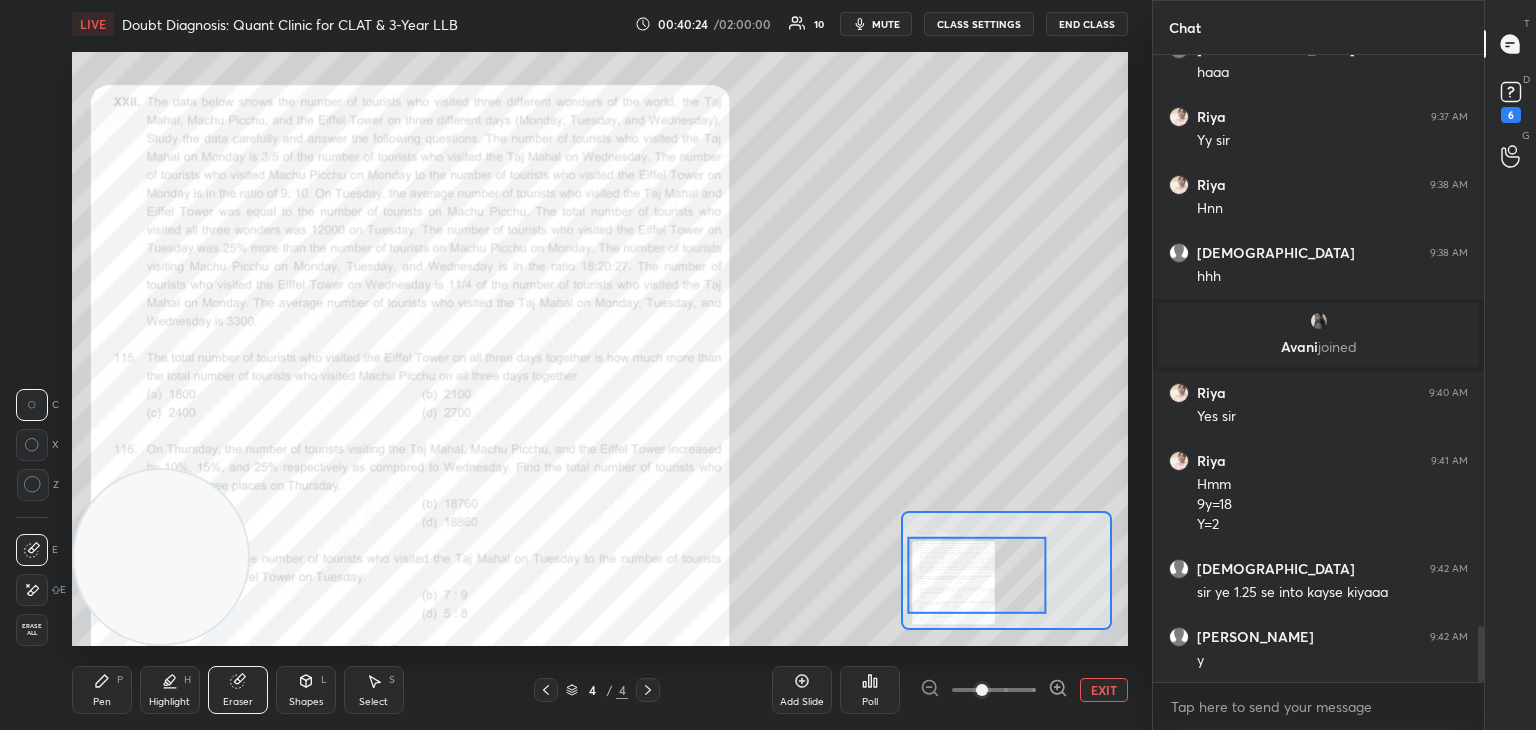 click on "Pen P" at bounding box center [102, 690] 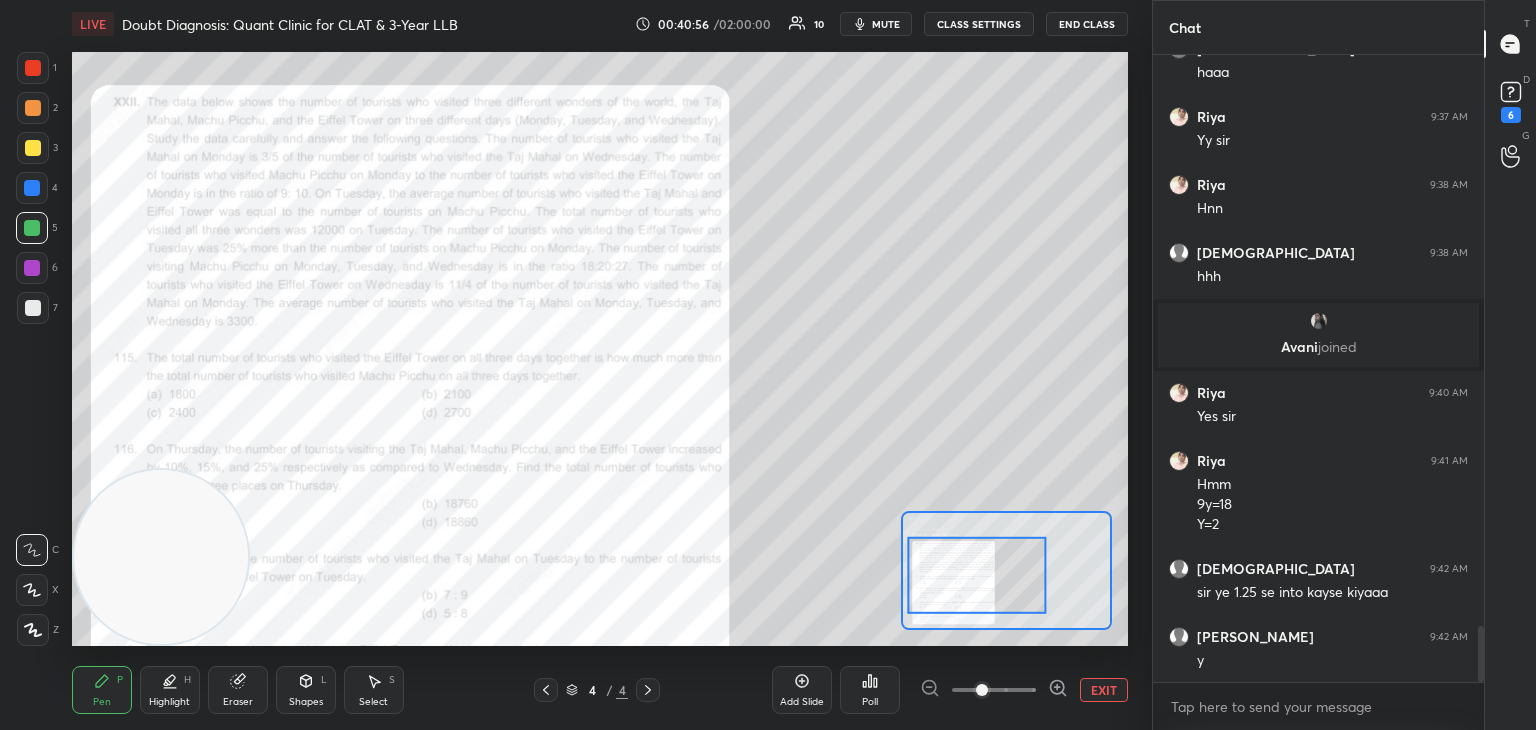 click at bounding box center (33, 68) 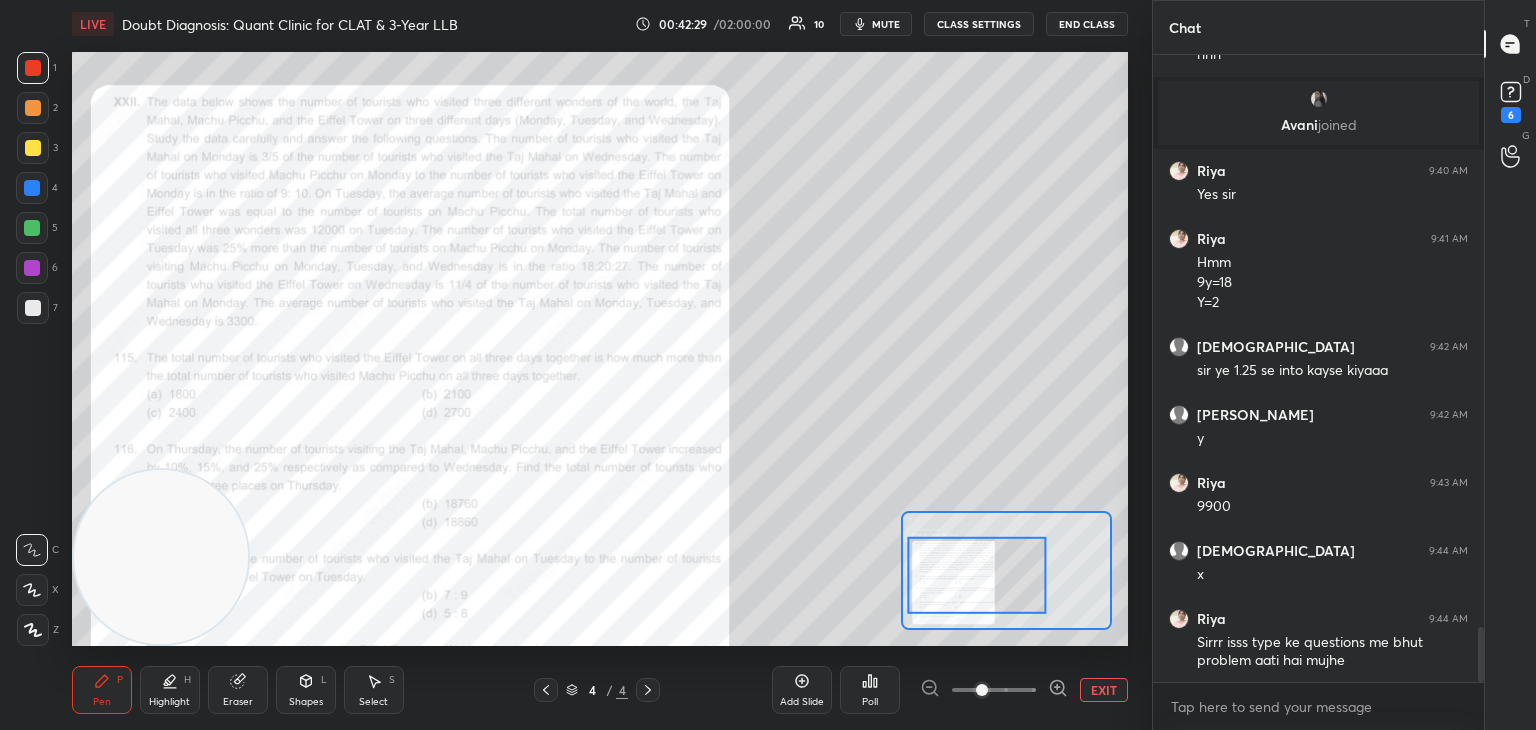scroll, scrollTop: 6640, scrollLeft: 0, axis: vertical 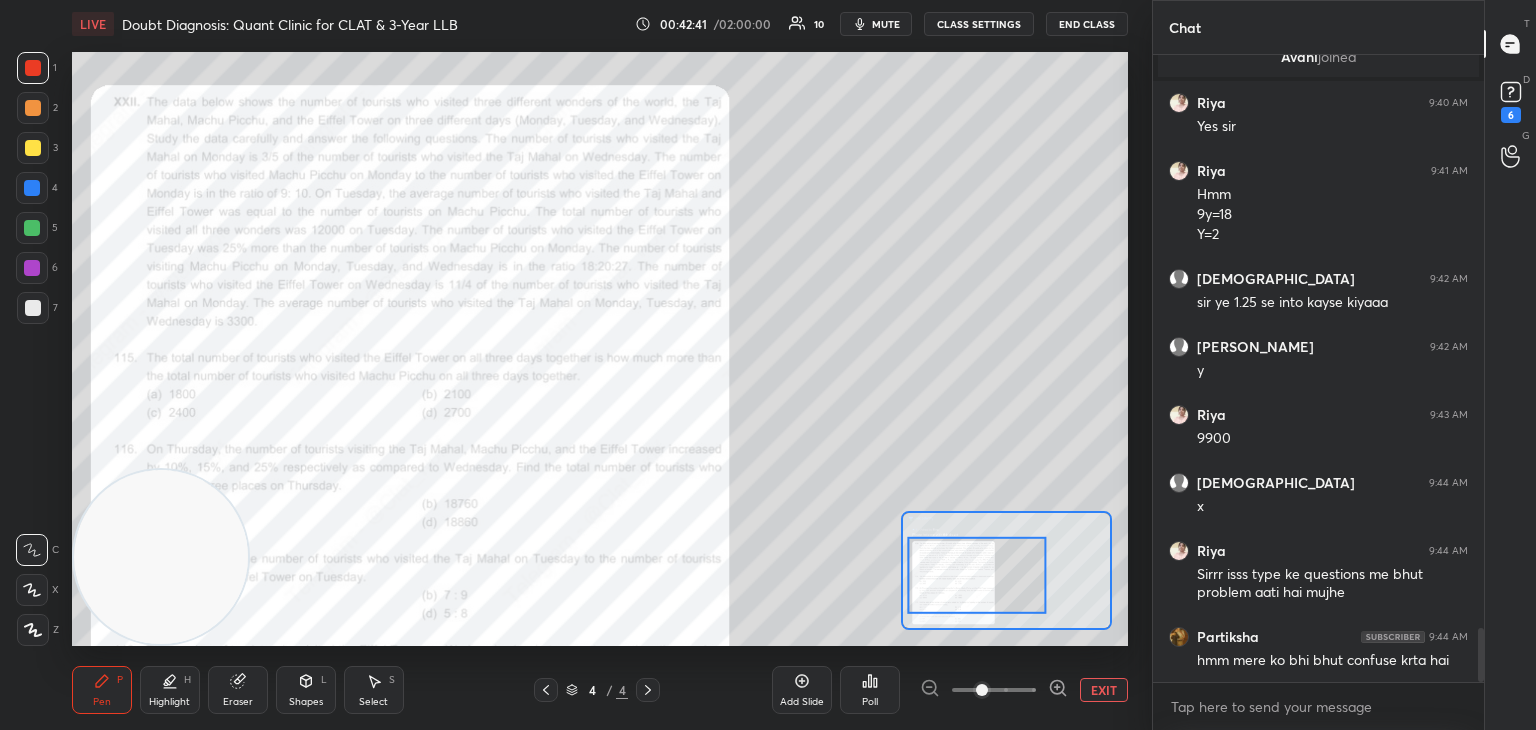 click at bounding box center [33, 308] 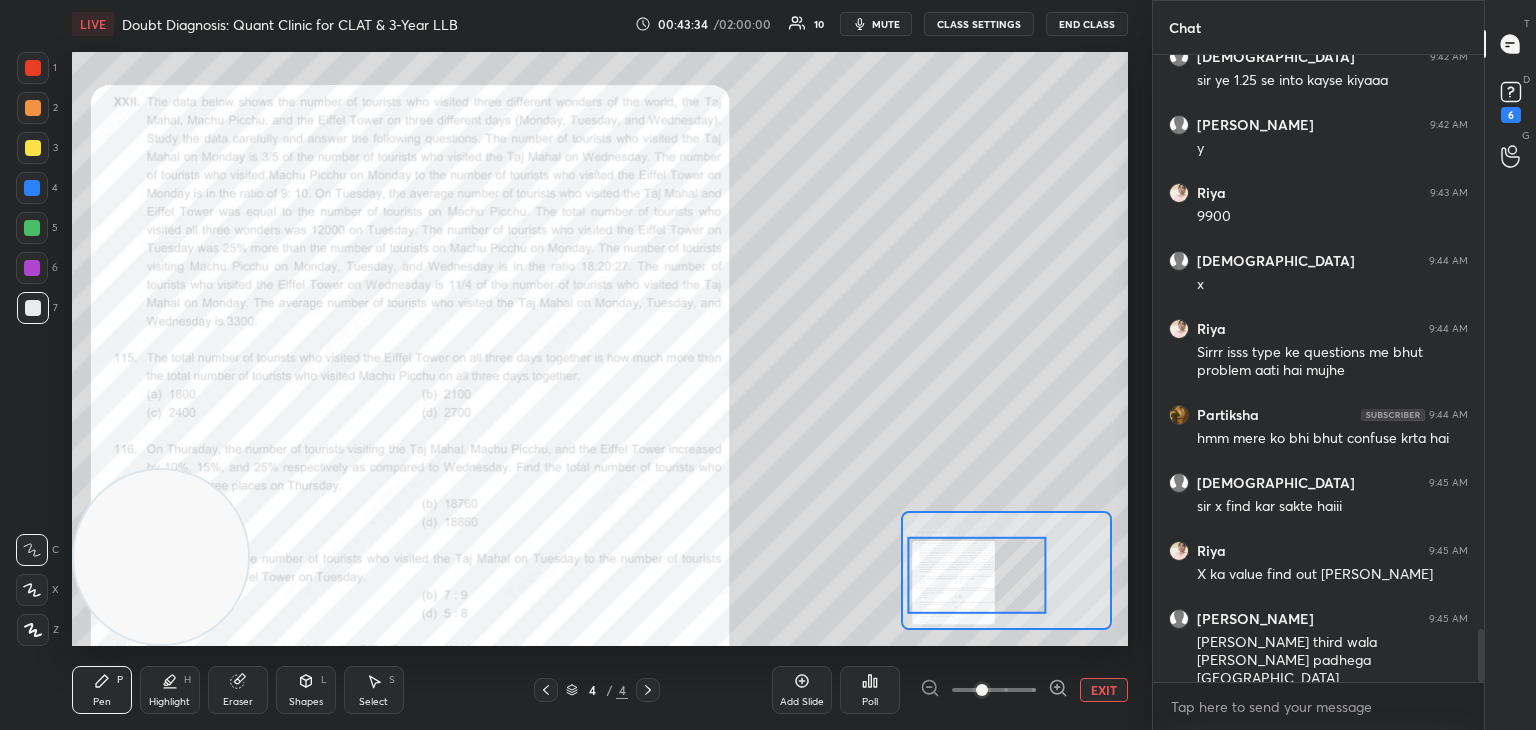 scroll, scrollTop: 6882, scrollLeft: 0, axis: vertical 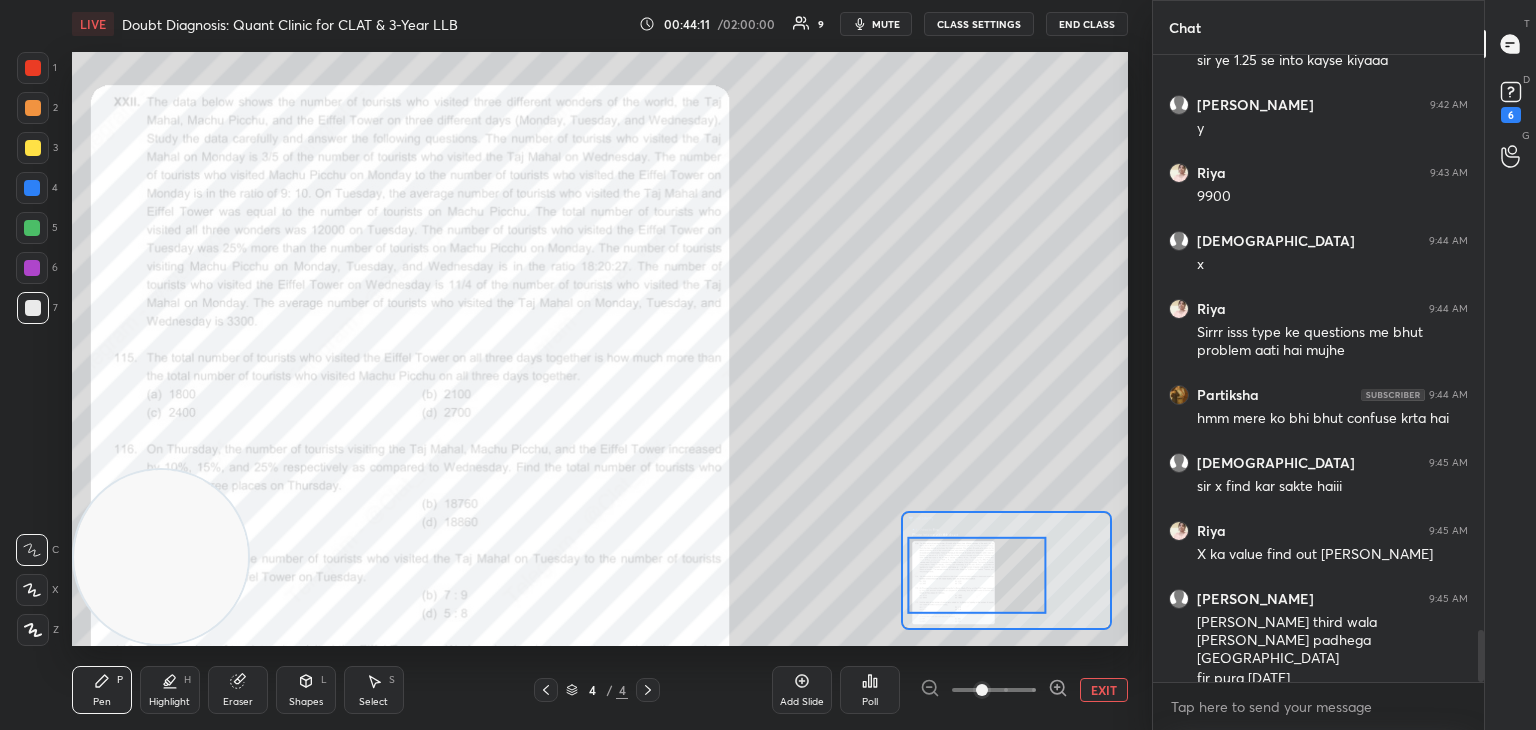 click at bounding box center [32, 228] 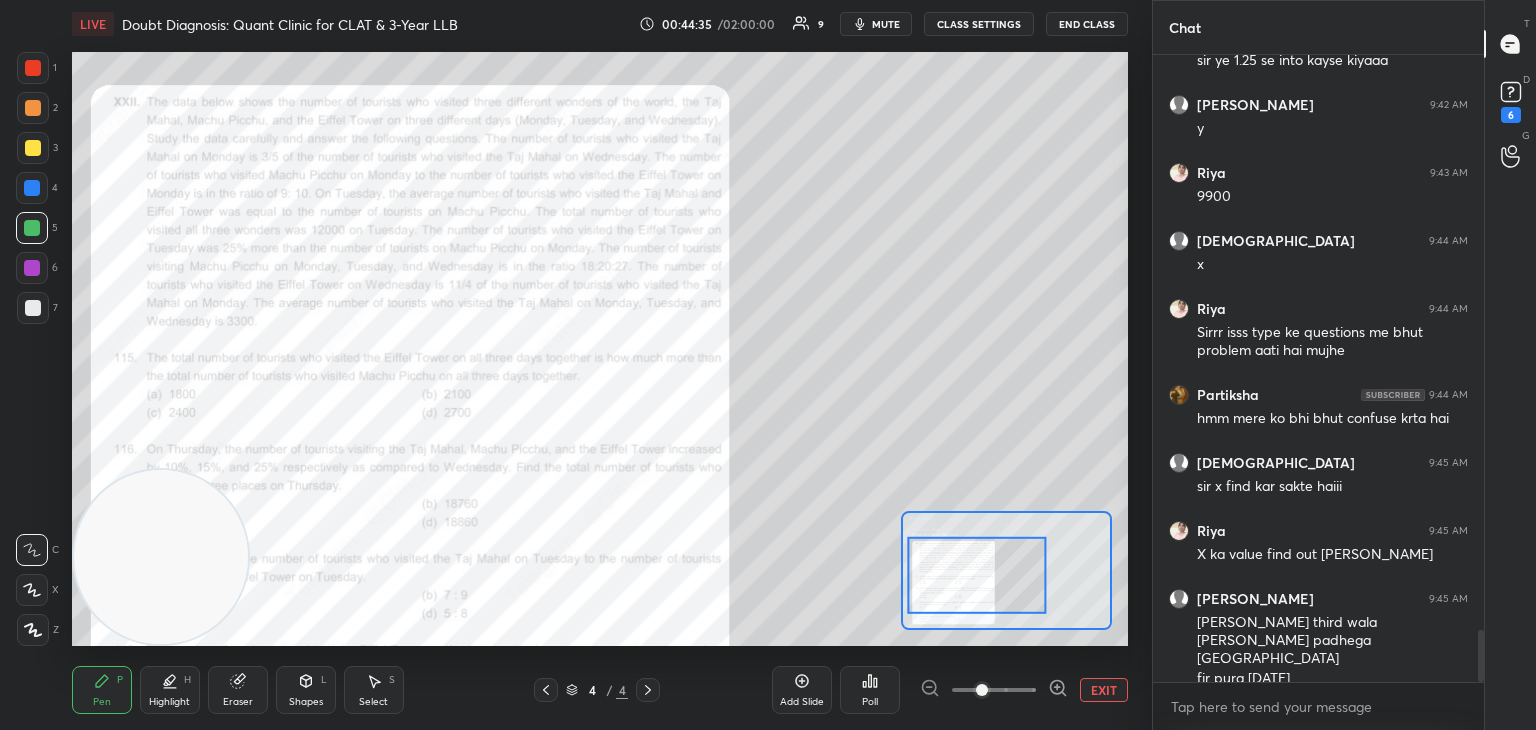 click 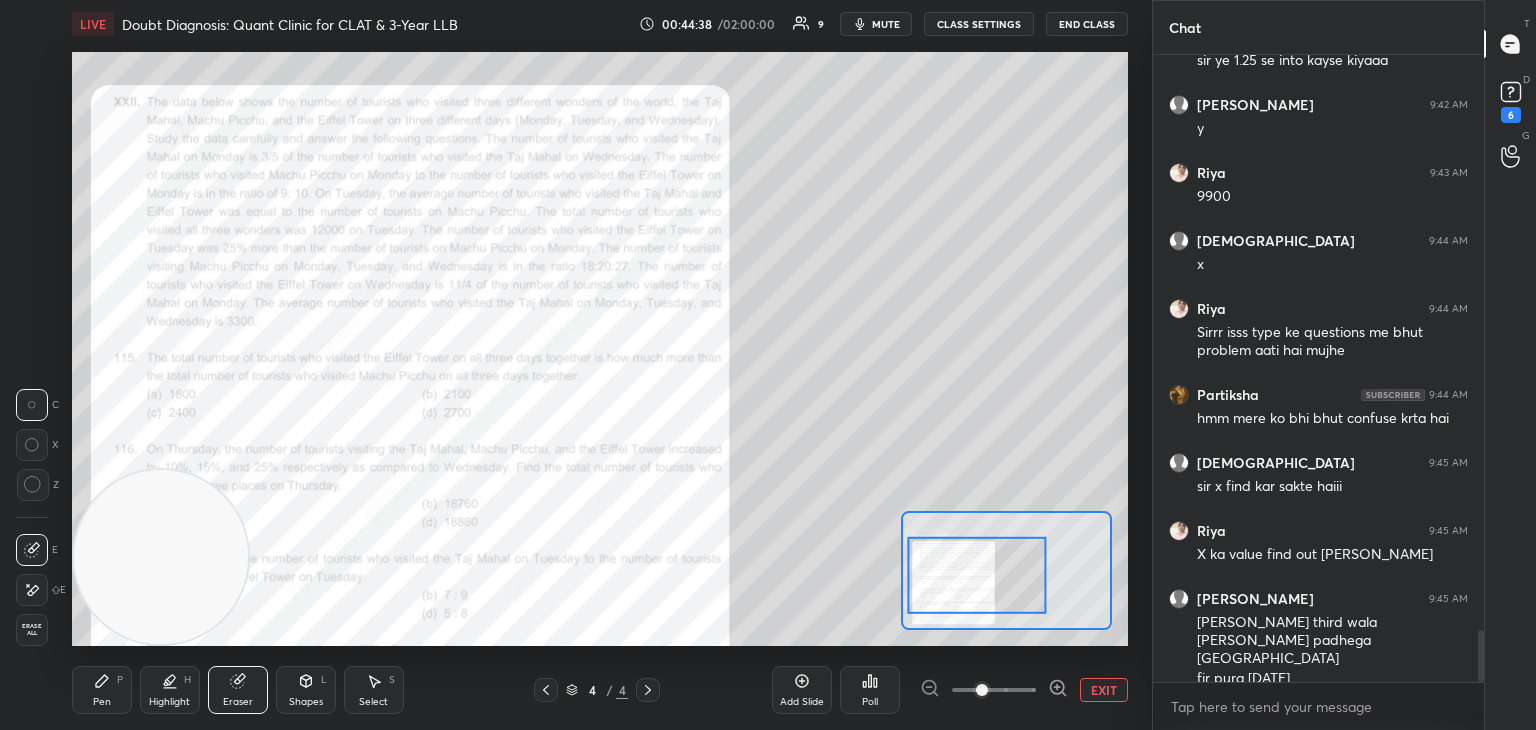 click on "Pen P" at bounding box center (102, 690) 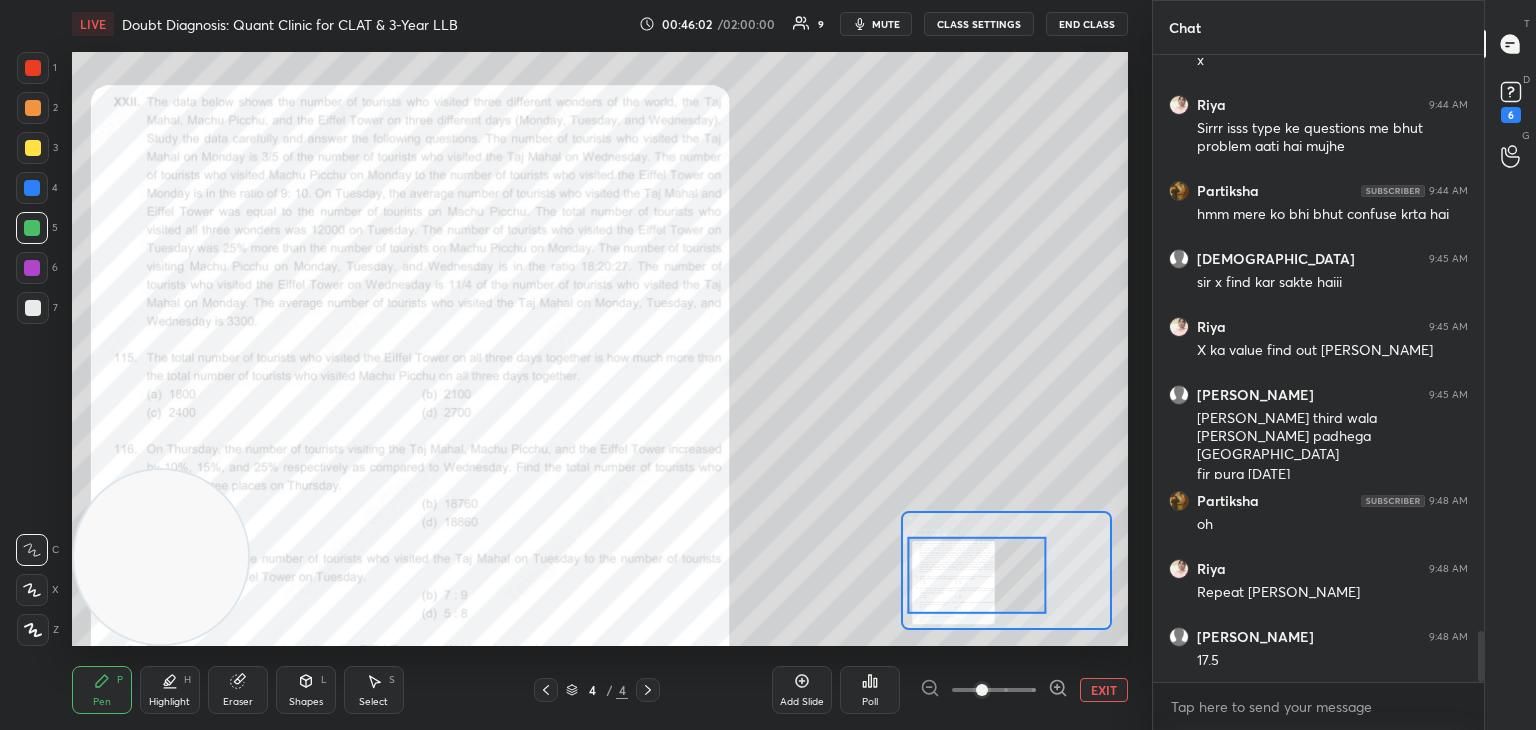 scroll, scrollTop: 7154, scrollLeft: 0, axis: vertical 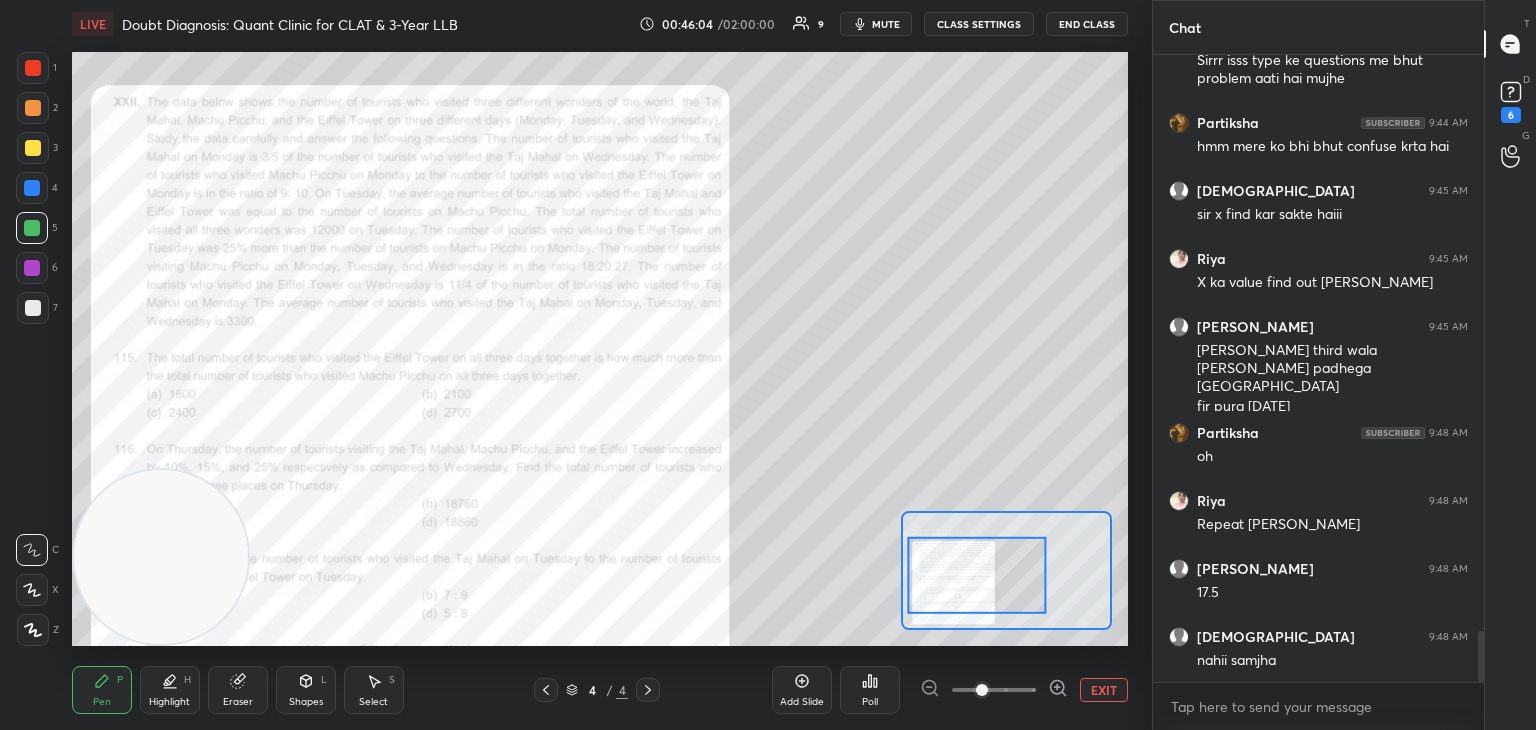 click on "Eraser" at bounding box center [238, 690] 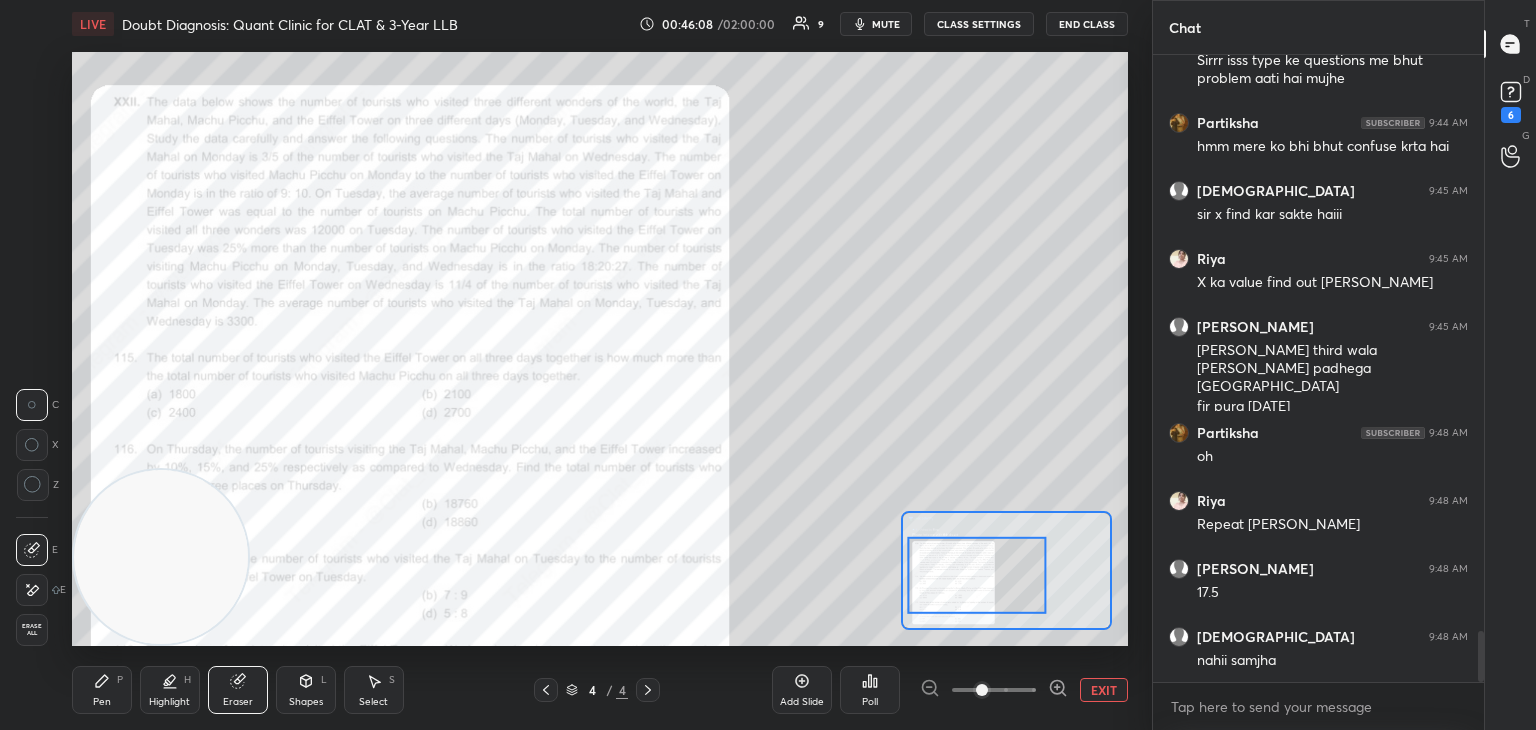click on "C X Z" at bounding box center (37, 453) 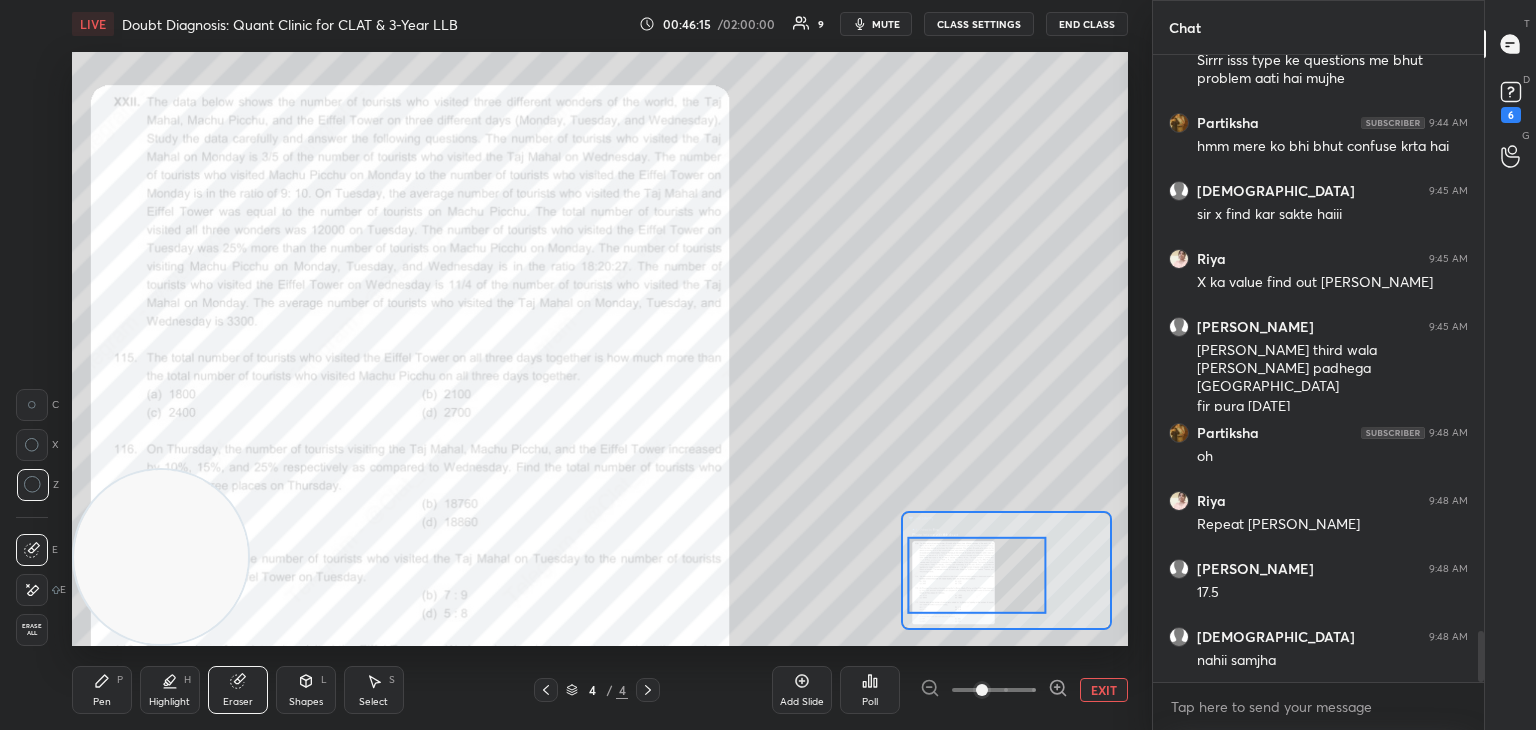 click on "Pen P" at bounding box center (102, 690) 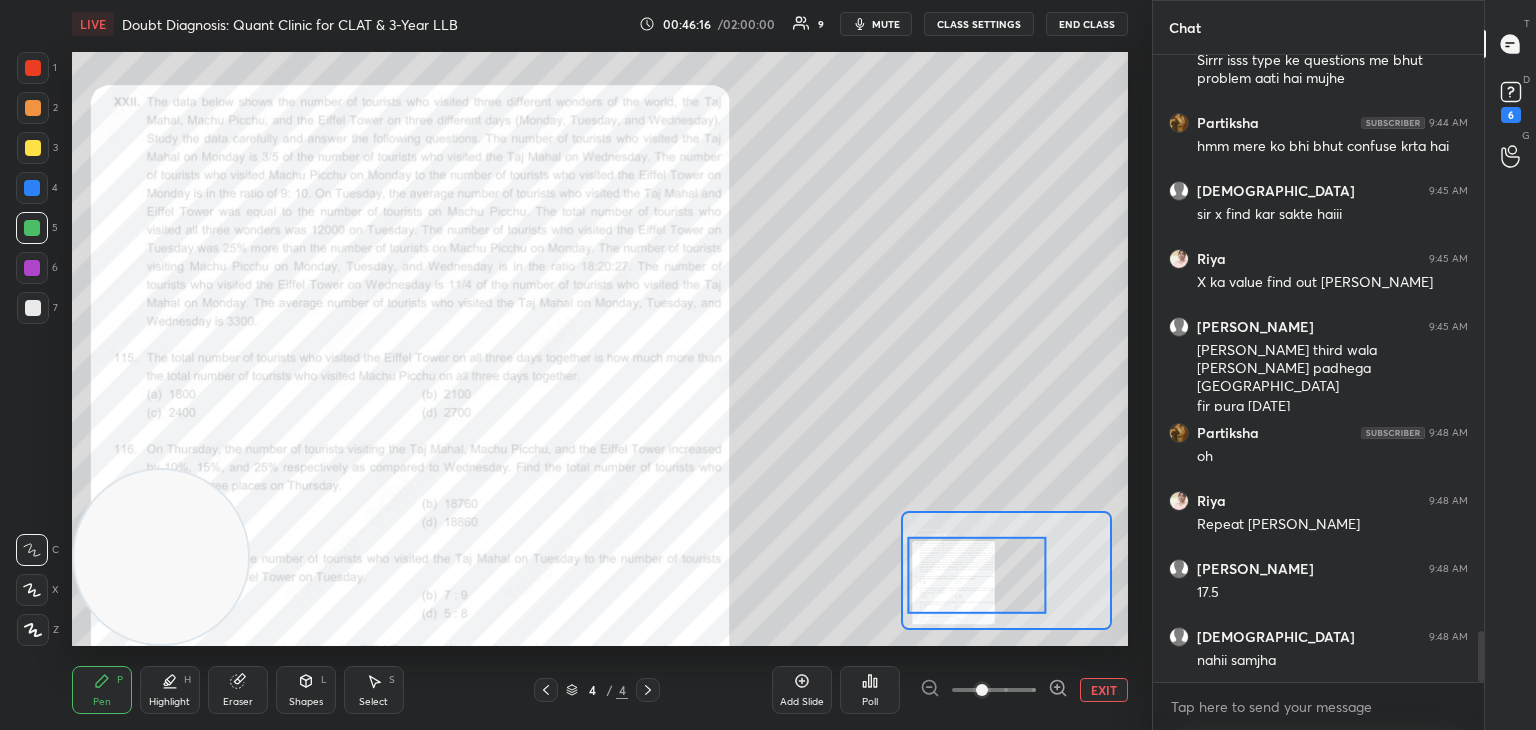 click on "Pen P" at bounding box center (102, 690) 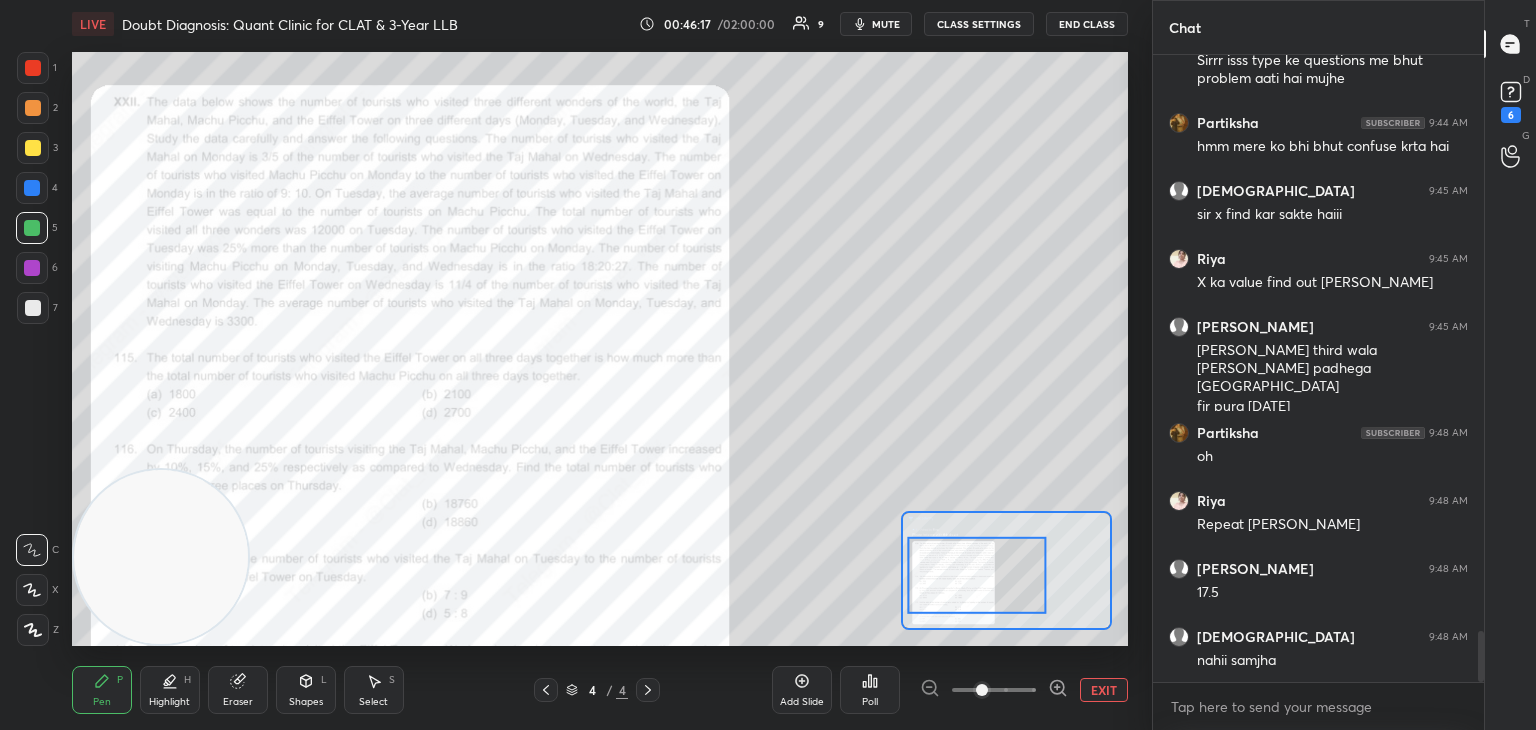 click at bounding box center [32, 188] 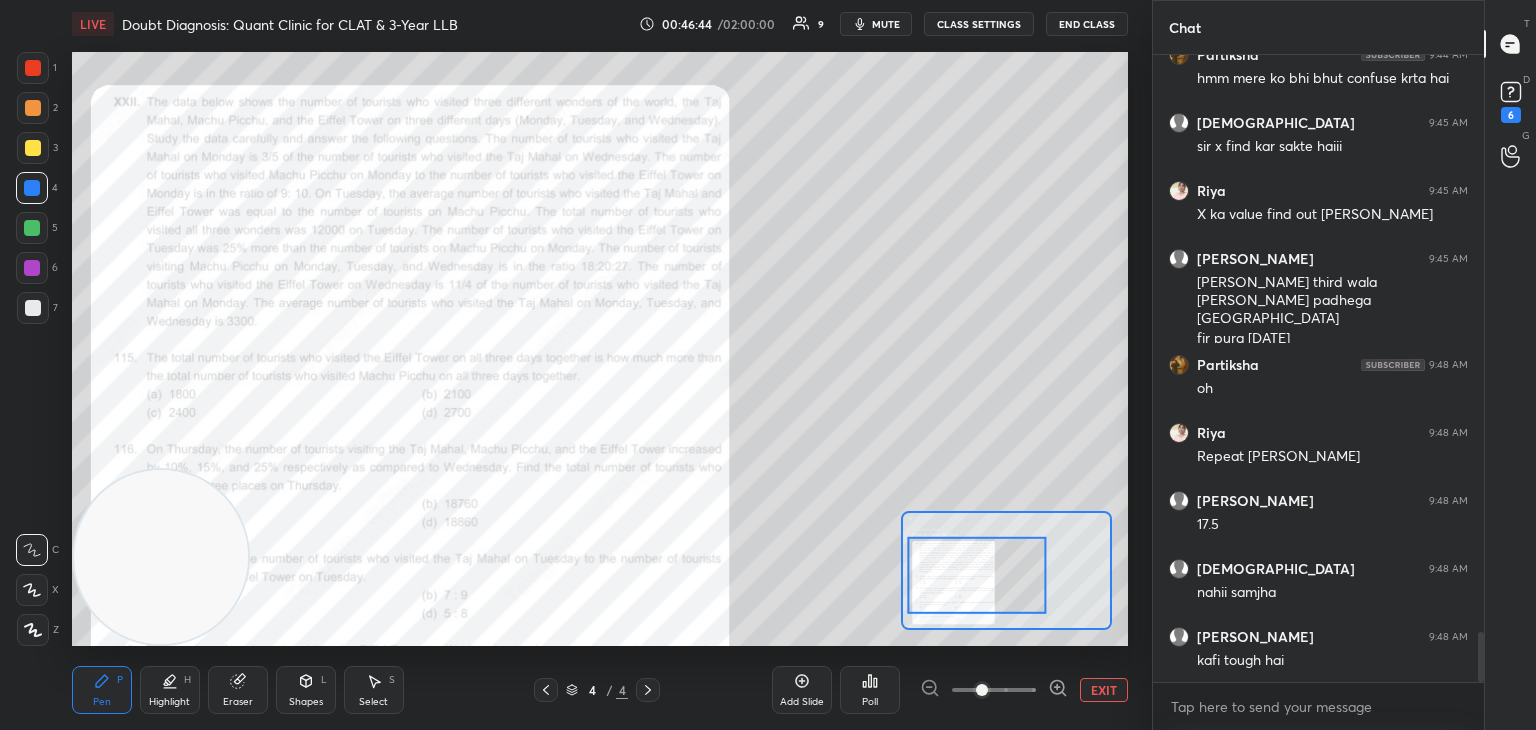 scroll, scrollTop: 7260, scrollLeft: 0, axis: vertical 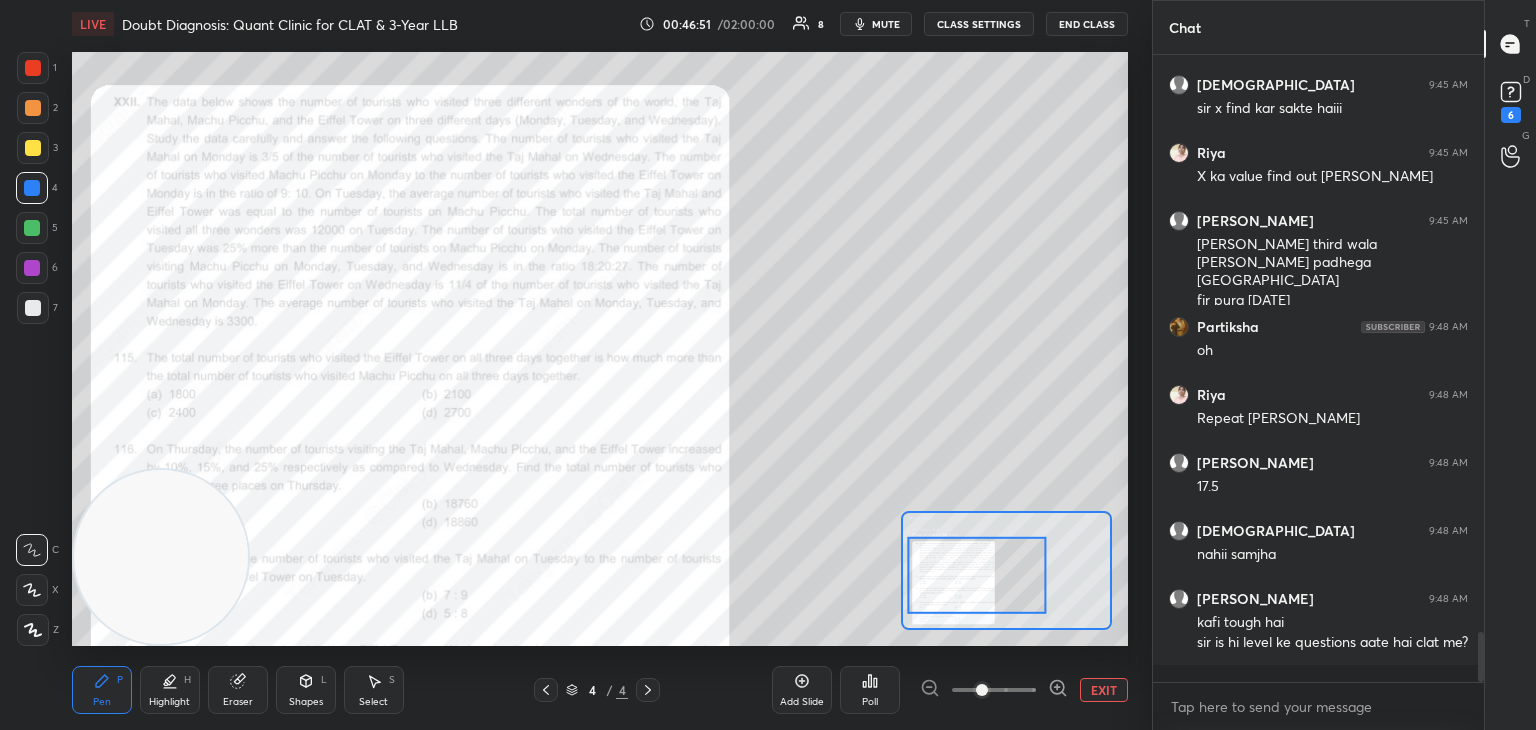 click at bounding box center (33, 148) 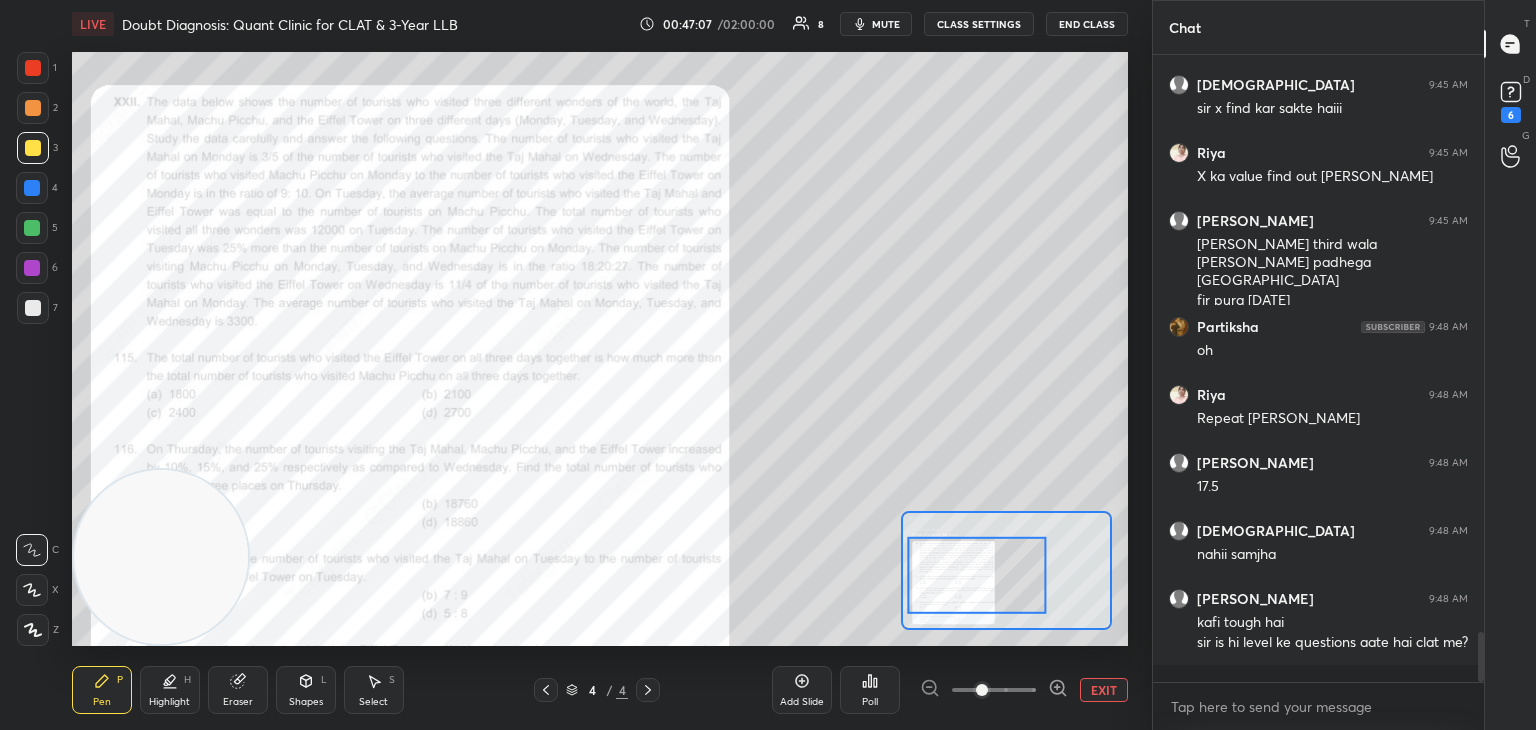 click on "Eraser" at bounding box center (238, 690) 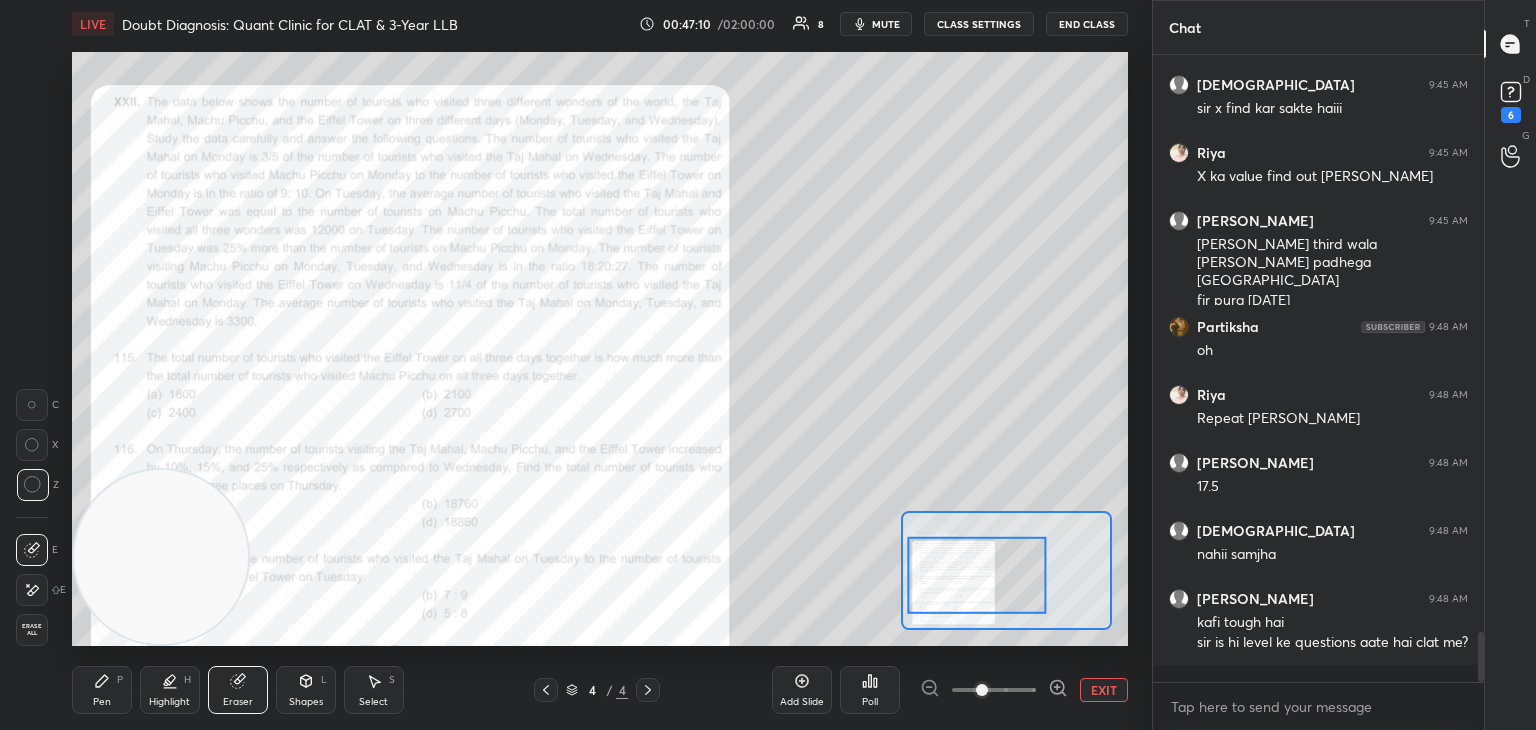 click 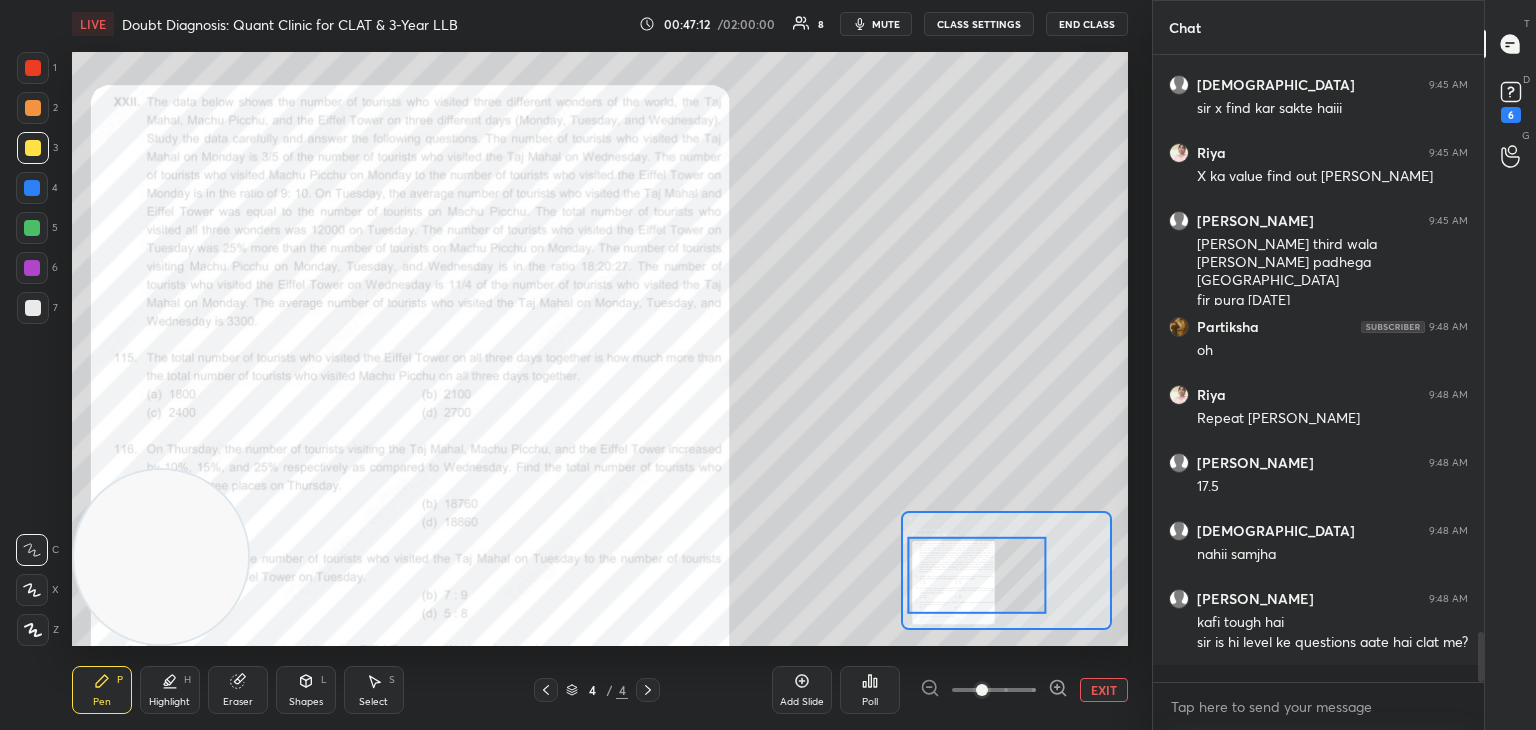 click at bounding box center (32, 228) 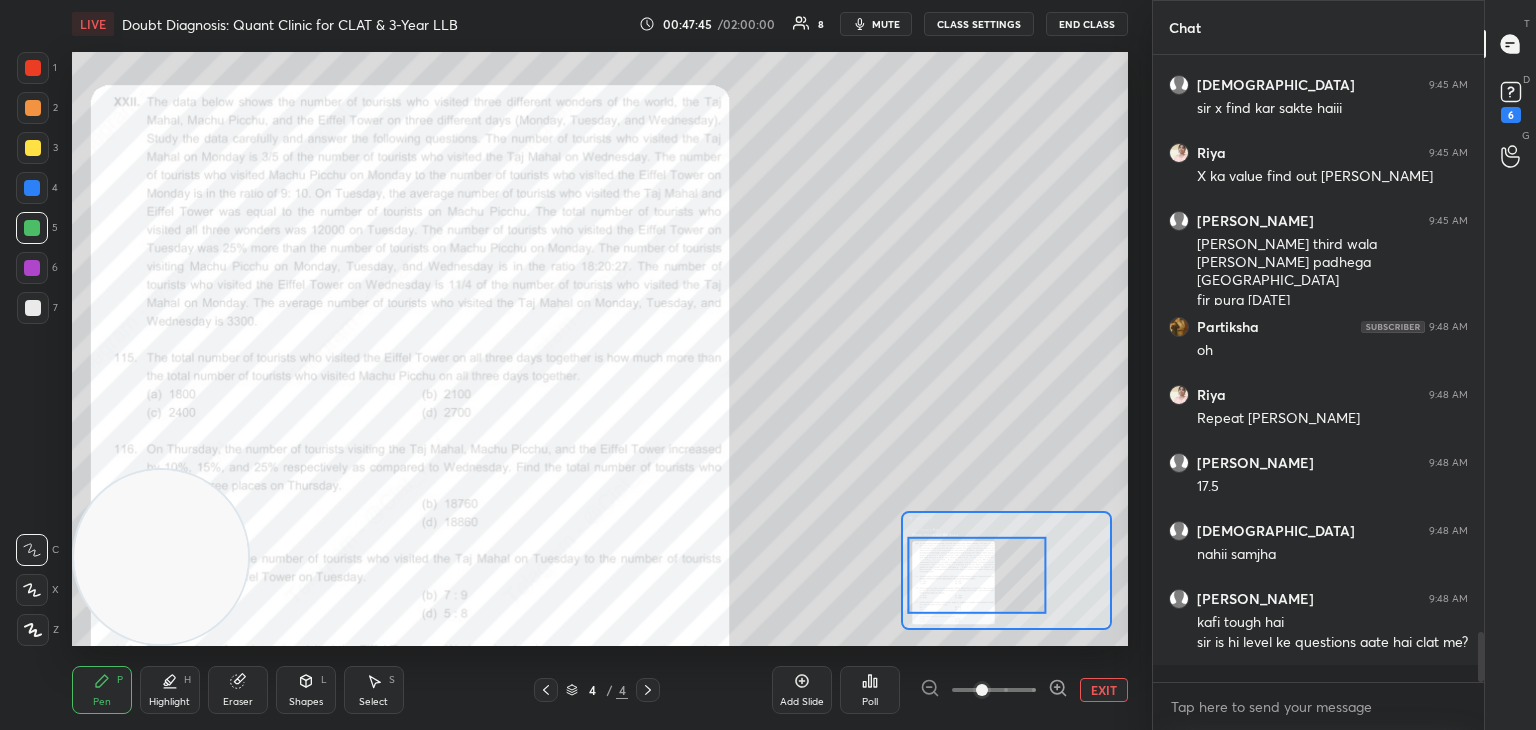 click 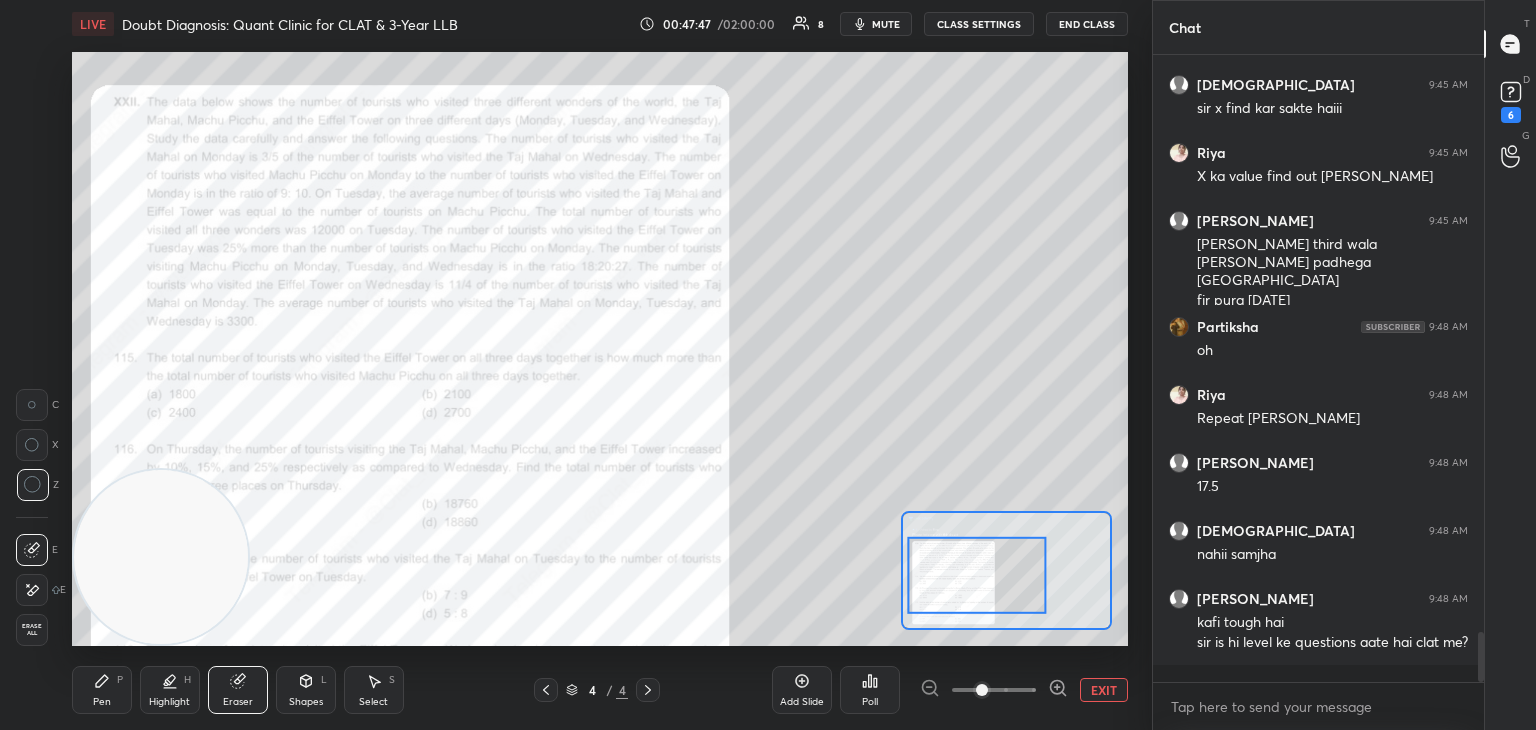 click on "Pen P" at bounding box center (102, 690) 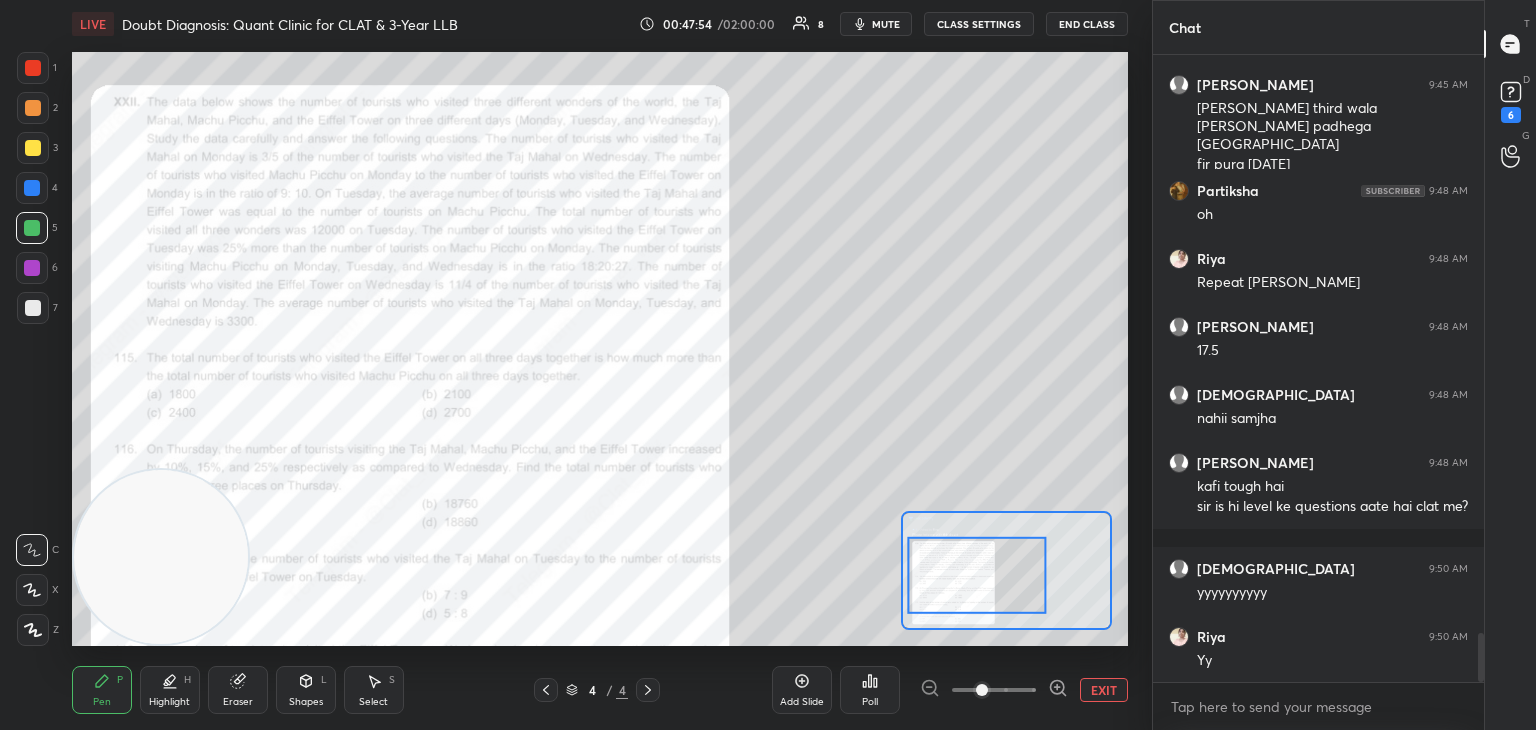 scroll, scrollTop: 7416, scrollLeft: 0, axis: vertical 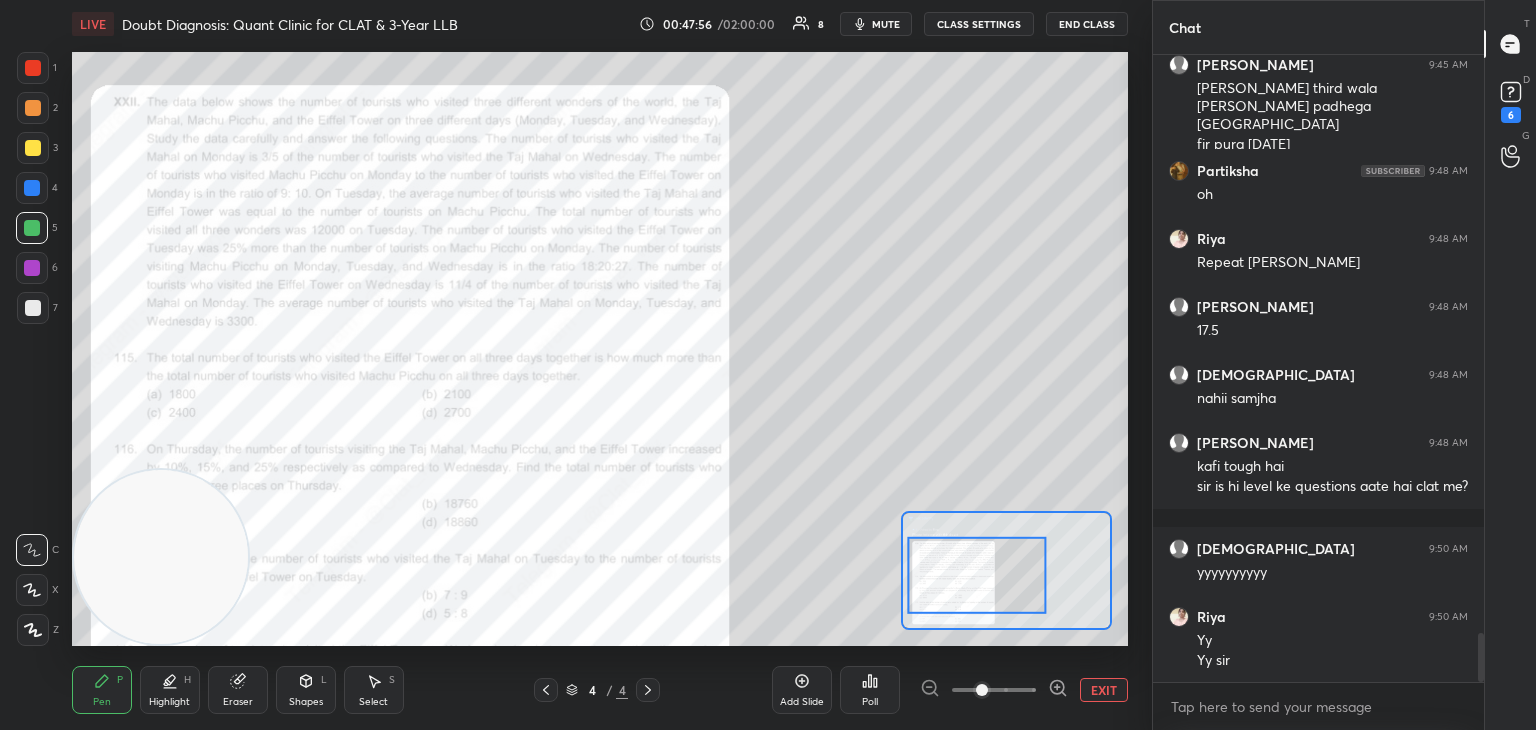 click 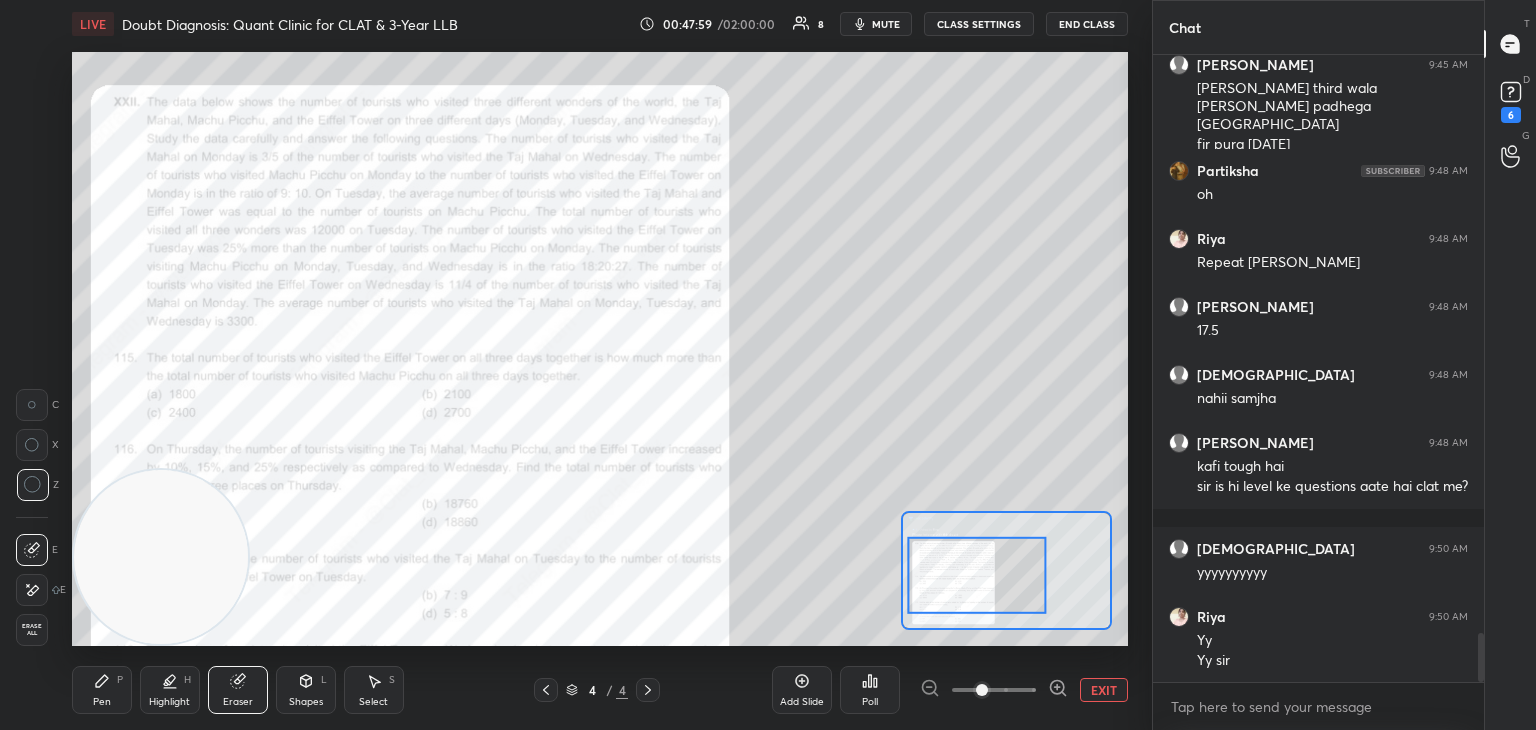 click 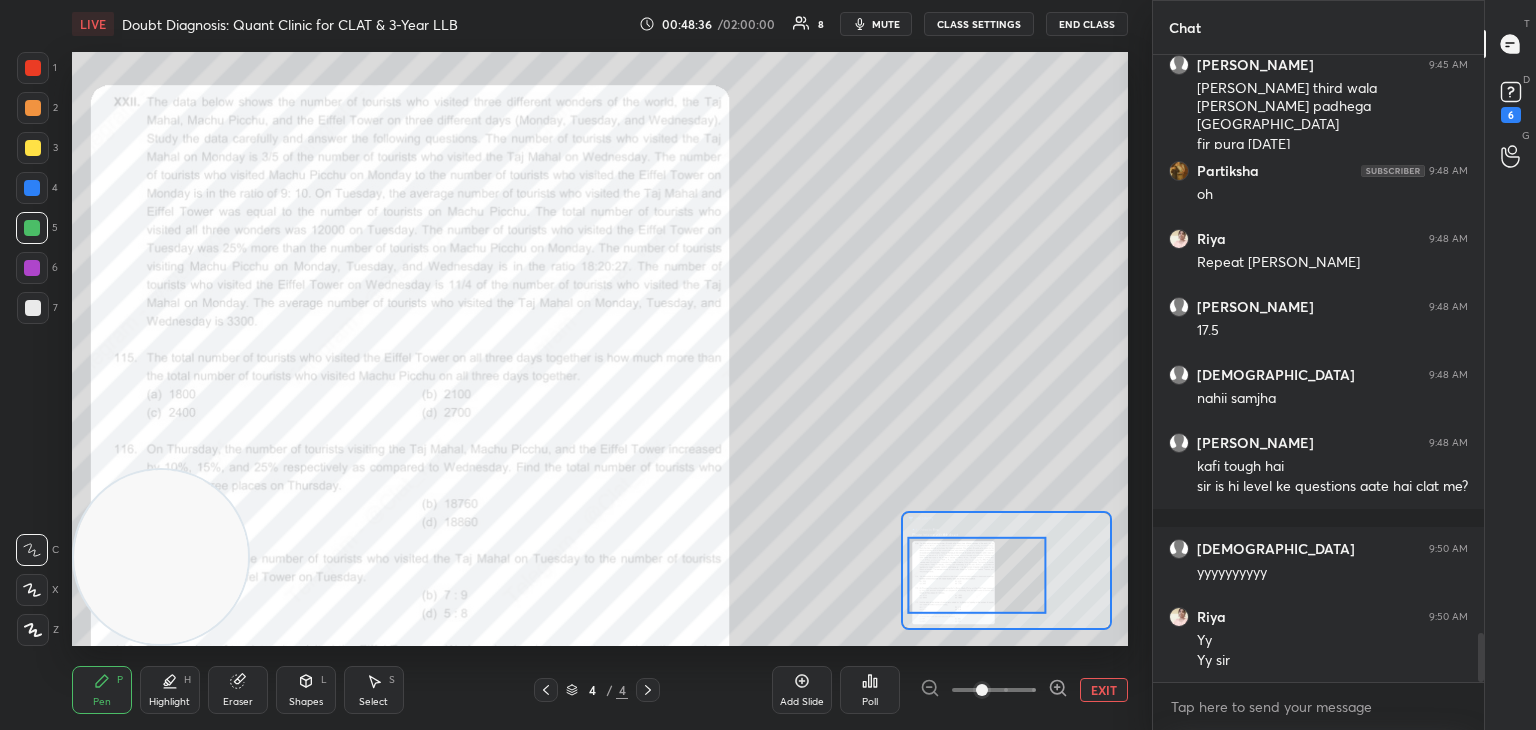 scroll, scrollTop: 7436, scrollLeft: 0, axis: vertical 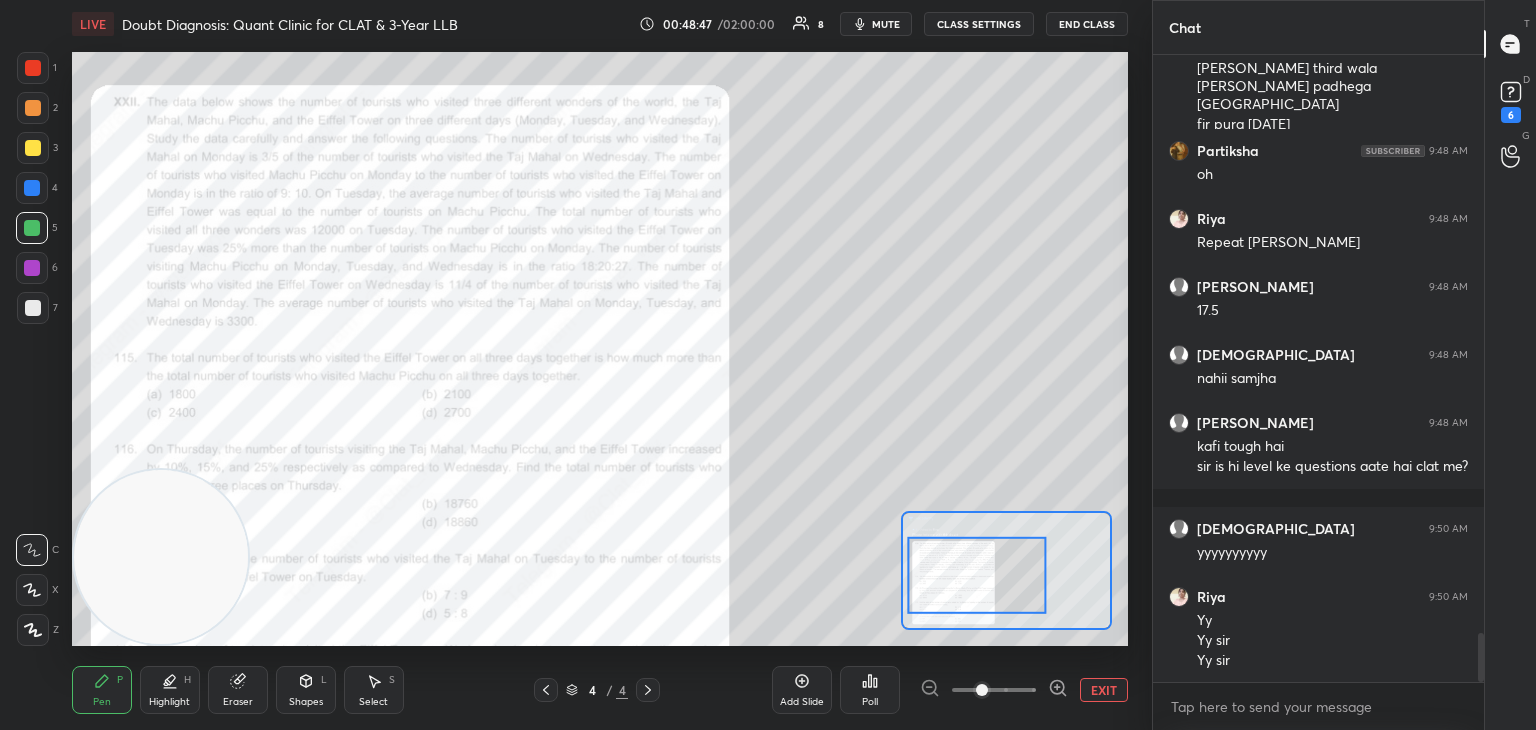 click on "mute" at bounding box center [886, 24] 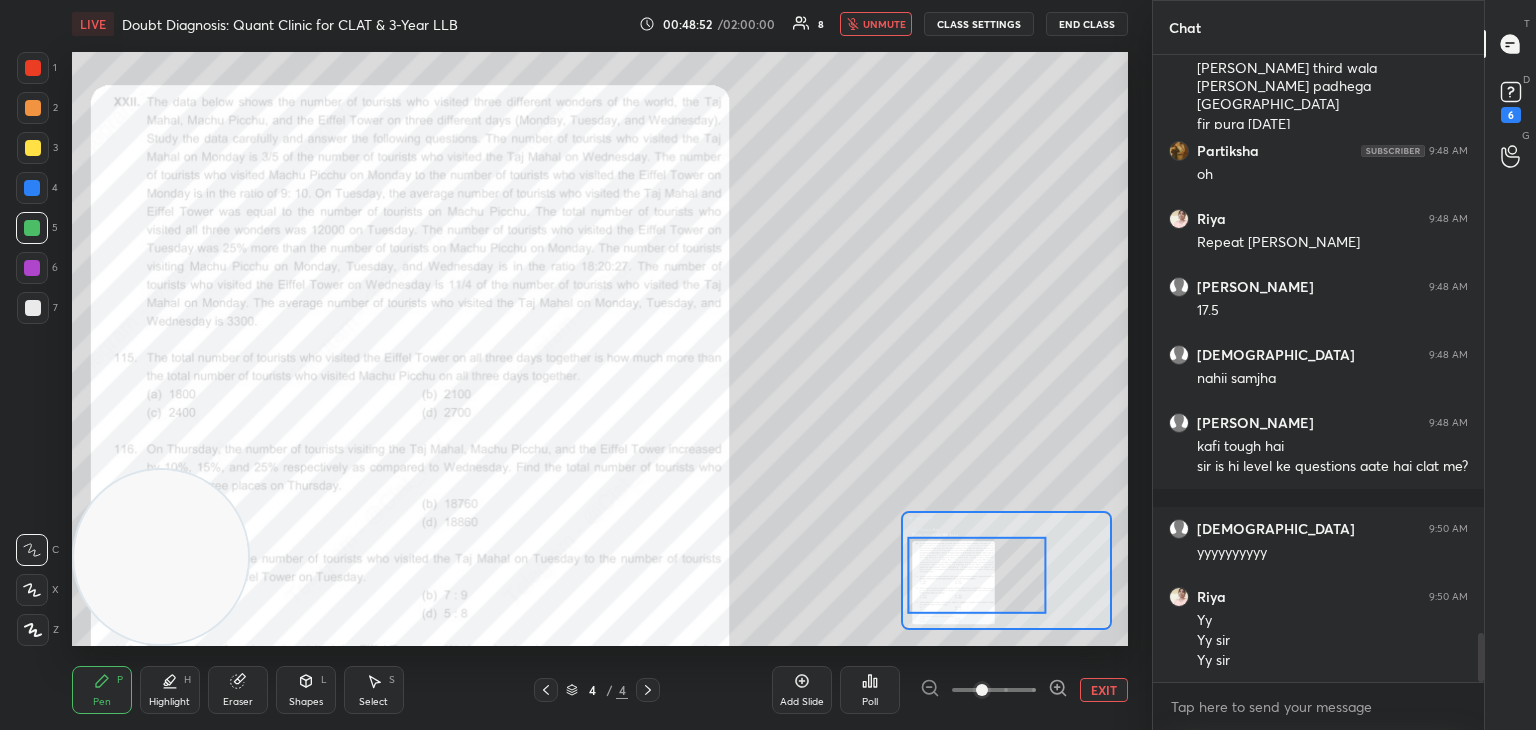click on "unmute" at bounding box center (884, 24) 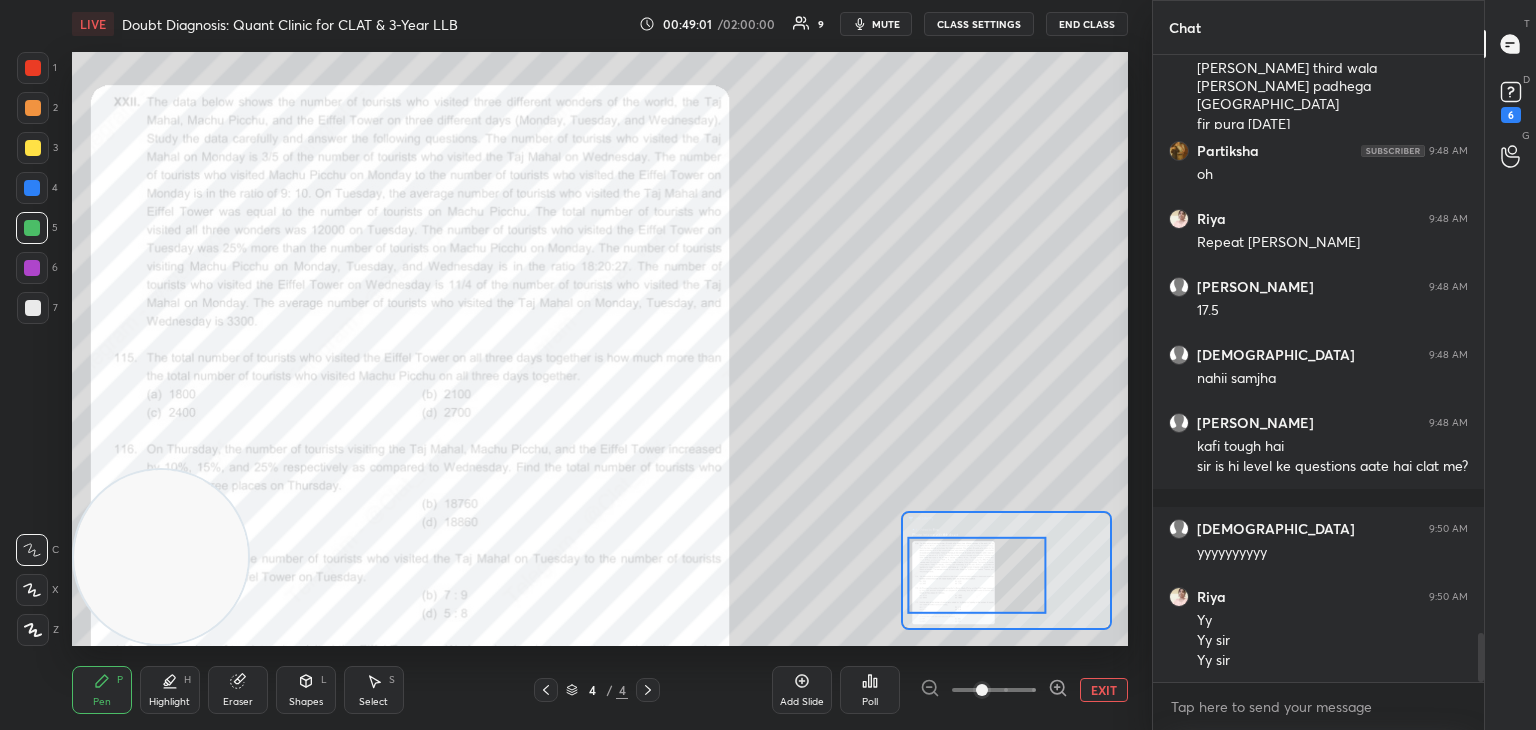 click at bounding box center [33, 308] 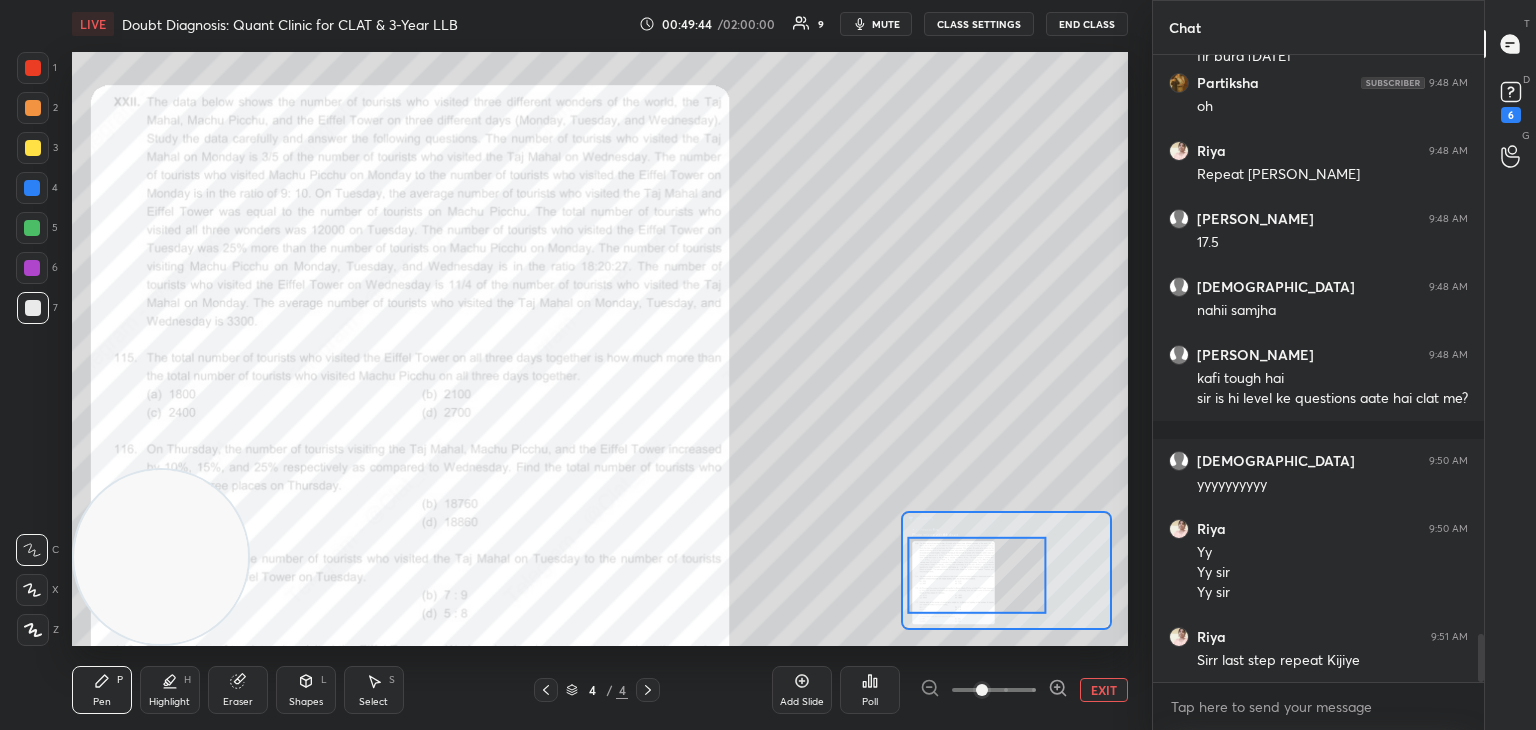 scroll, scrollTop: 7524, scrollLeft: 0, axis: vertical 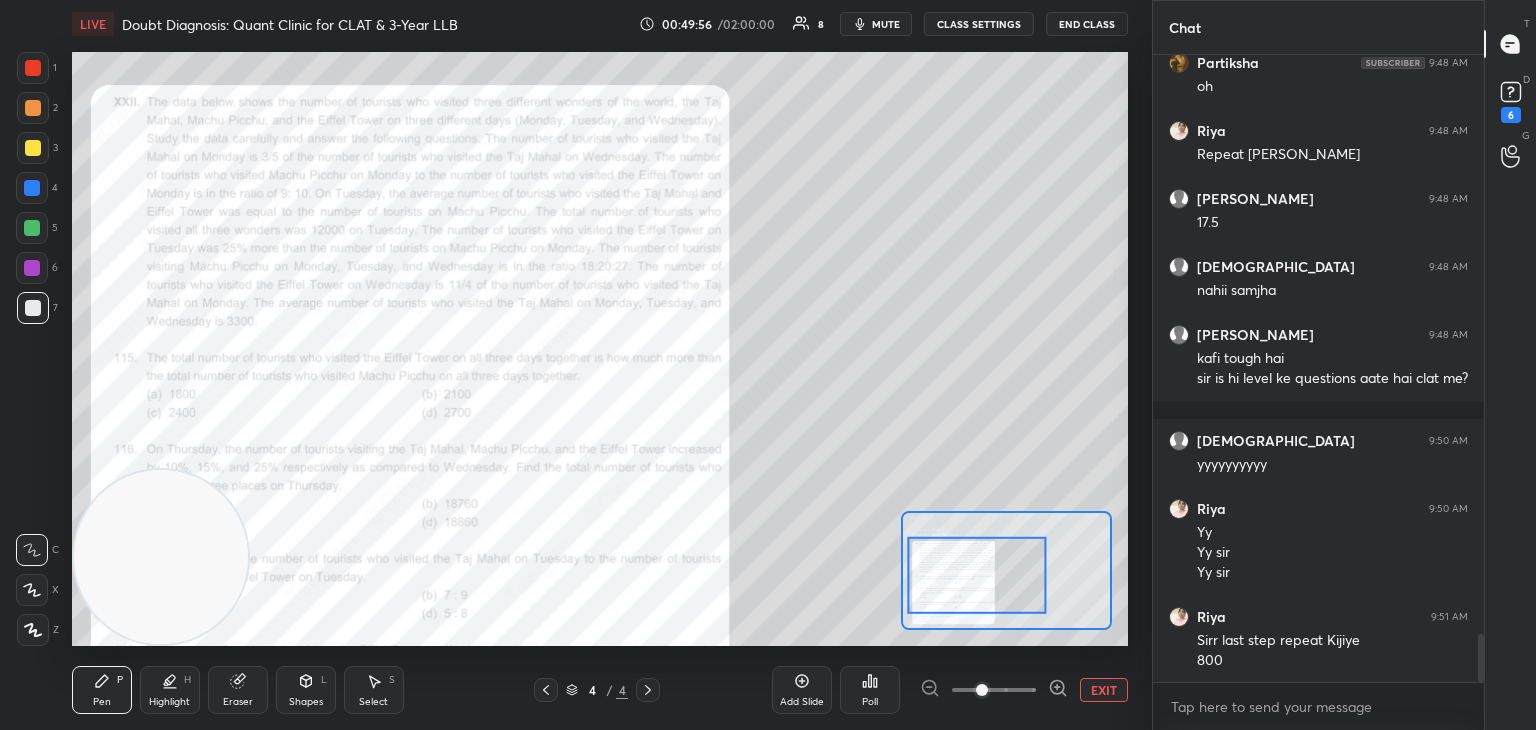 click on "Add Slide" at bounding box center [802, 702] 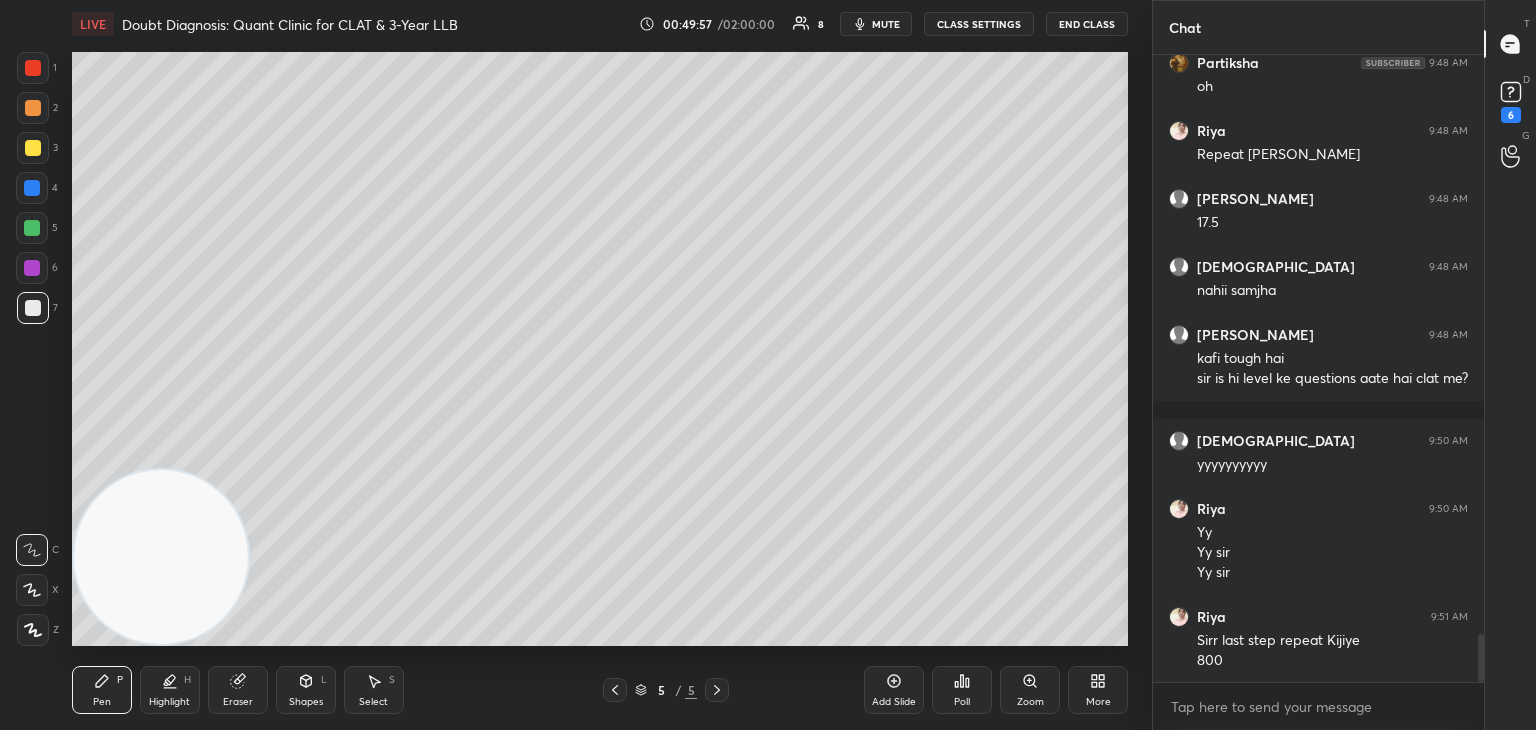 scroll, scrollTop: 7592, scrollLeft: 0, axis: vertical 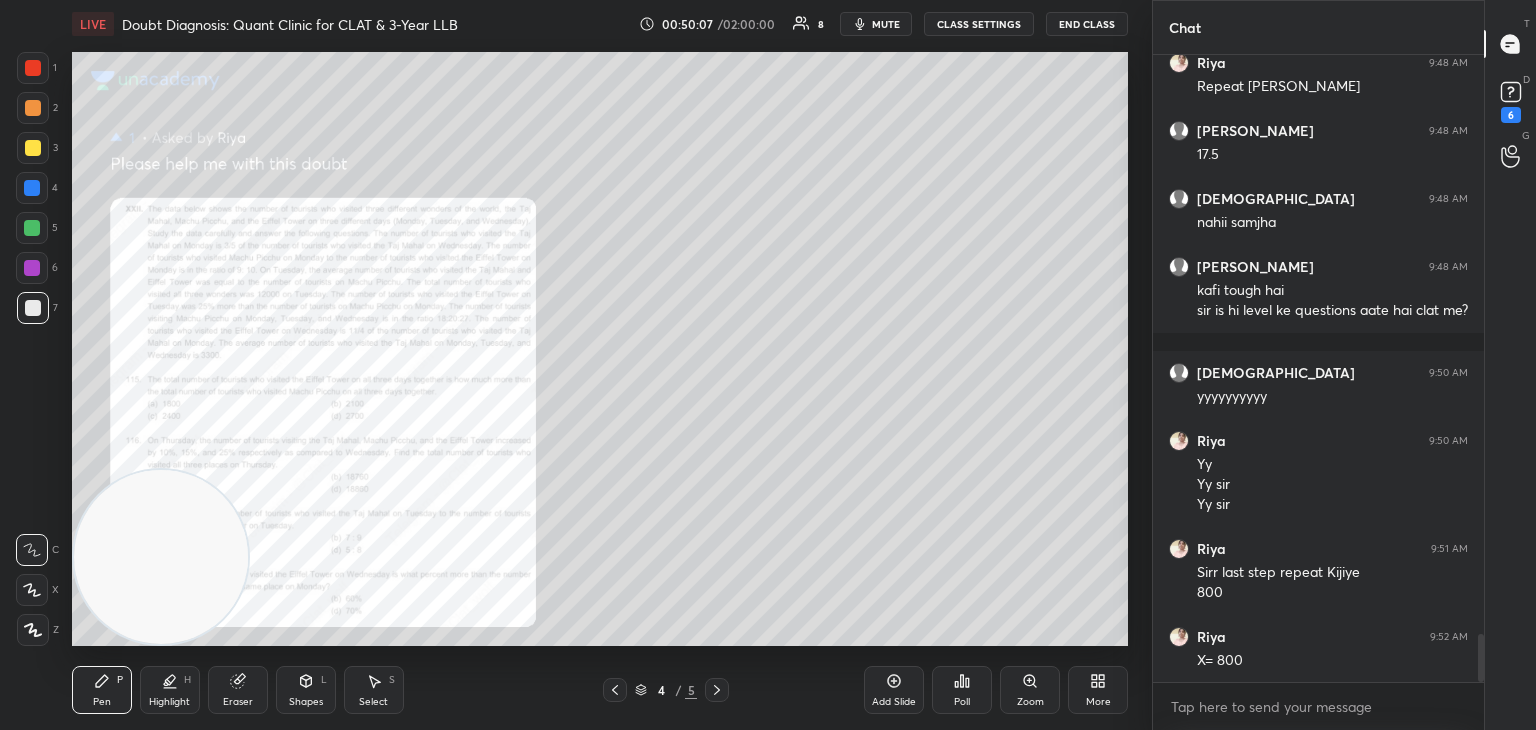 click on "Zoom" at bounding box center (1030, 690) 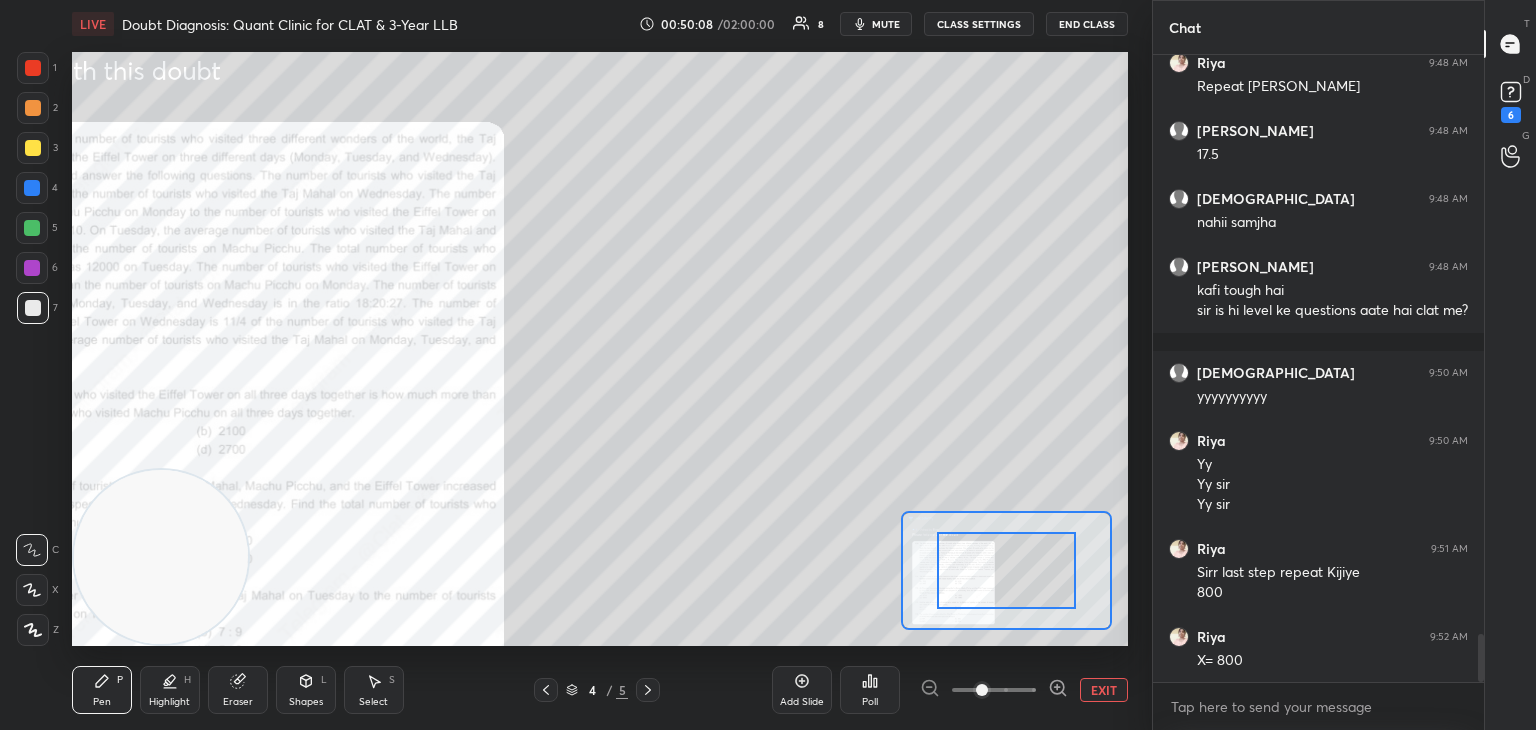 click 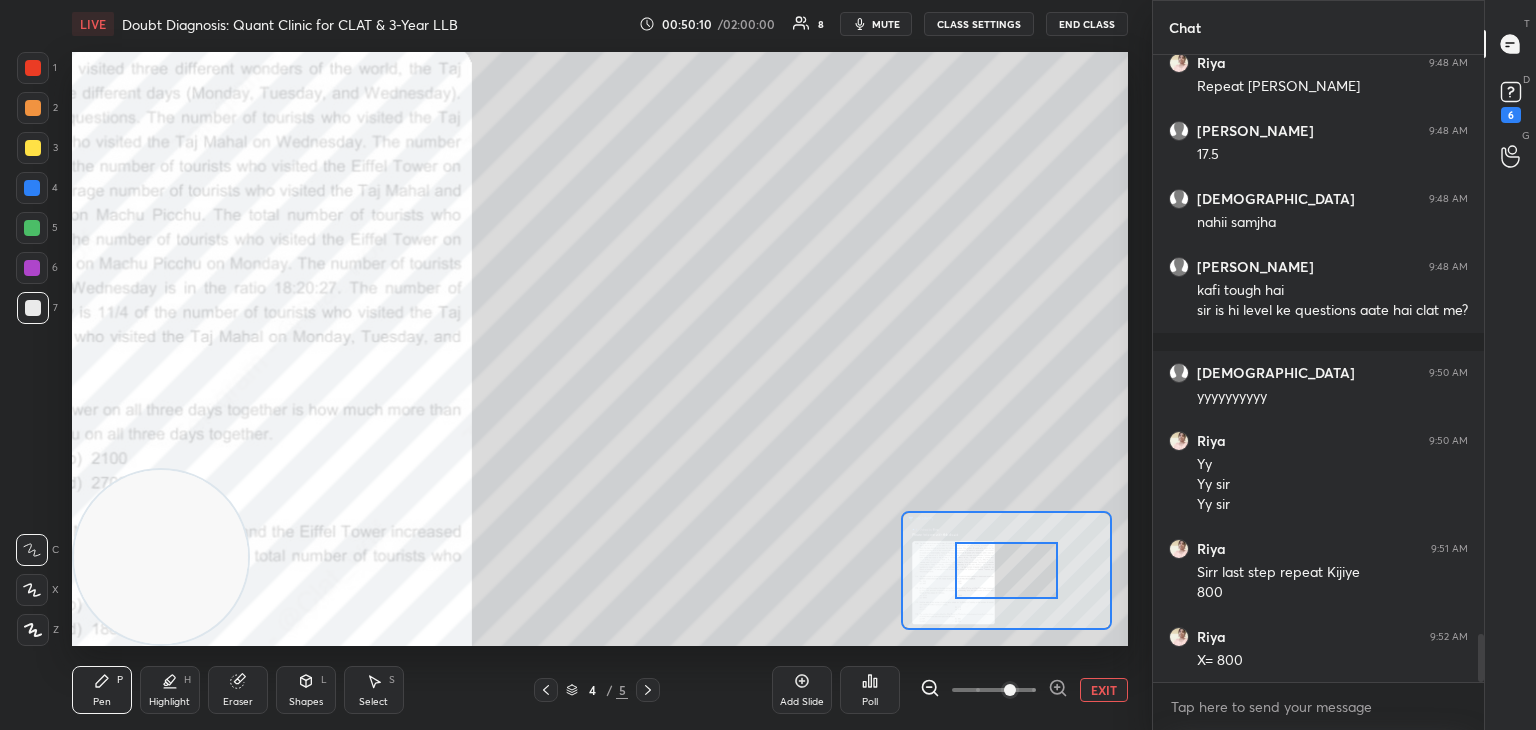 click at bounding box center [1007, 570] 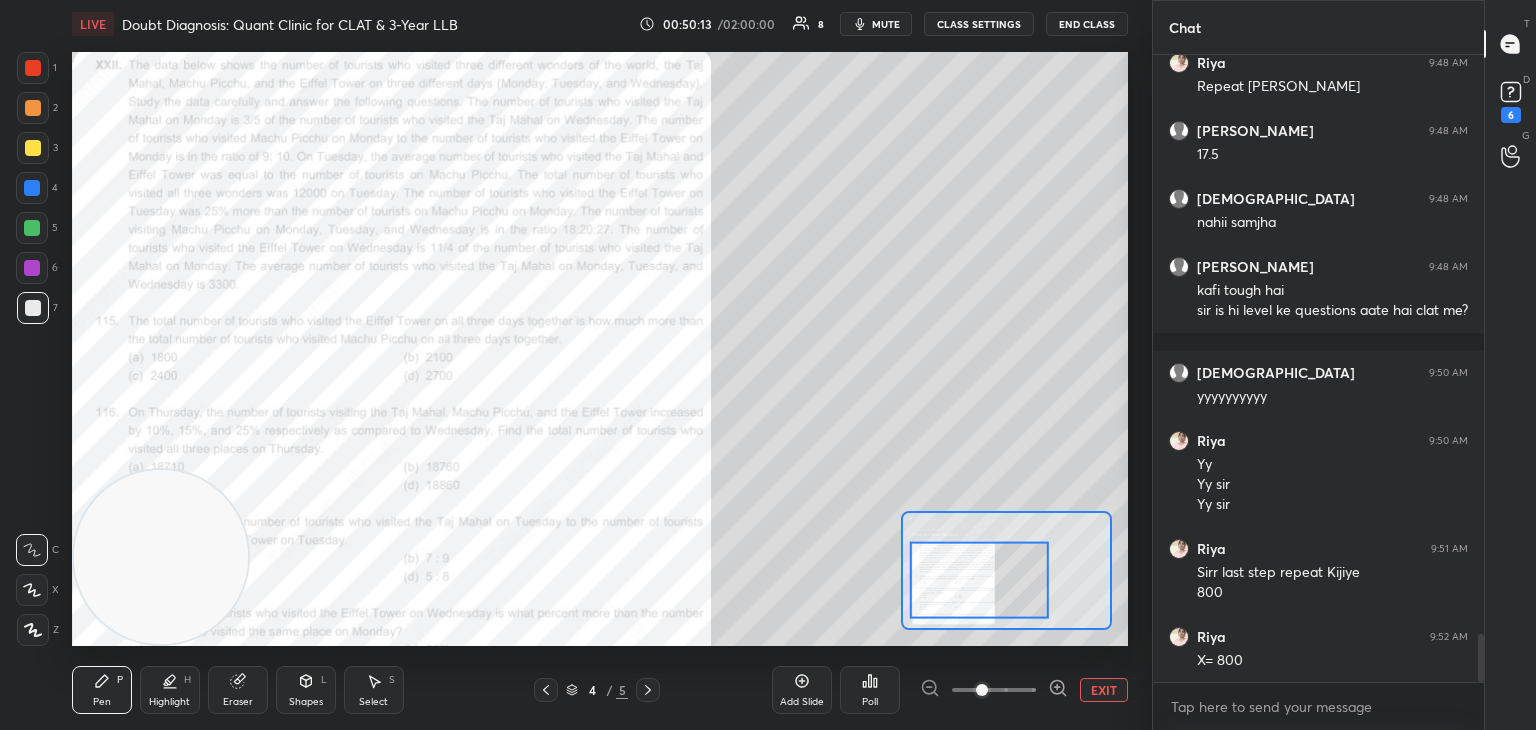 click at bounding box center [33, 148] 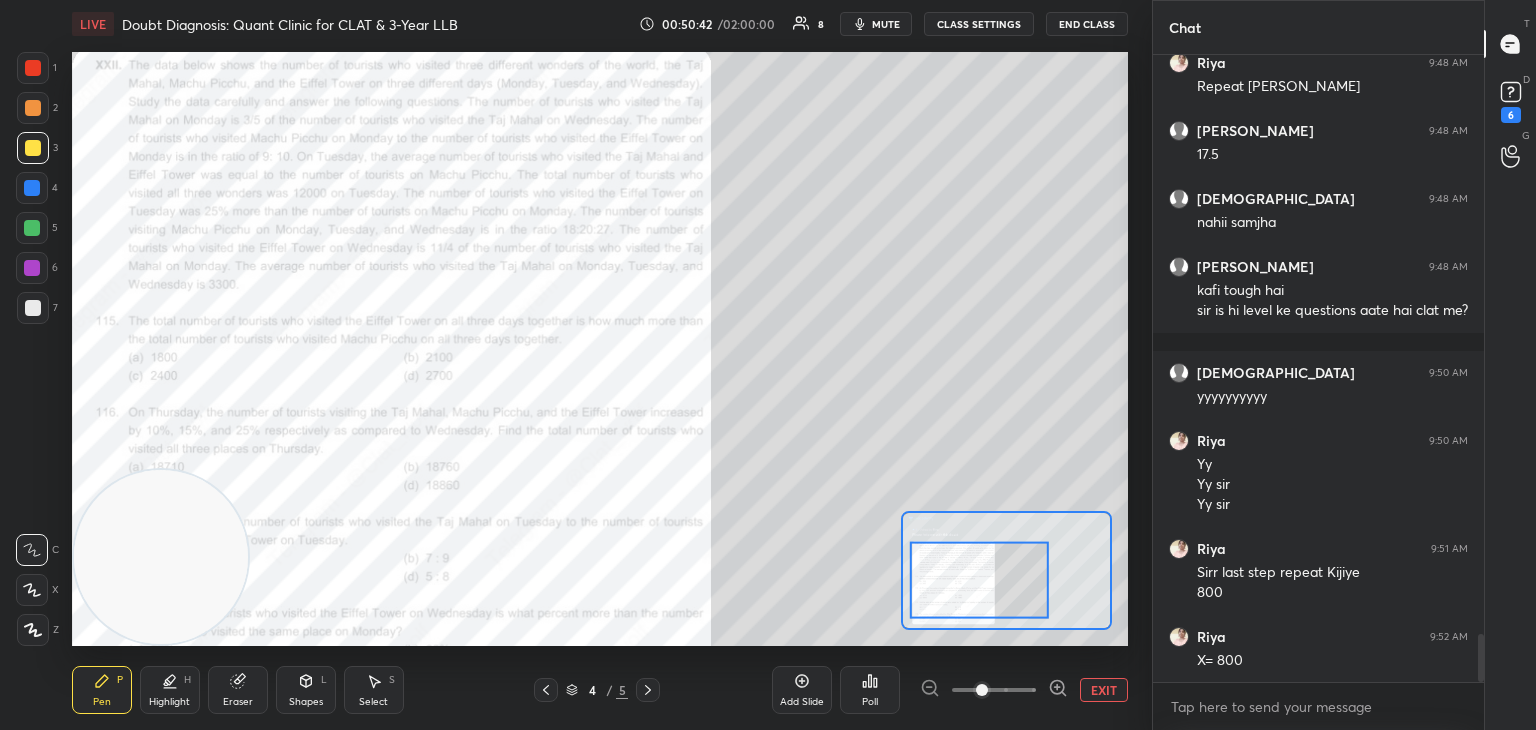 click at bounding box center [33, 68] 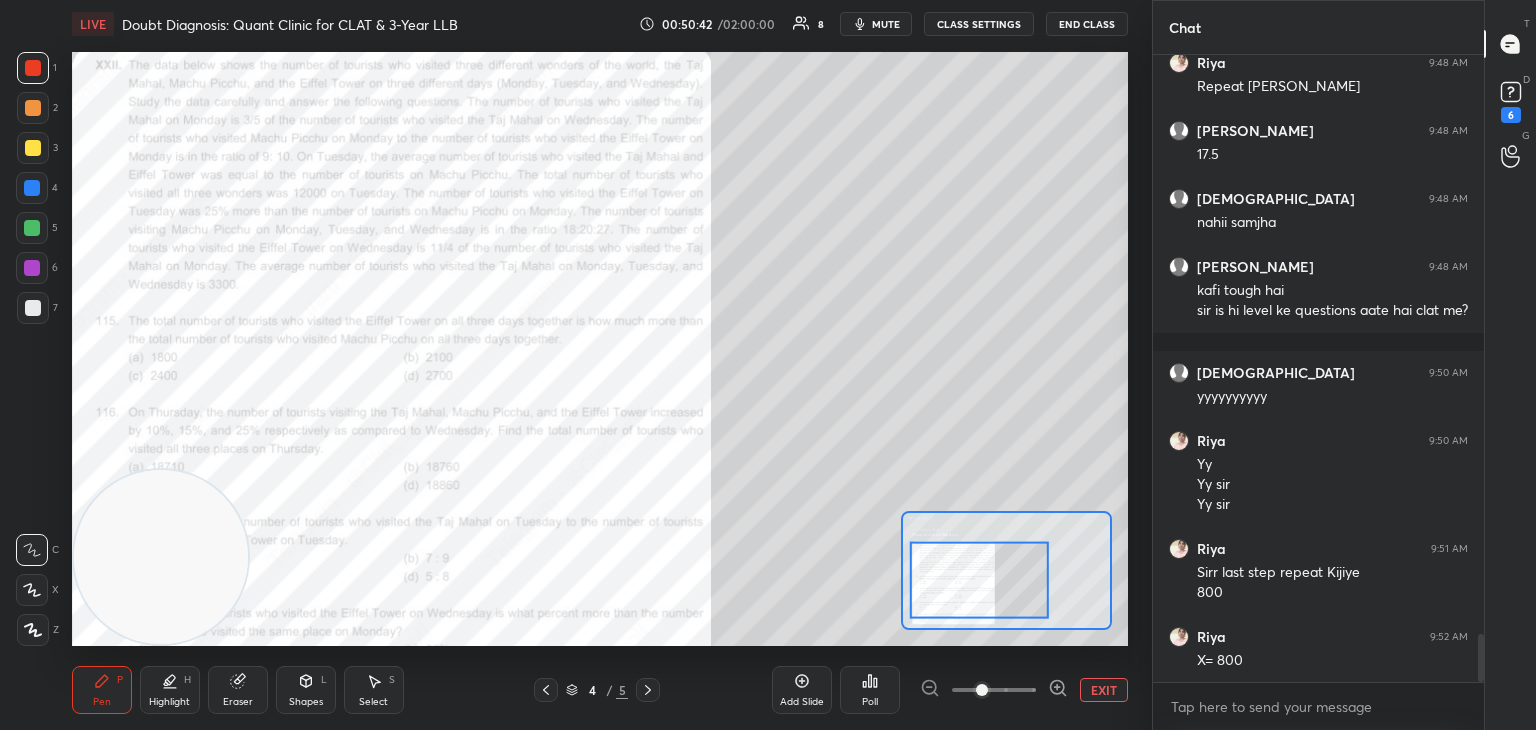 click at bounding box center [33, 148] 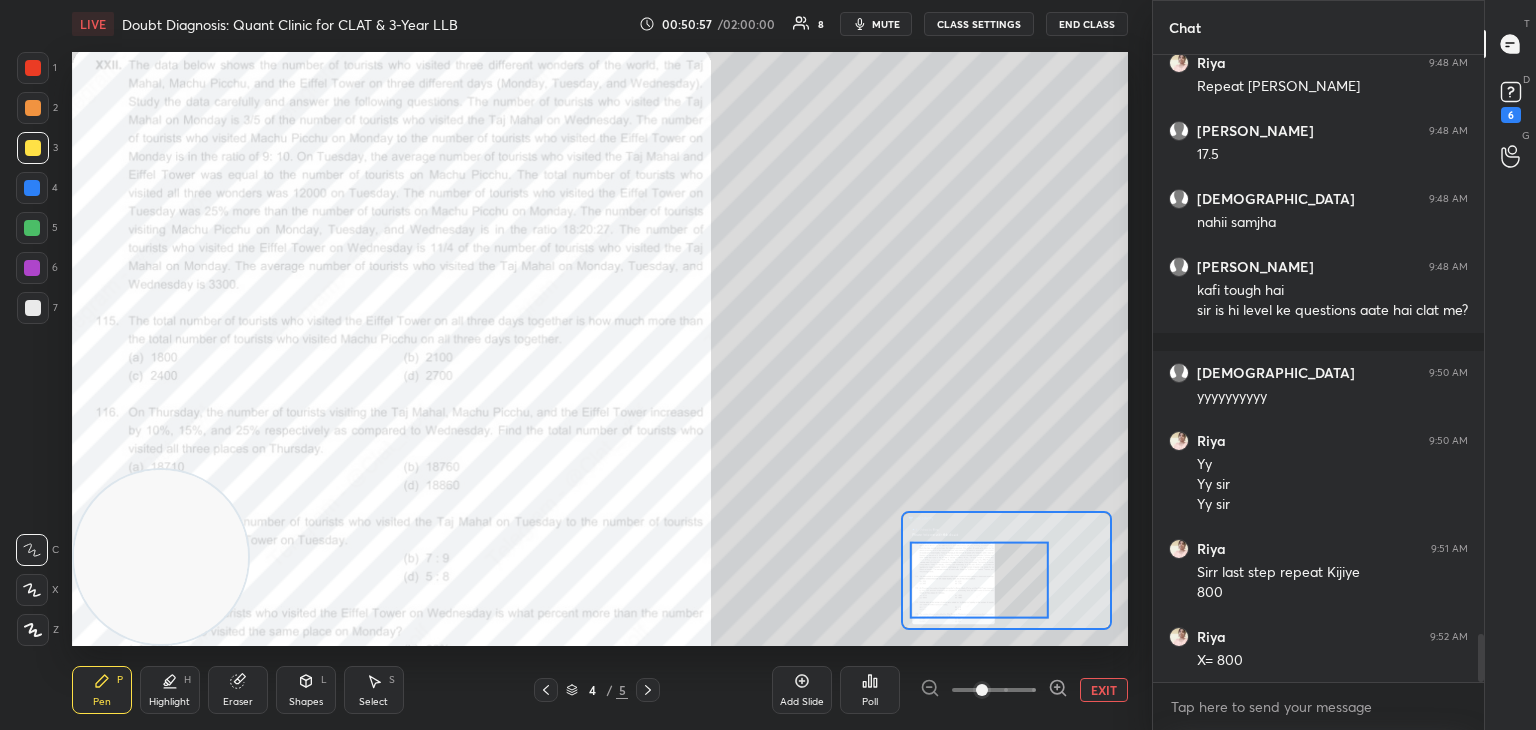 scroll, scrollTop: 7660, scrollLeft: 0, axis: vertical 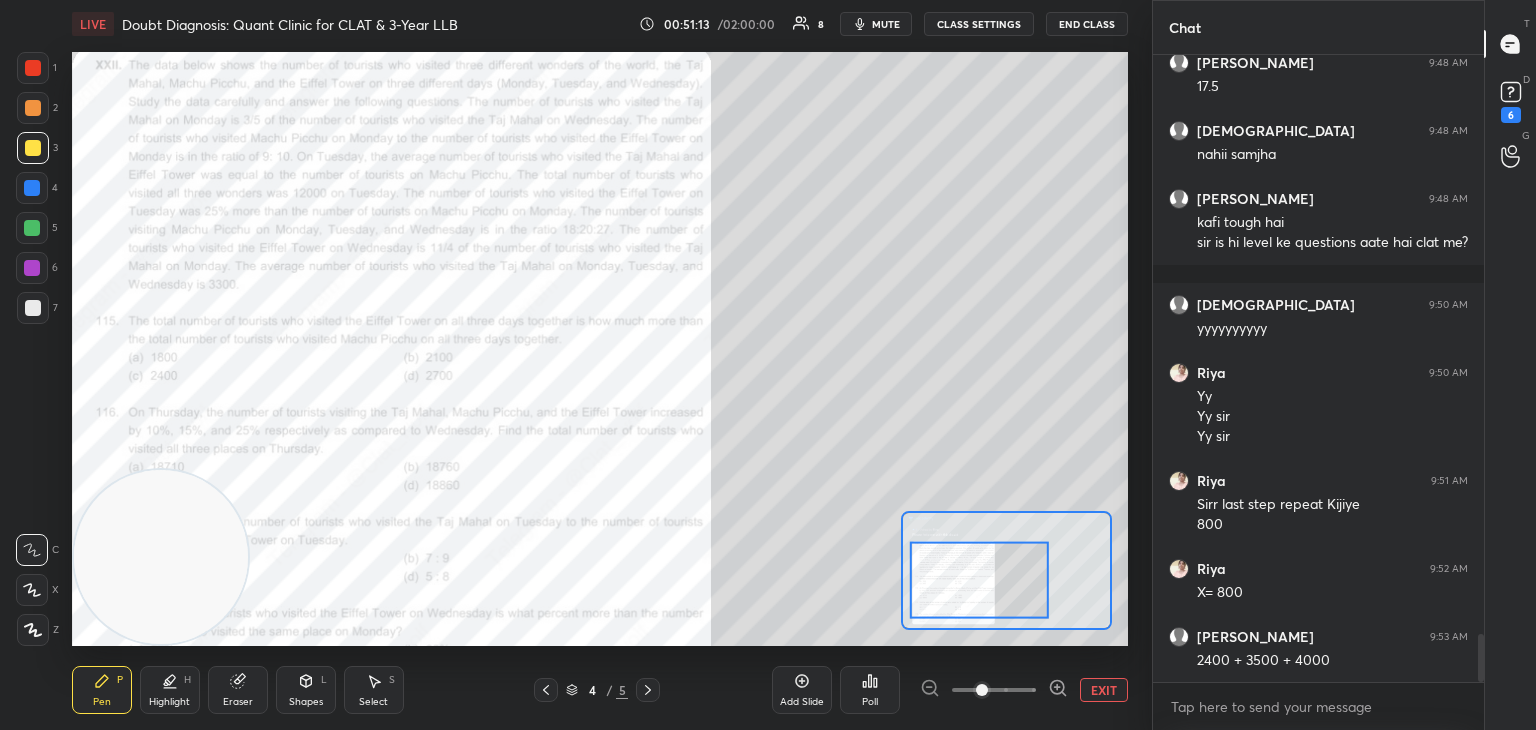 click at bounding box center (32, 228) 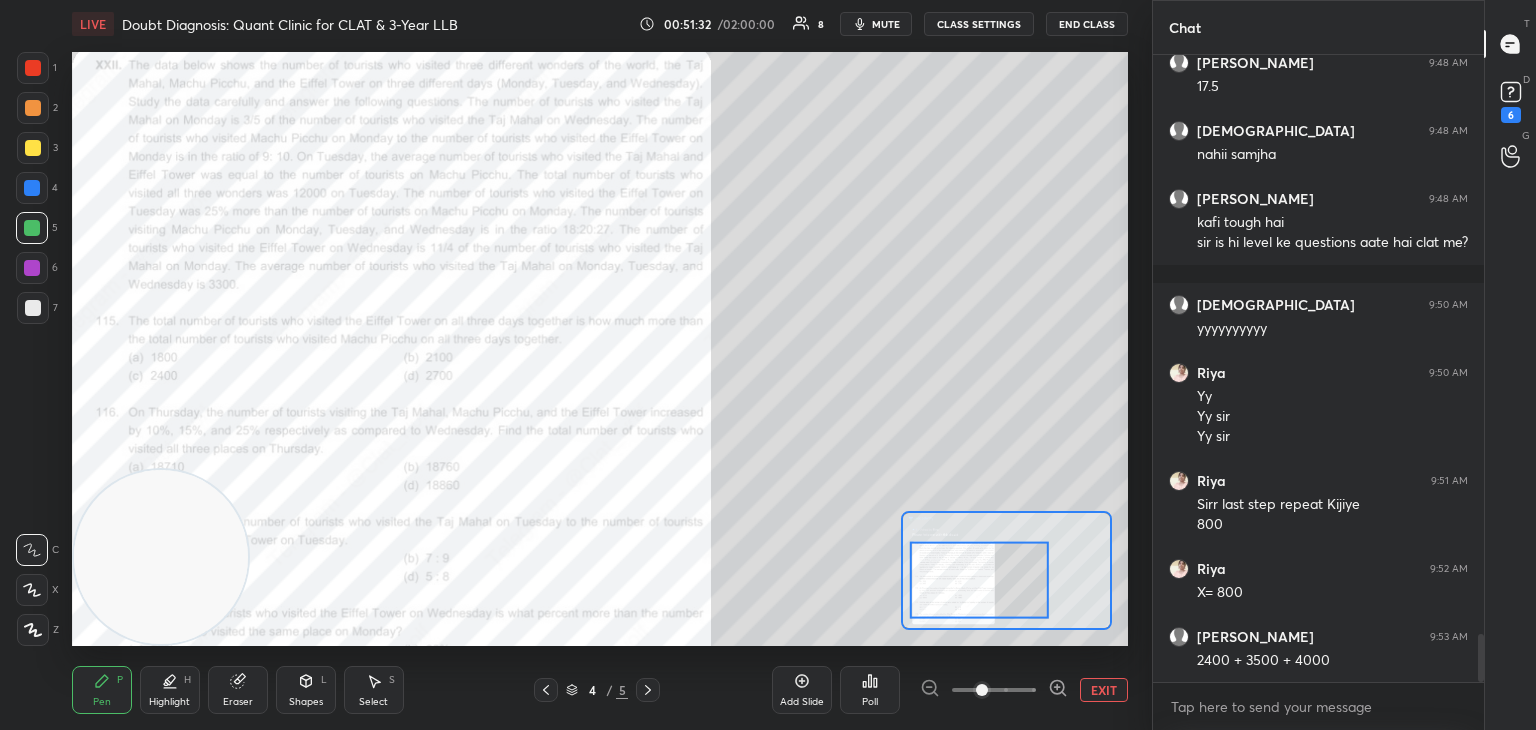 click at bounding box center (33, 68) 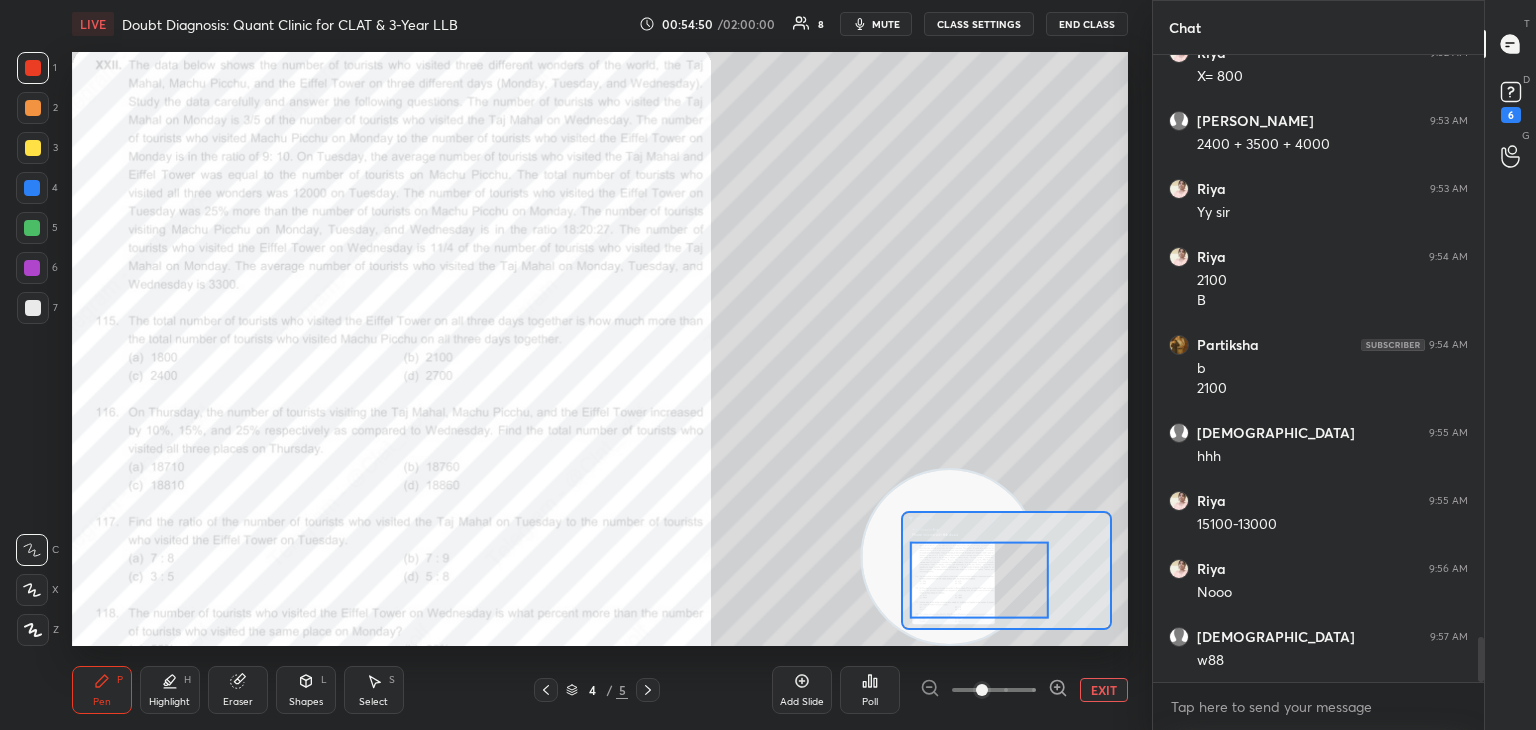 scroll, scrollTop: 8244, scrollLeft: 0, axis: vertical 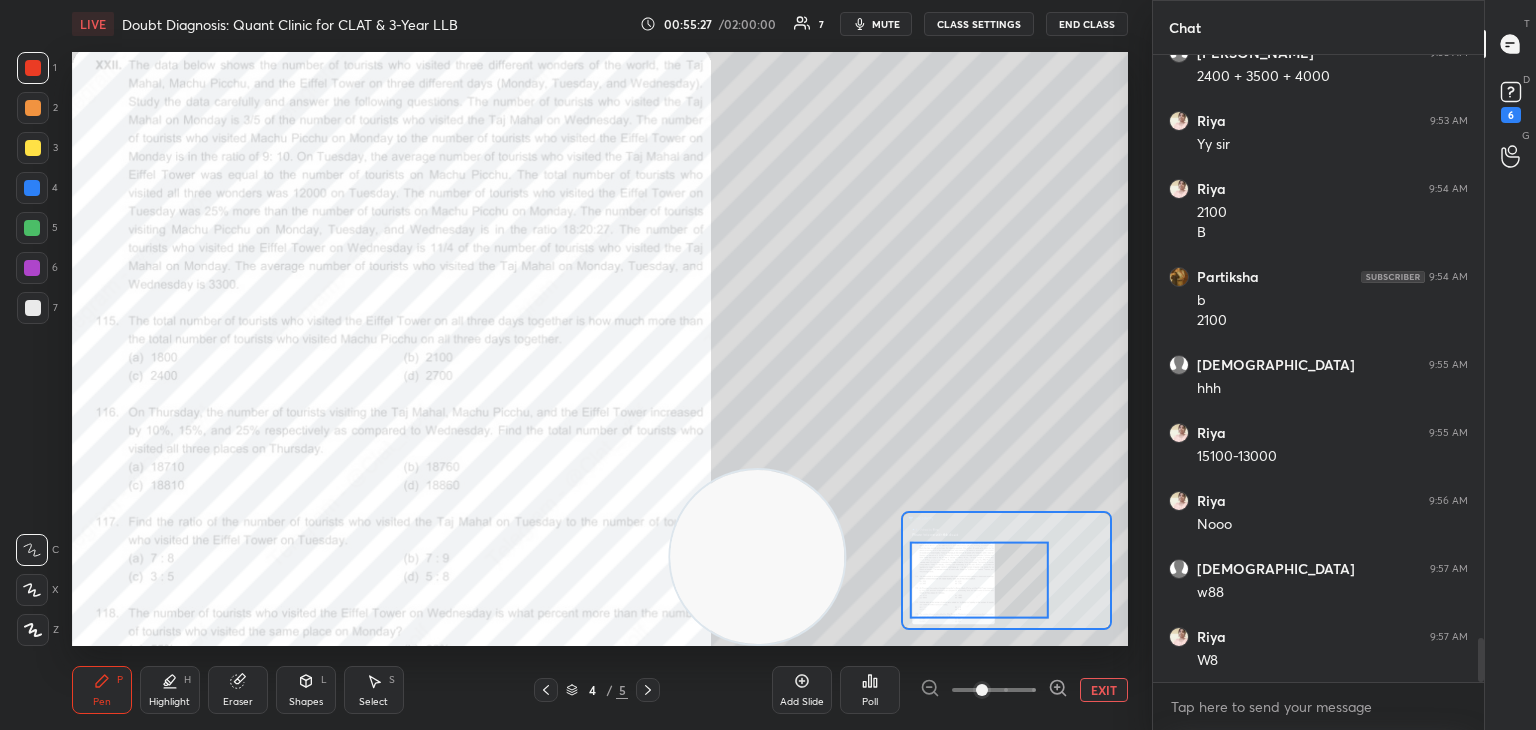 click at bounding box center [32, 268] 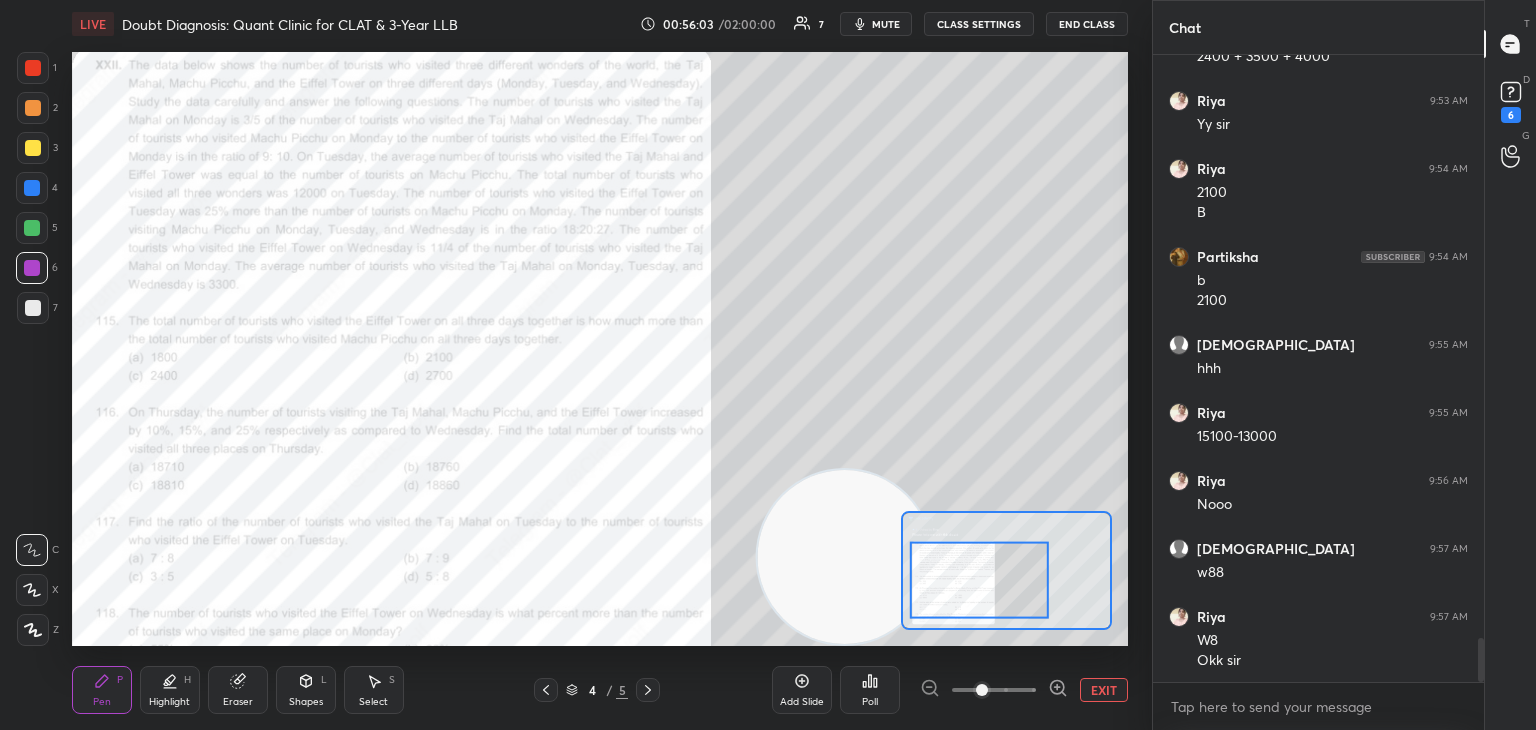 scroll, scrollTop: 8332, scrollLeft: 0, axis: vertical 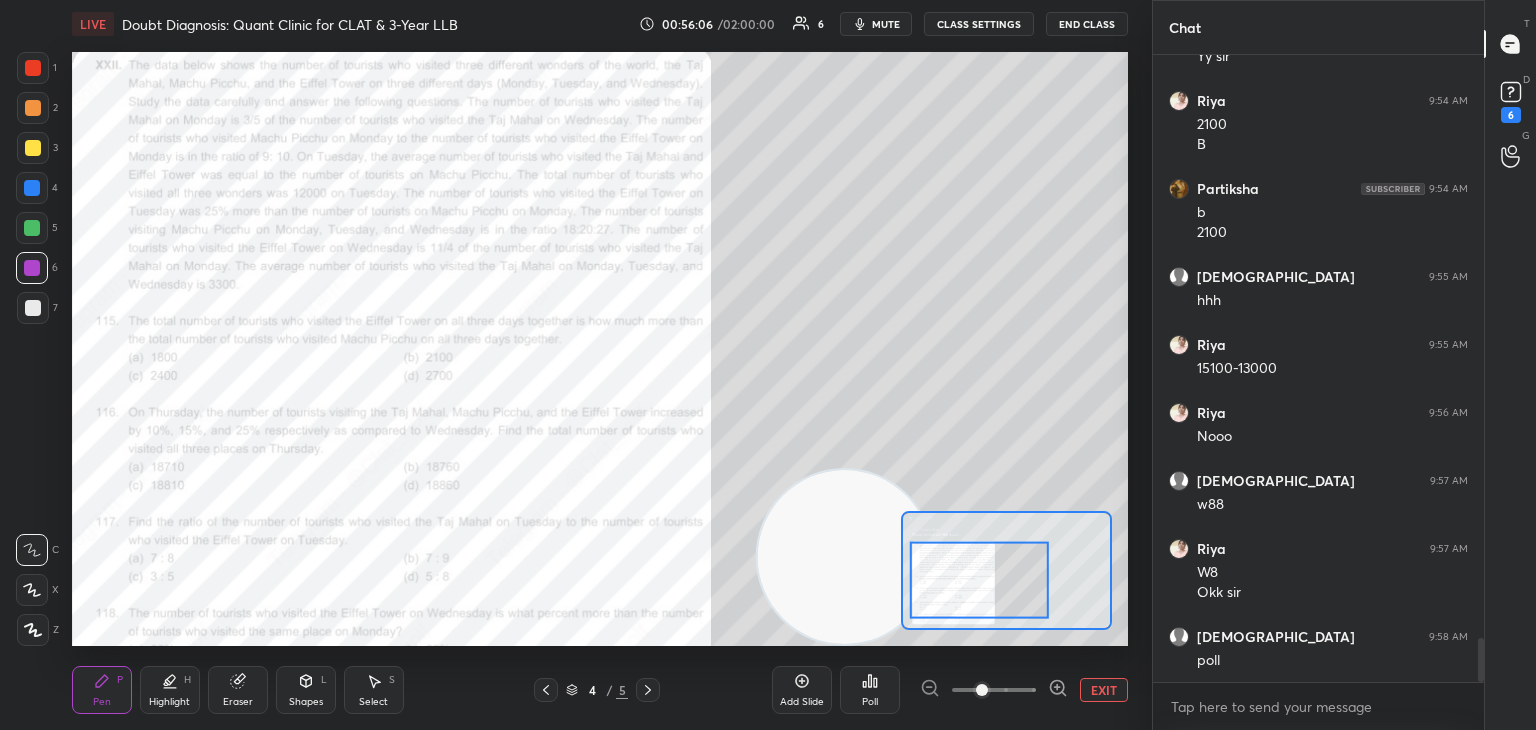 click on "Poll" at bounding box center [870, 690] 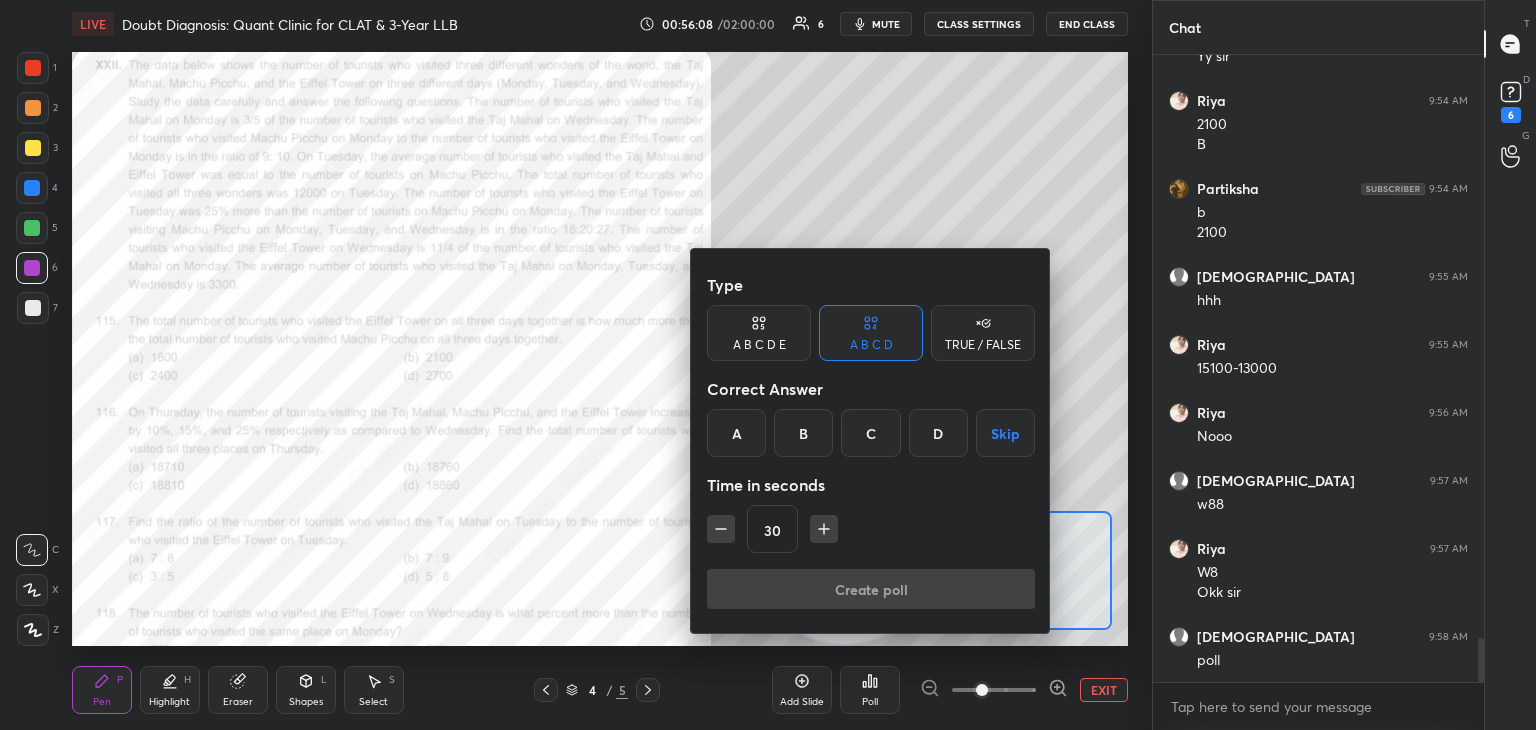 click on "D" at bounding box center (938, 433) 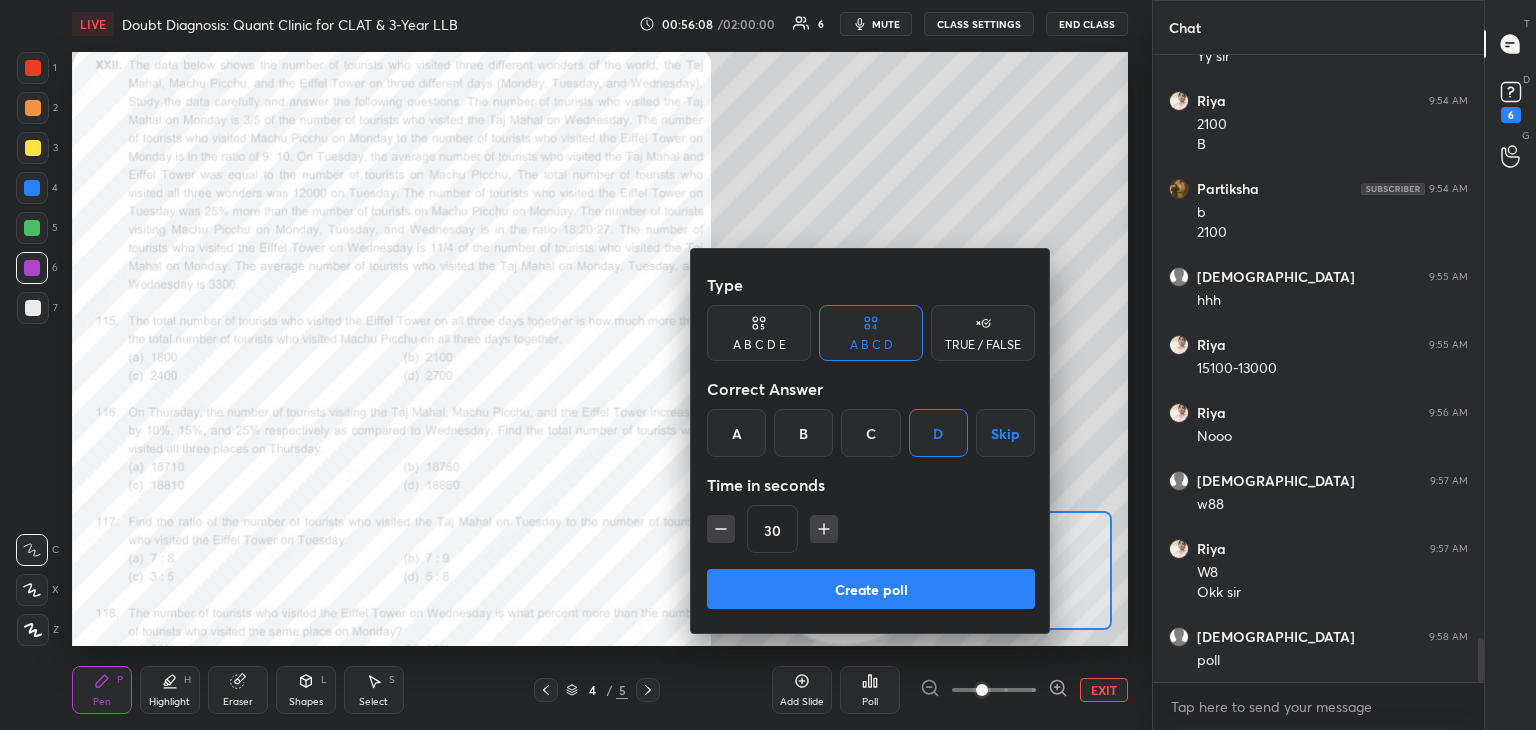 click on "Create poll" at bounding box center (871, 589) 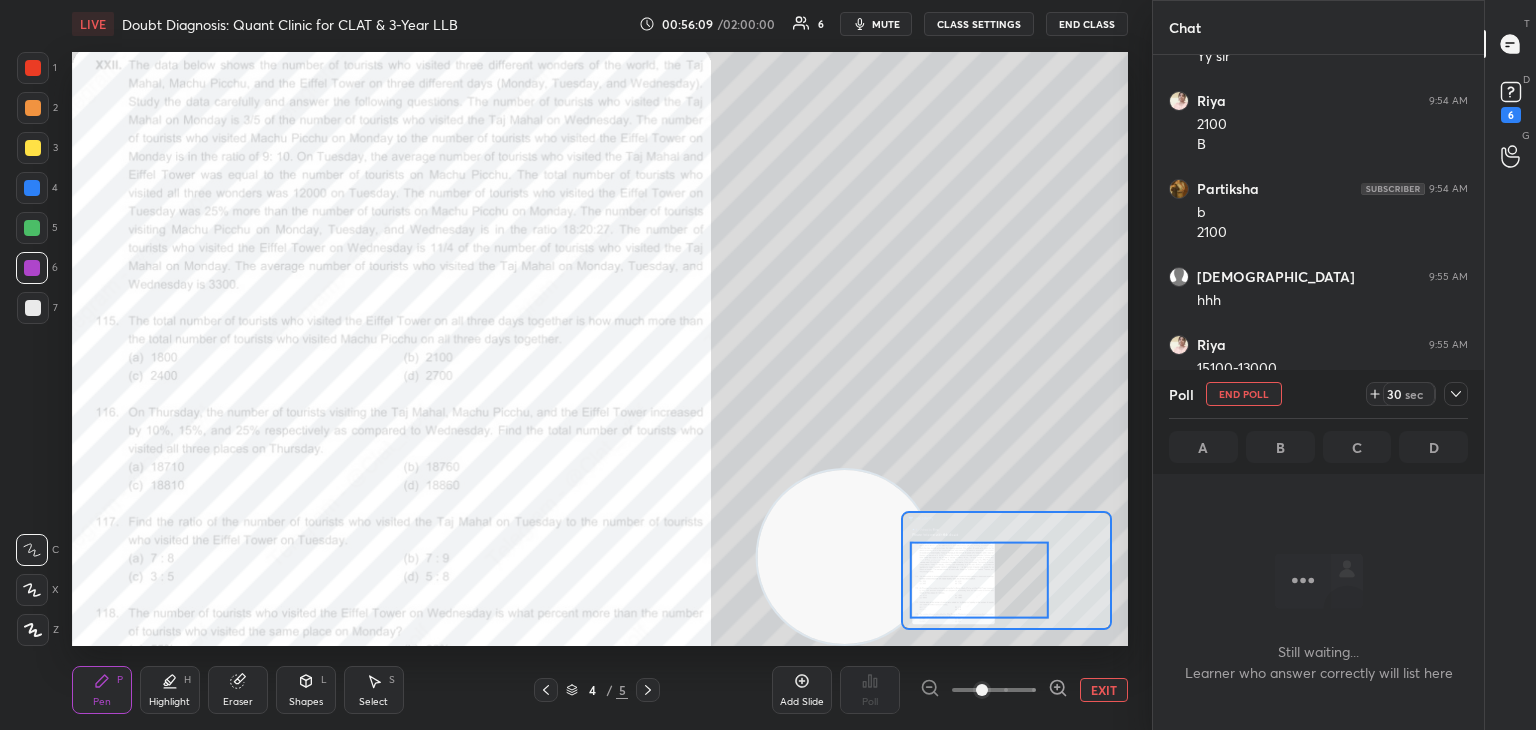 scroll, scrollTop: 544, scrollLeft: 325, axis: both 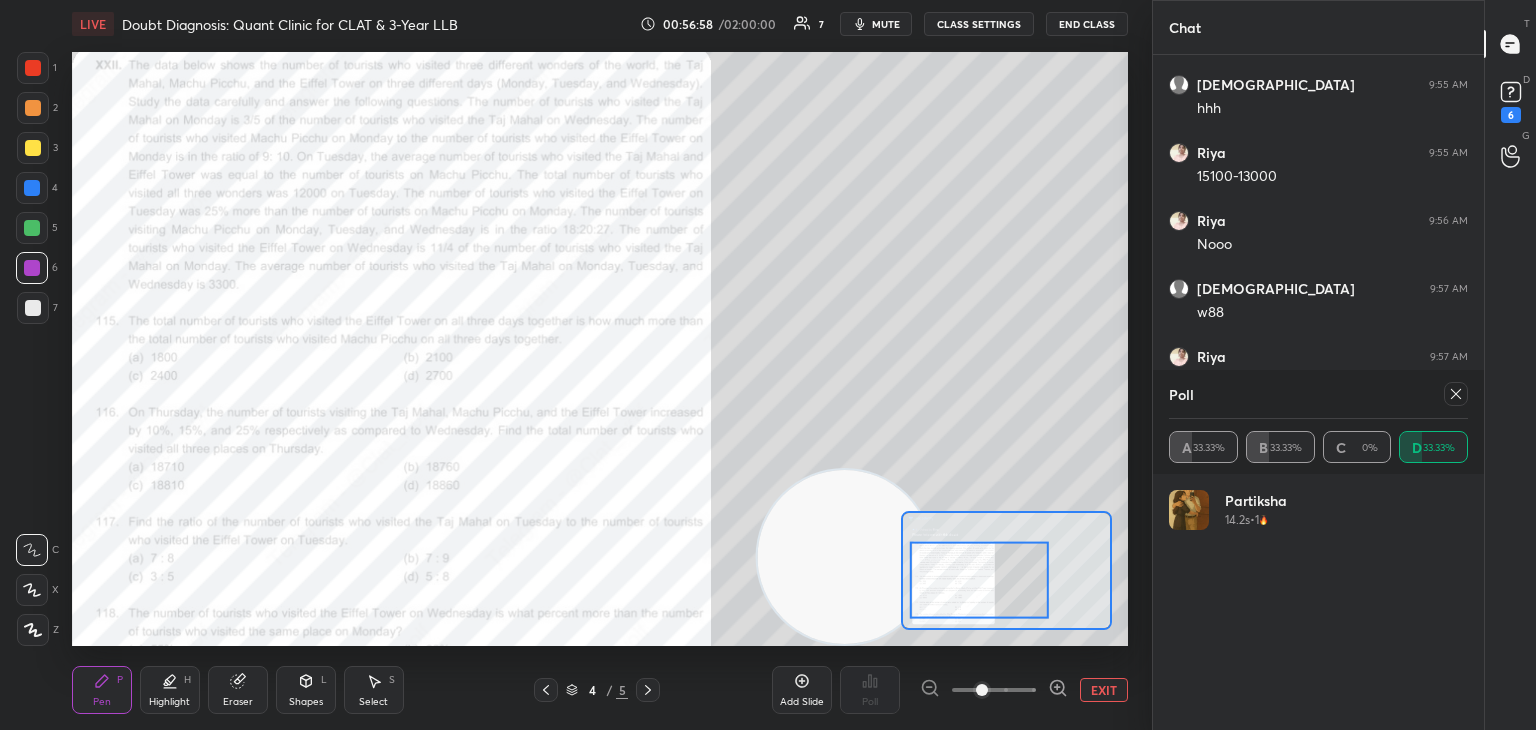 click 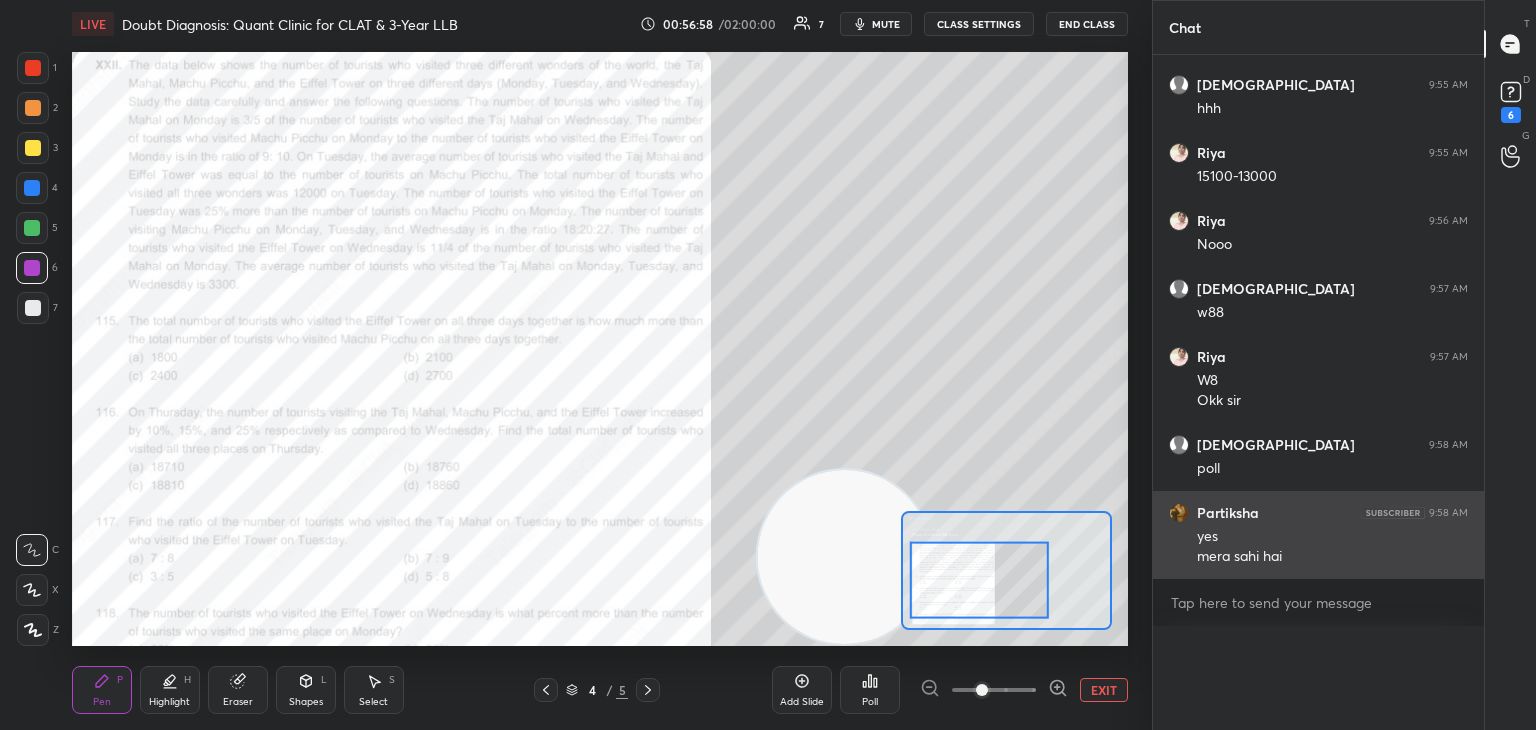 scroll, scrollTop: 0, scrollLeft: 0, axis: both 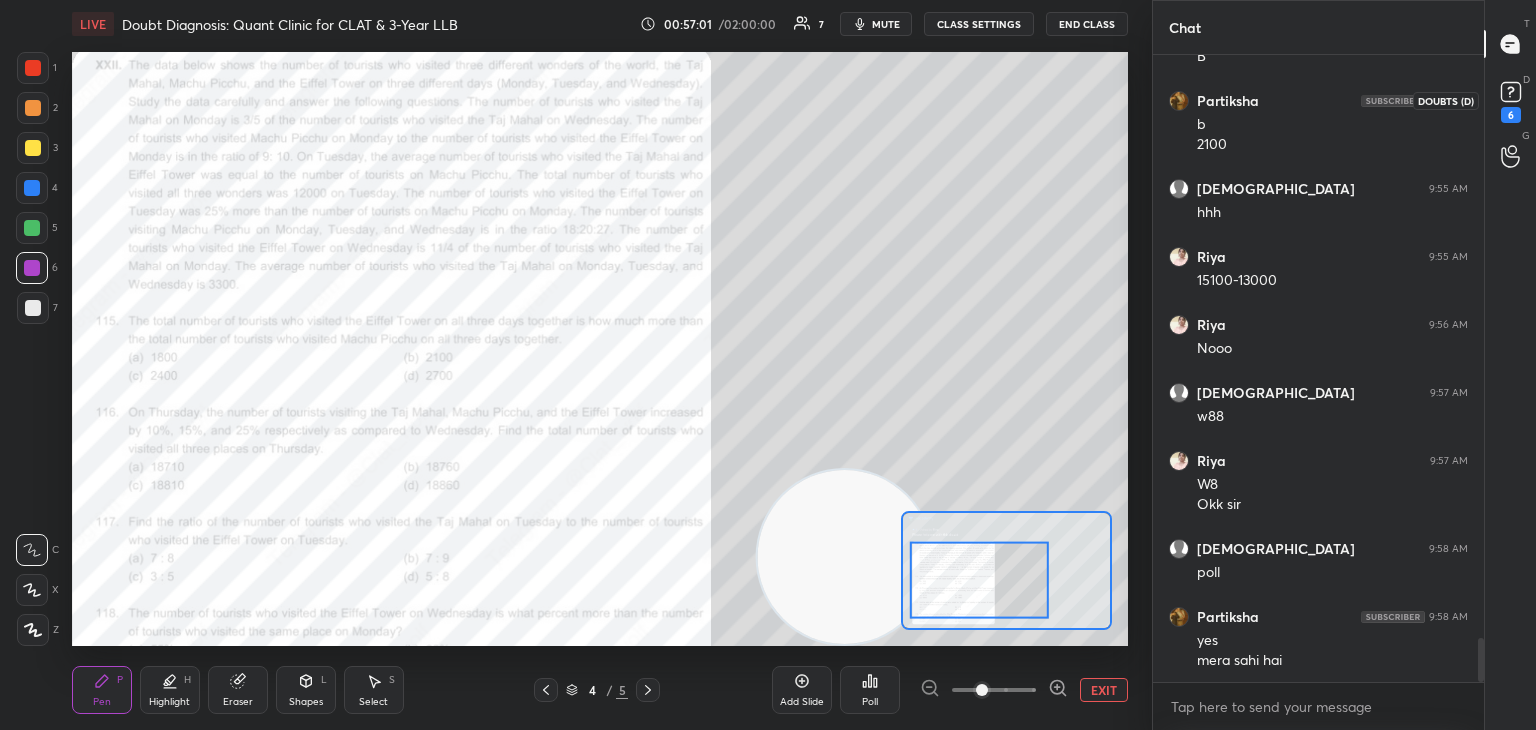 click 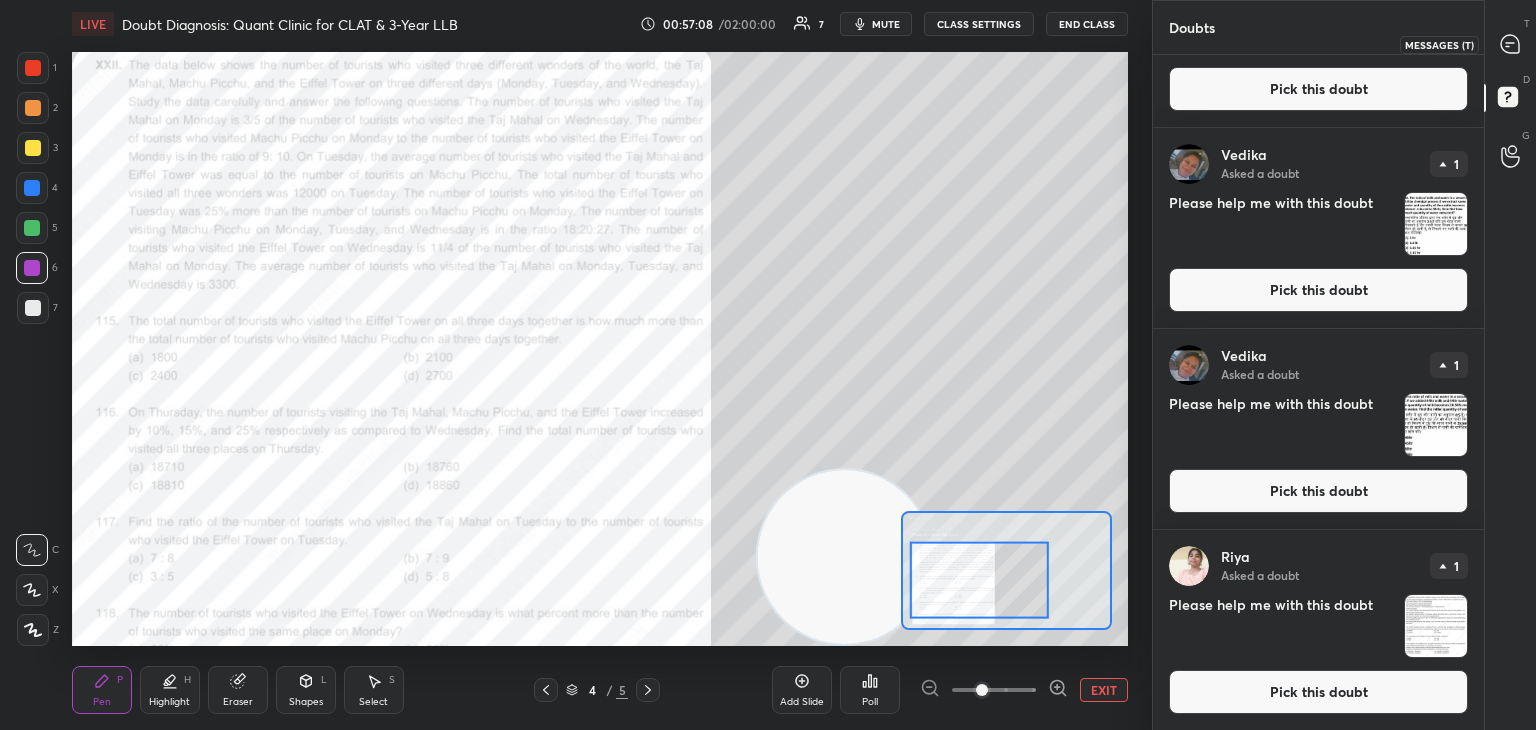 click at bounding box center [1511, 44] 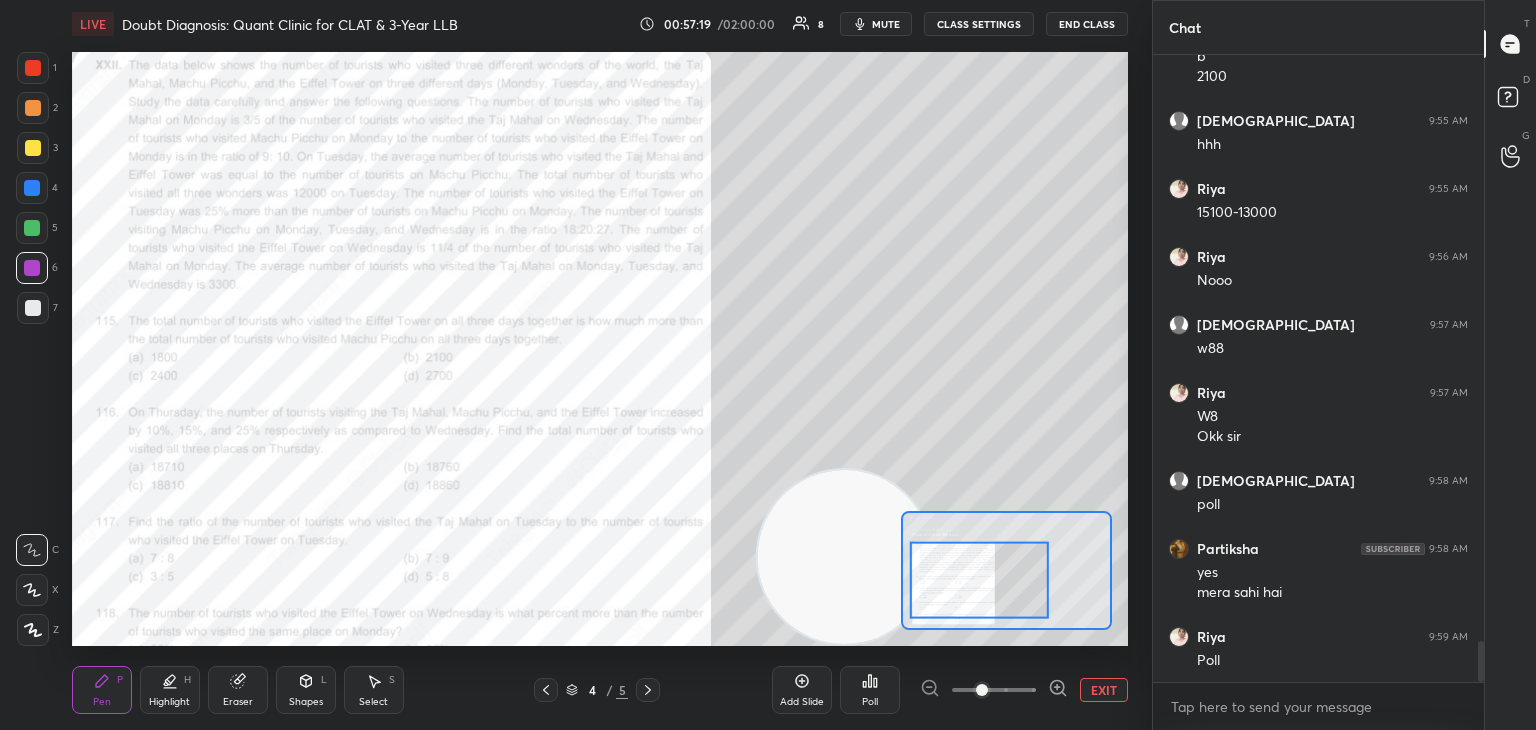 click at bounding box center (33, 68) 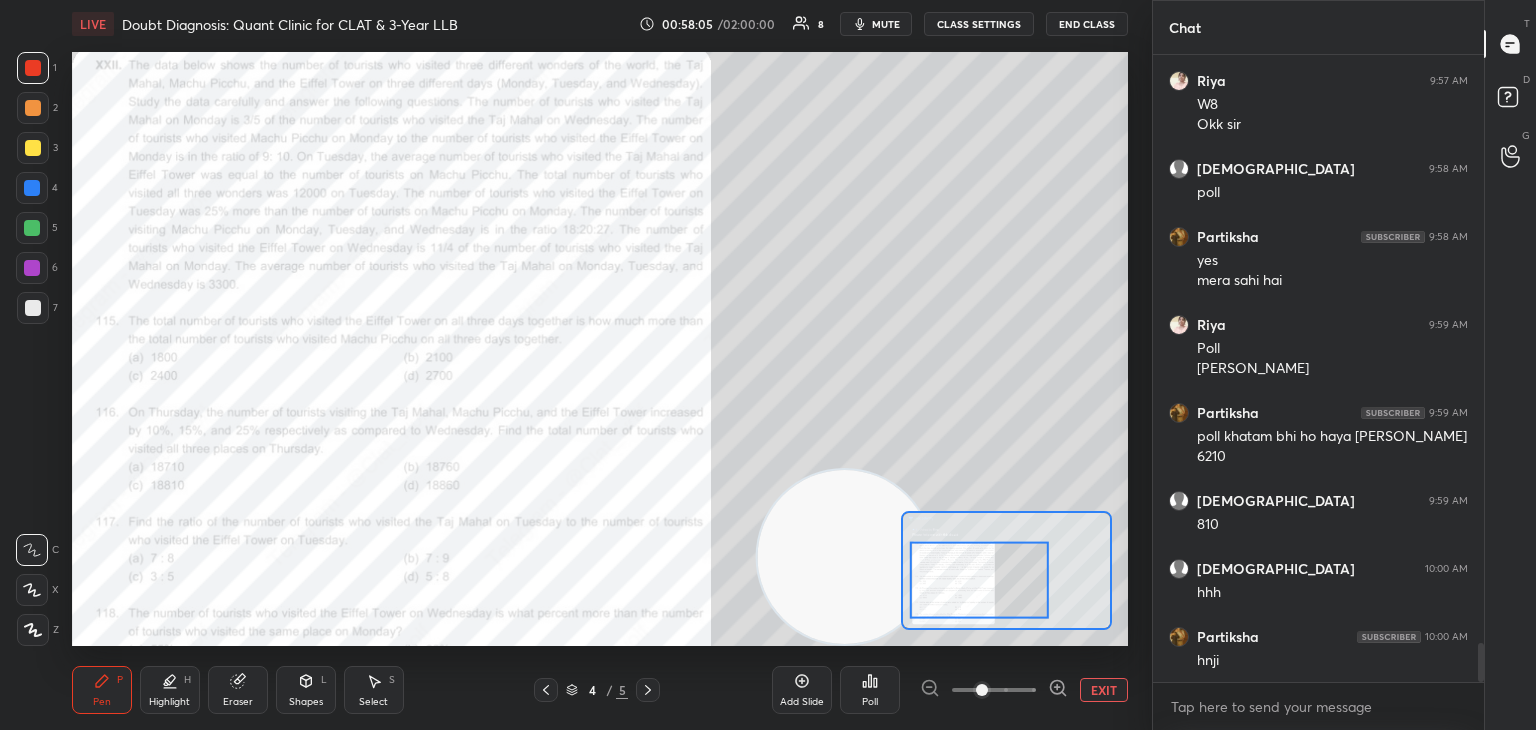 scroll, scrollTop: 9366, scrollLeft: 0, axis: vertical 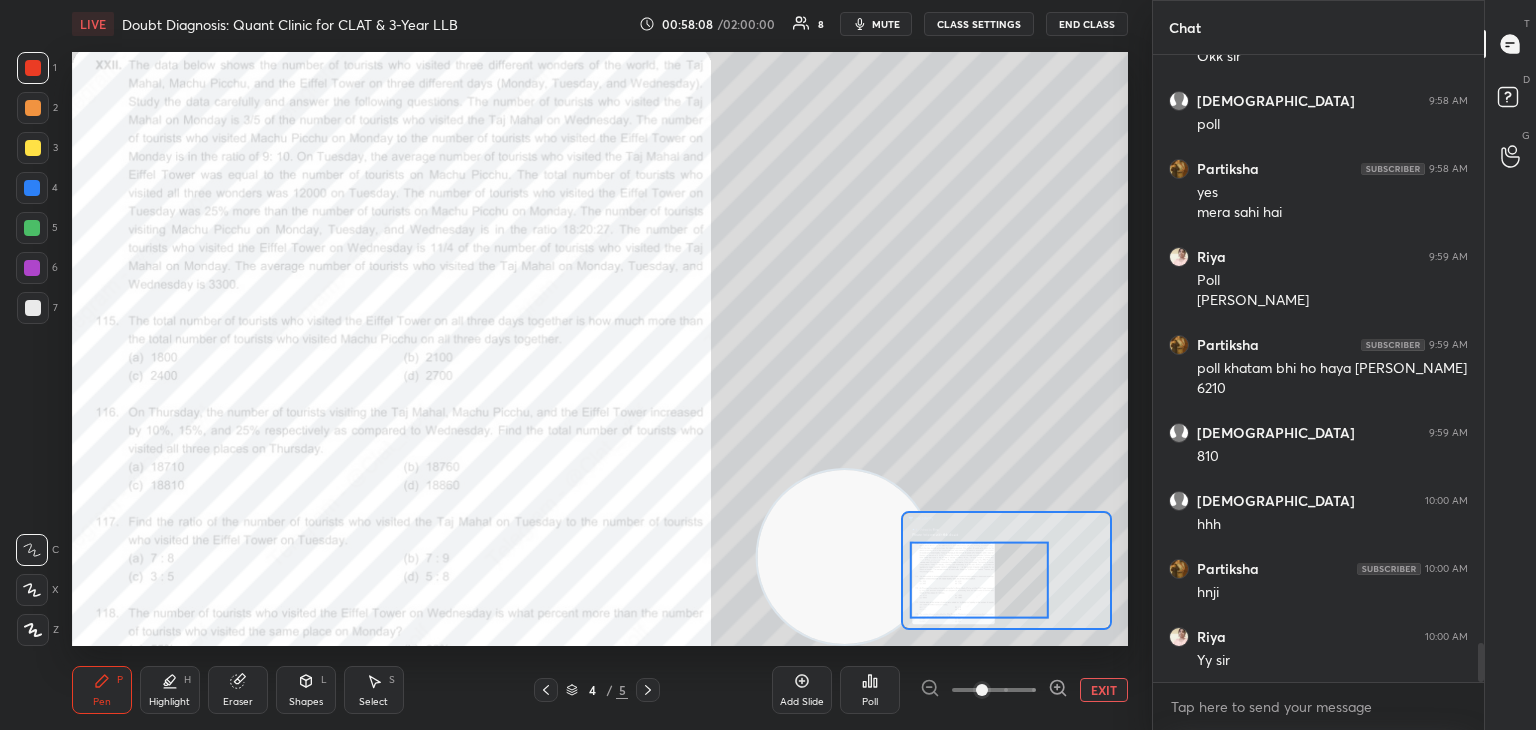 click on "Add Slide" at bounding box center [802, 690] 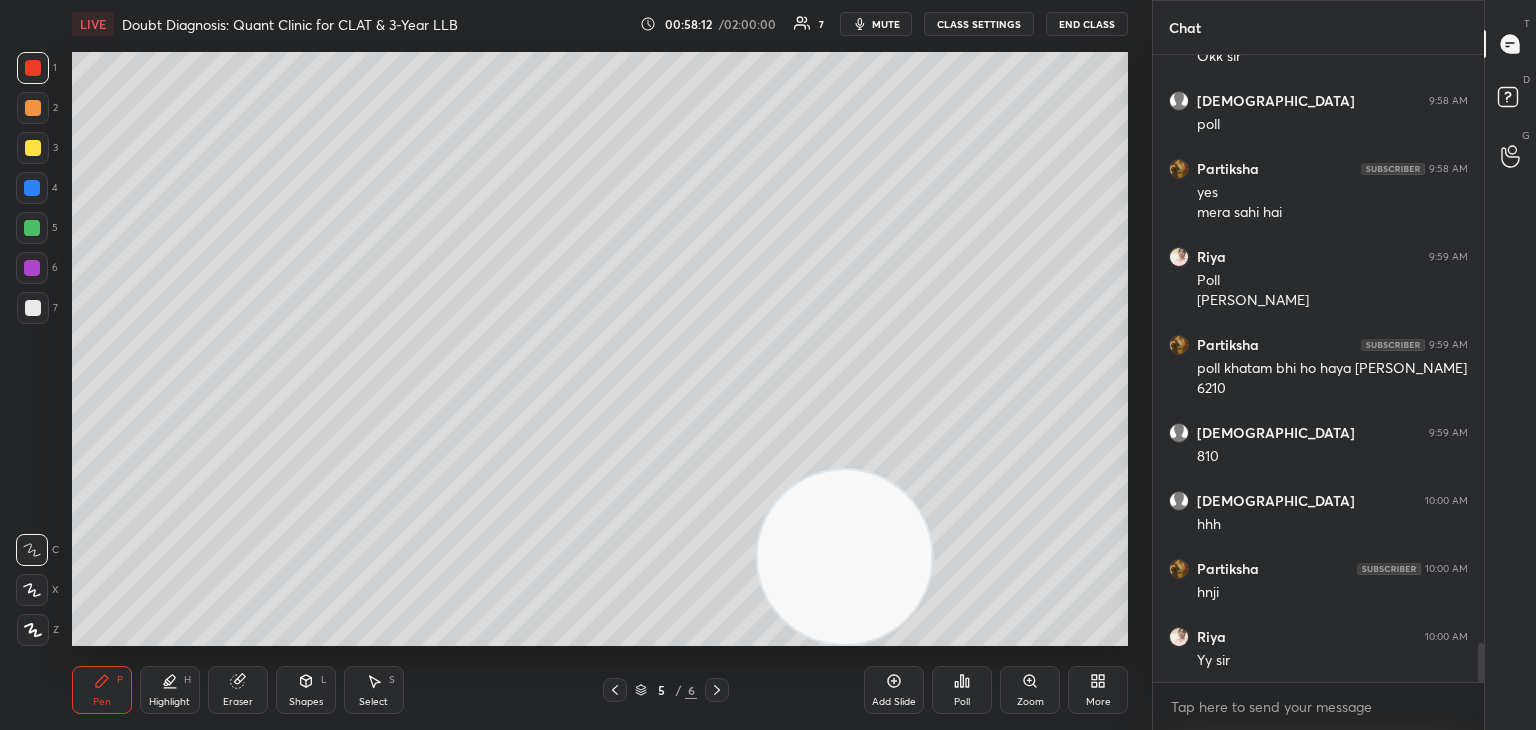 scroll, scrollTop: 9434, scrollLeft: 0, axis: vertical 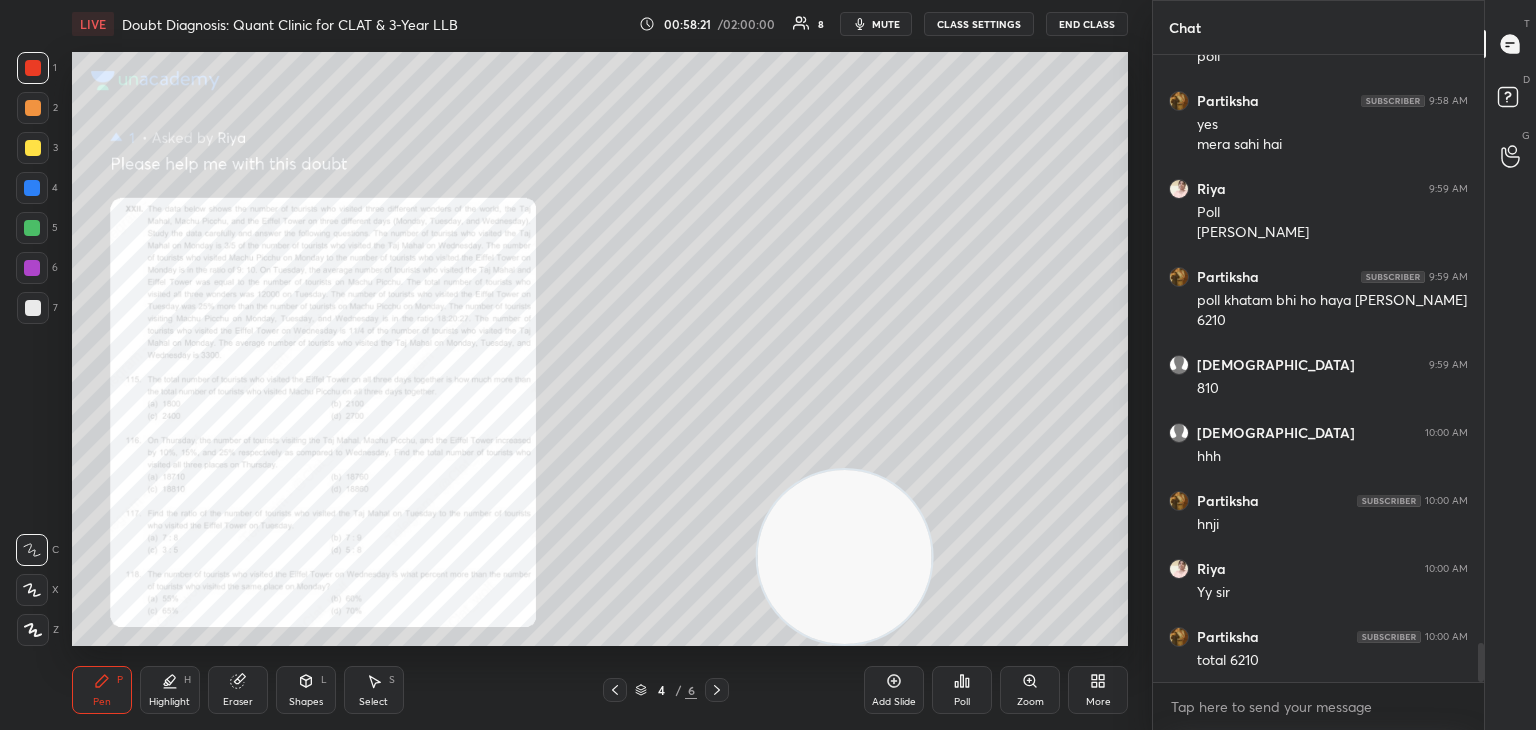 click on "Zoom" at bounding box center (1030, 690) 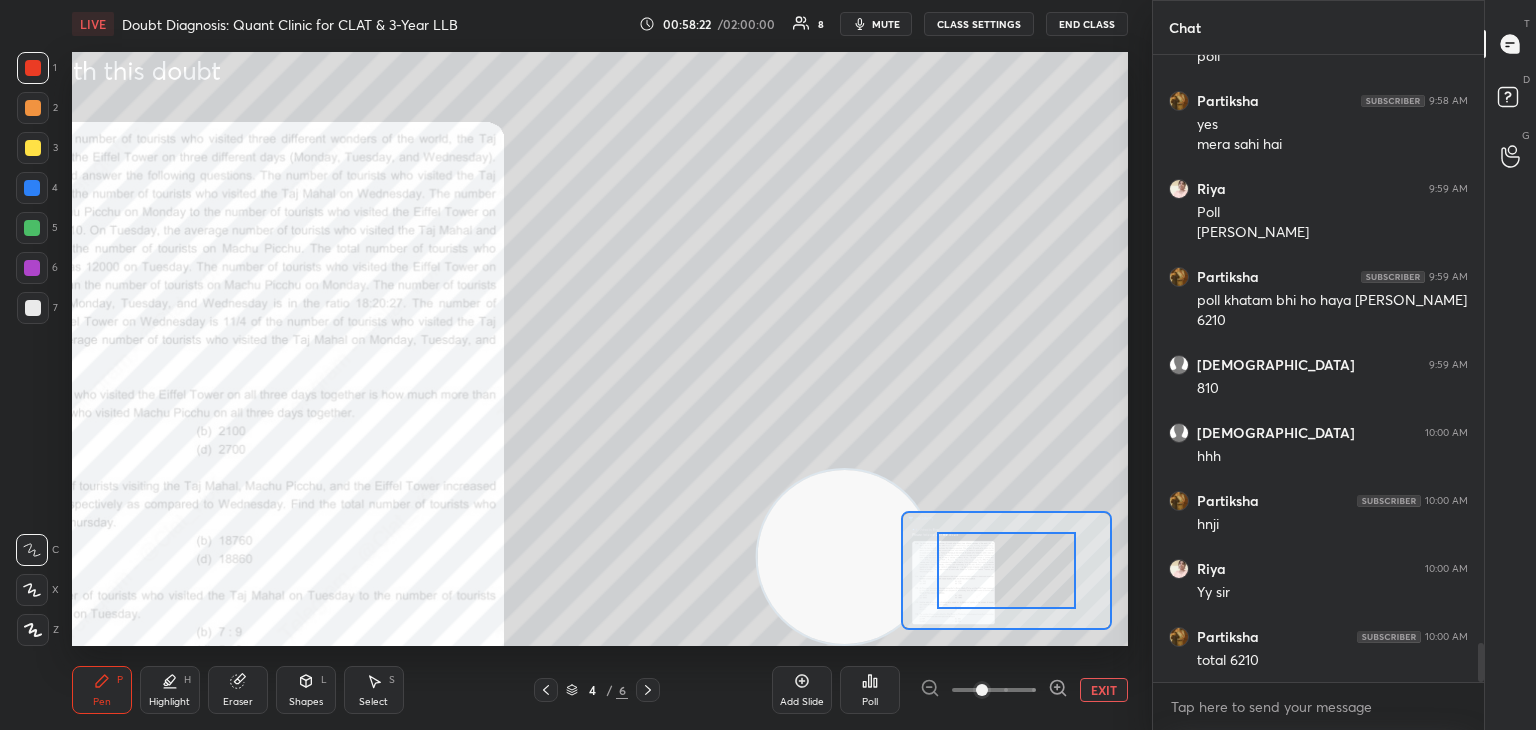 click 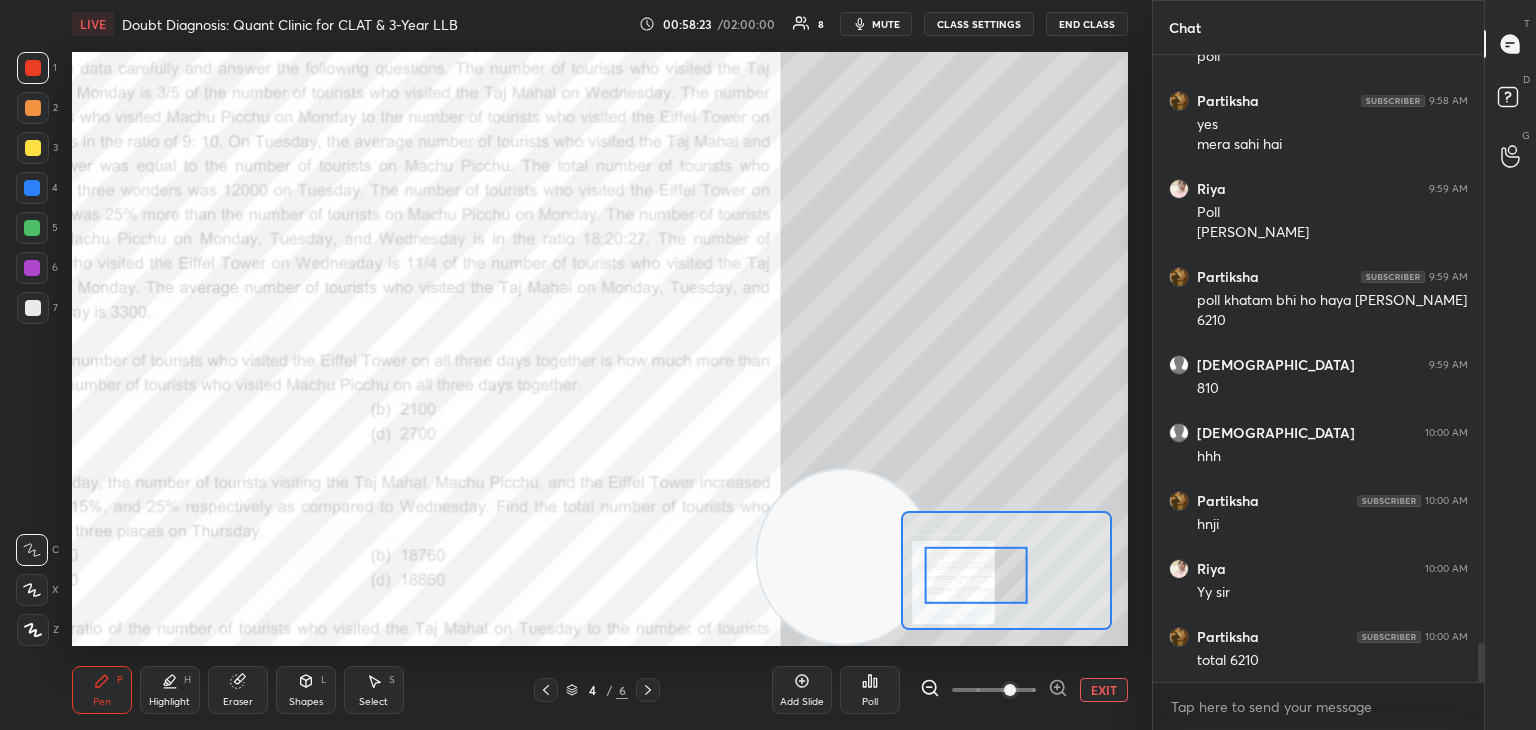 click 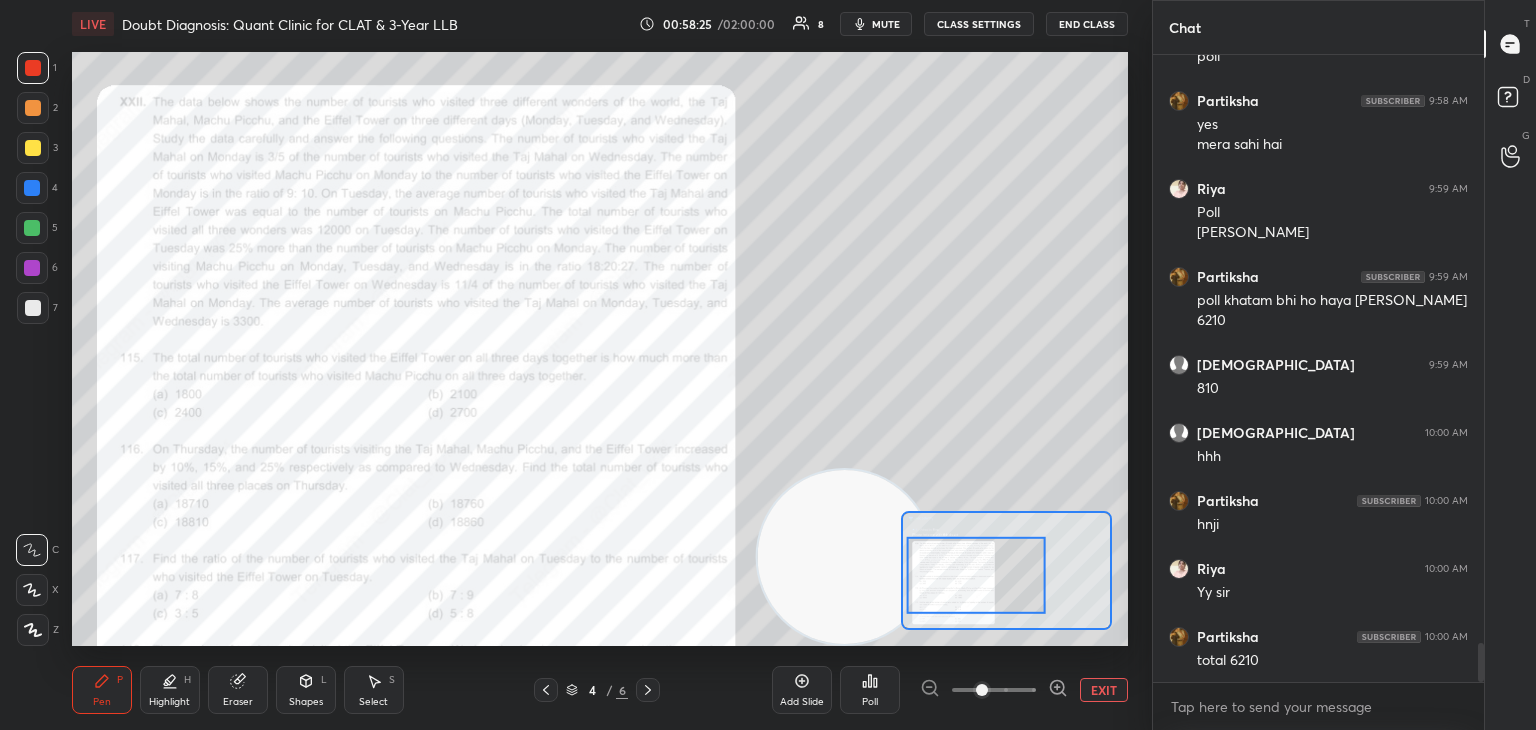 click at bounding box center (32, 188) 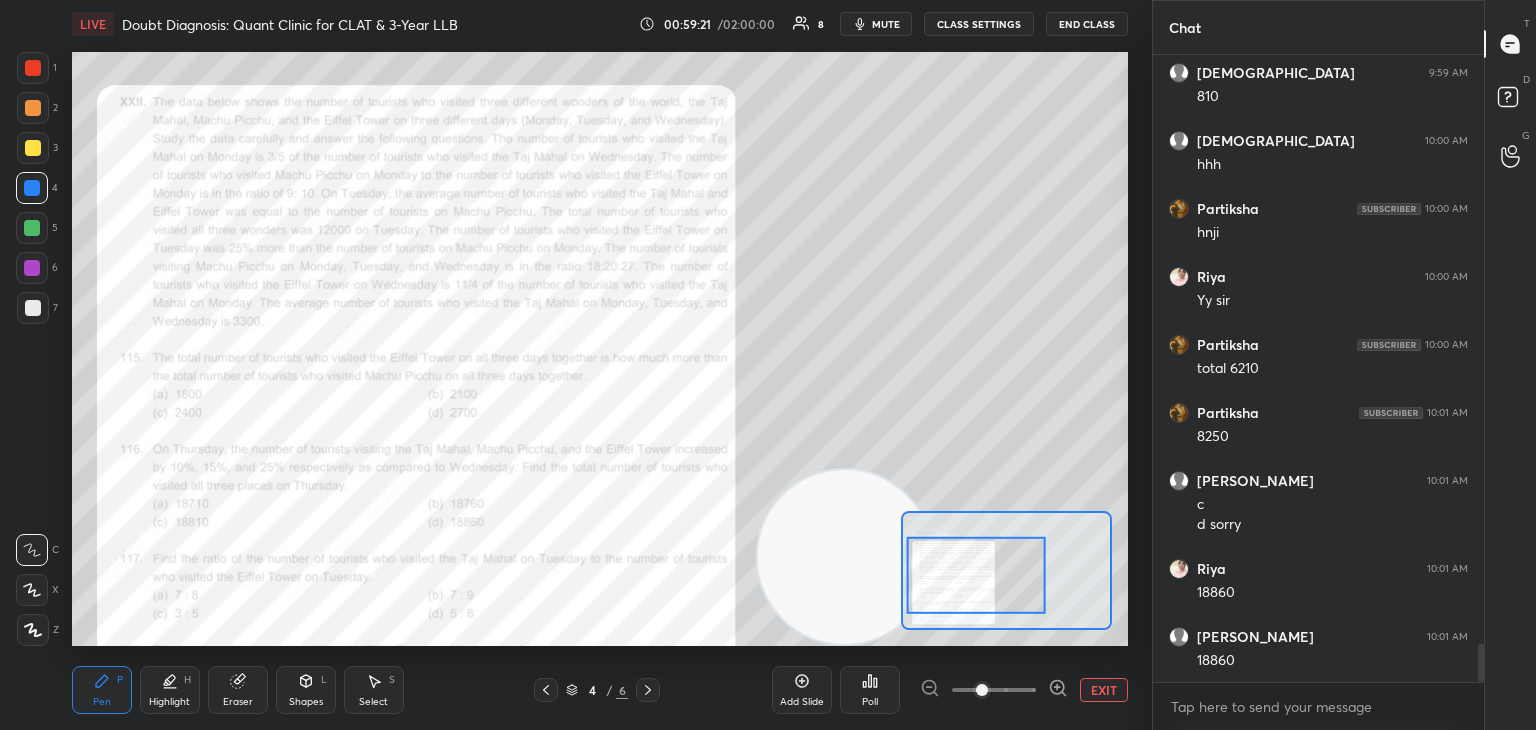 scroll, scrollTop: 9794, scrollLeft: 0, axis: vertical 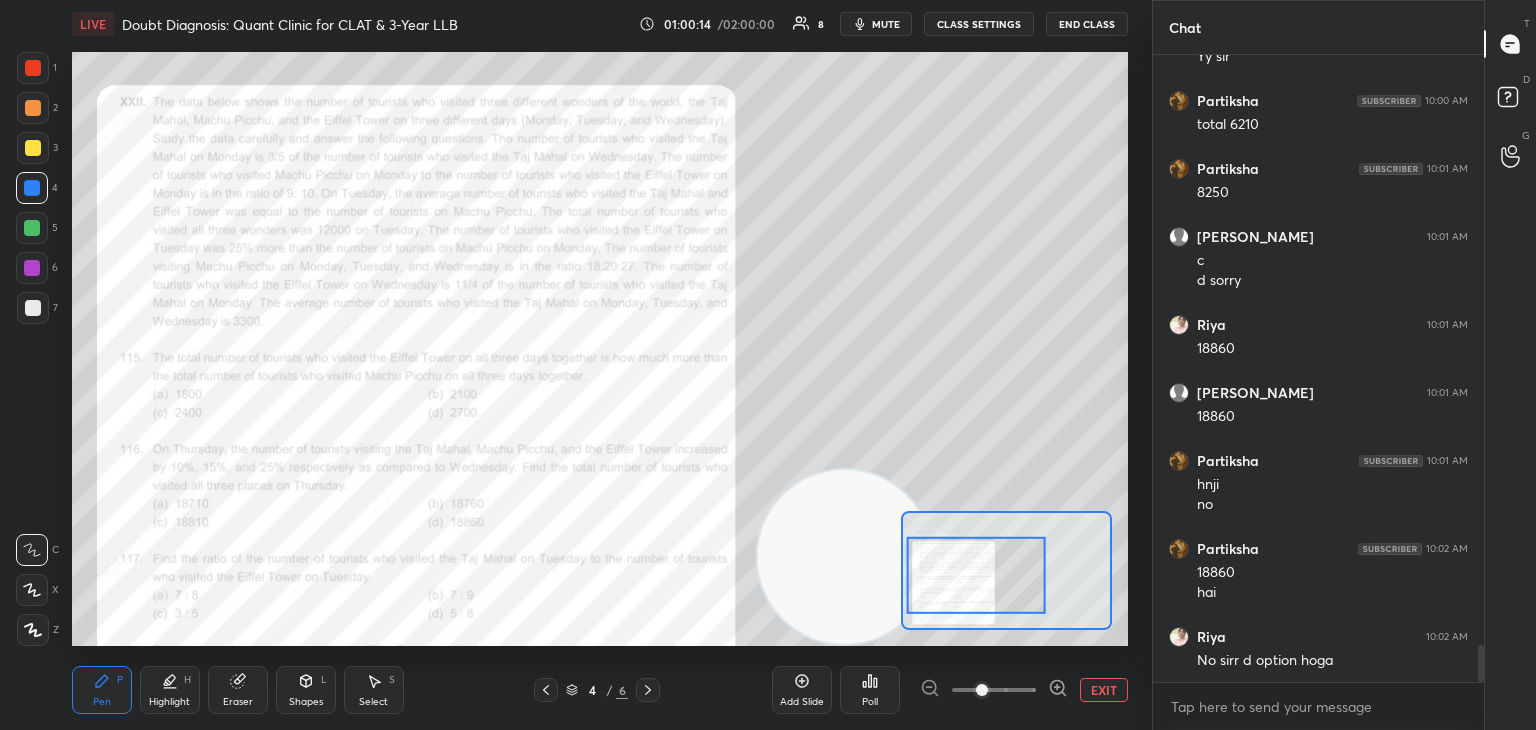 click on "Eraser" at bounding box center [238, 690] 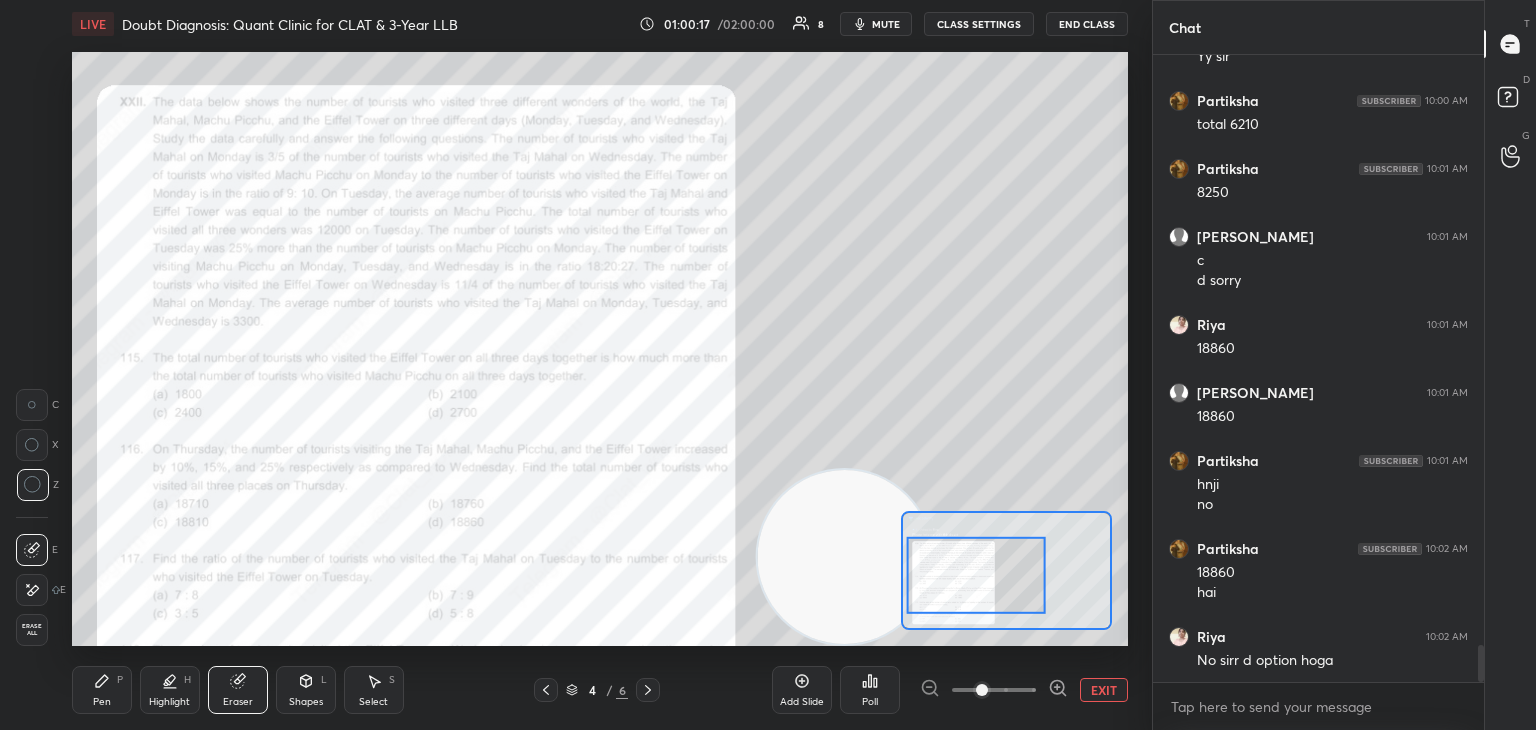 click 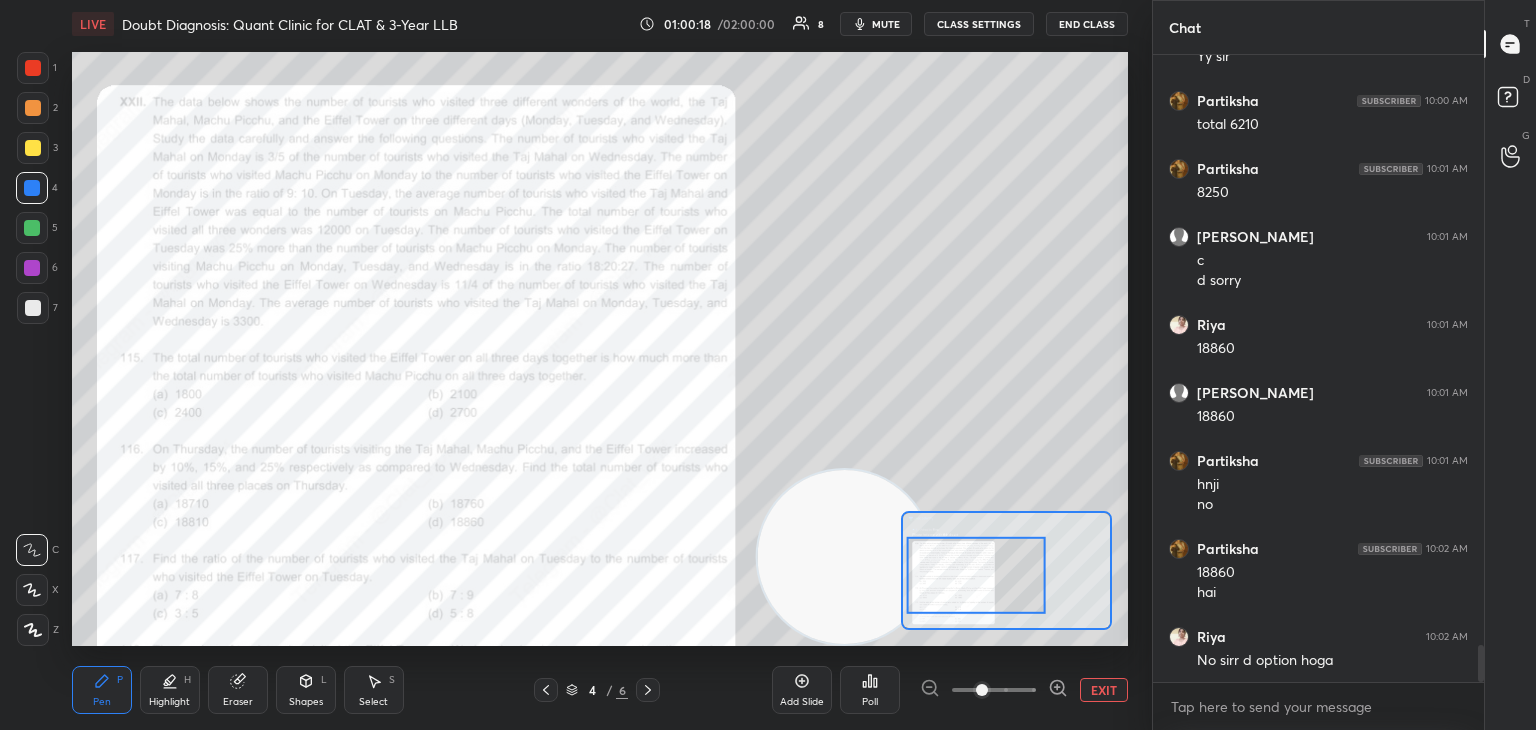 click 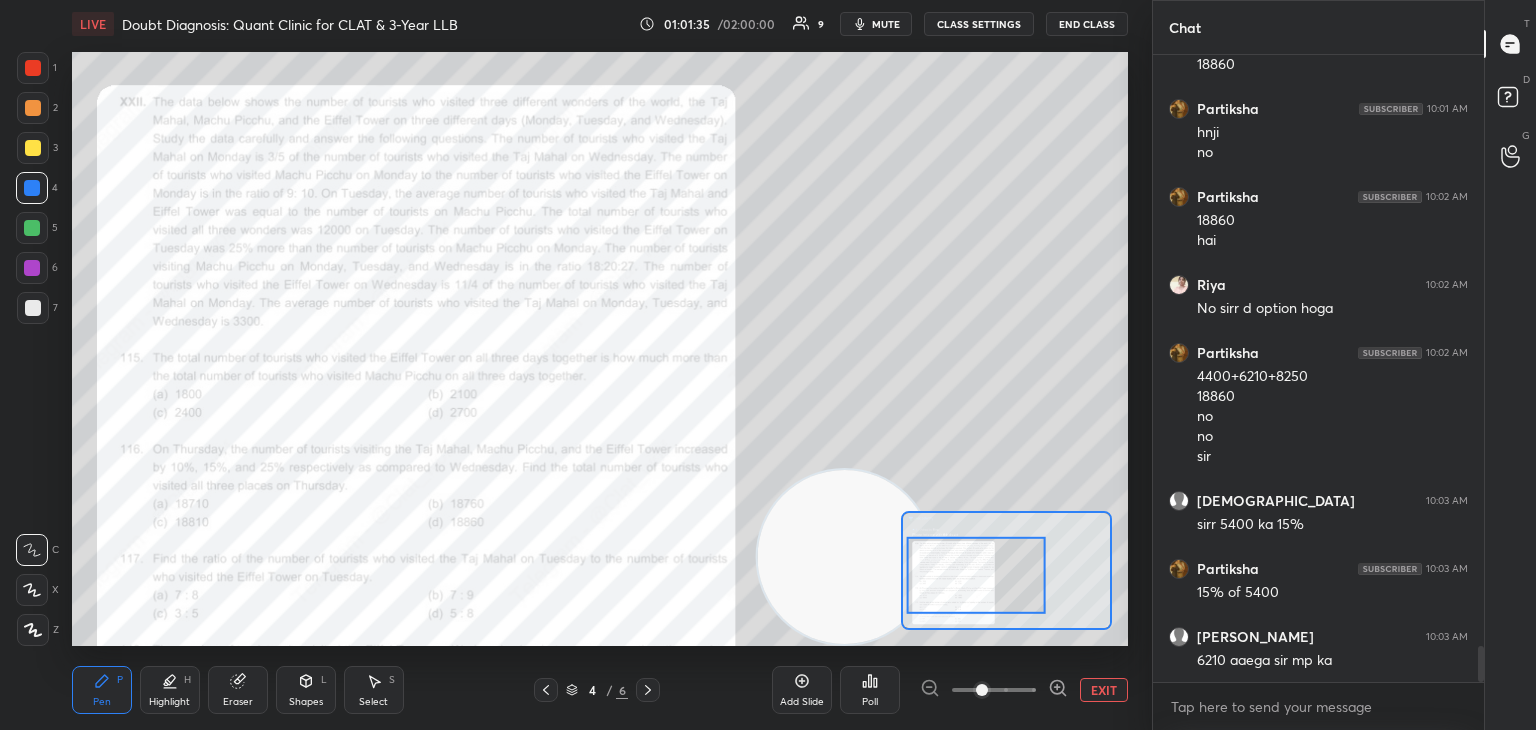 scroll, scrollTop: 10390, scrollLeft: 0, axis: vertical 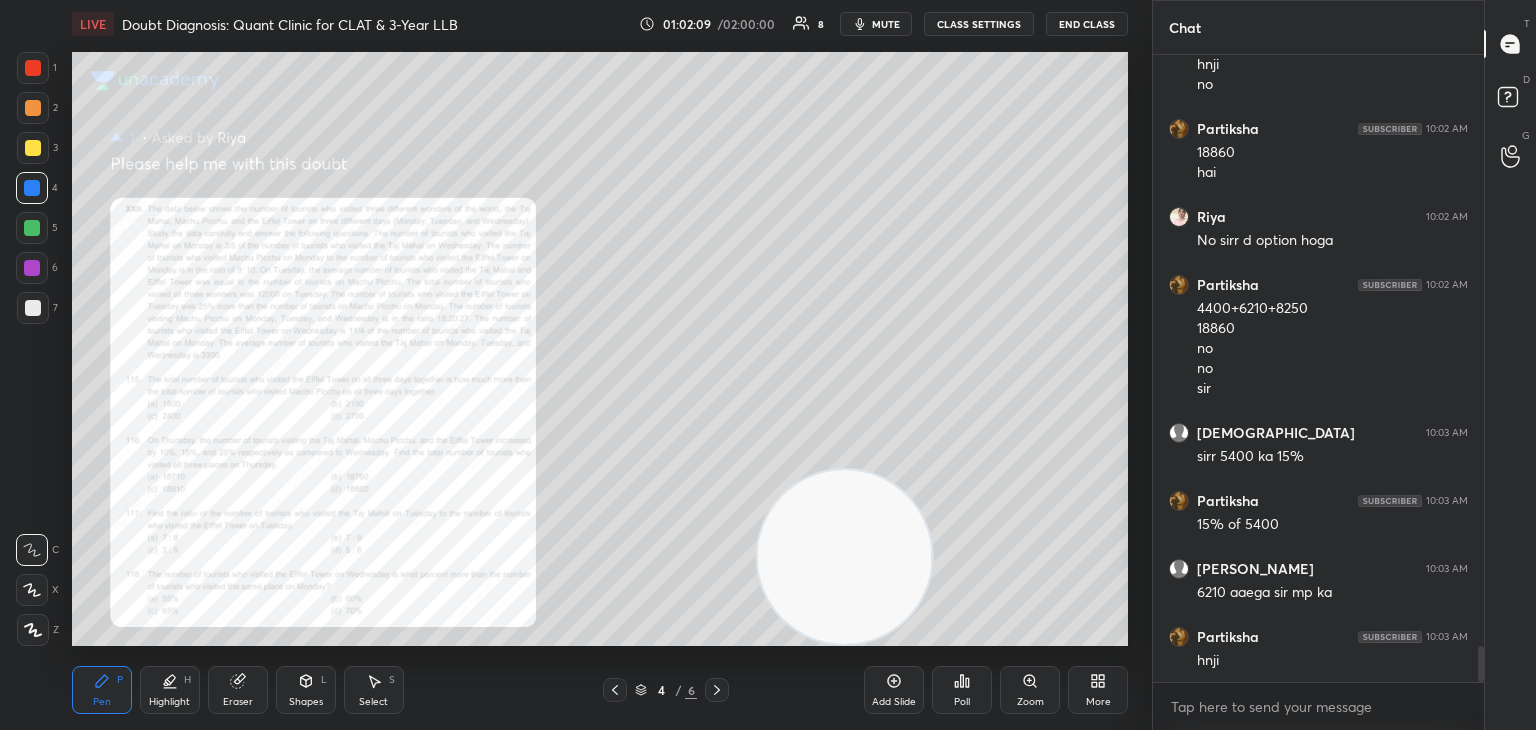 click on "Zoom" at bounding box center (1030, 690) 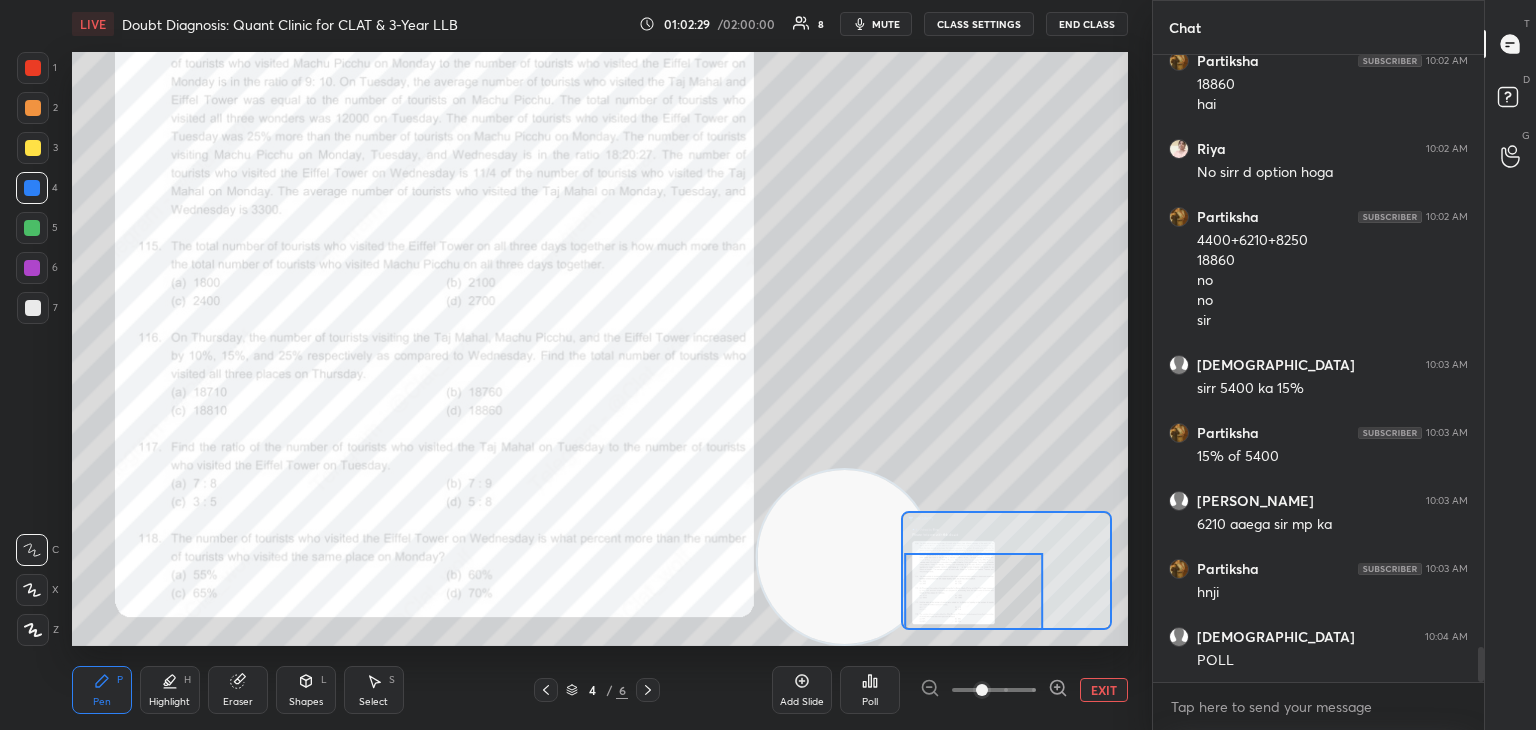 scroll, scrollTop: 10526, scrollLeft: 0, axis: vertical 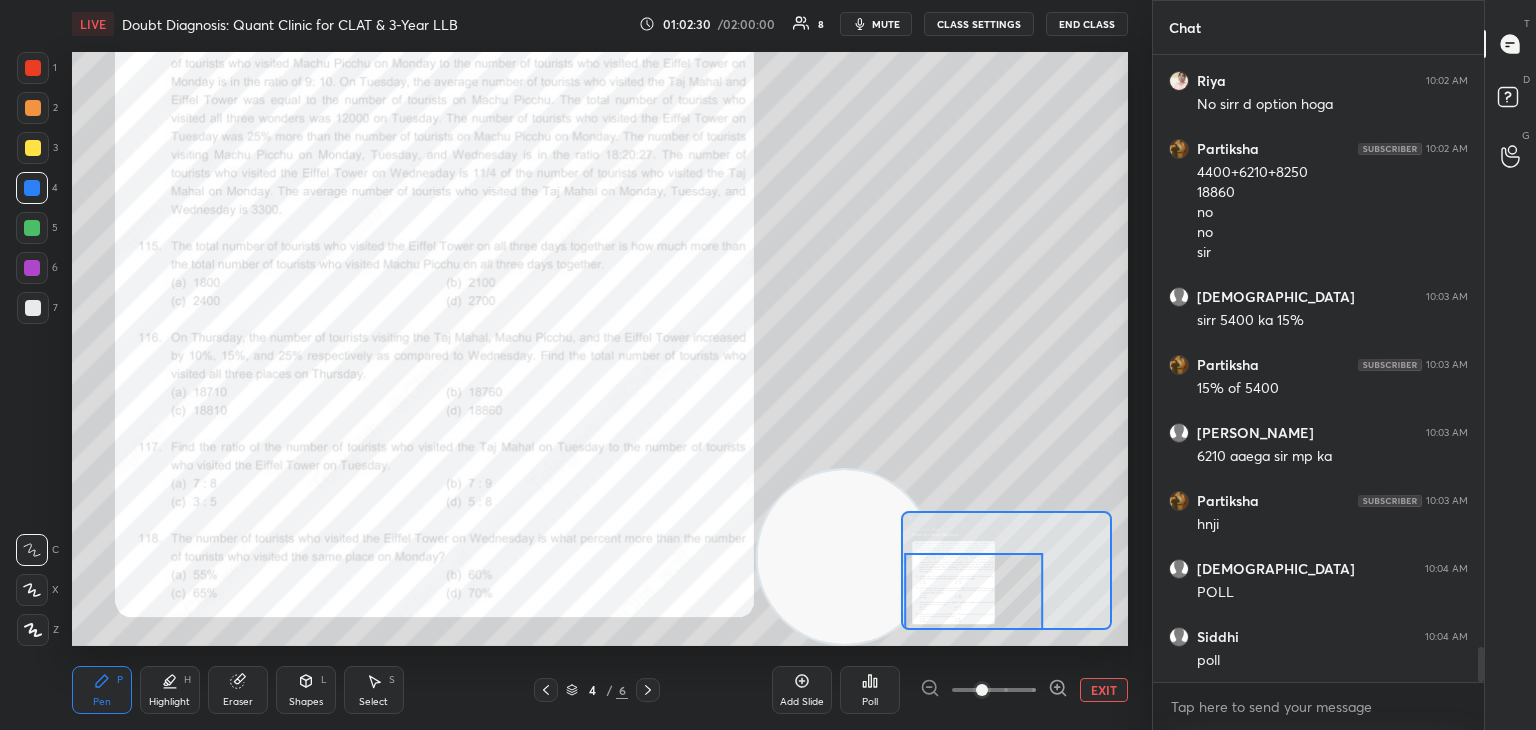 click on "Poll" at bounding box center [870, 690] 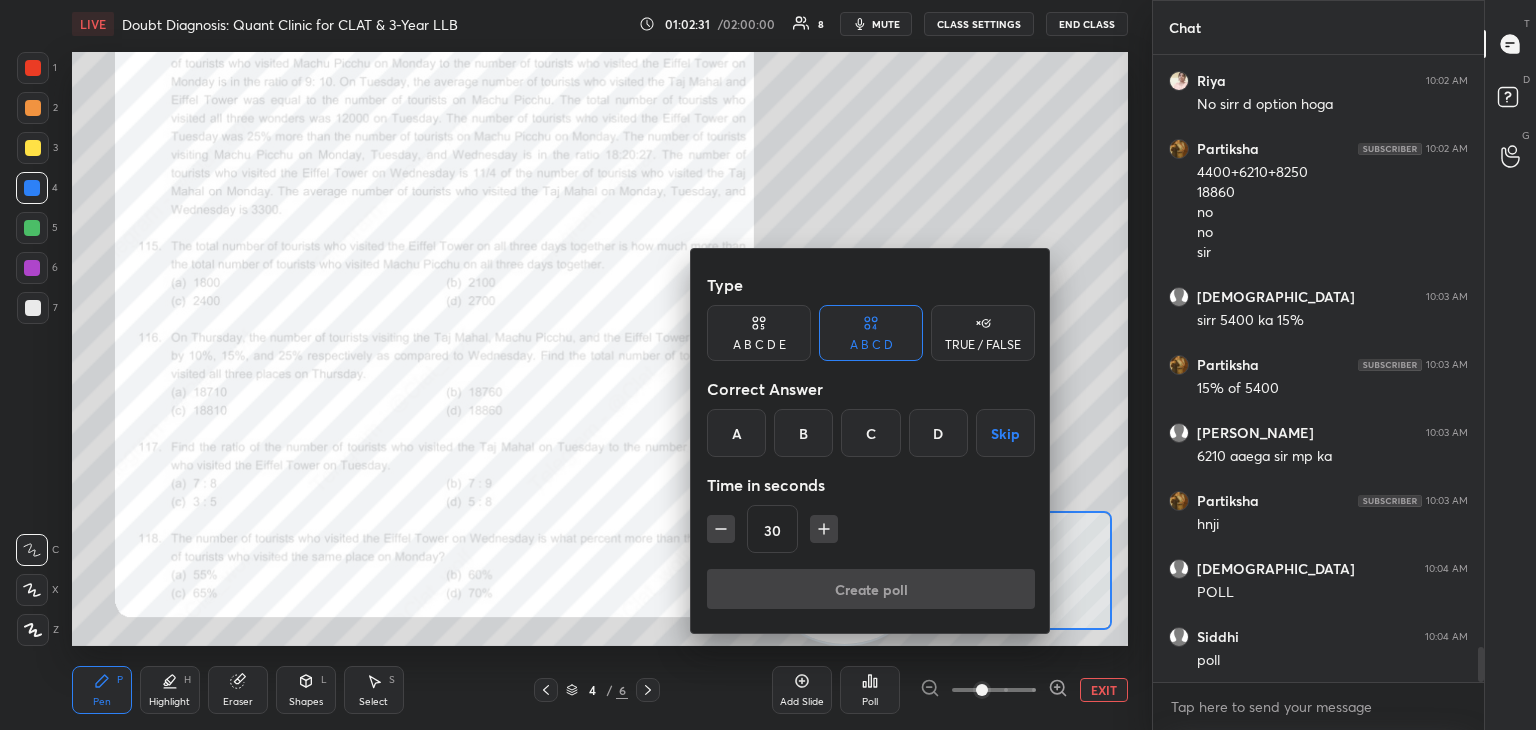 click on "B" at bounding box center (803, 433) 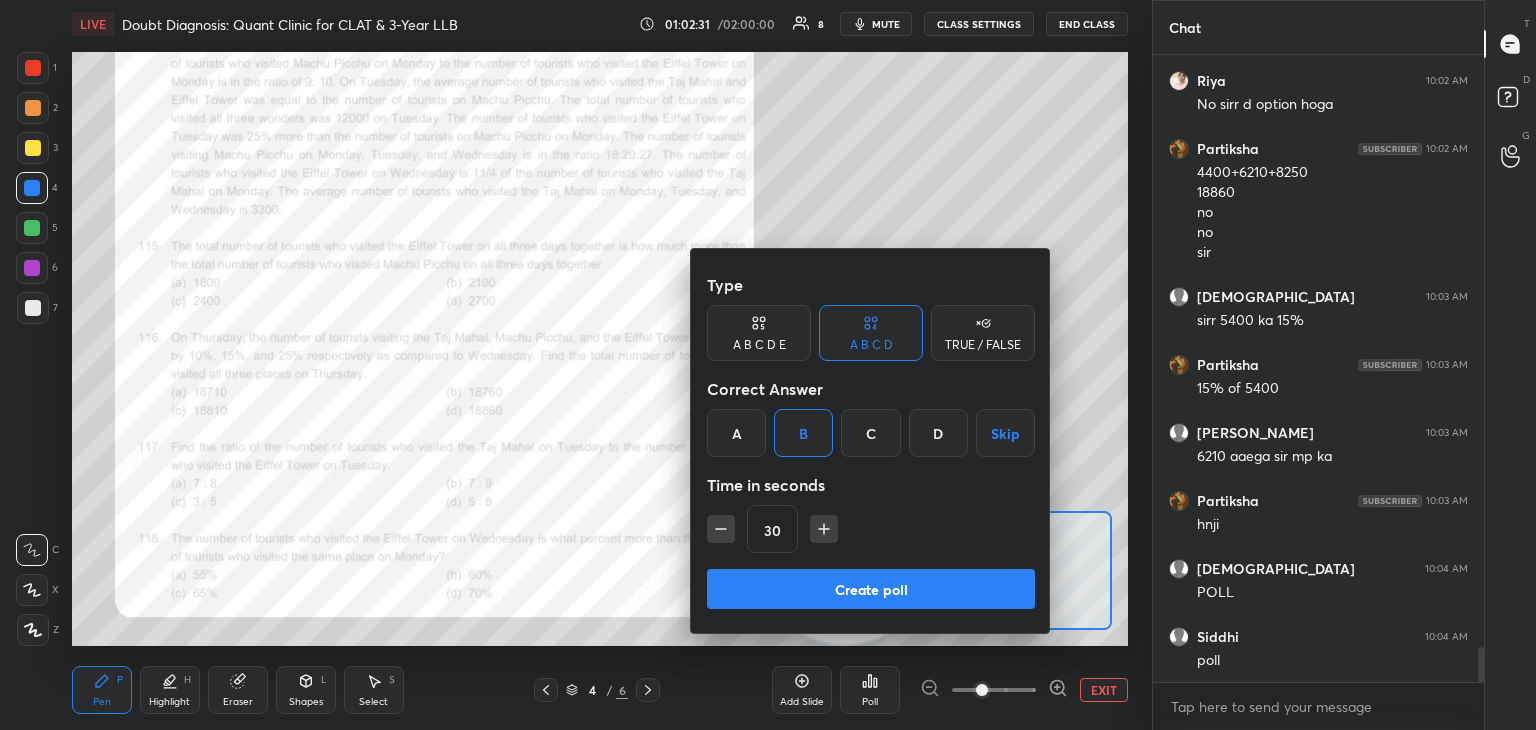 click on "Create poll" at bounding box center (871, 589) 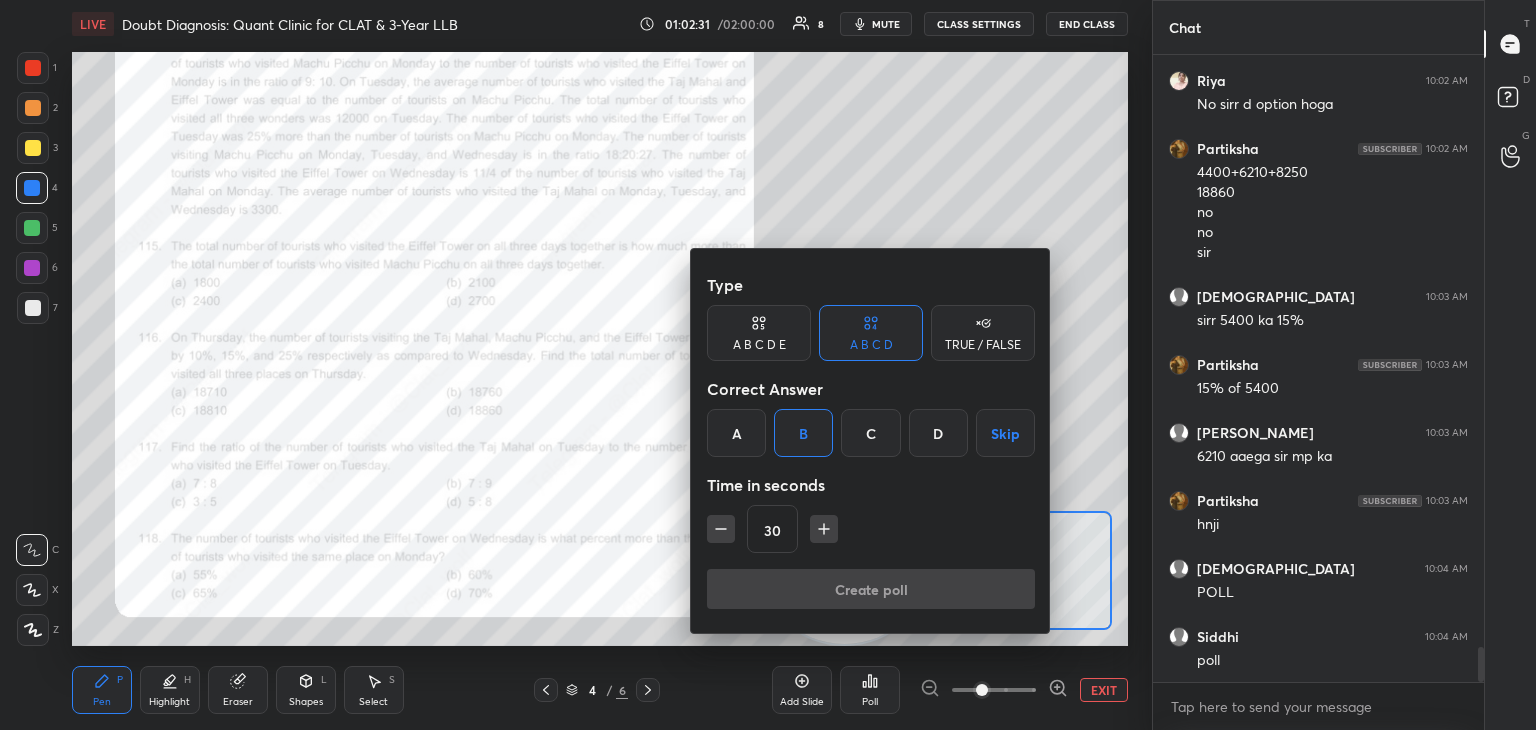 scroll, scrollTop: 608, scrollLeft: 325, axis: both 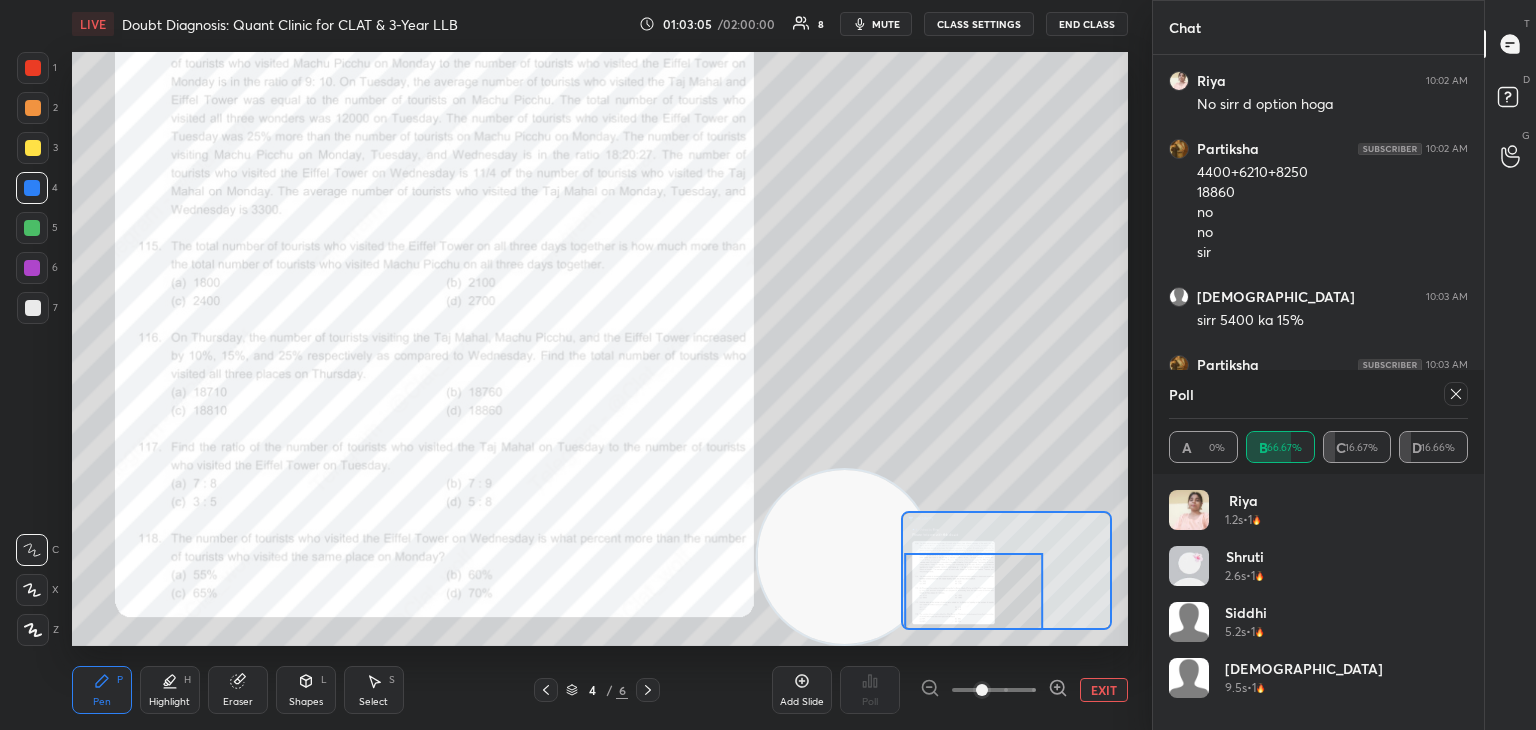 click 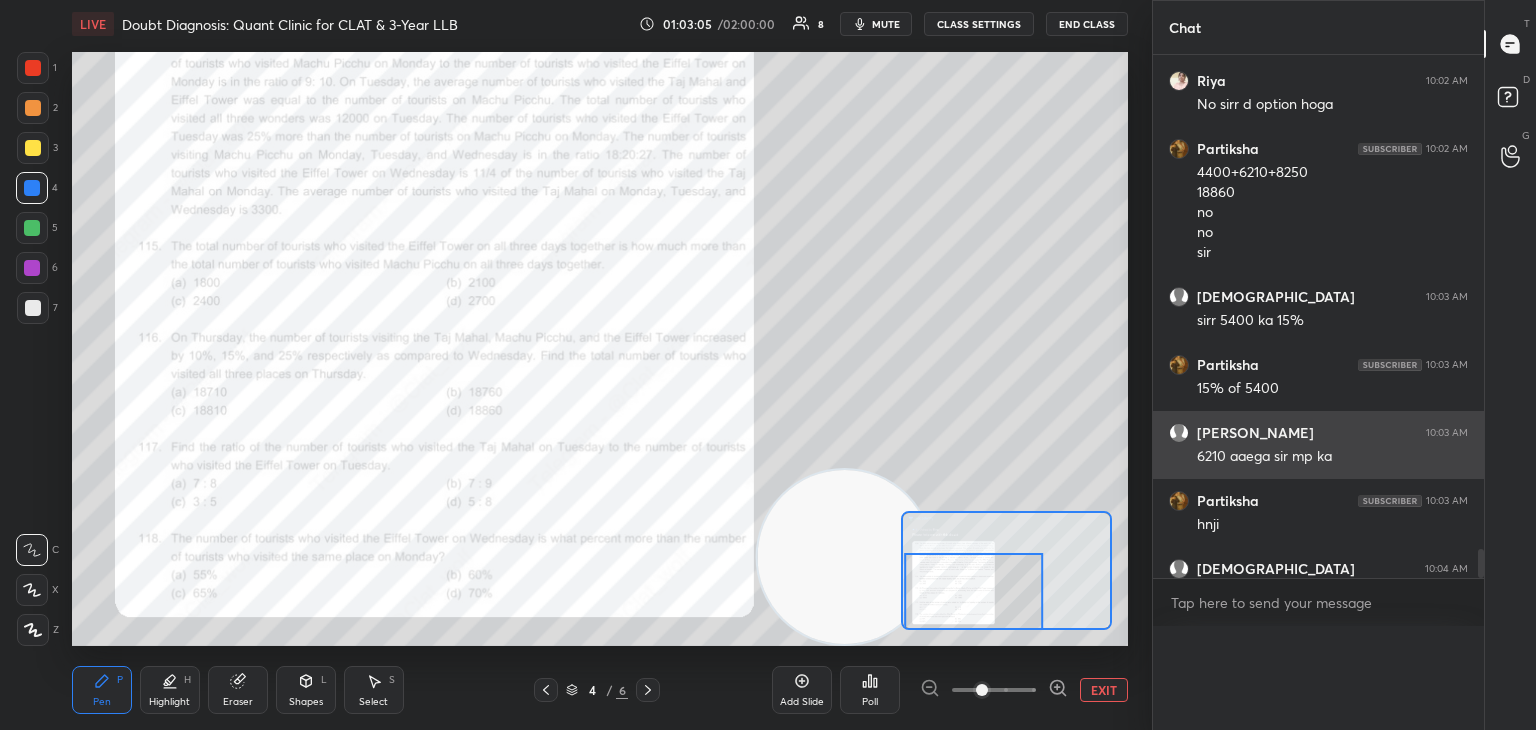 scroll, scrollTop: 35, scrollLeft: 293, axis: both 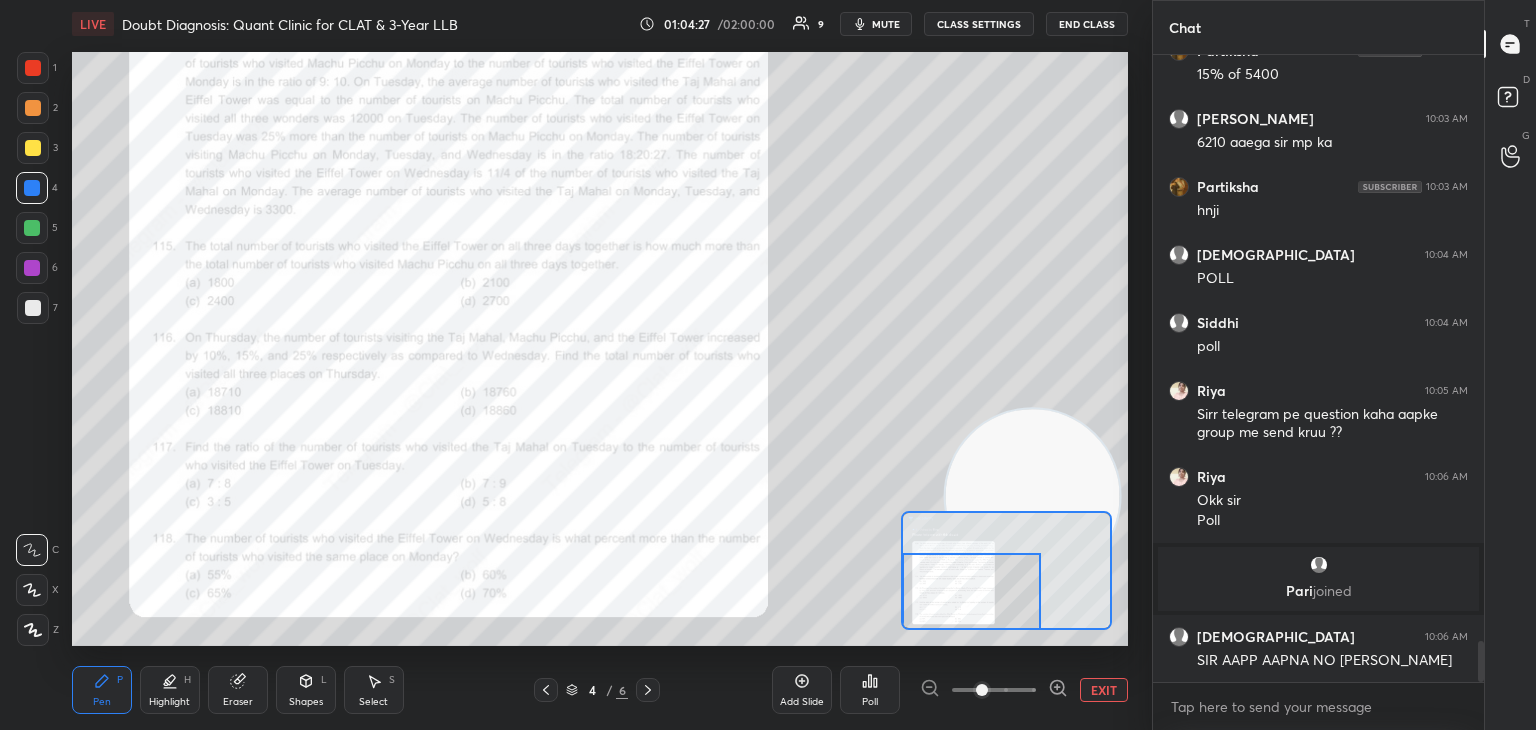 click at bounding box center (546, 690) 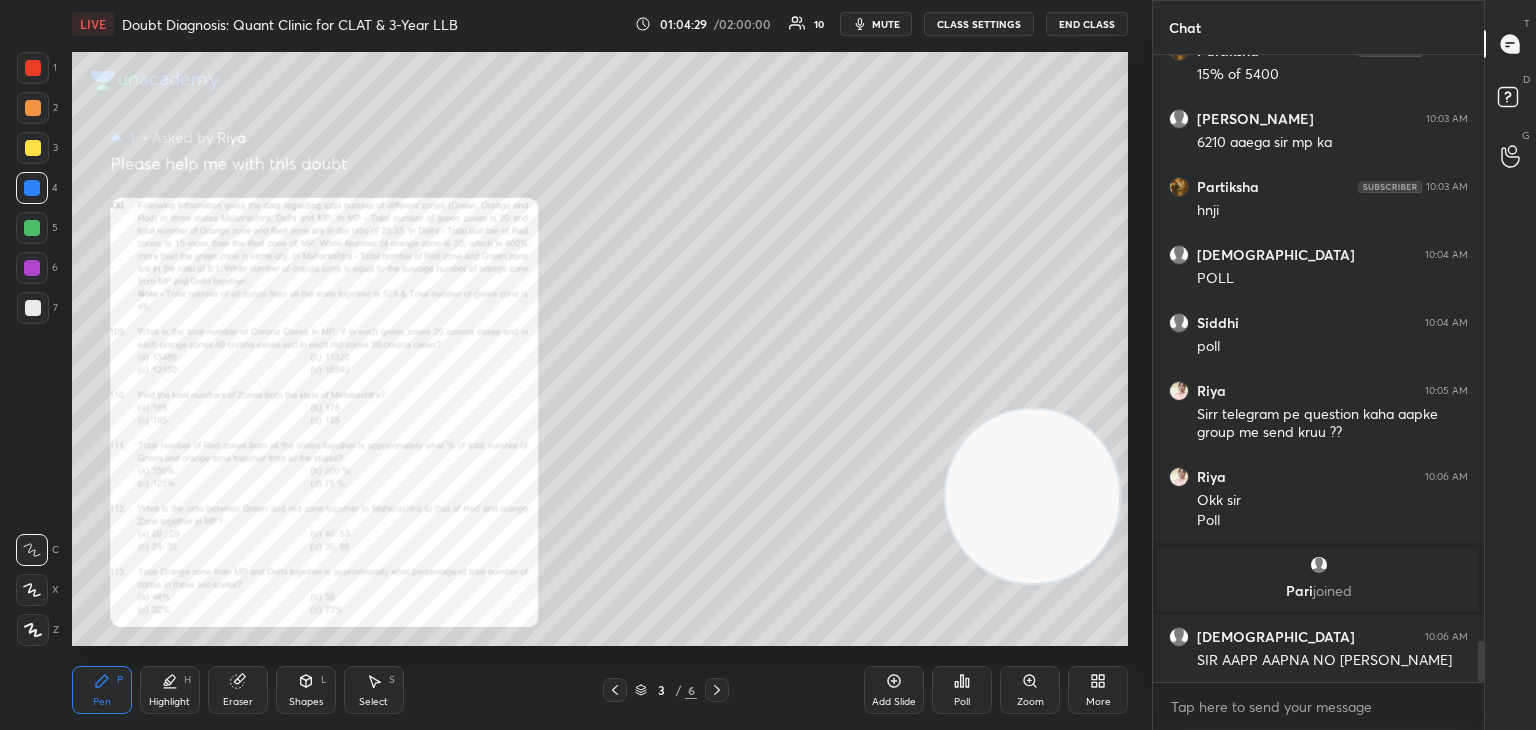 scroll, scrollTop: 9004, scrollLeft: 0, axis: vertical 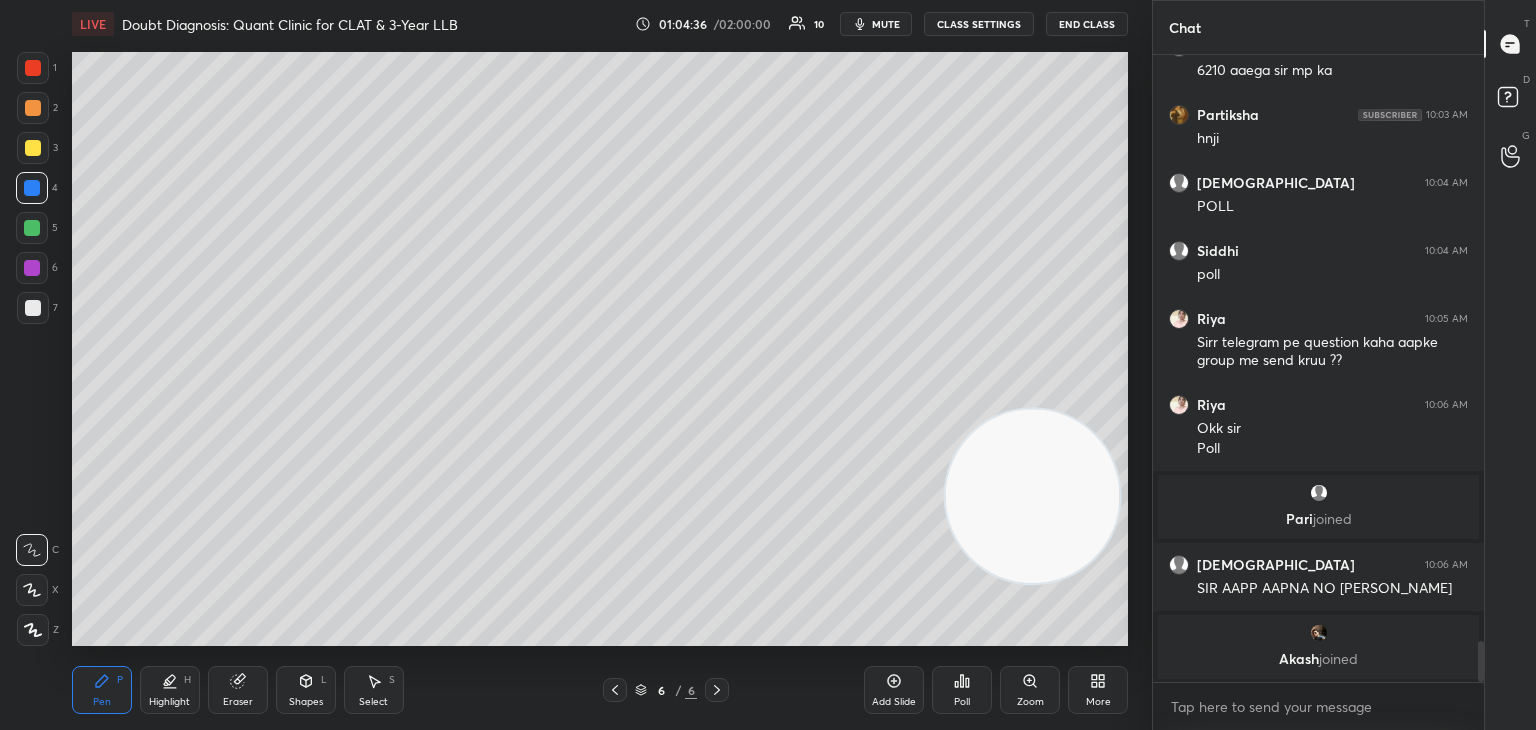 click 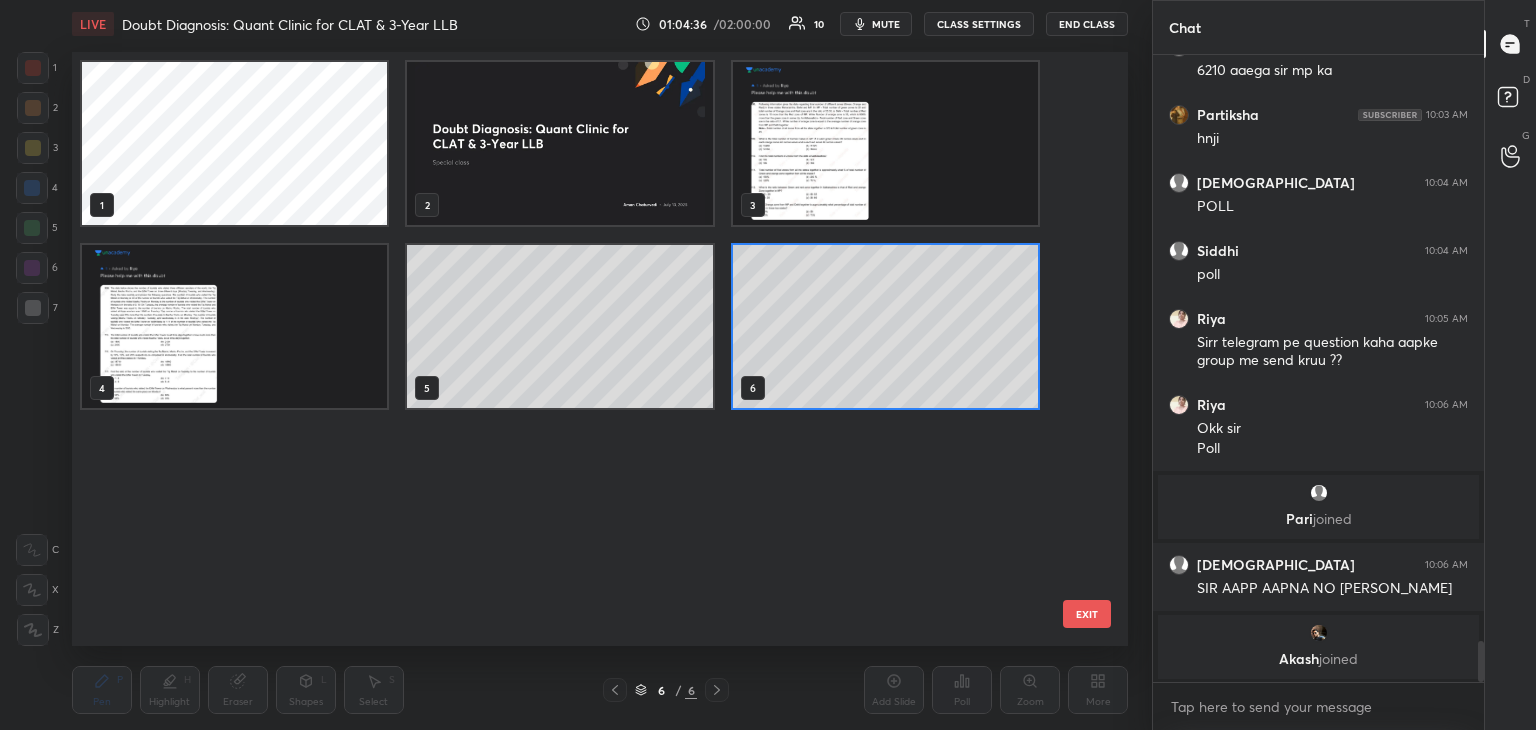scroll, scrollTop: 6, scrollLeft: 9, axis: both 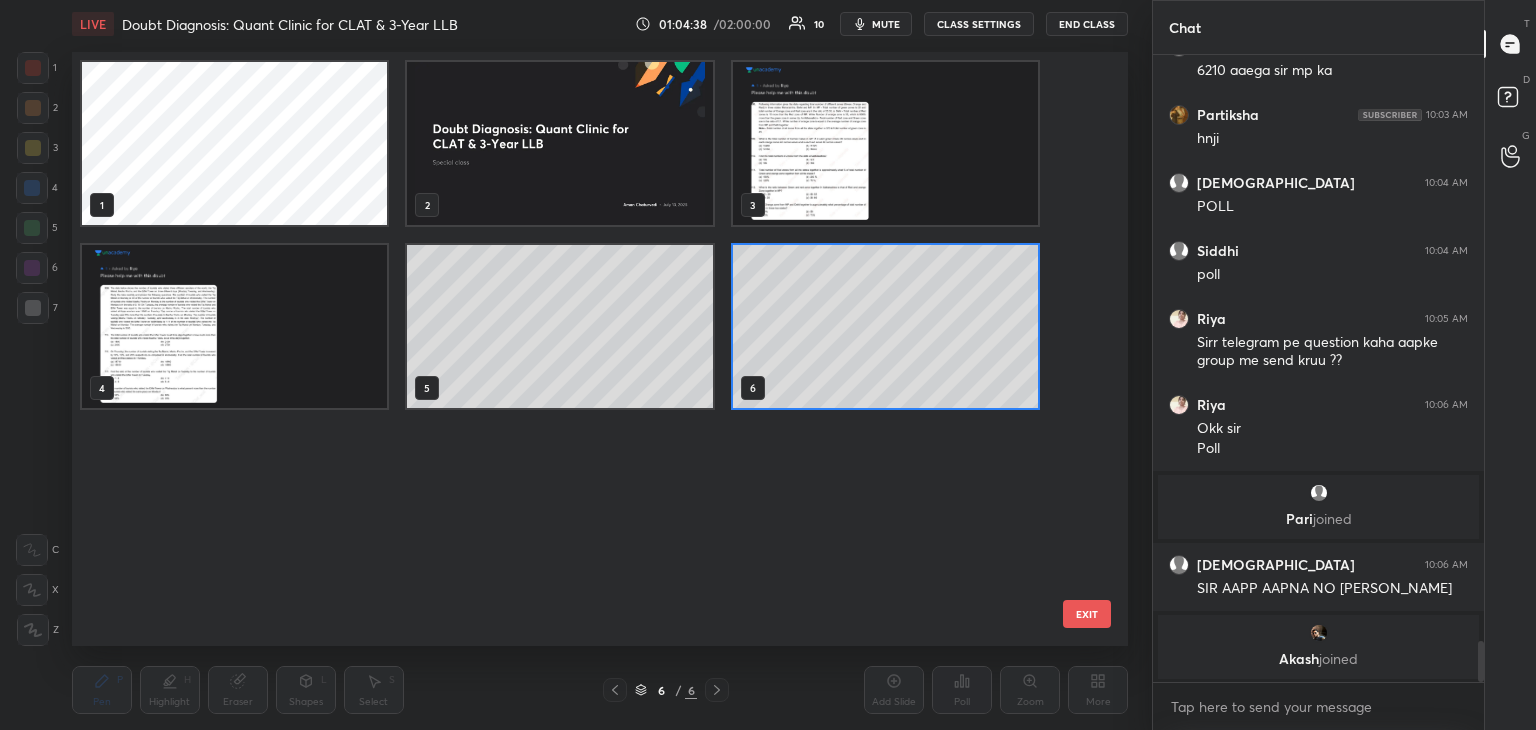 click at bounding box center (234, 326) 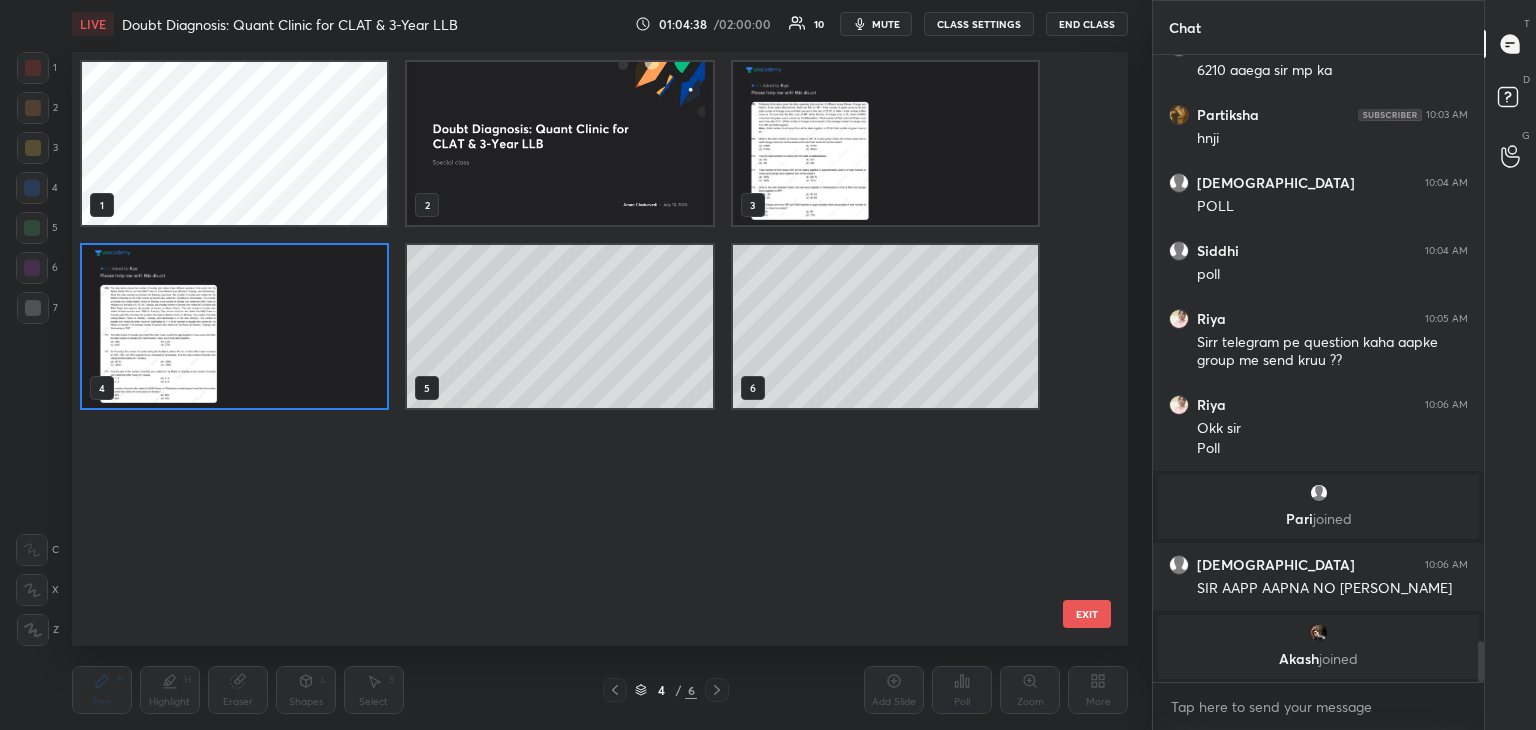click at bounding box center [234, 326] 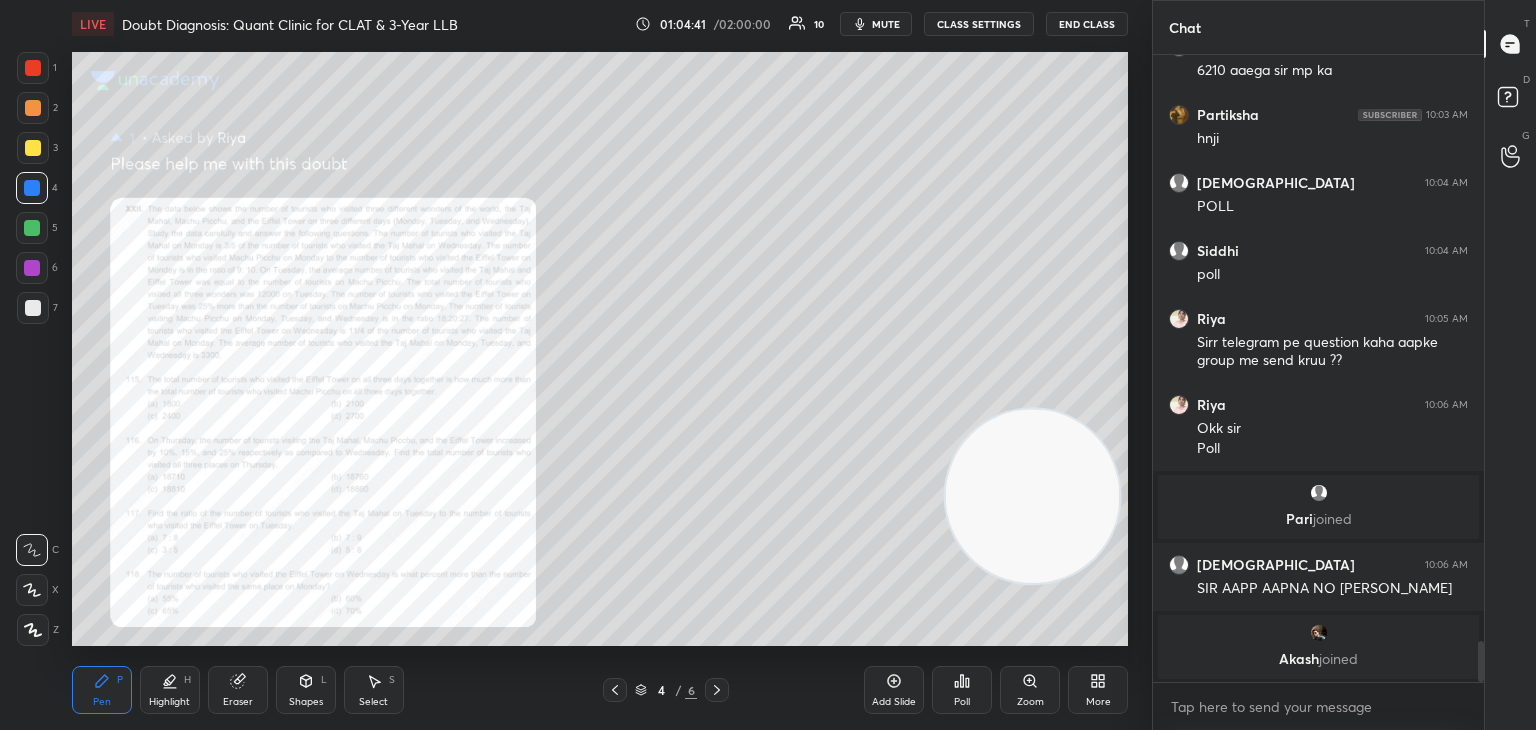 click on "Zoom" at bounding box center (1030, 690) 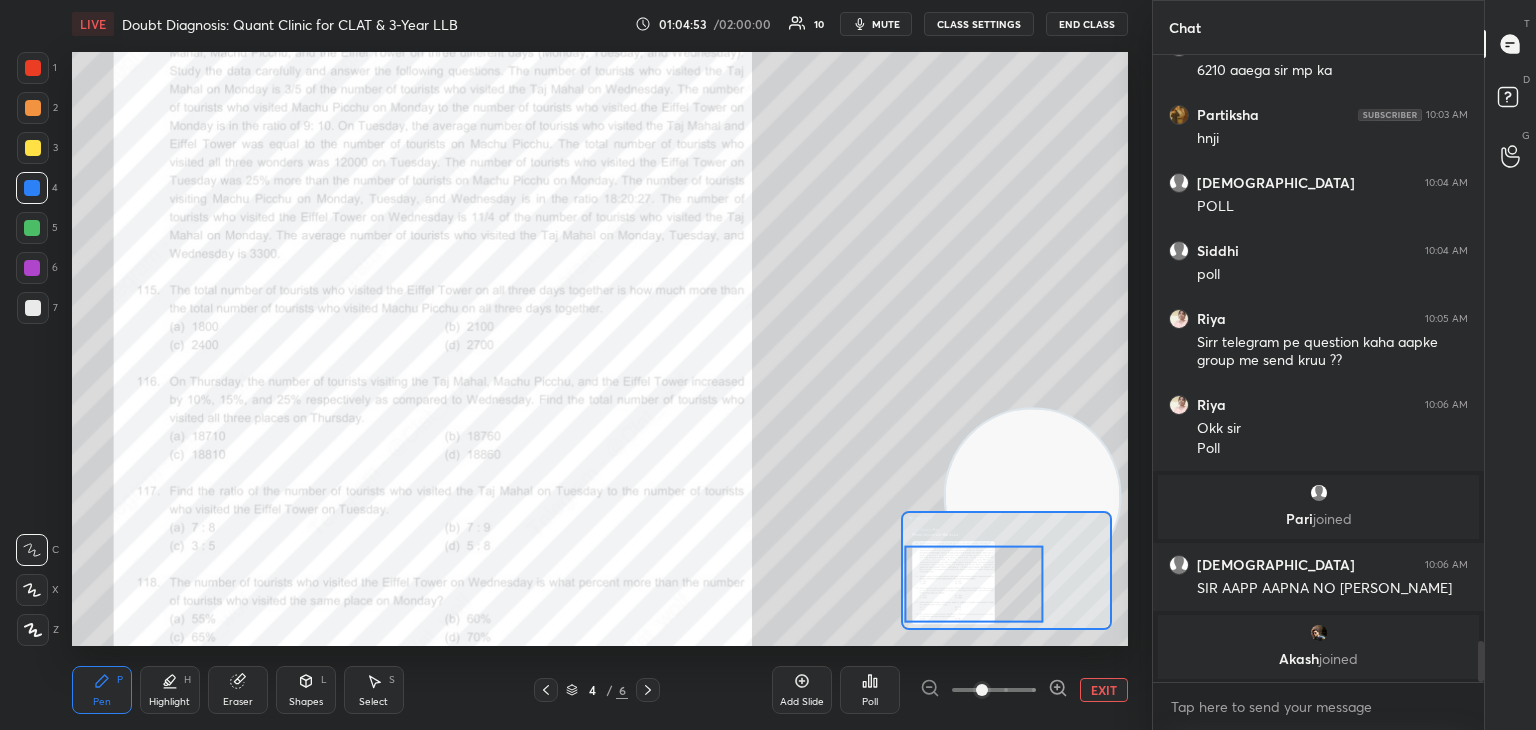 click at bounding box center (33, 68) 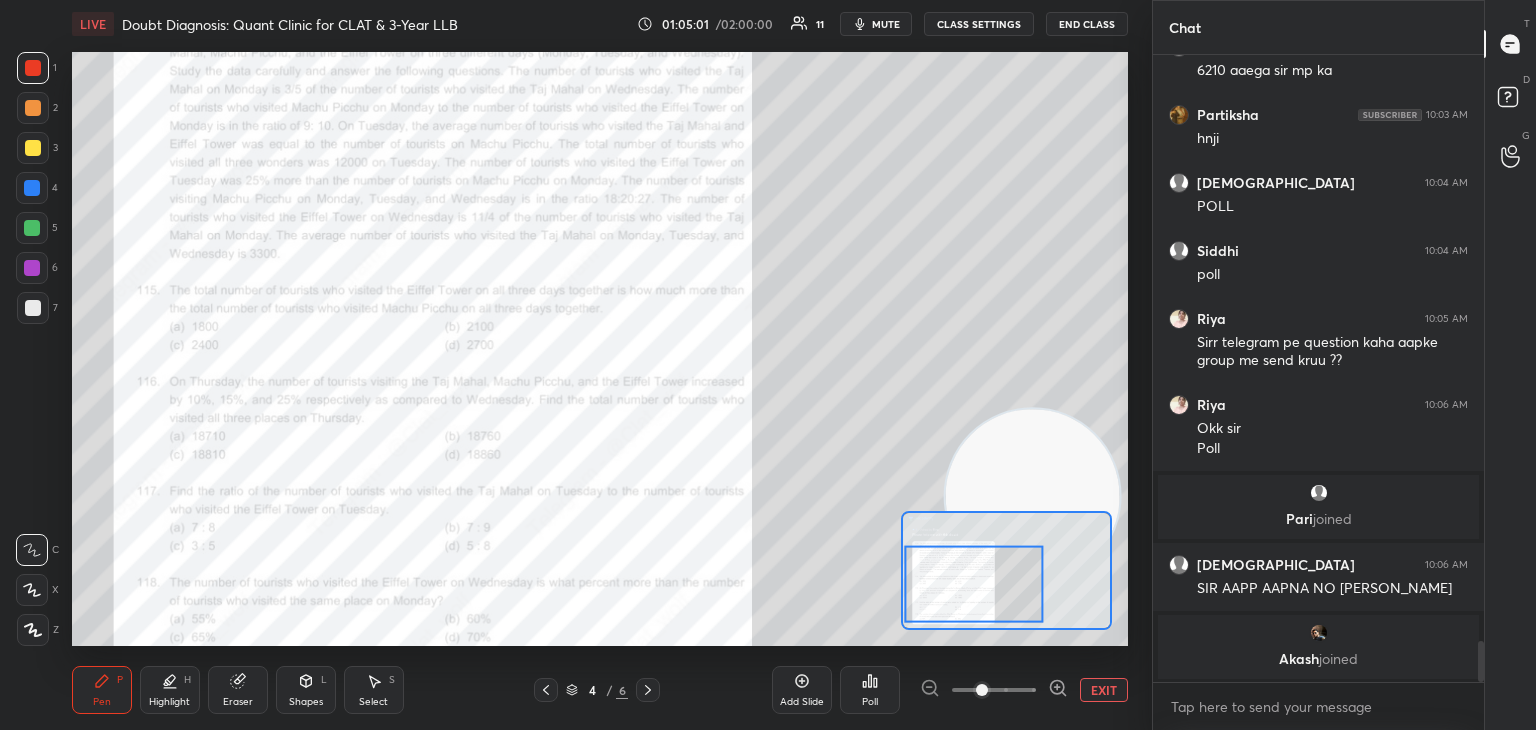 click on "Poll" at bounding box center [870, 690] 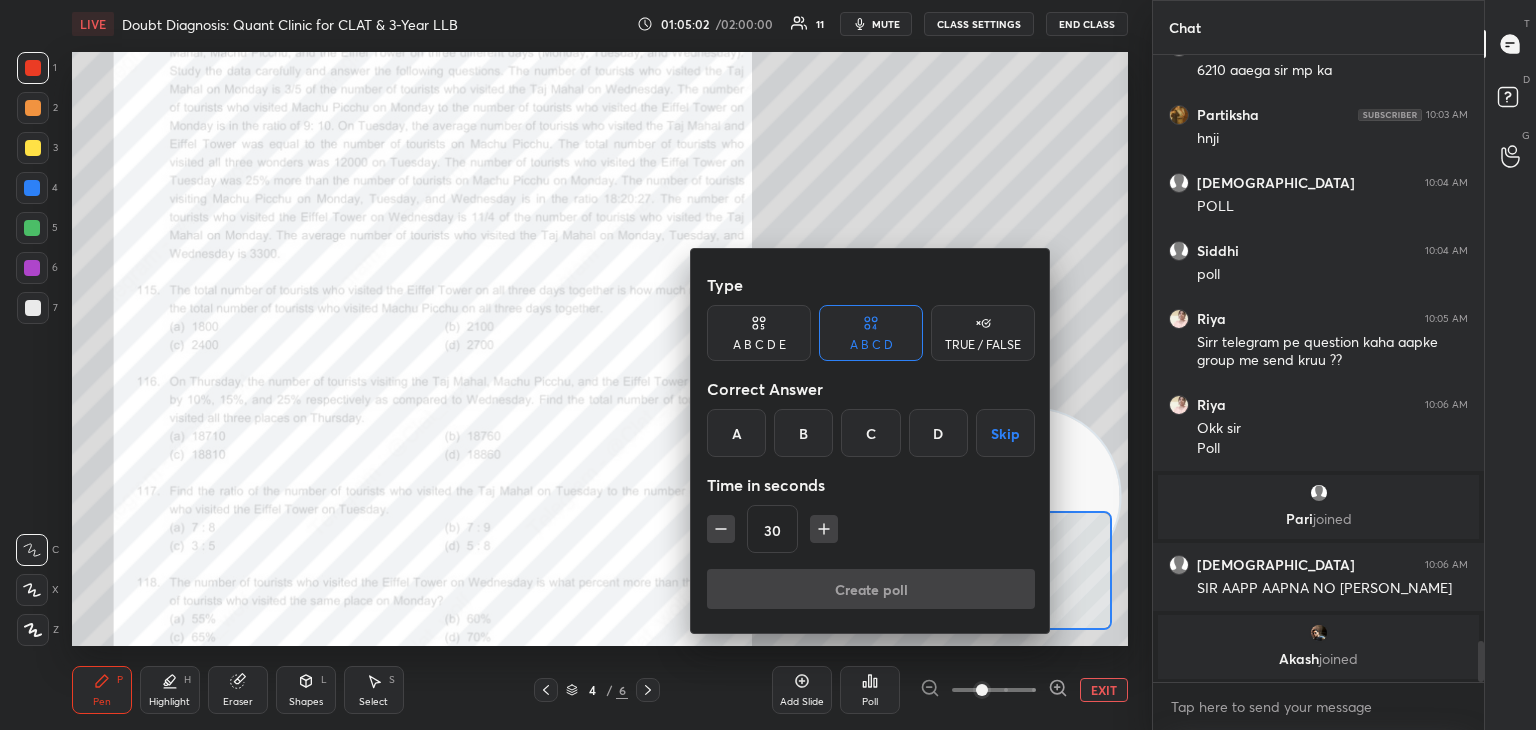 click on "C" at bounding box center (870, 433) 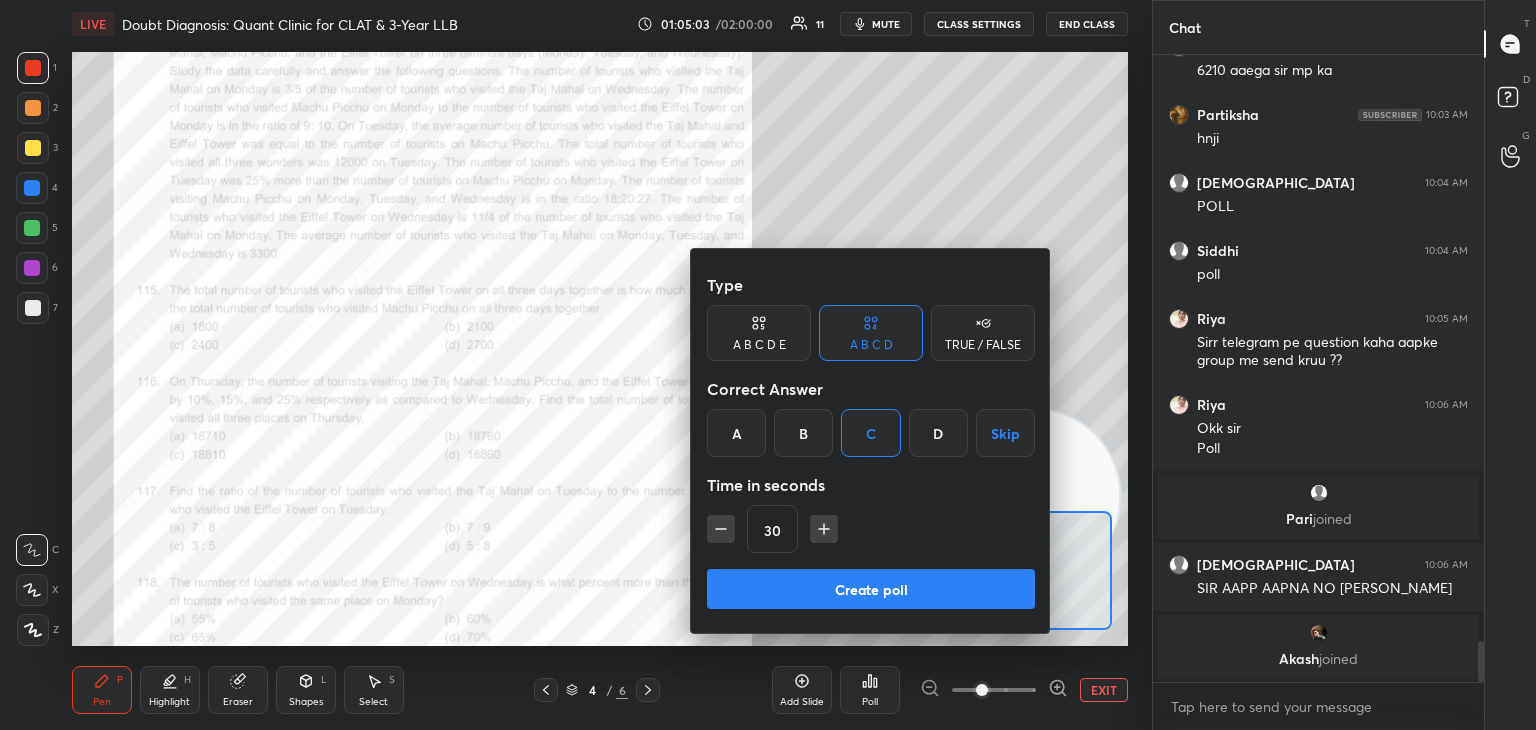 click on "Create poll" at bounding box center [871, 589] 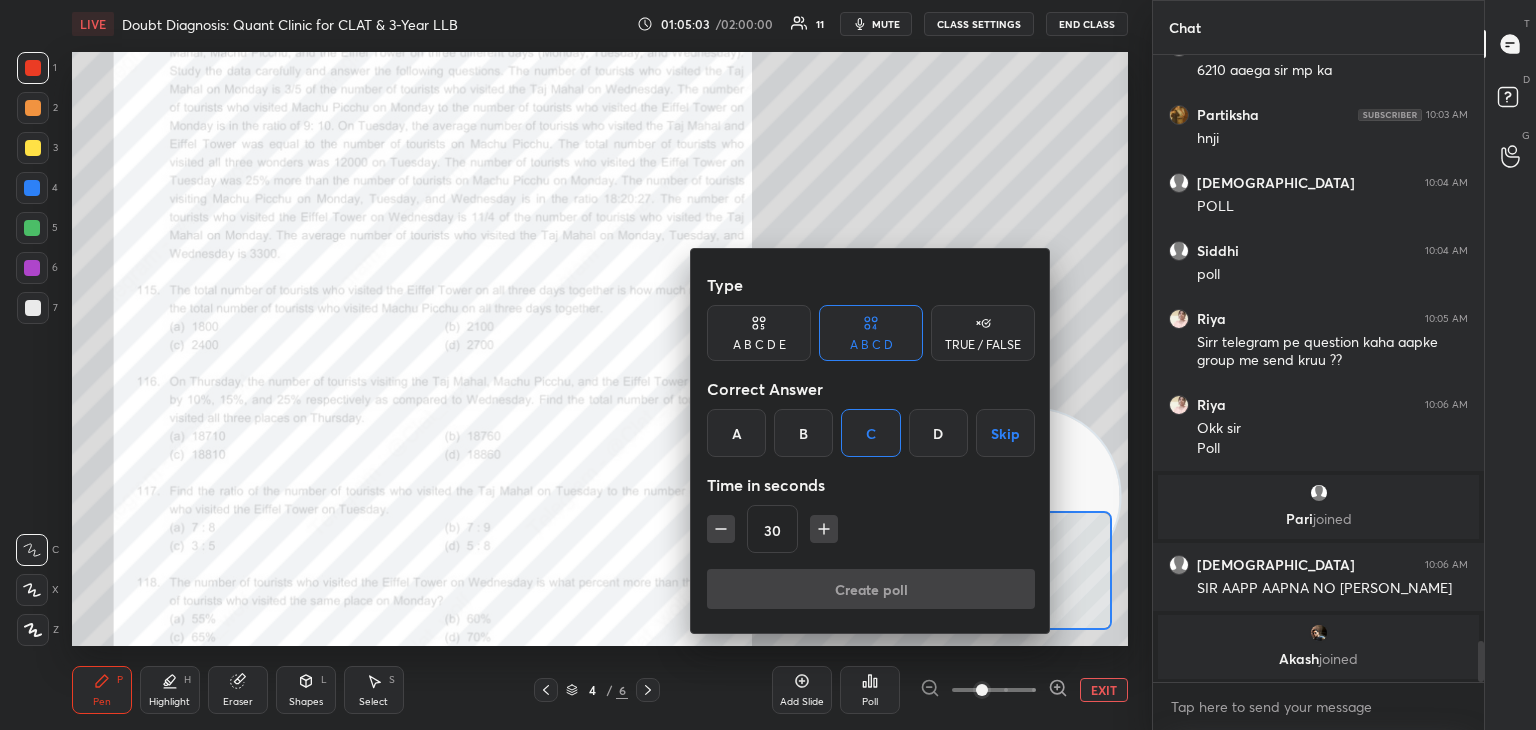 scroll, scrollTop: 564, scrollLeft: 325, axis: both 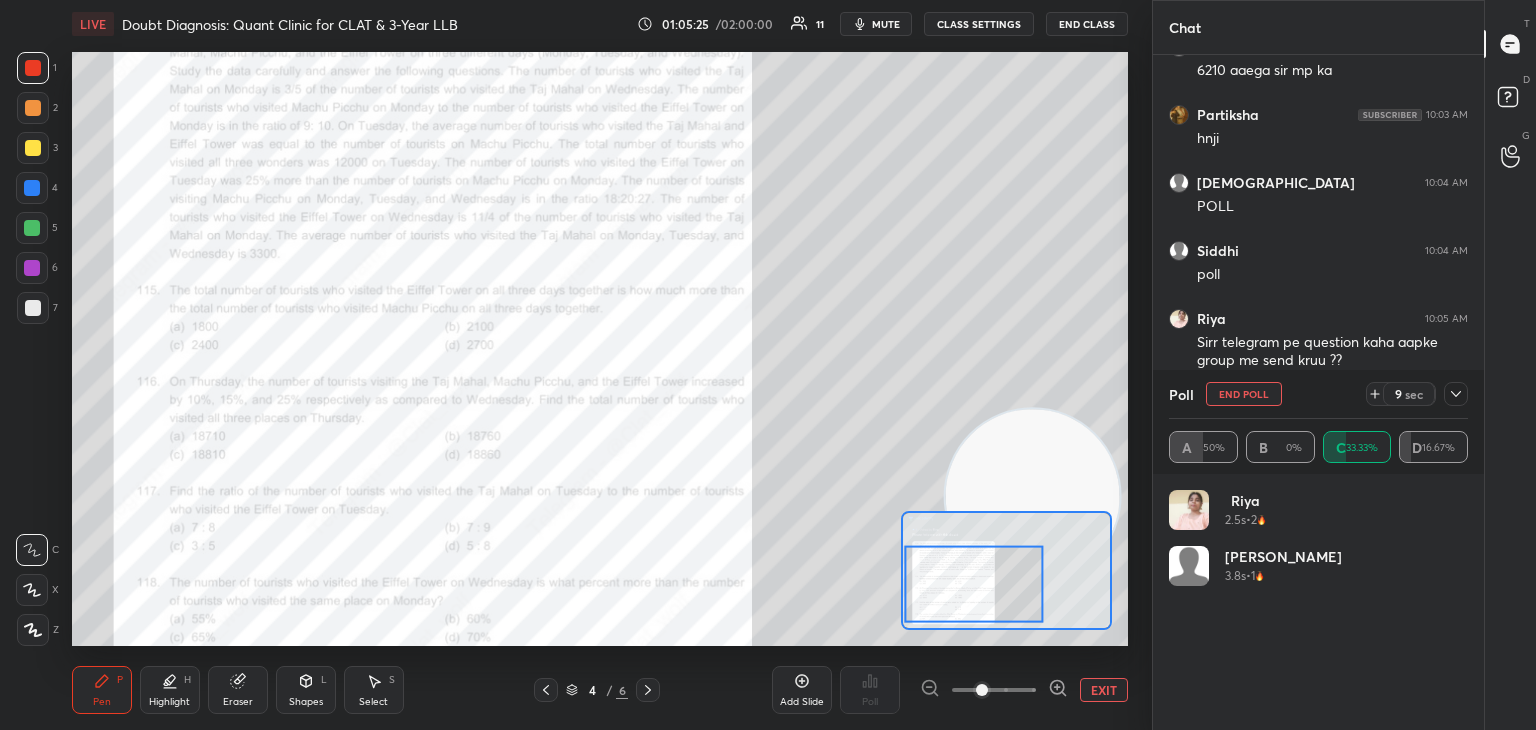 click on "Eraser" at bounding box center [238, 690] 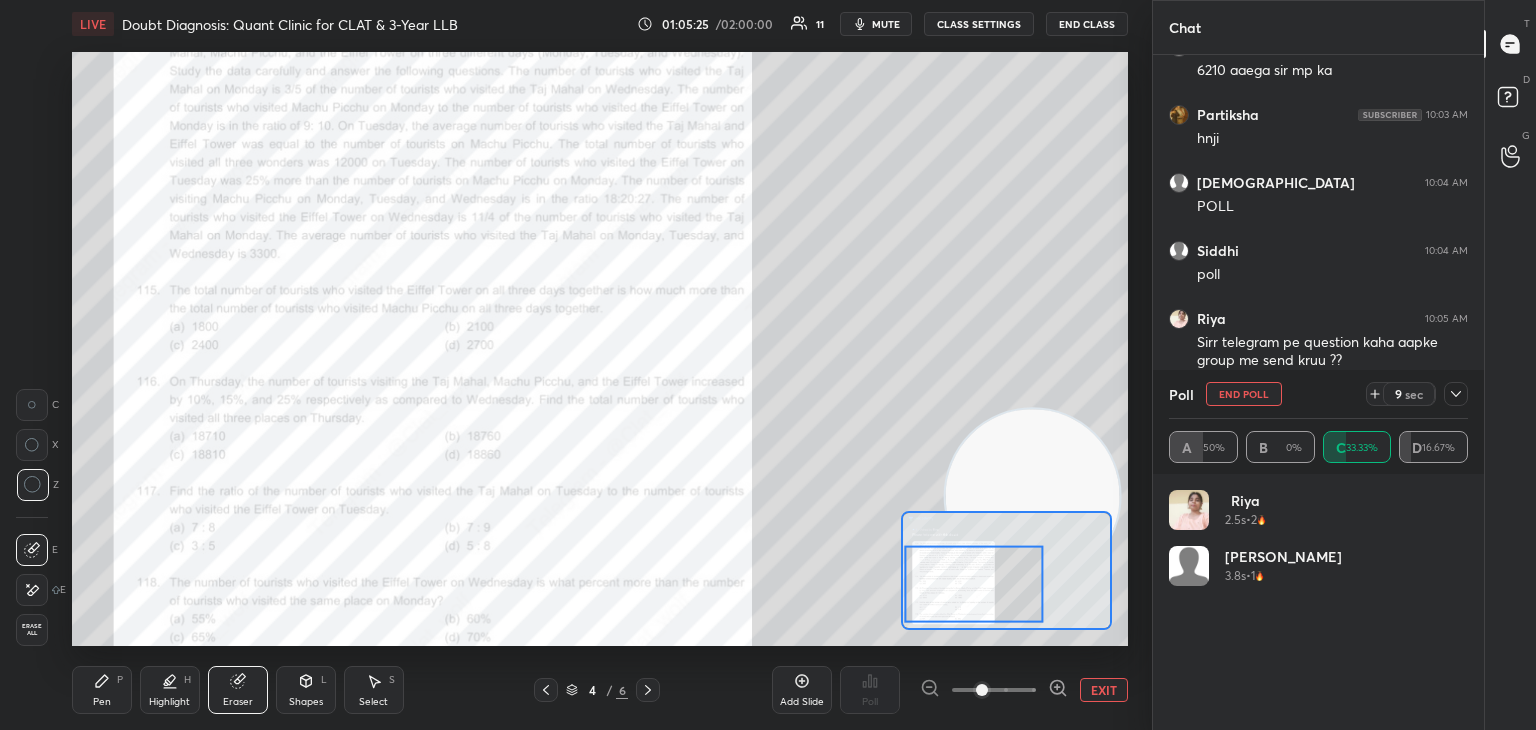 click 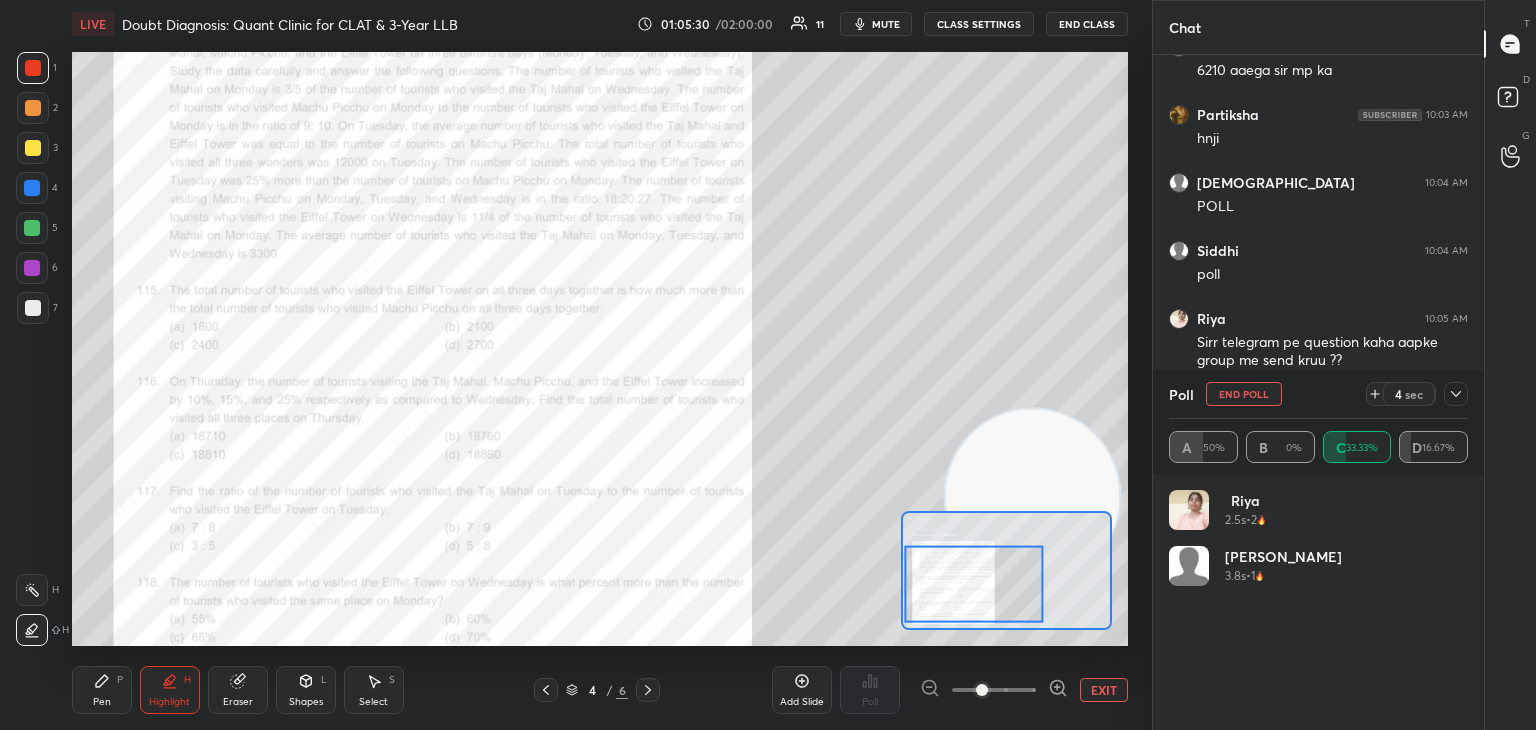 click at bounding box center [33, 308] 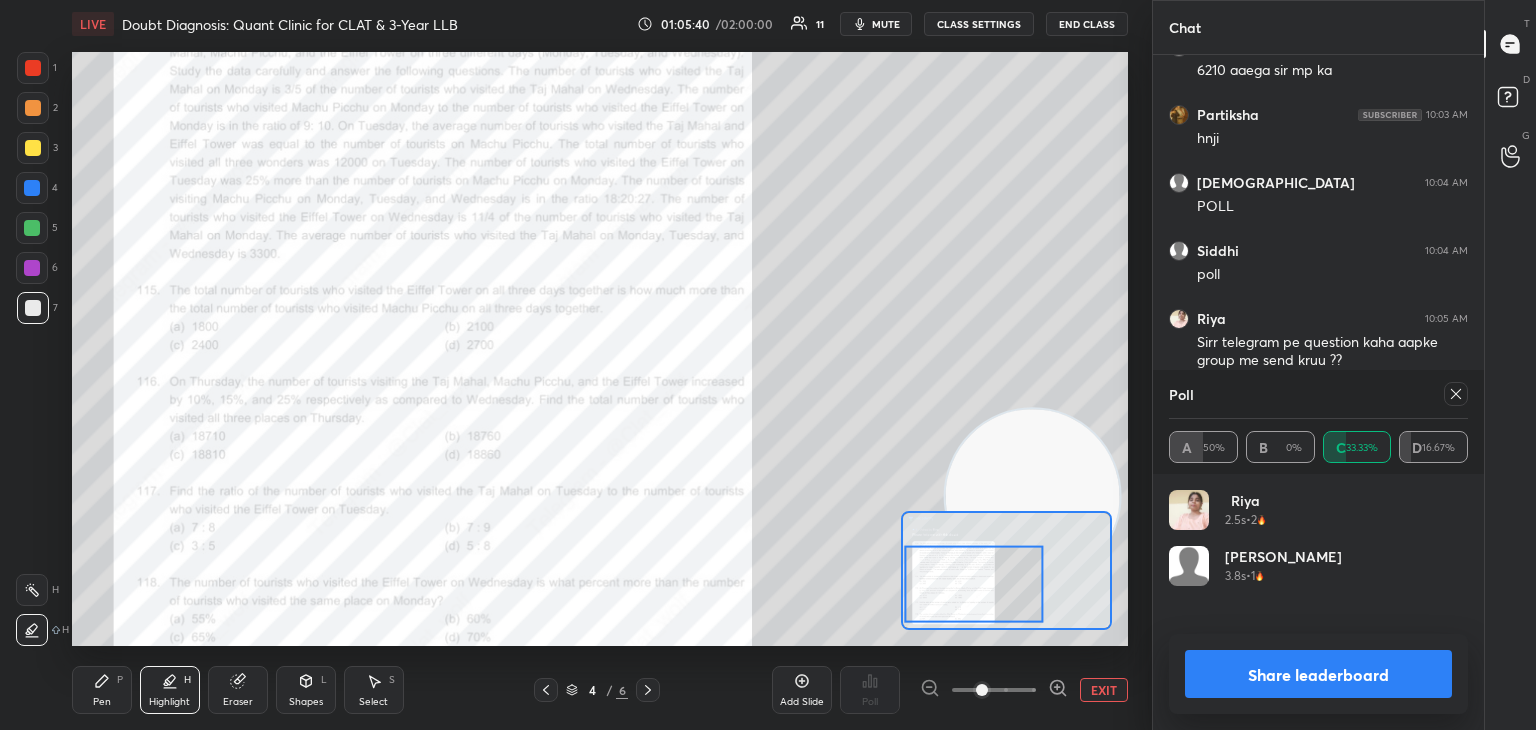 click 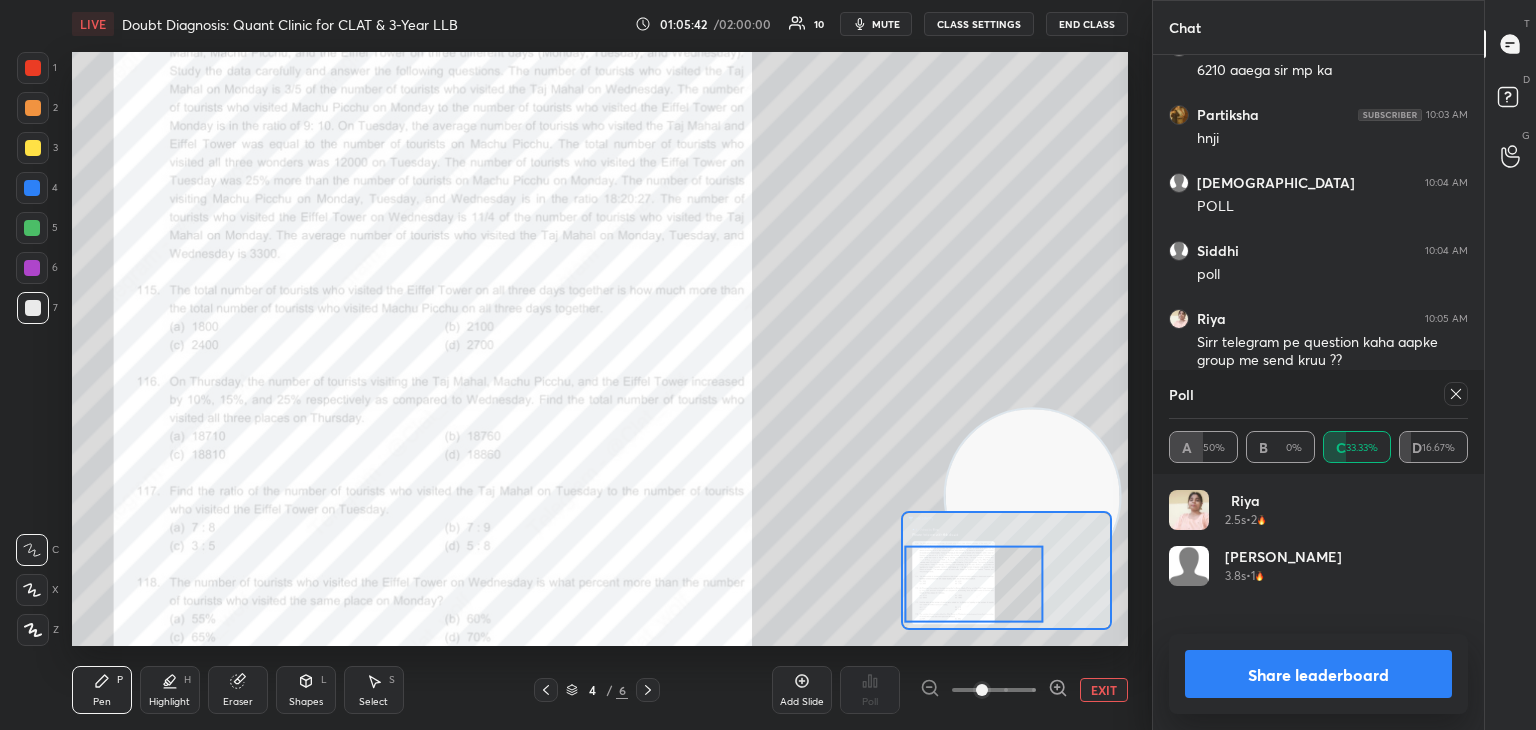 click at bounding box center [32, 228] 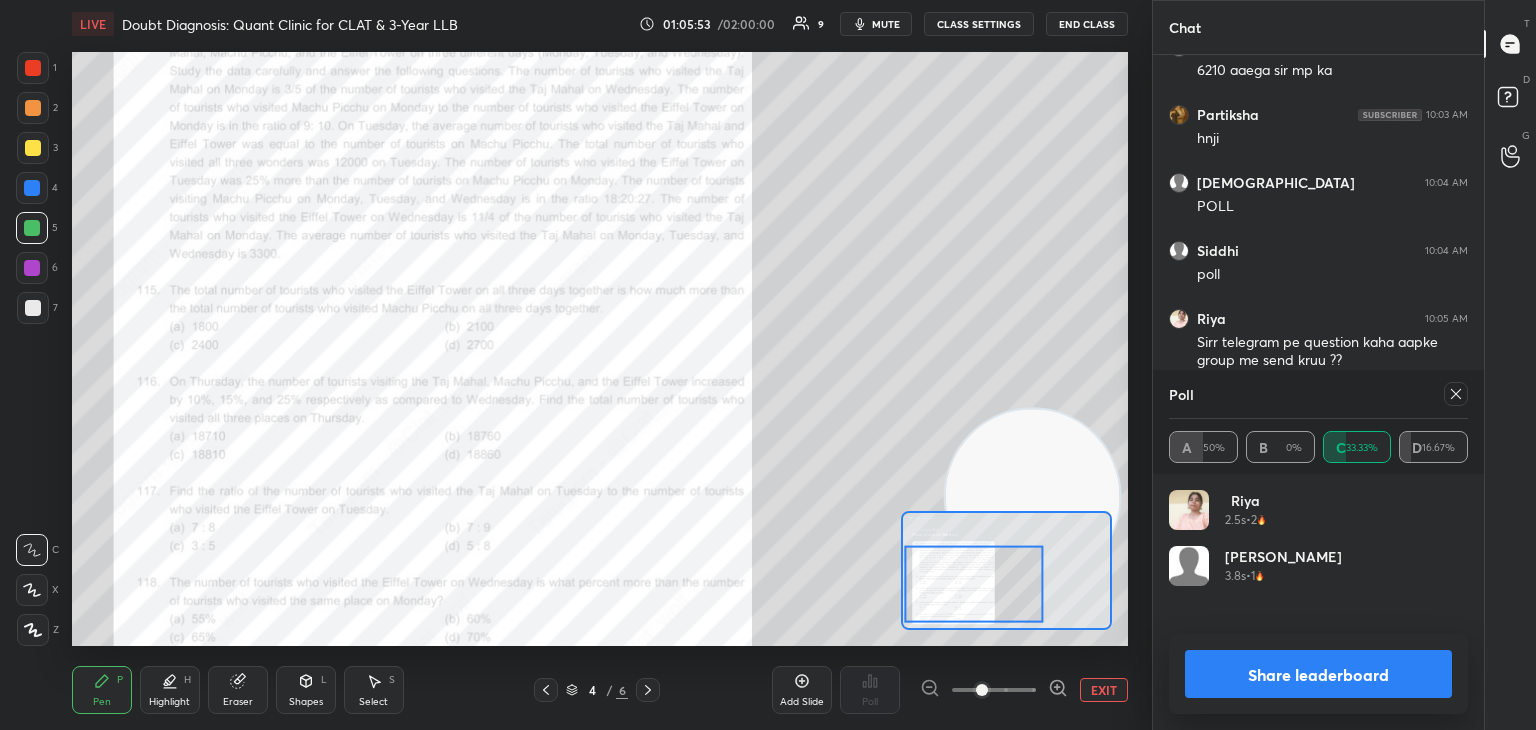 click on "Share leaderboard" at bounding box center (1318, 674) 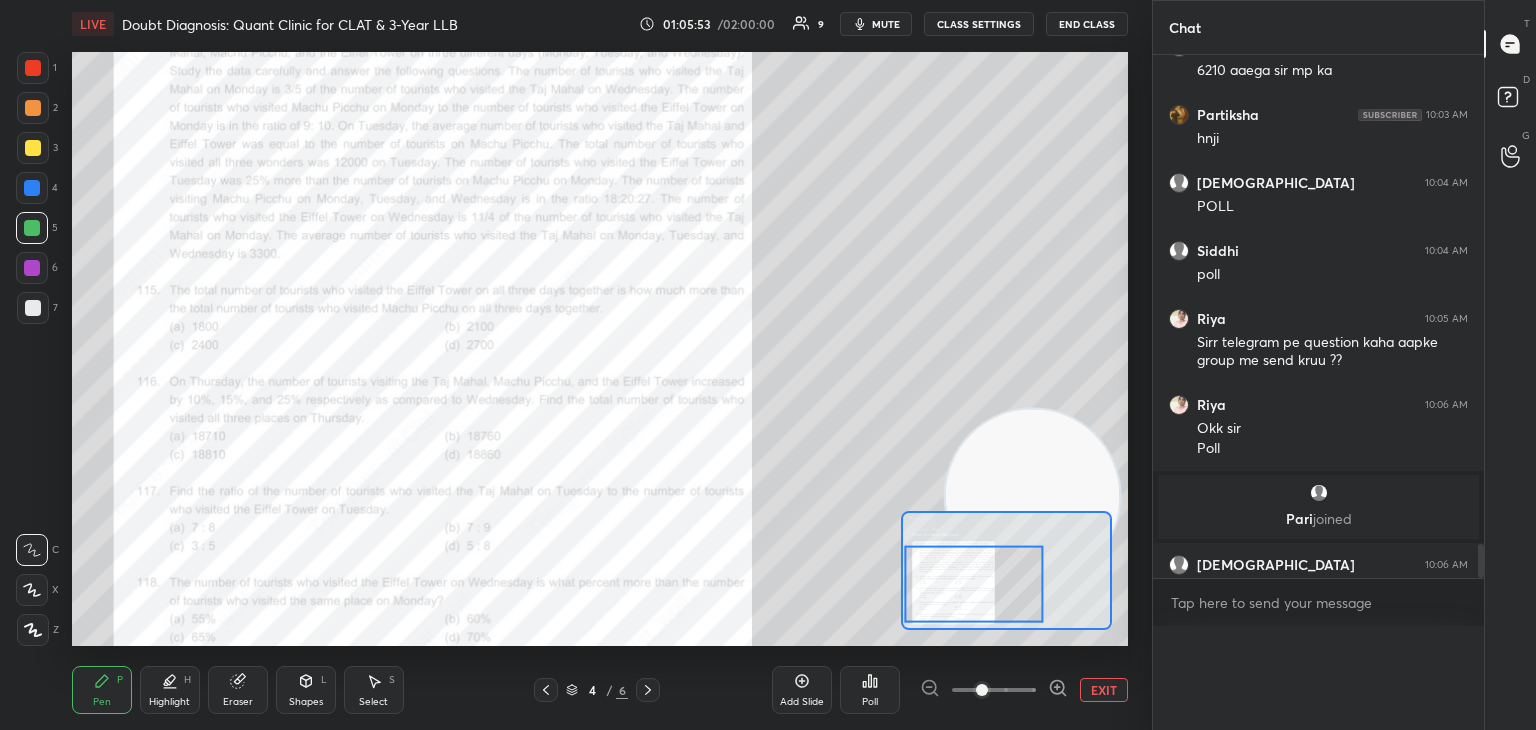 scroll, scrollTop: 176, scrollLeft: 293, axis: both 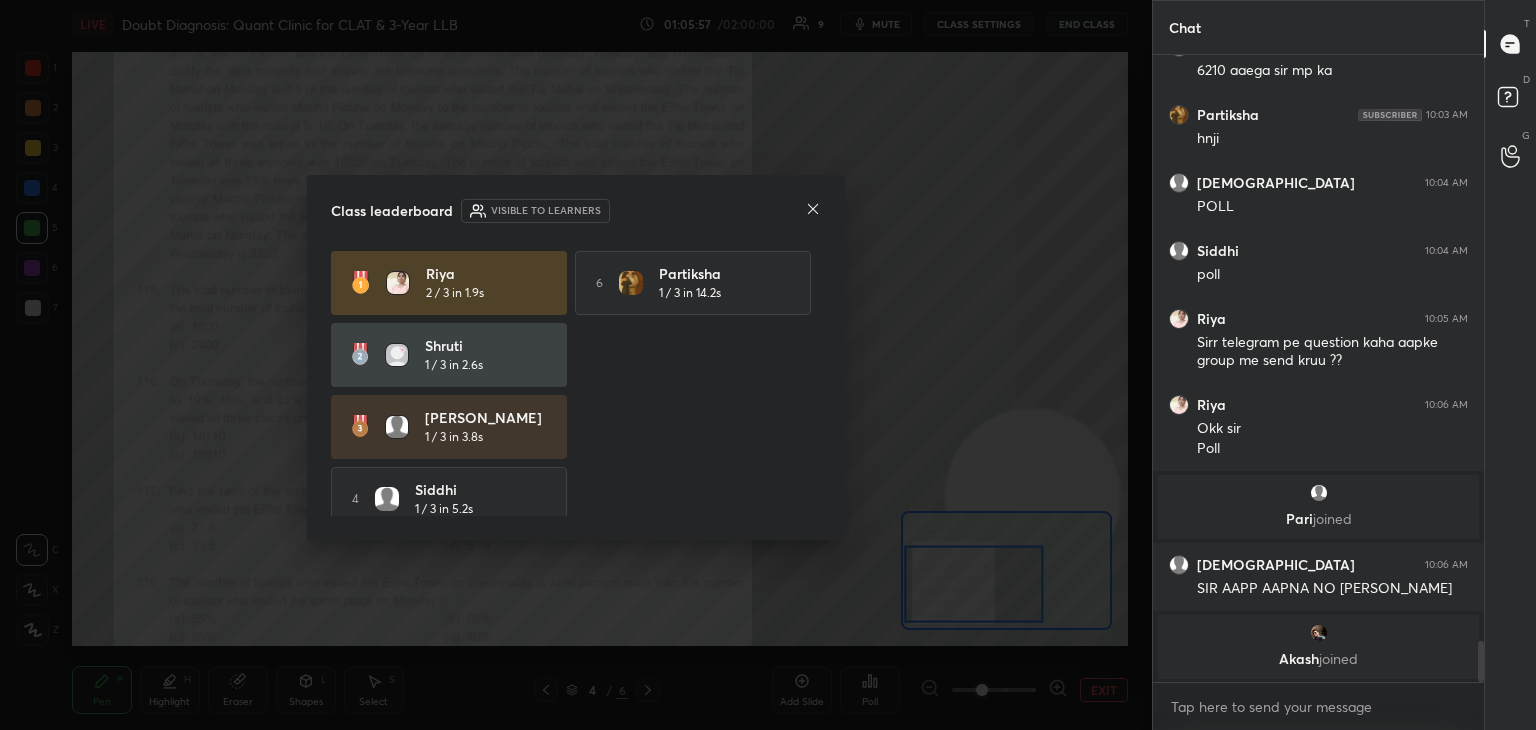 click 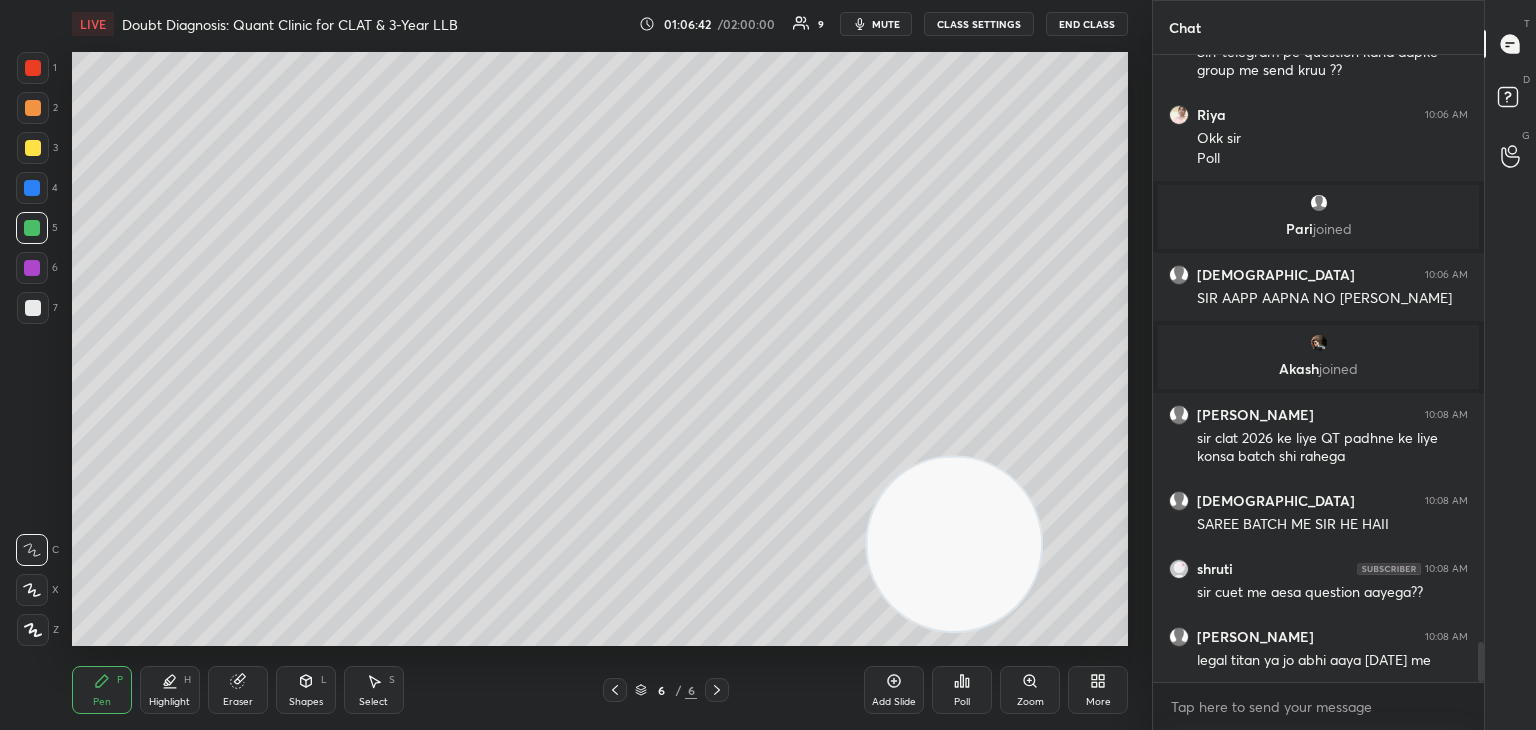 scroll, scrollTop: 9362, scrollLeft: 0, axis: vertical 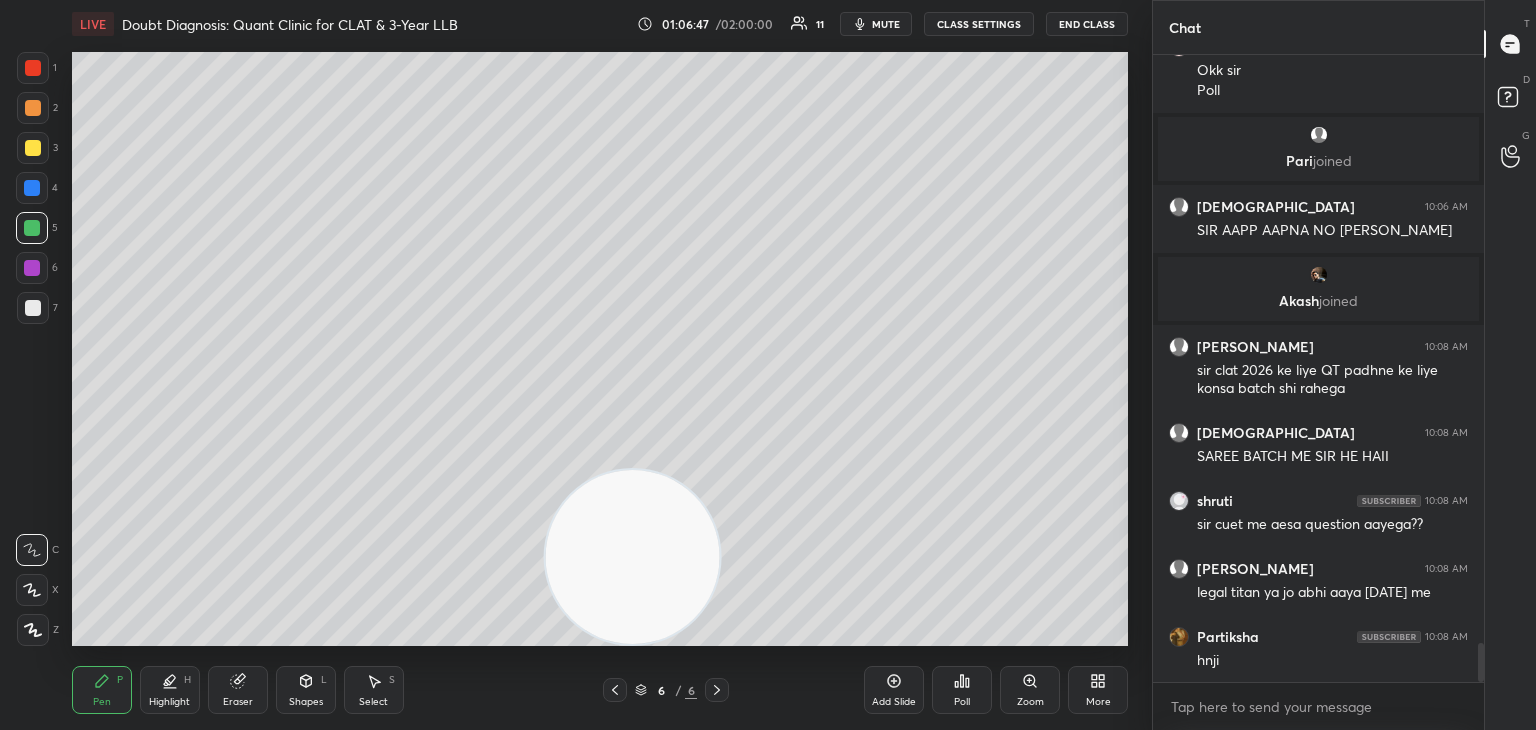 click at bounding box center (33, 308) 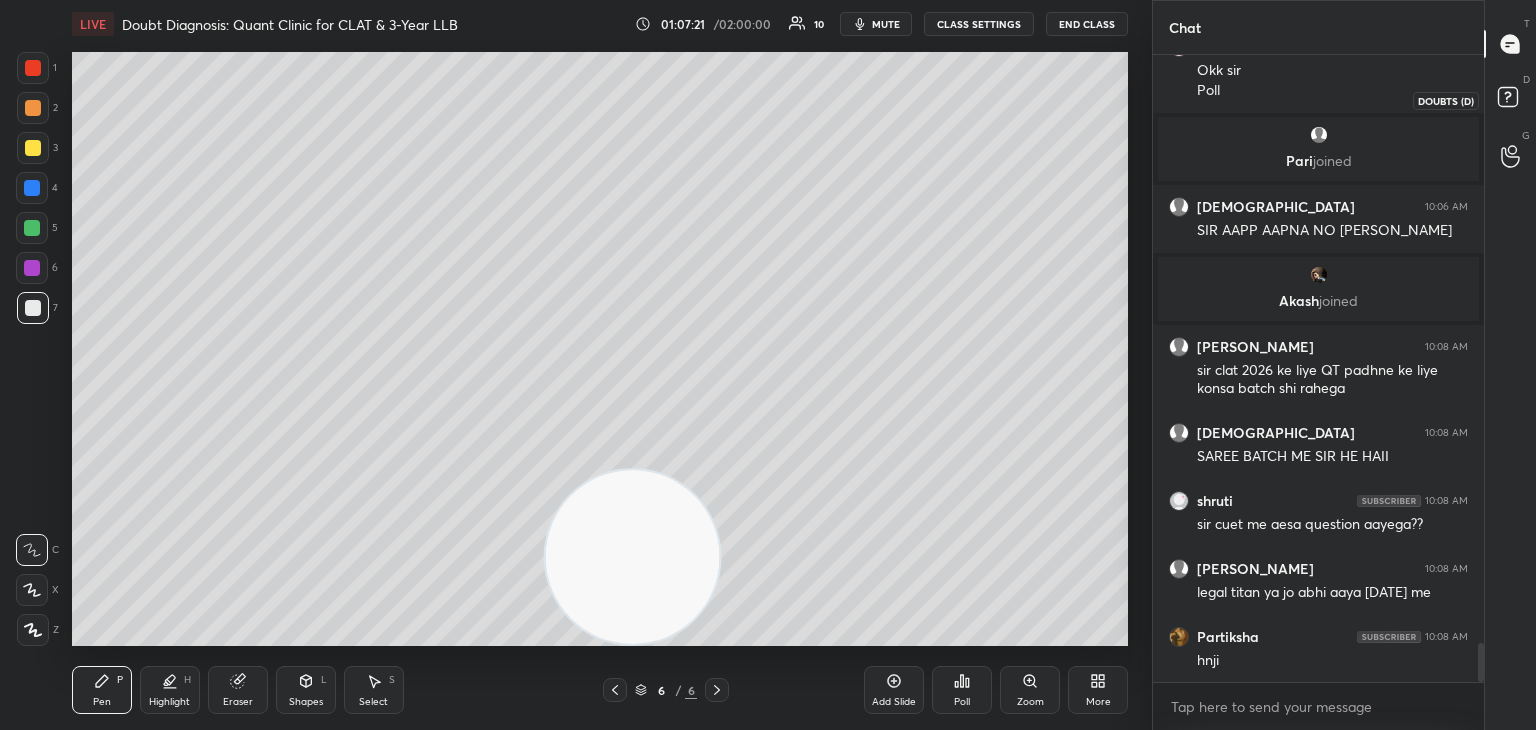 click 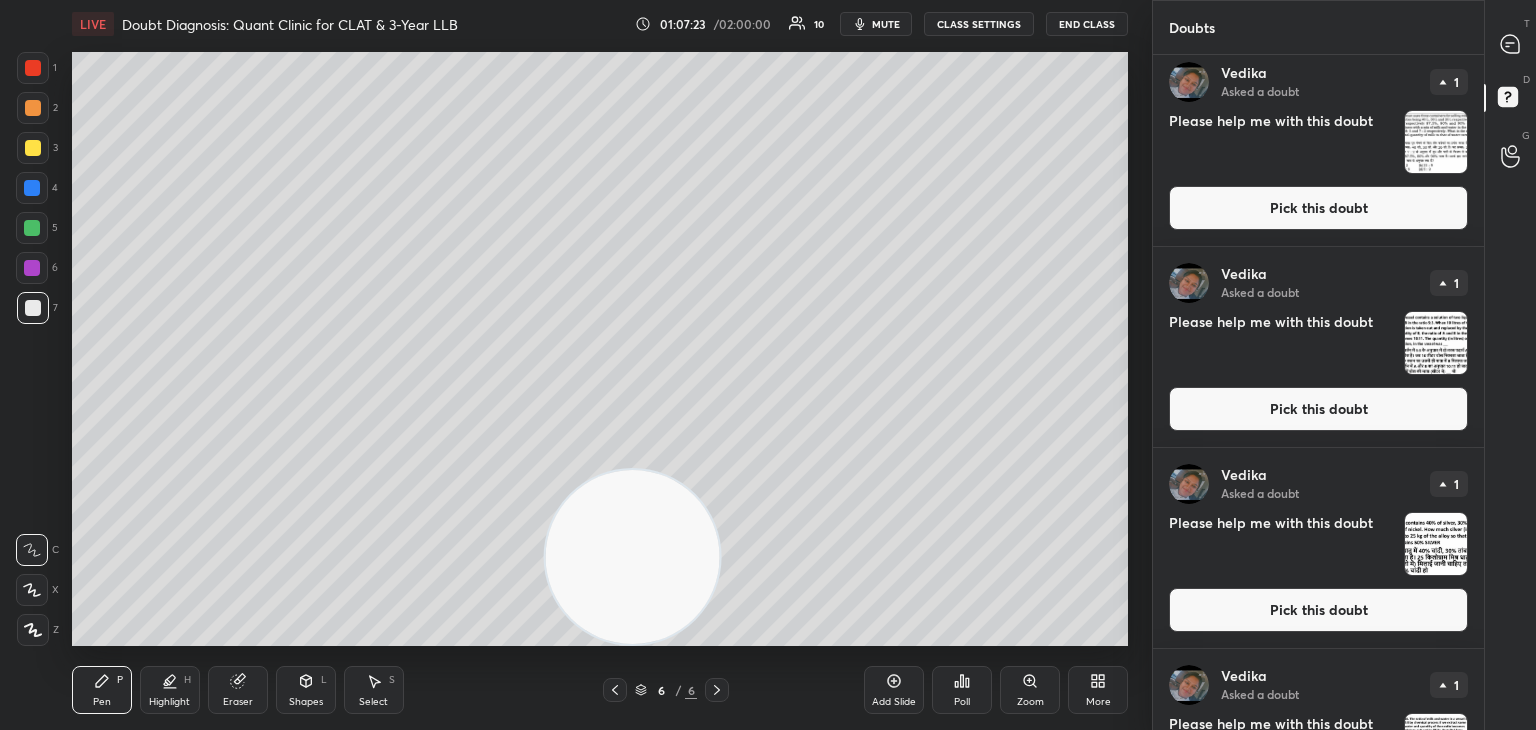 scroll, scrollTop: 0, scrollLeft: 0, axis: both 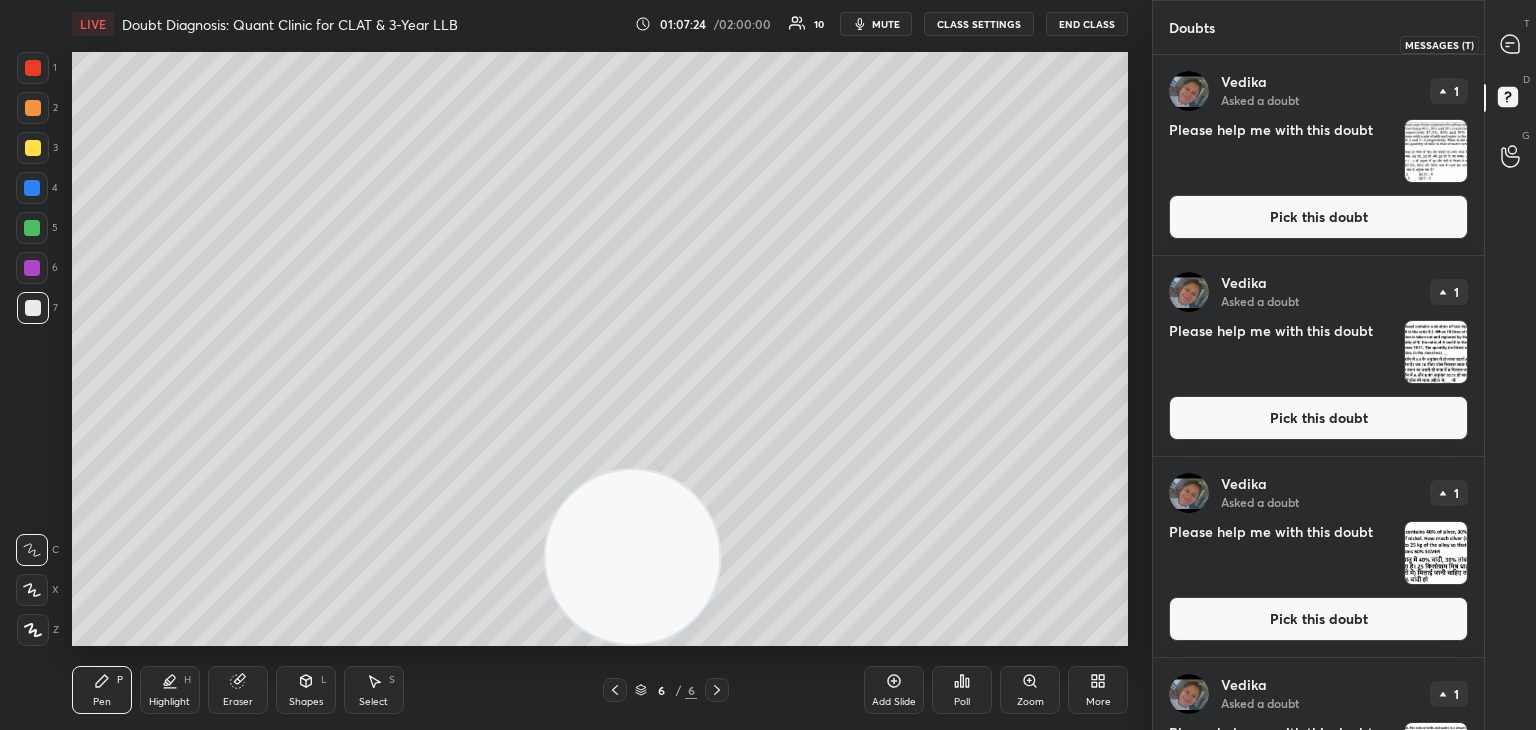 click 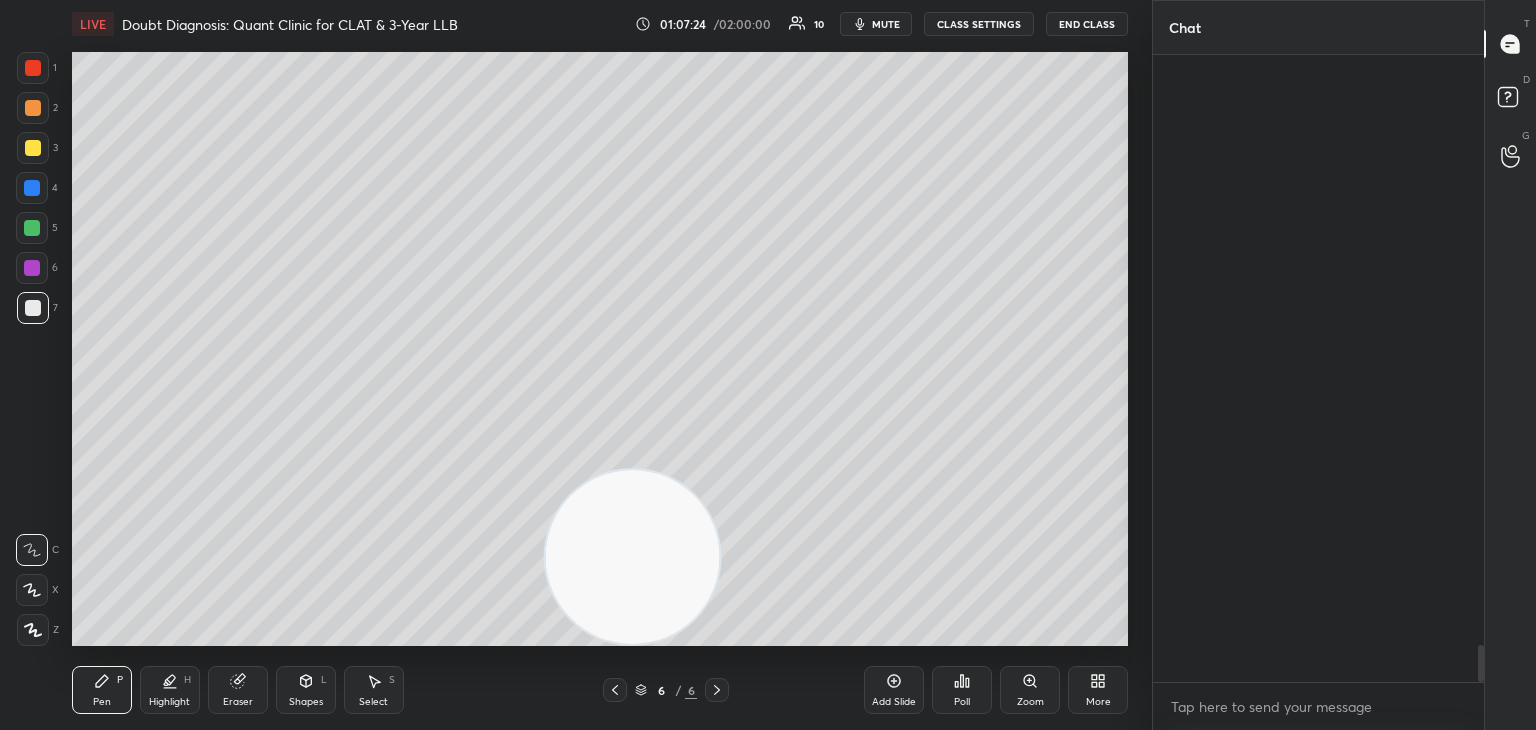 scroll, scrollTop: 9928, scrollLeft: 0, axis: vertical 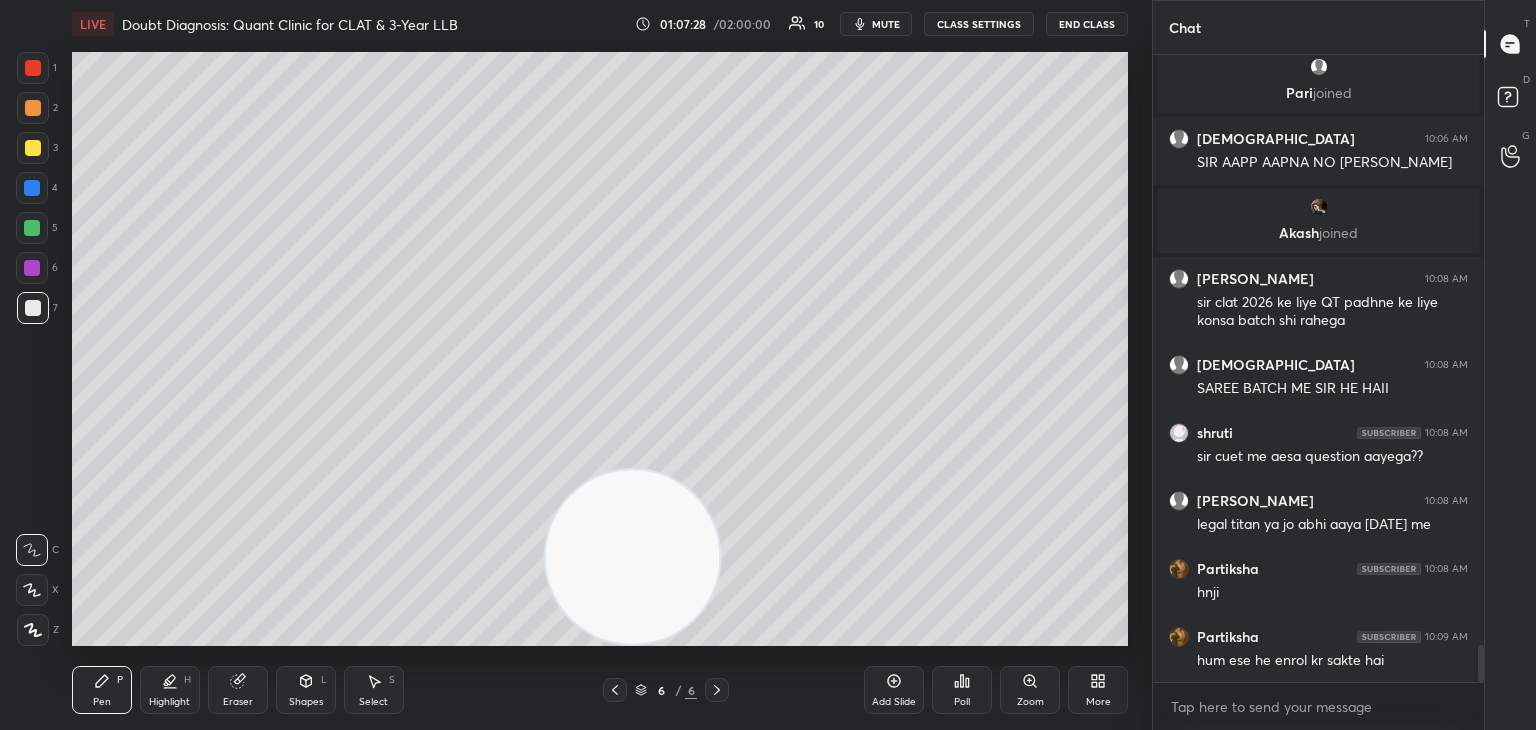 click on "Add Slide" at bounding box center (894, 690) 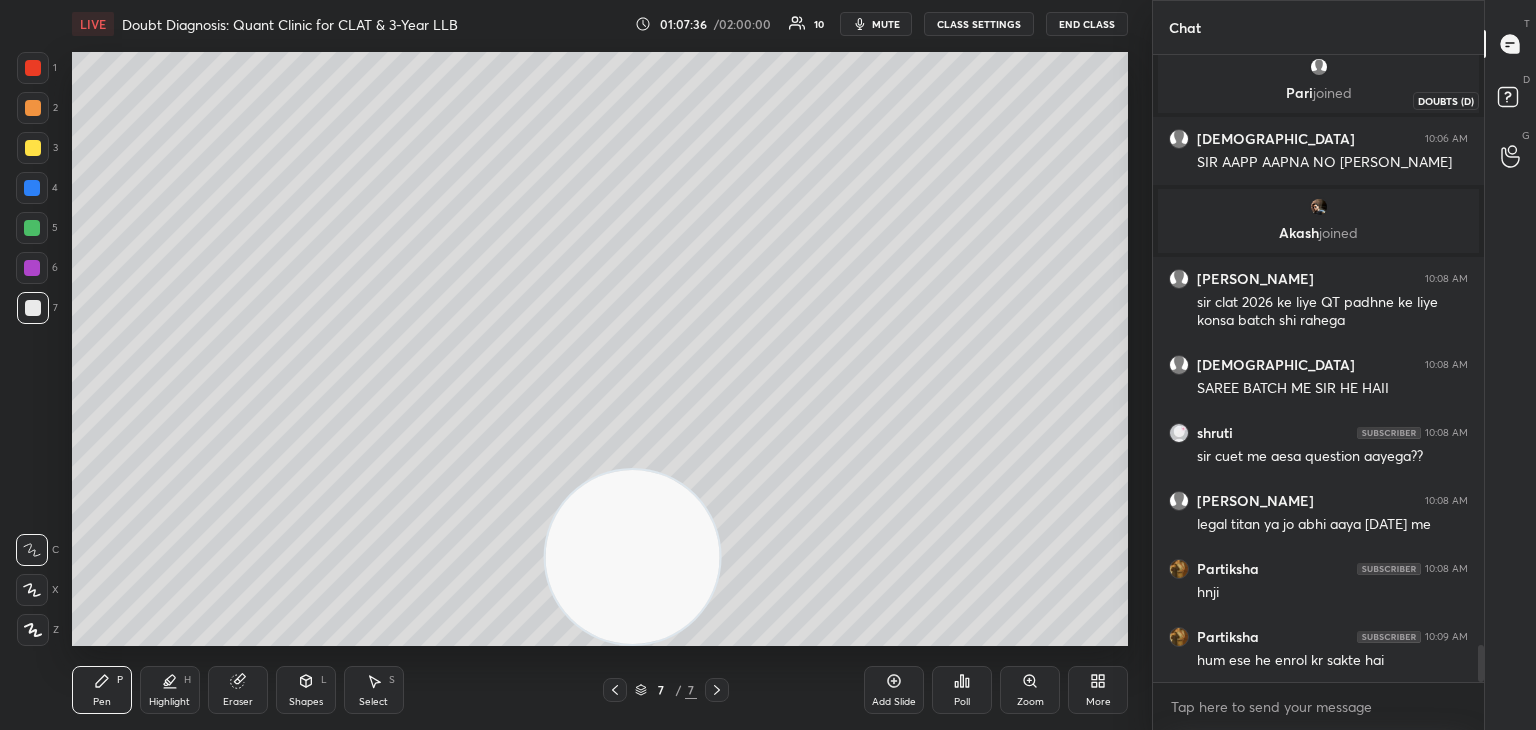 click 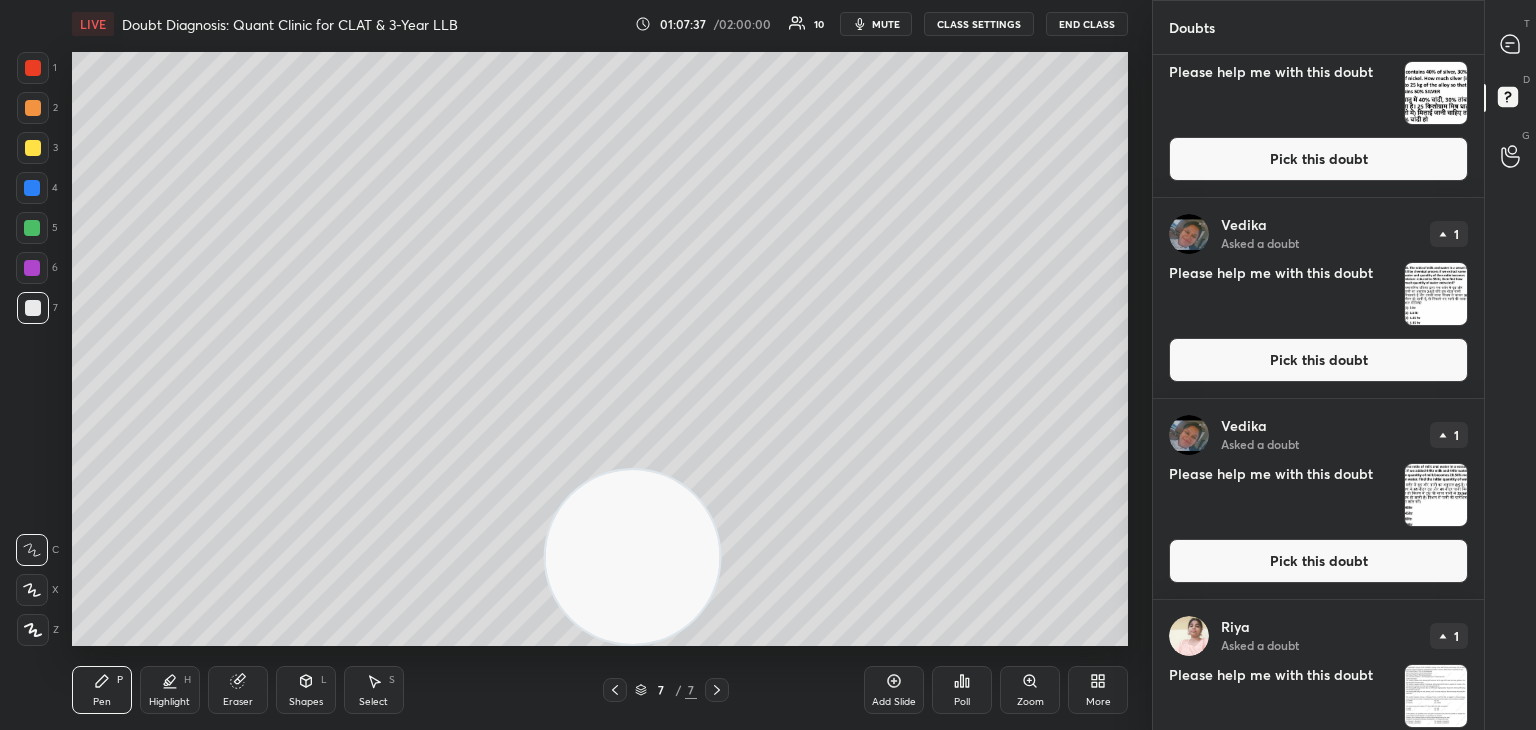 scroll, scrollTop: 530, scrollLeft: 0, axis: vertical 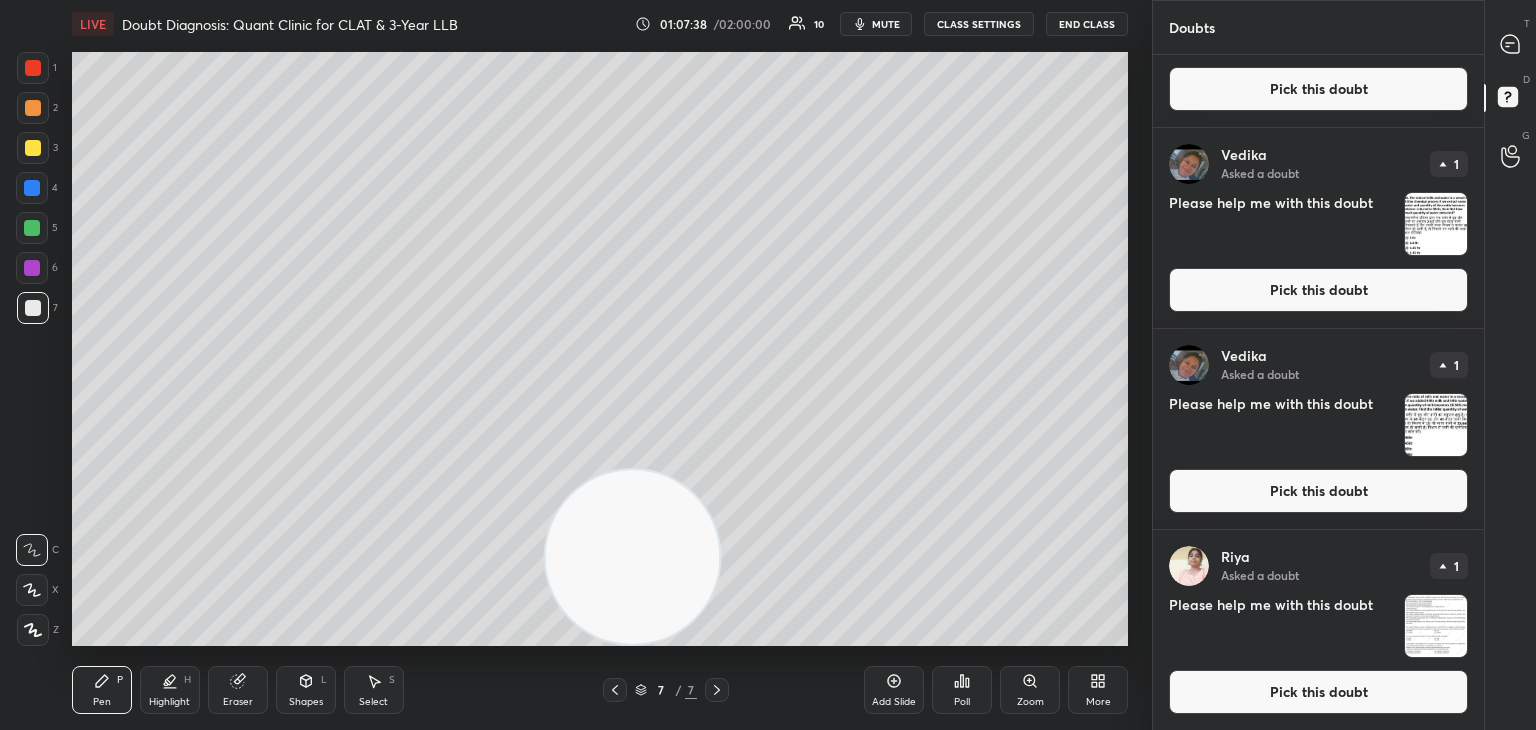 click on "Pick this doubt" at bounding box center [1318, 692] 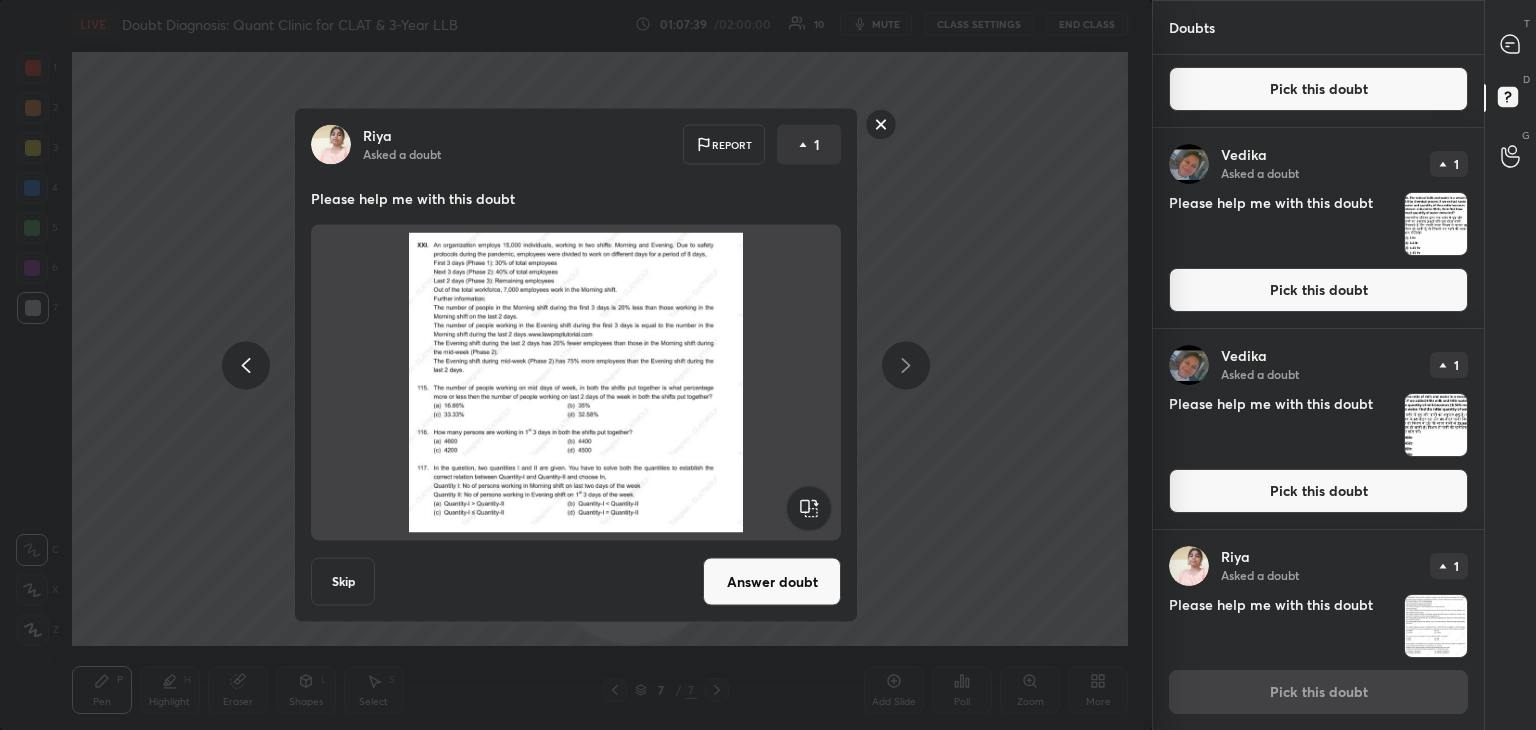 click on "Answer doubt" at bounding box center [772, 582] 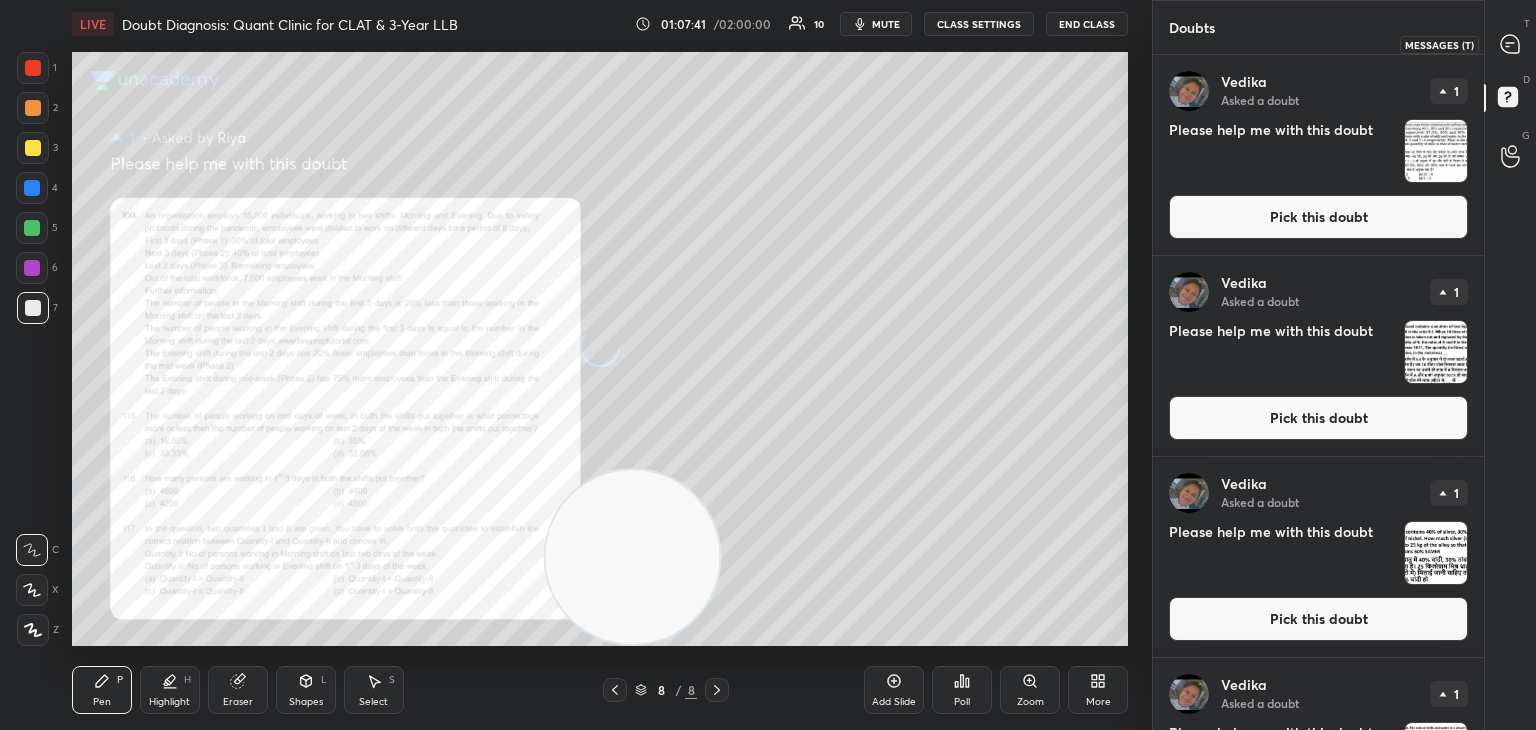 click at bounding box center [1511, 44] 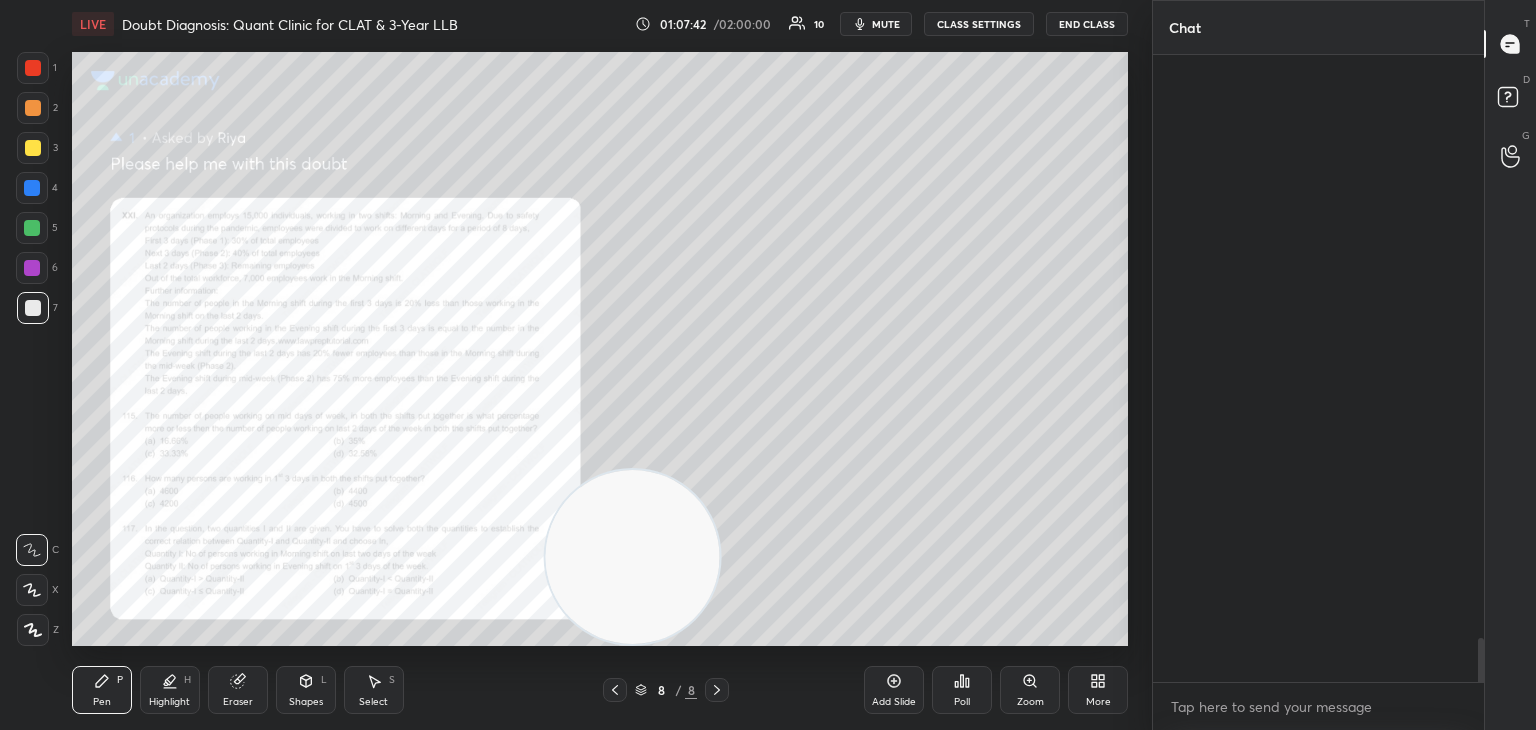 scroll, scrollTop: 9984, scrollLeft: 0, axis: vertical 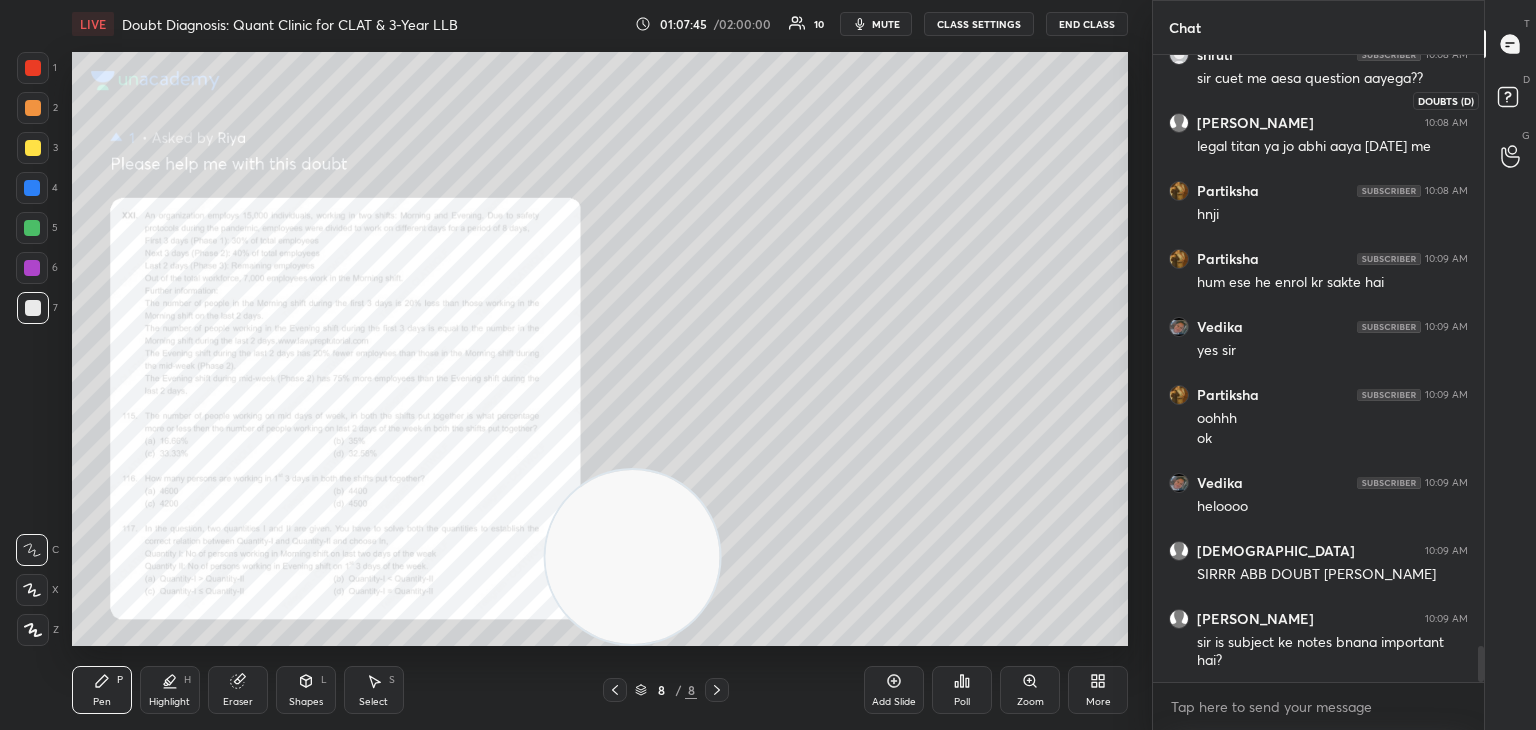 click 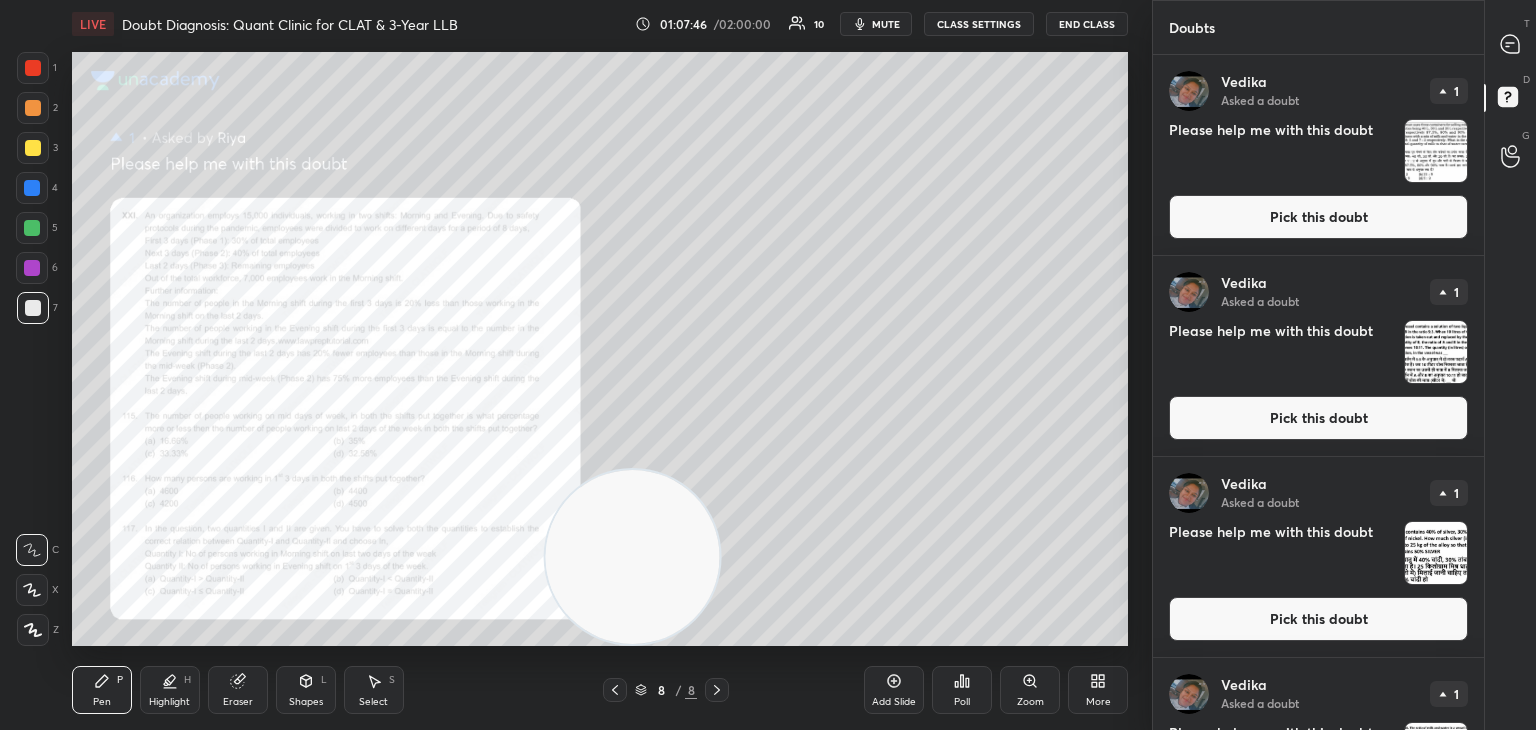 click on "Pick this doubt" at bounding box center [1318, 217] 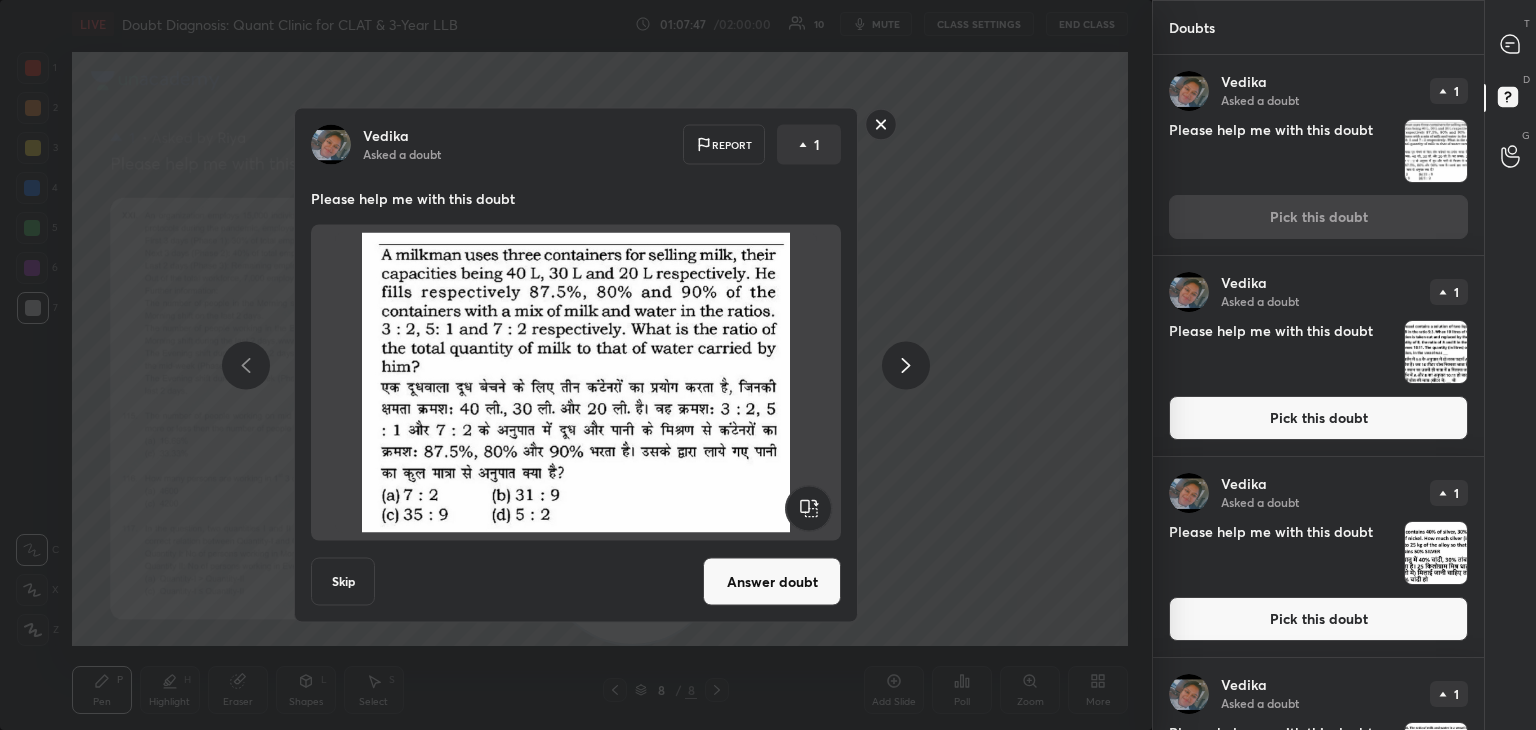 click on "Answer doubt" at bounding box center (772, 582) 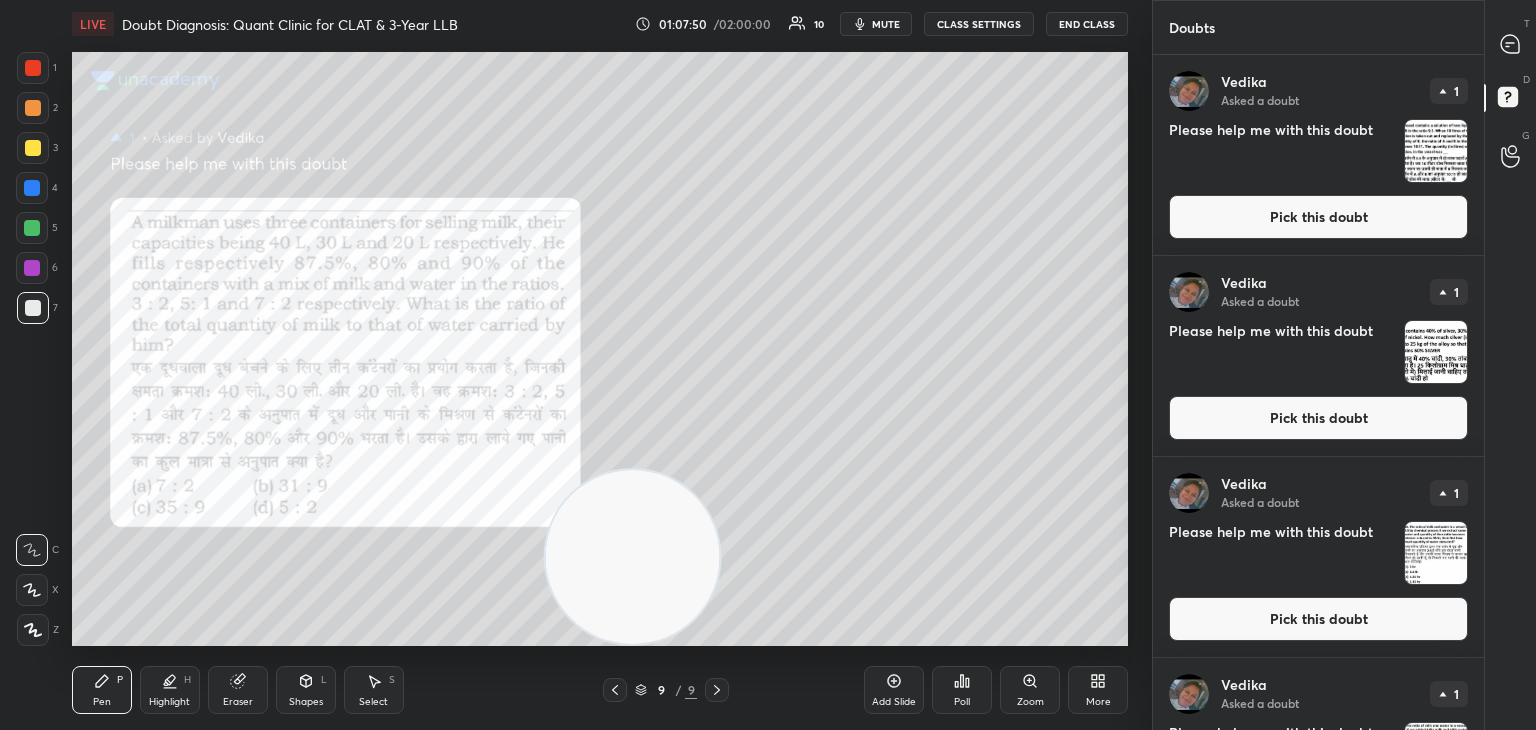 click on "Pick this doubt" at bounding box center (1318, 217) 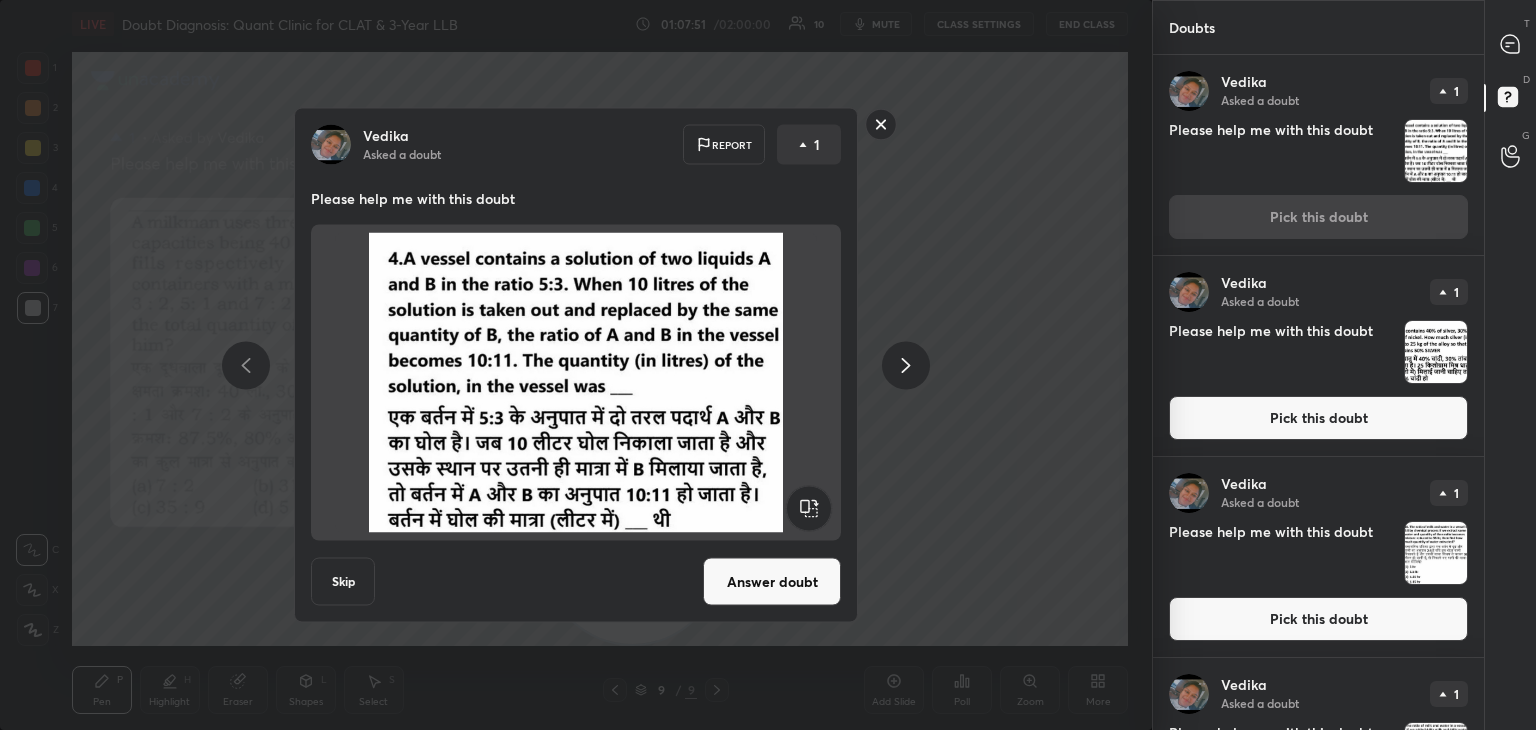 click on "Answer doubt" at bounding box center [772, 582] 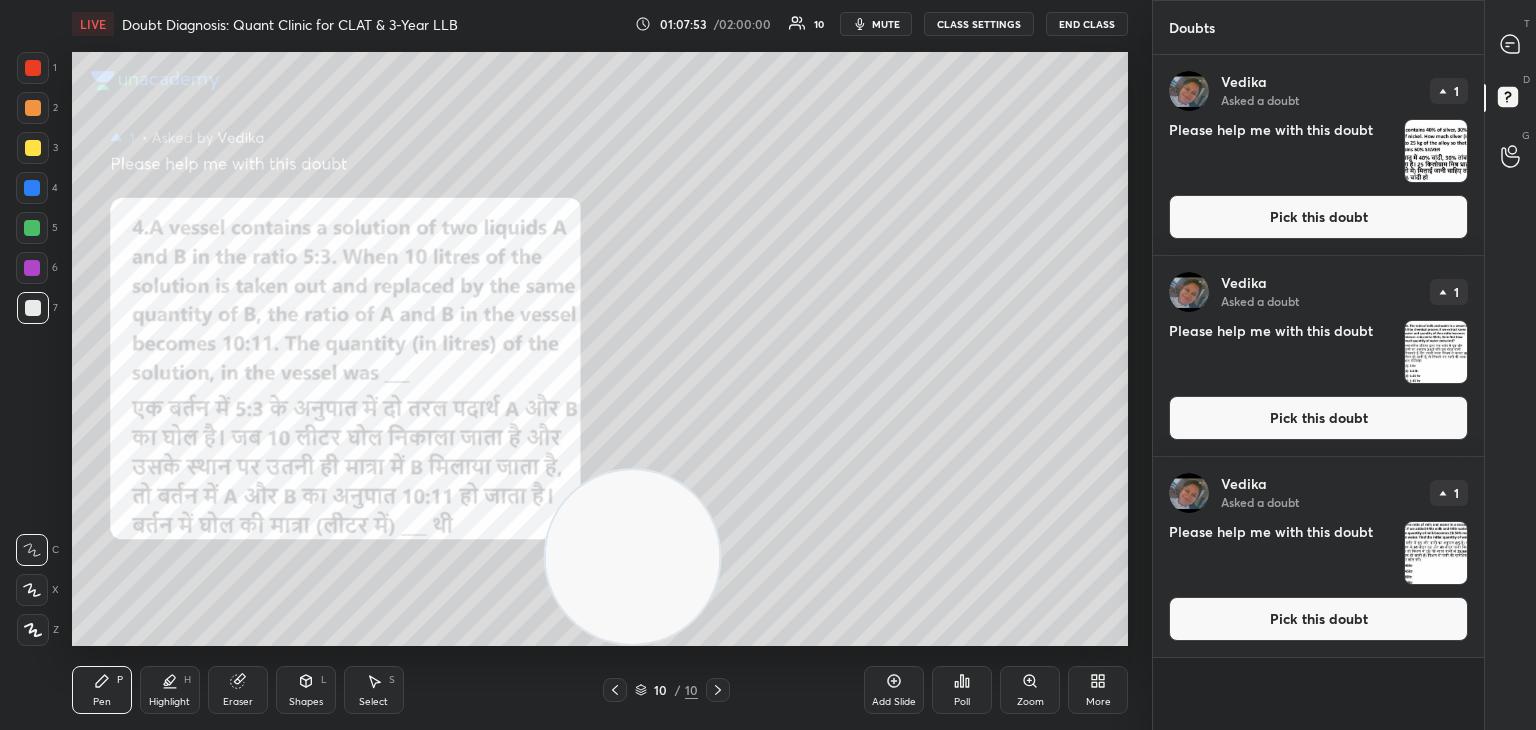 click on "Pick this doubt" at bounding box center (1318, 217) 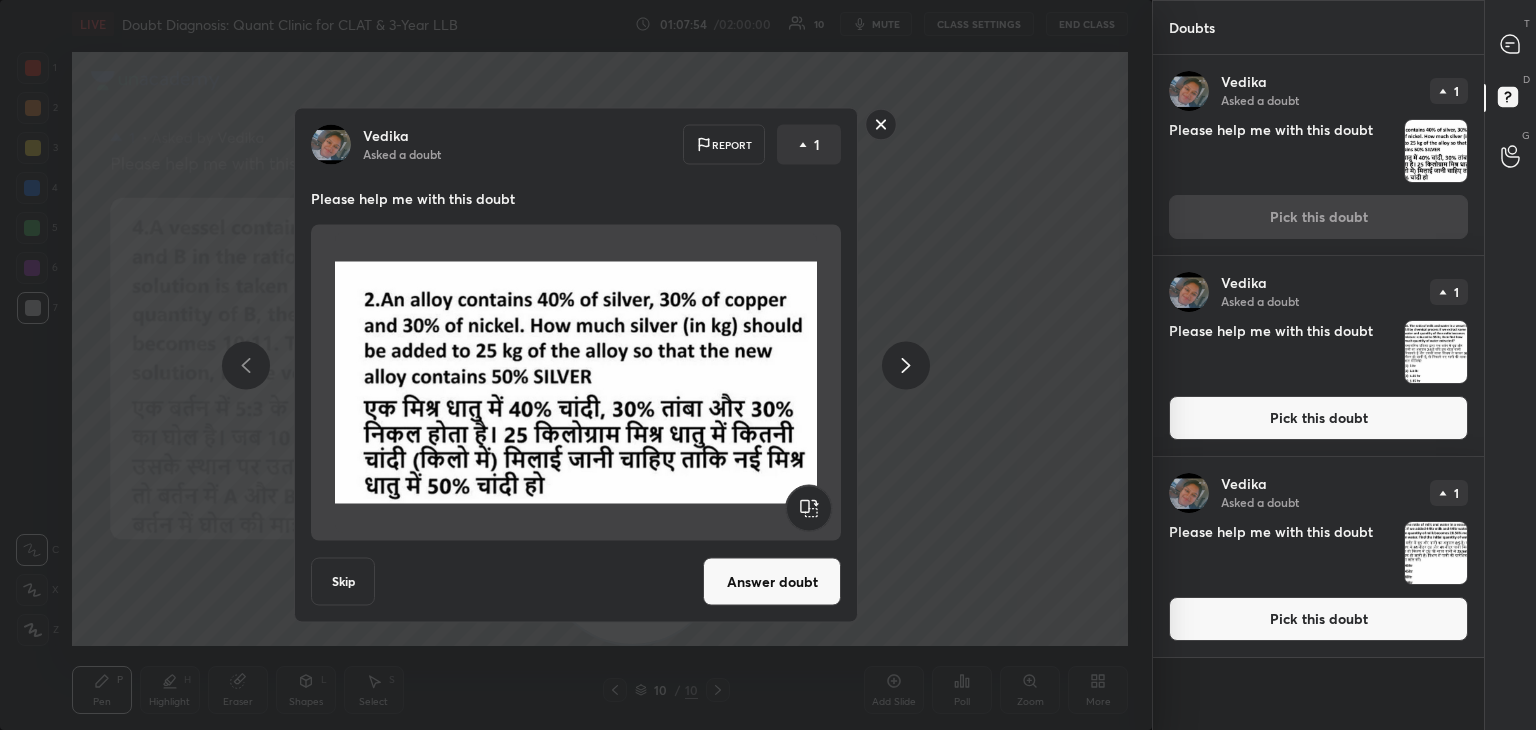 click on "Answer doubt" at bounding box center [772, 582] 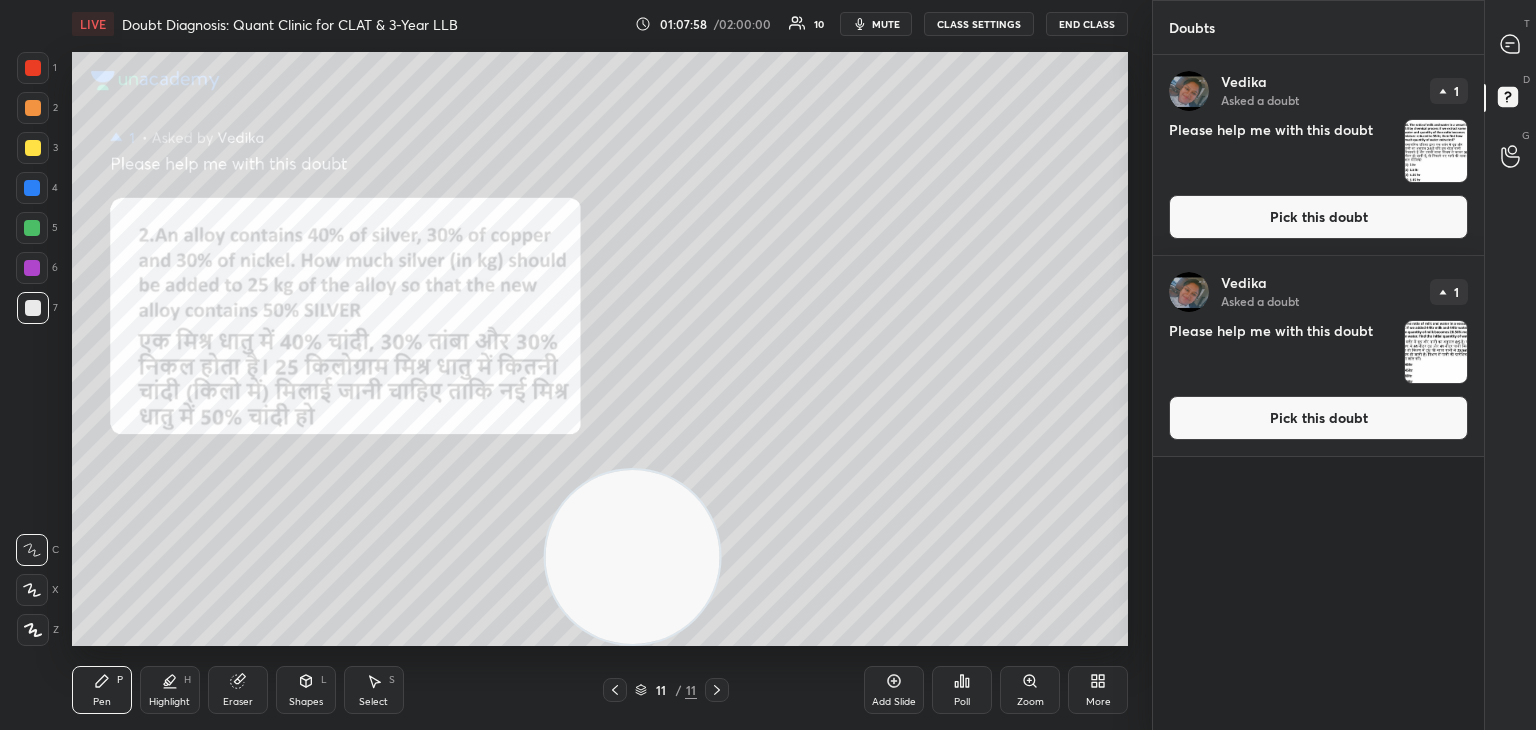 click on "Pick this doubt" at bounding box center [1318, 217] 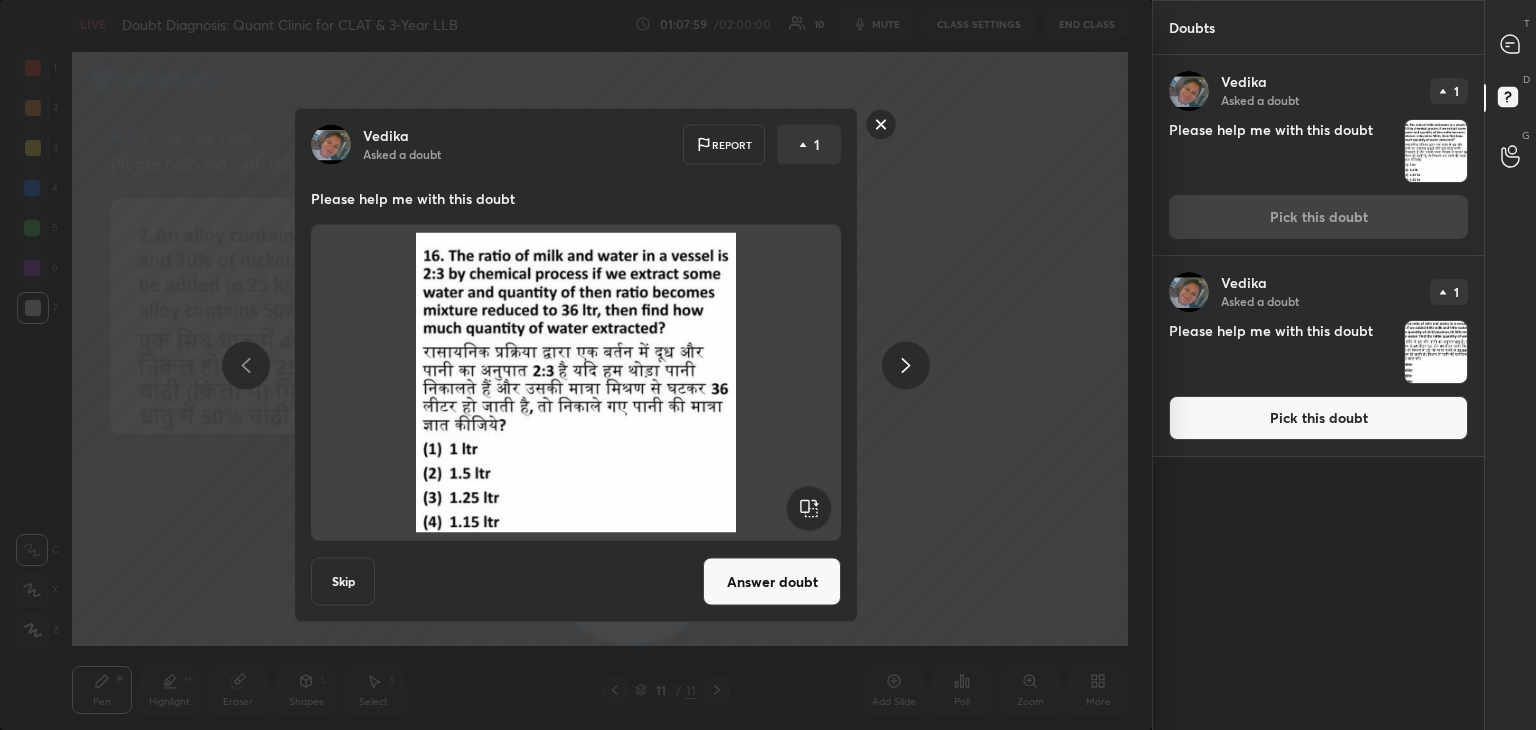 click on "Answer doubt" at bounding box center [772, 582] 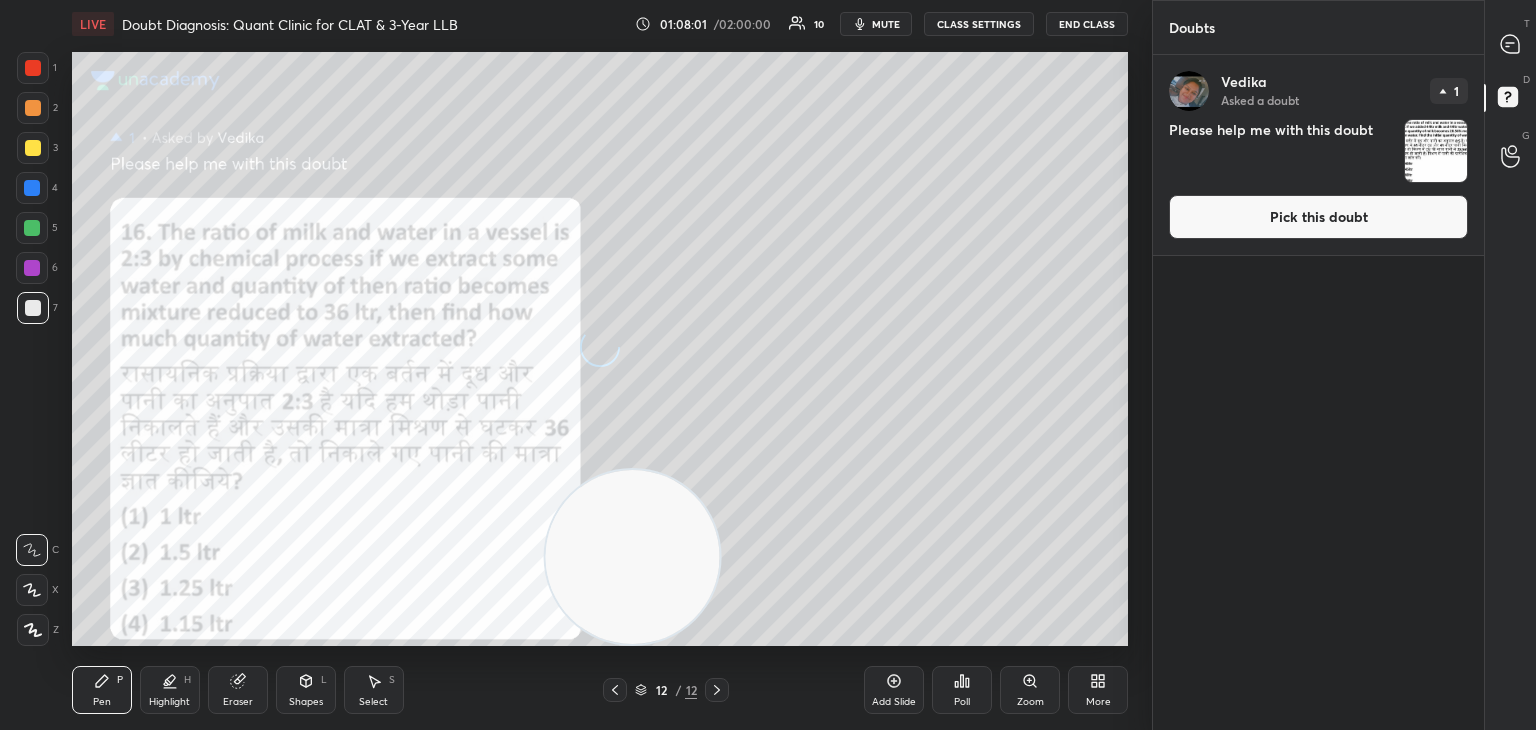 click on "Pick this doubt" at bounding box center (1318, 217) 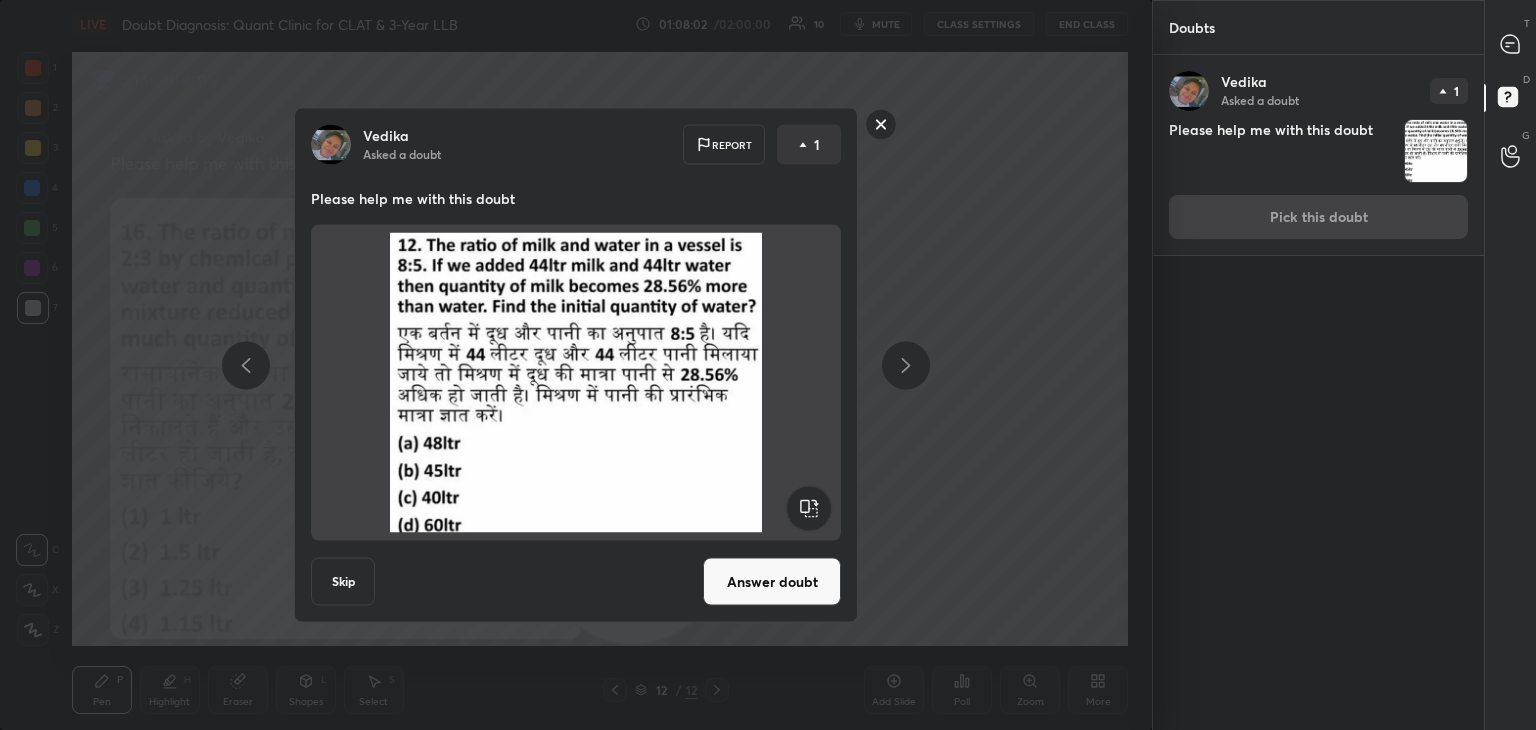 click on "Answer doubt" at bounding box center (772, 582) 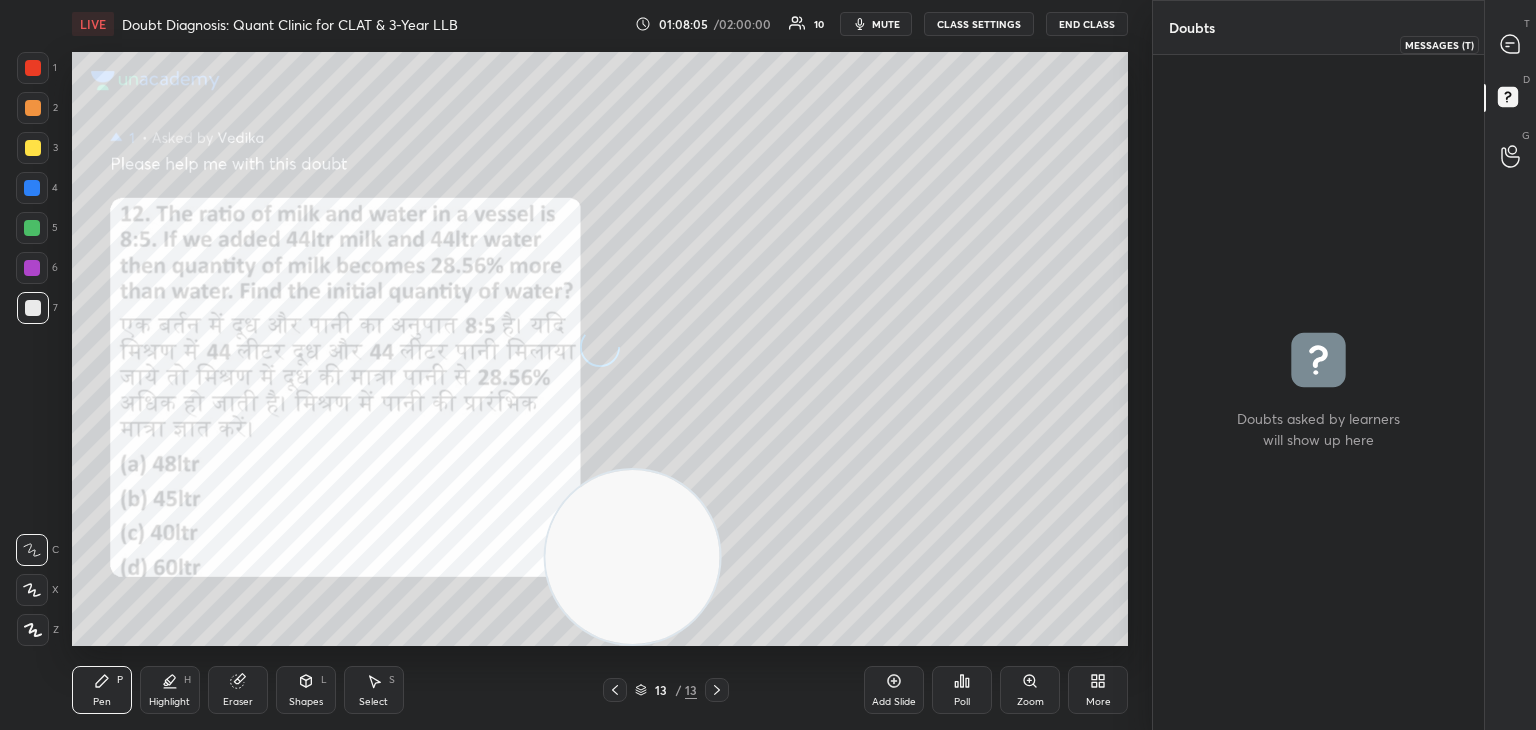 click 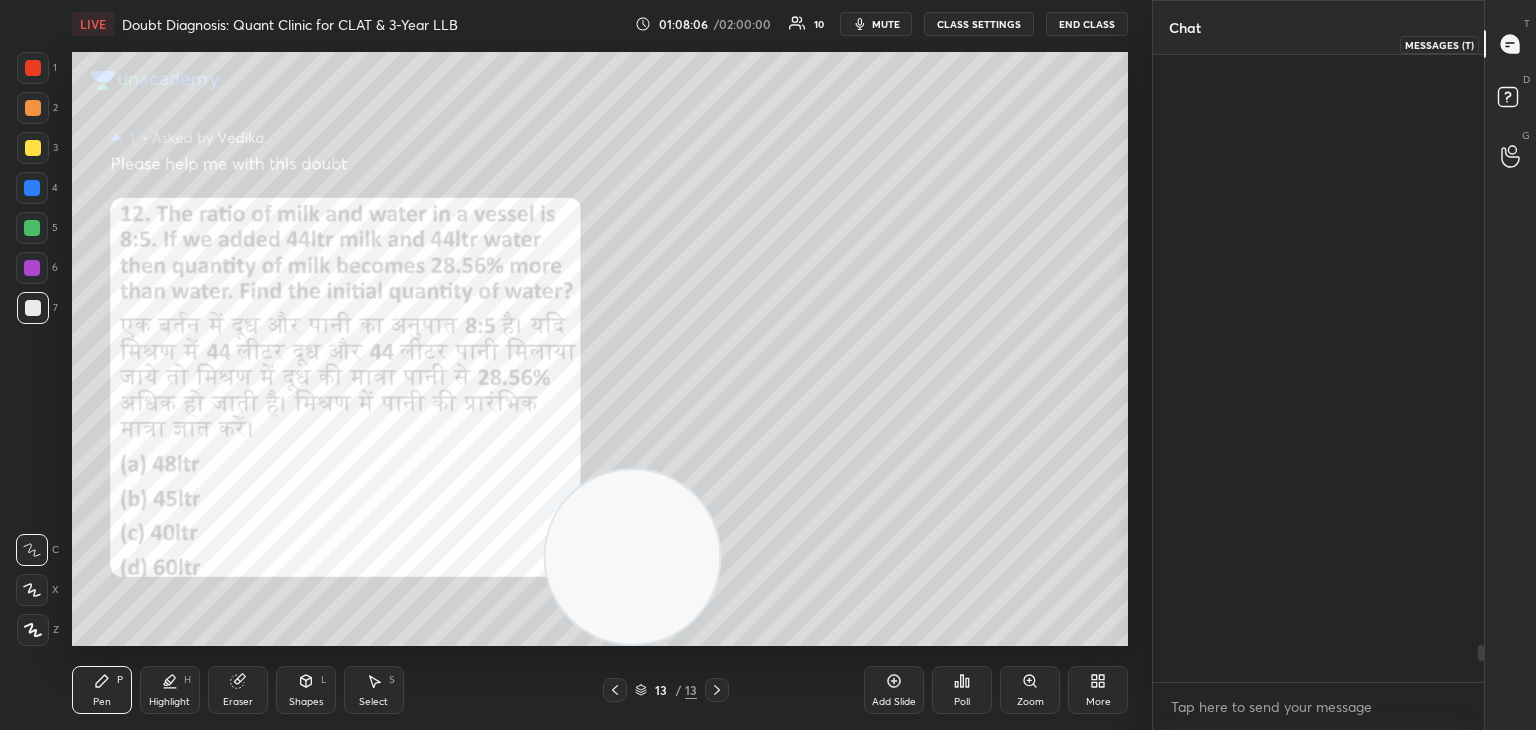 scroll, scrollTop: 9912, scrollLeft: 0, axis: vertical 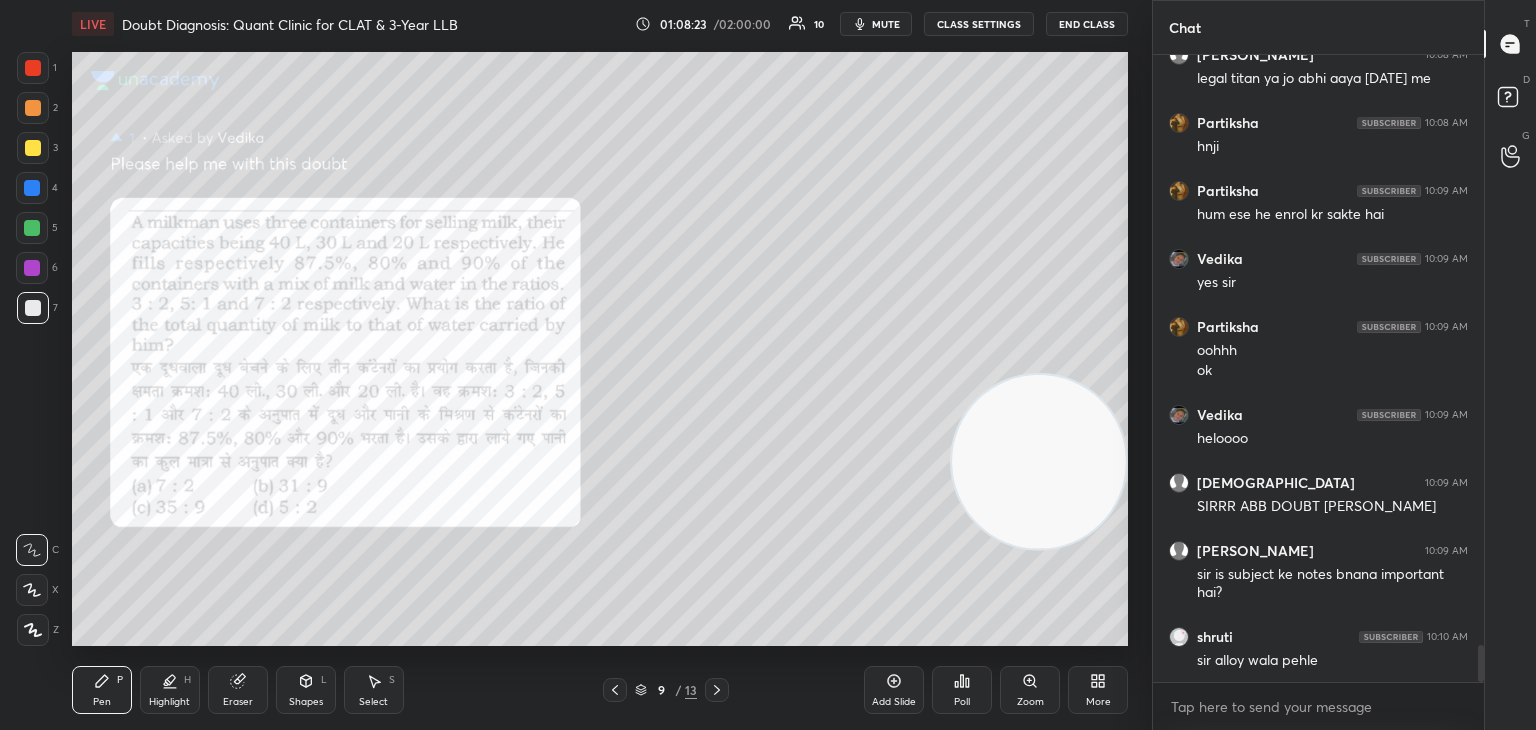 click on "Zoom" at bounding box center [1030, 690] 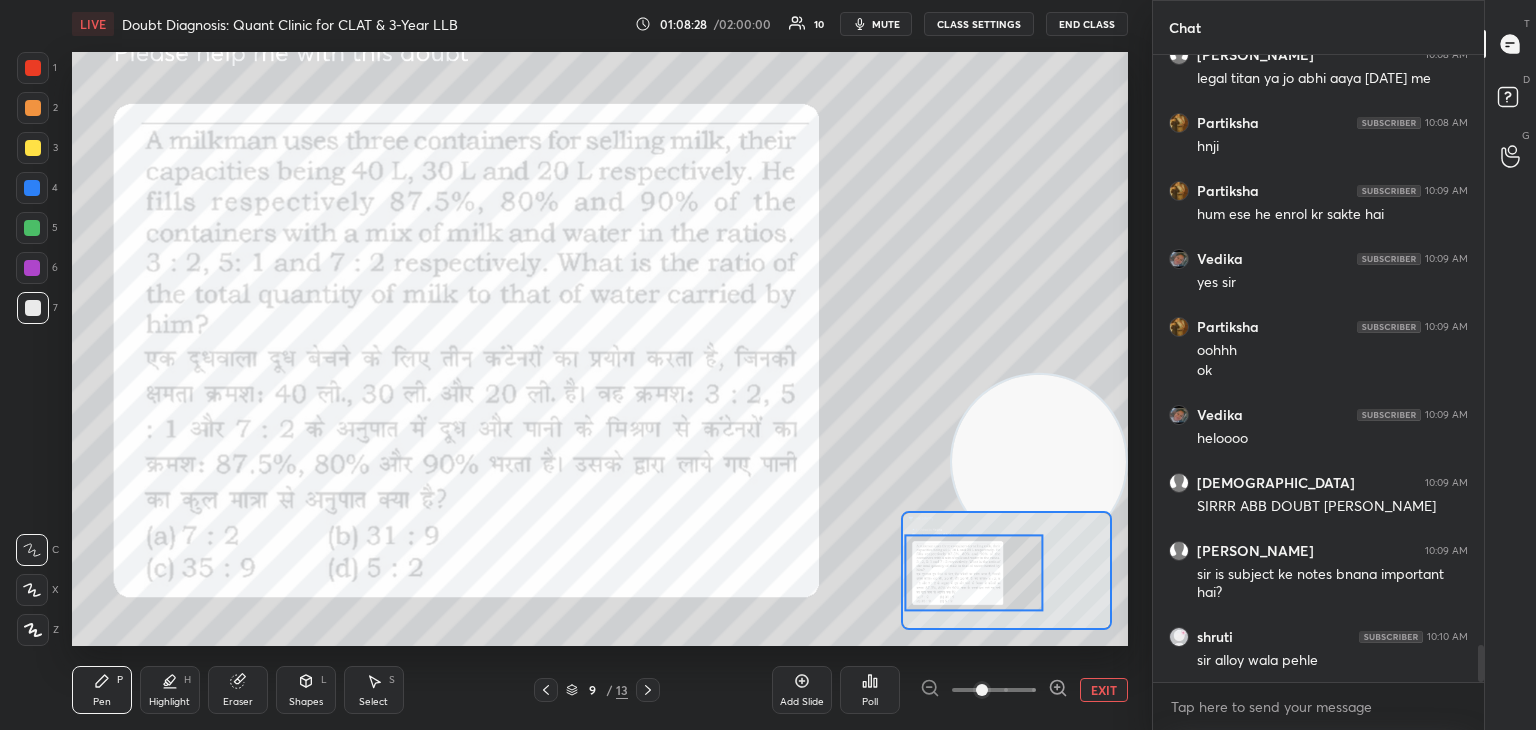 click at bounding box center (33, 68) 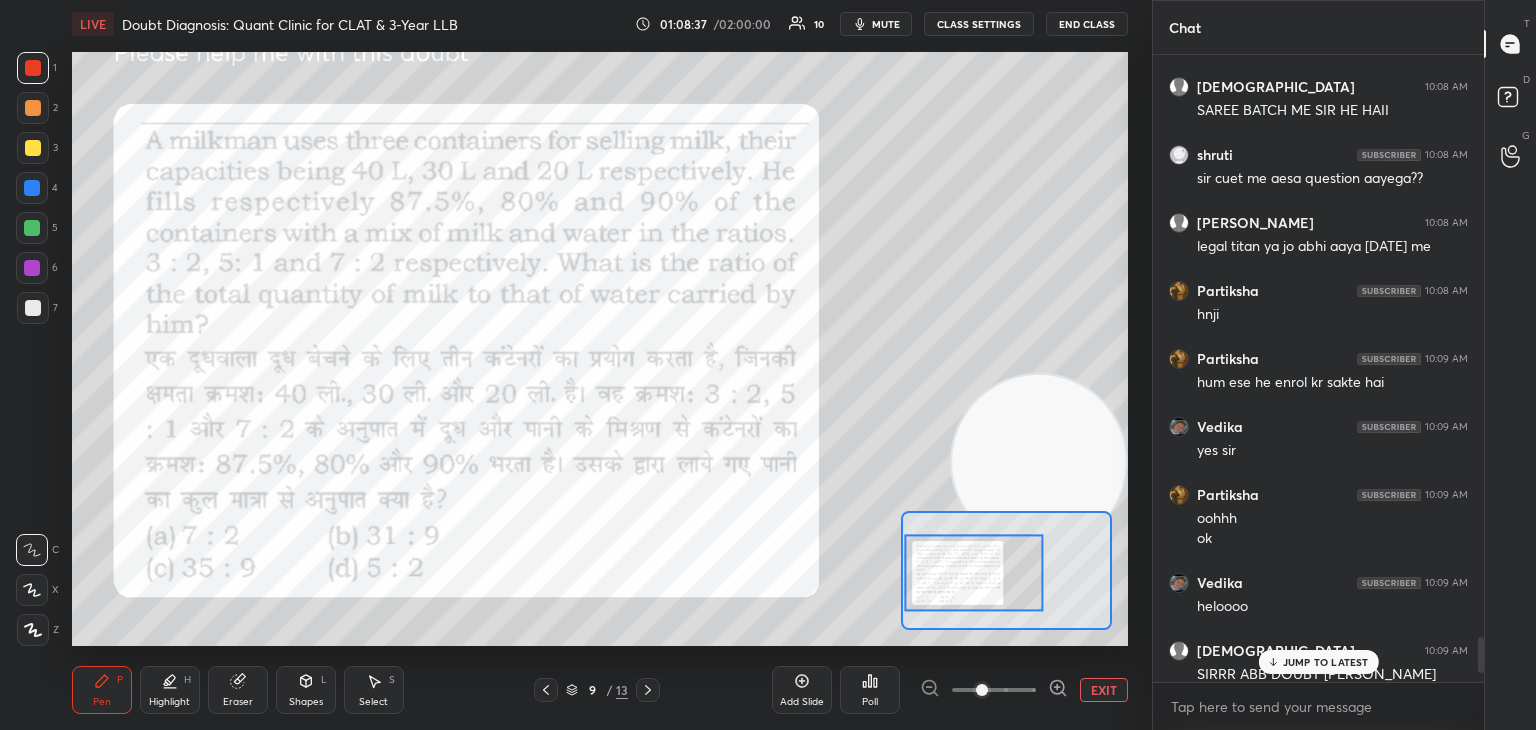 scroll, scrollTop: 10266, scrollLeft: 0, axis: vertical 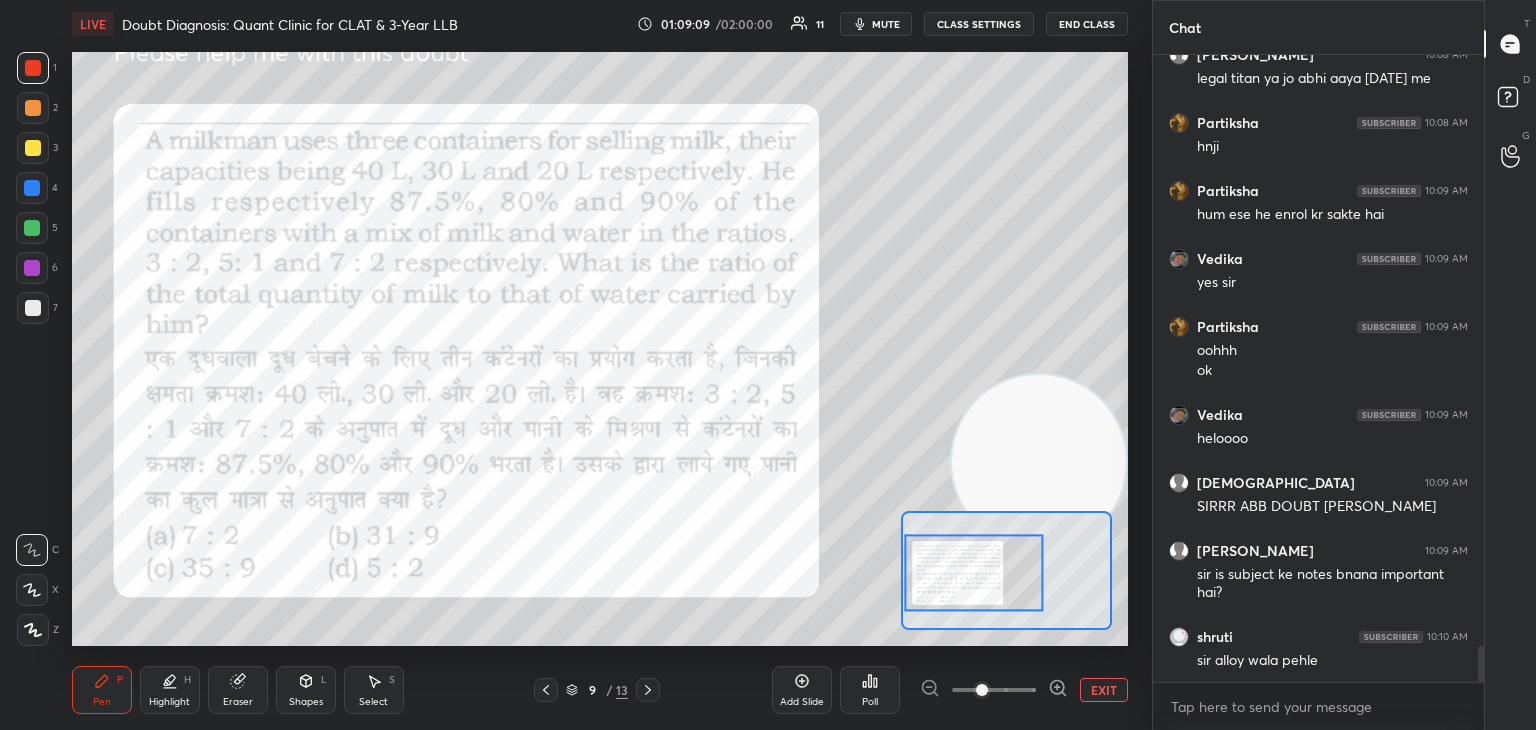 click on "Shapes L" at bounding box center (306, 690) 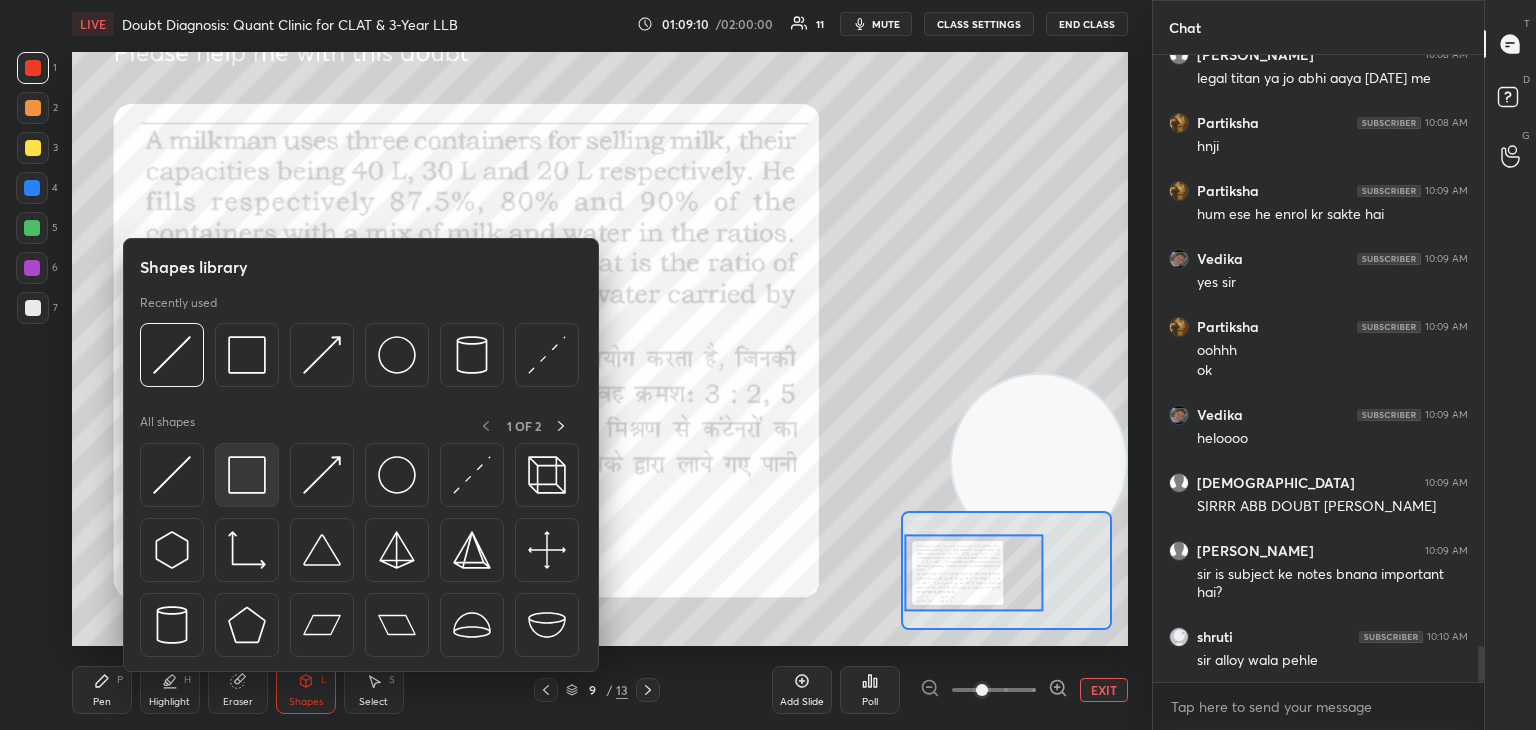 click at bounding box center [247, 475] 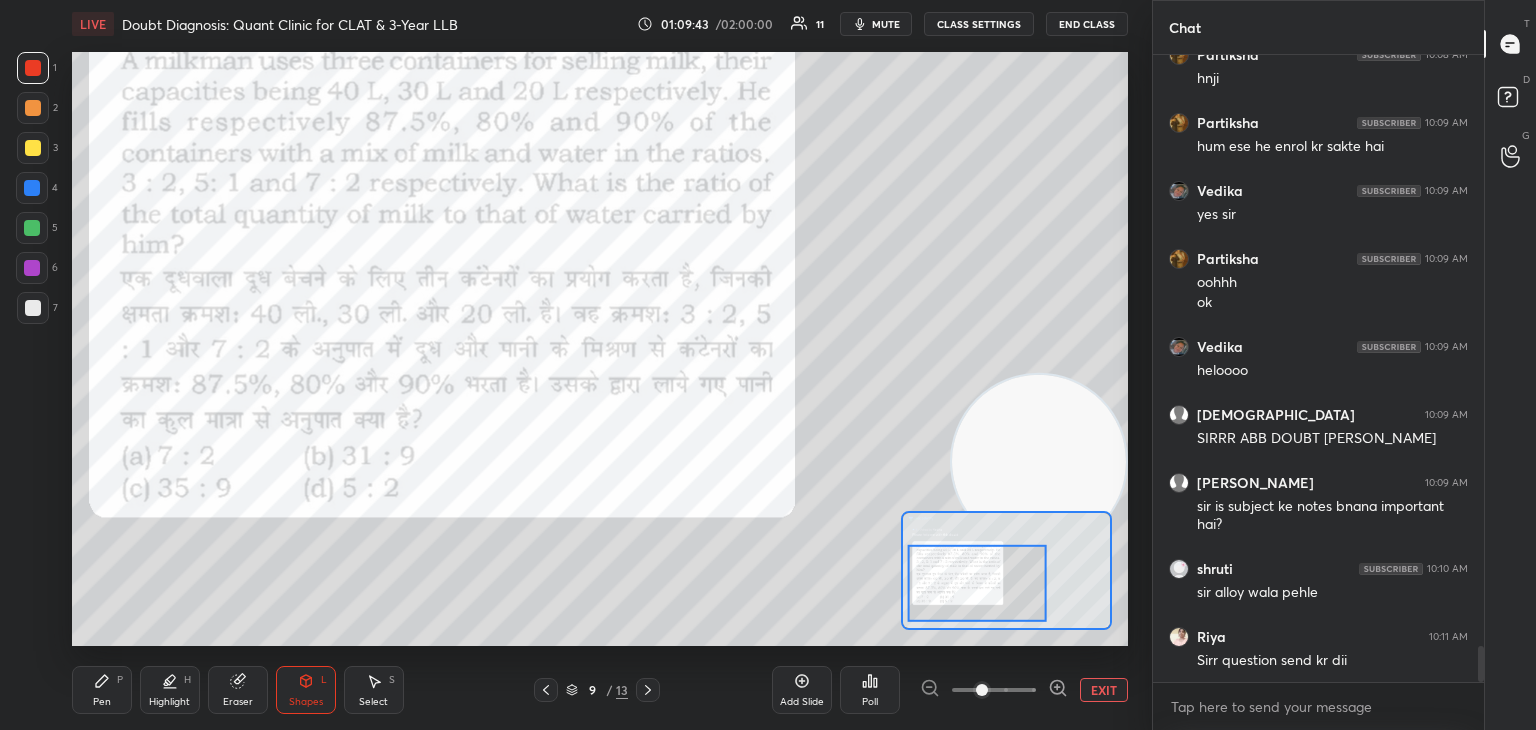 scroll, scrollTop: 10354, scrollLeft: 0, axis: vertical 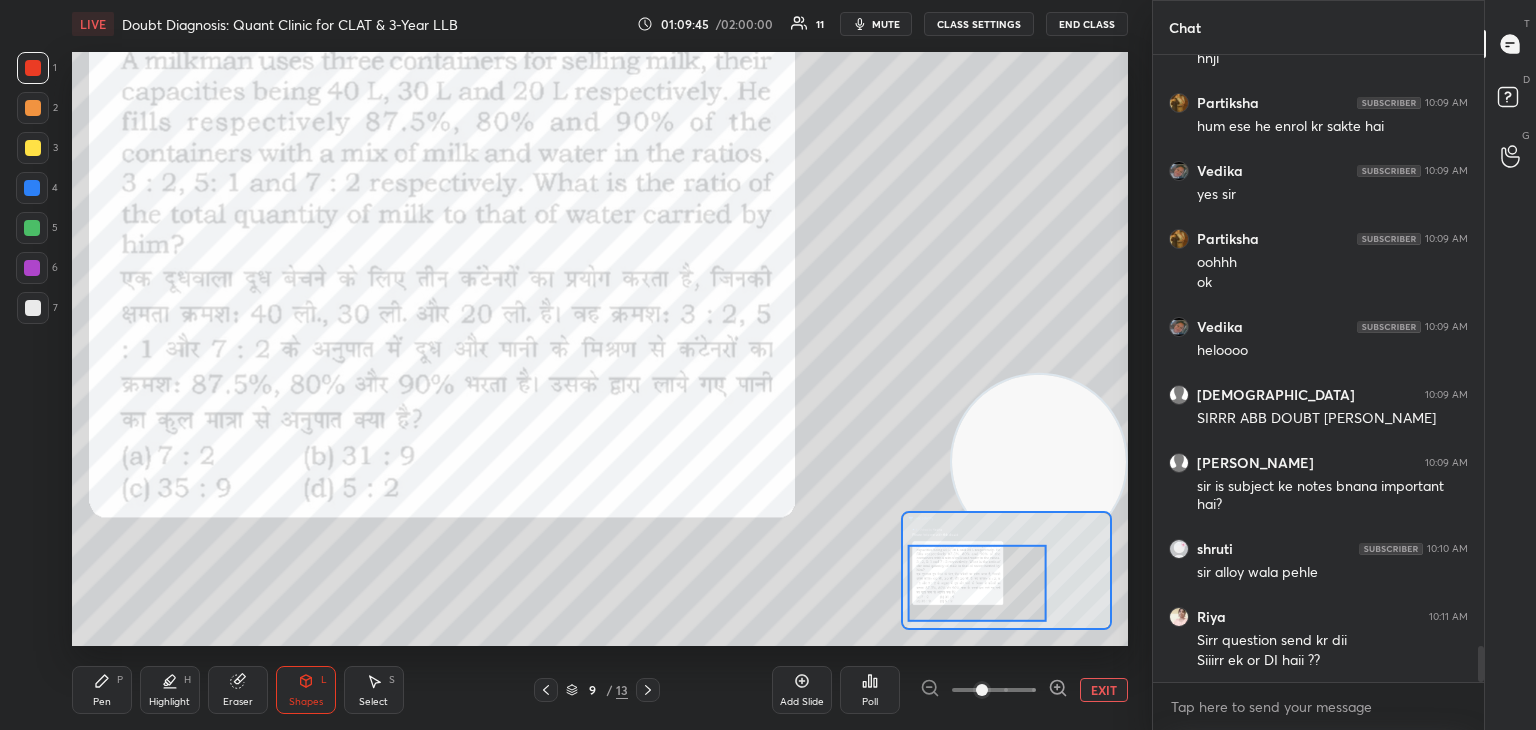 click on "Pen P Highlight H Eraser Shapes L Select S" at bounding box center [247, 690] 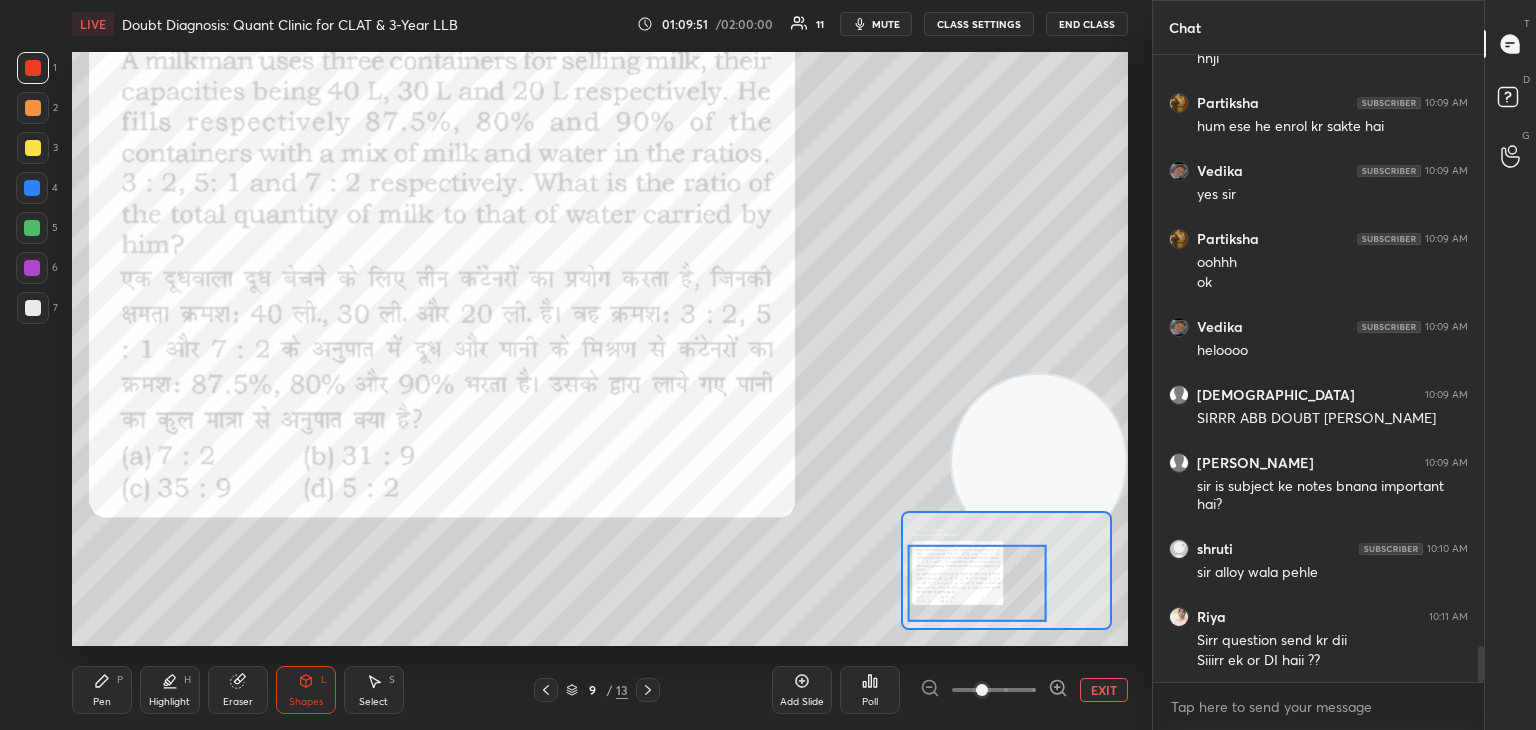 click on "Pen P" at bounding box center [102, 690] 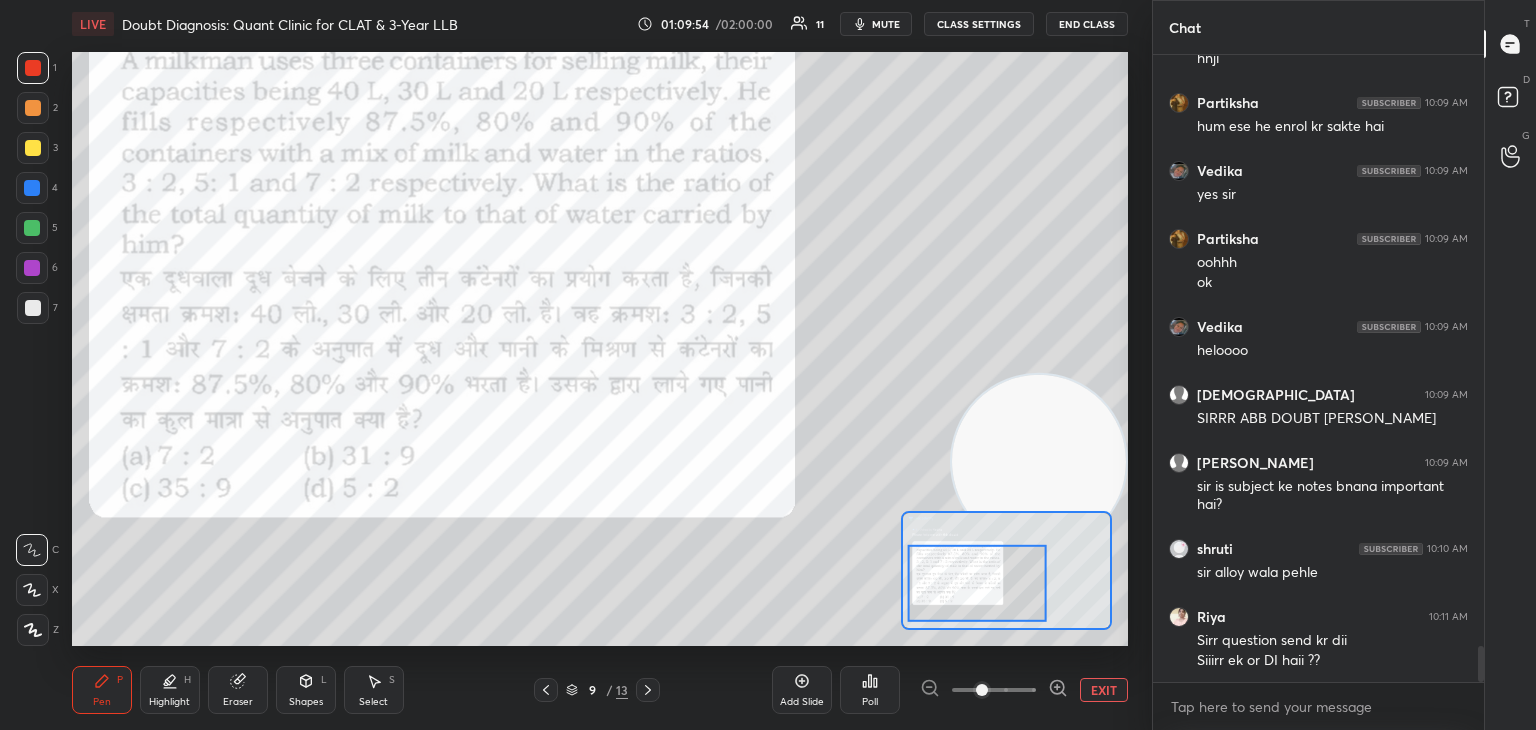 scroll, scrollTop: 10422, scrollLeft: 0, axis: vertical 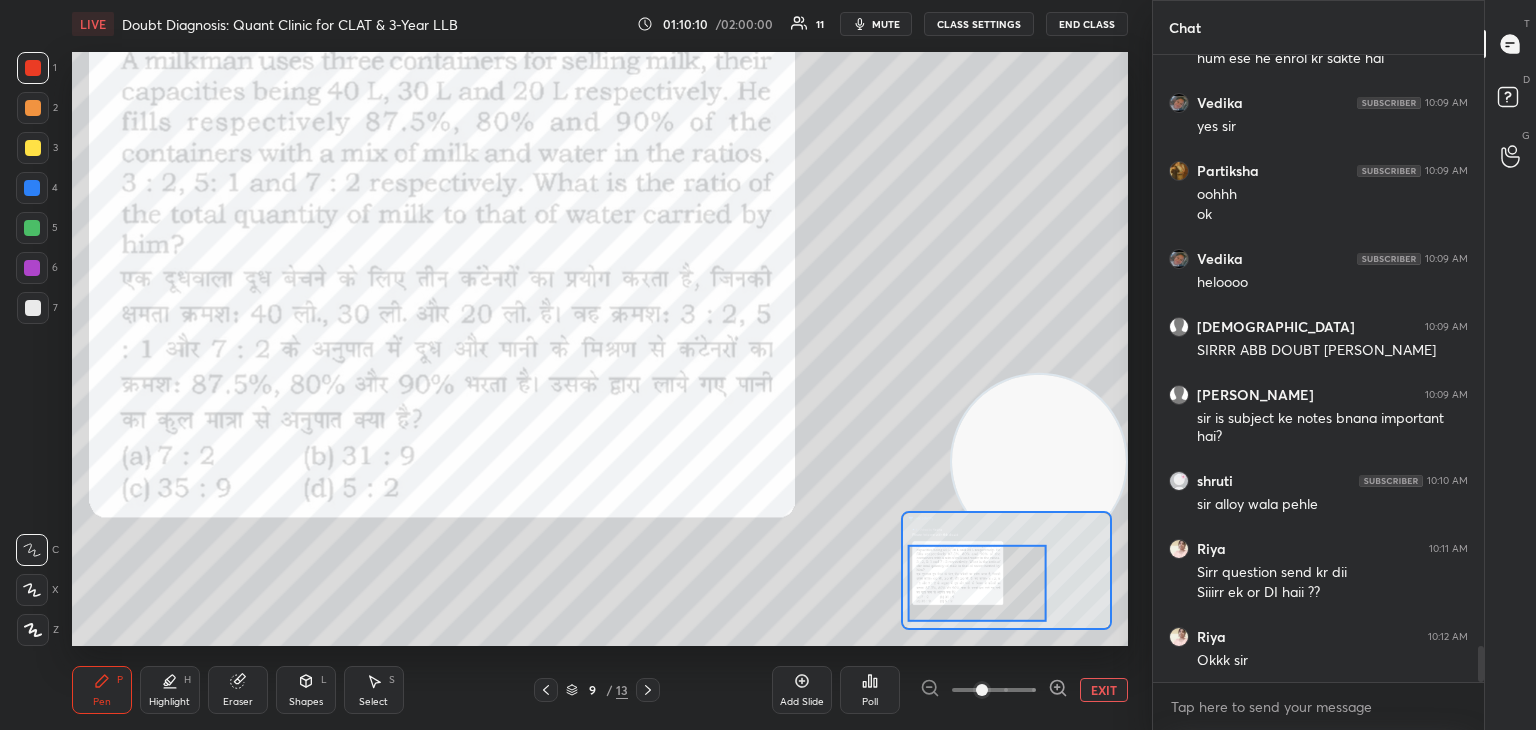 click on "mute" at bounding box center [876, 24] 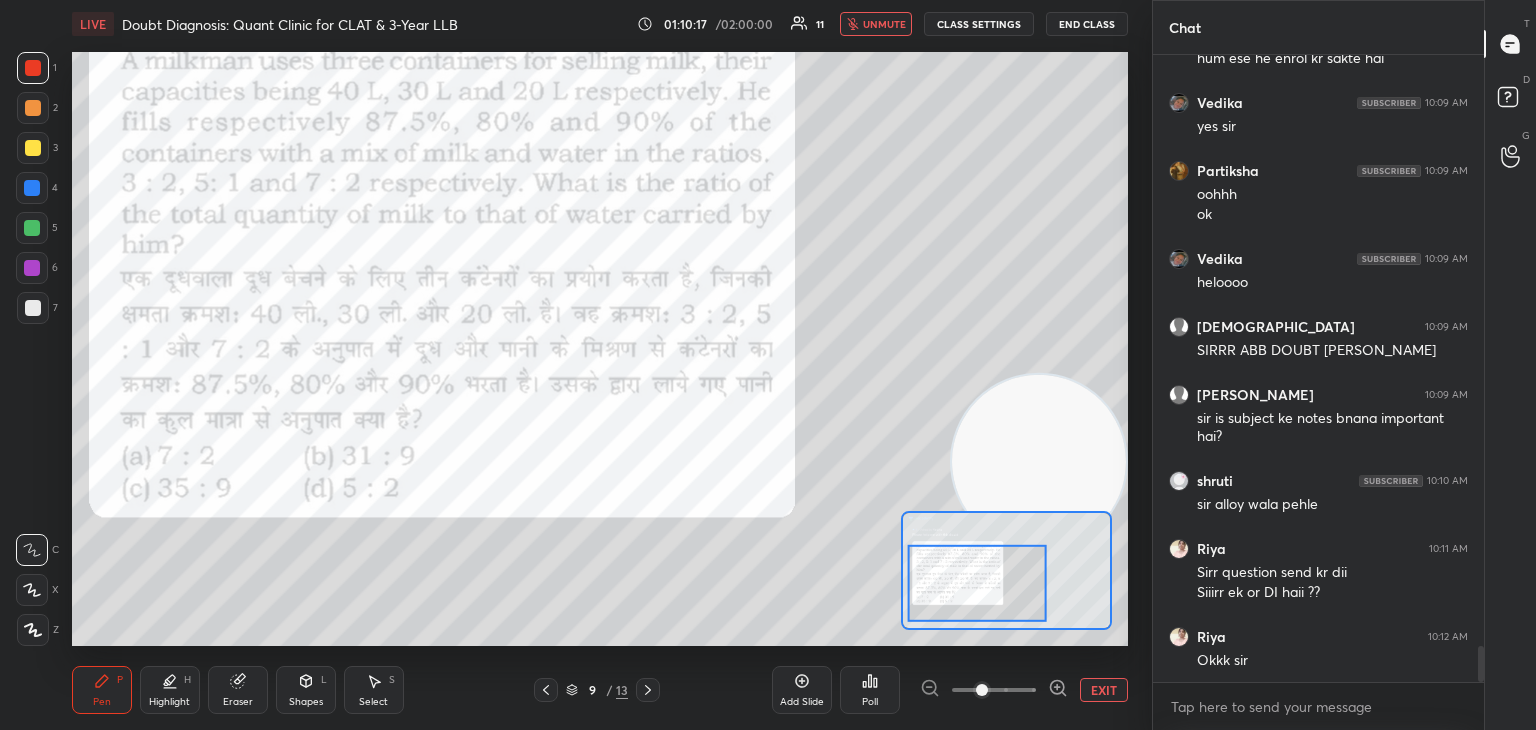 click on "unmute" at bounding box center [884, 24] 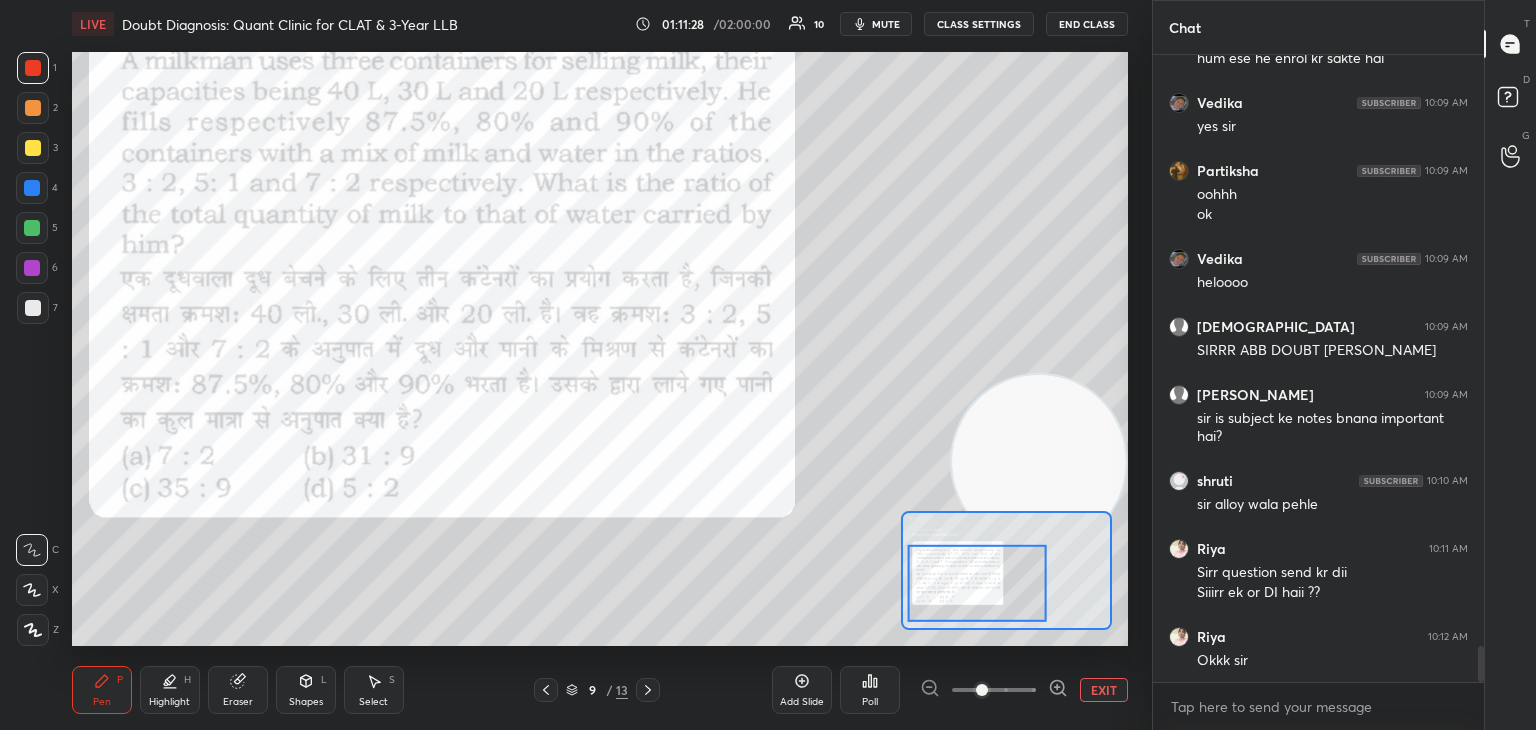 click 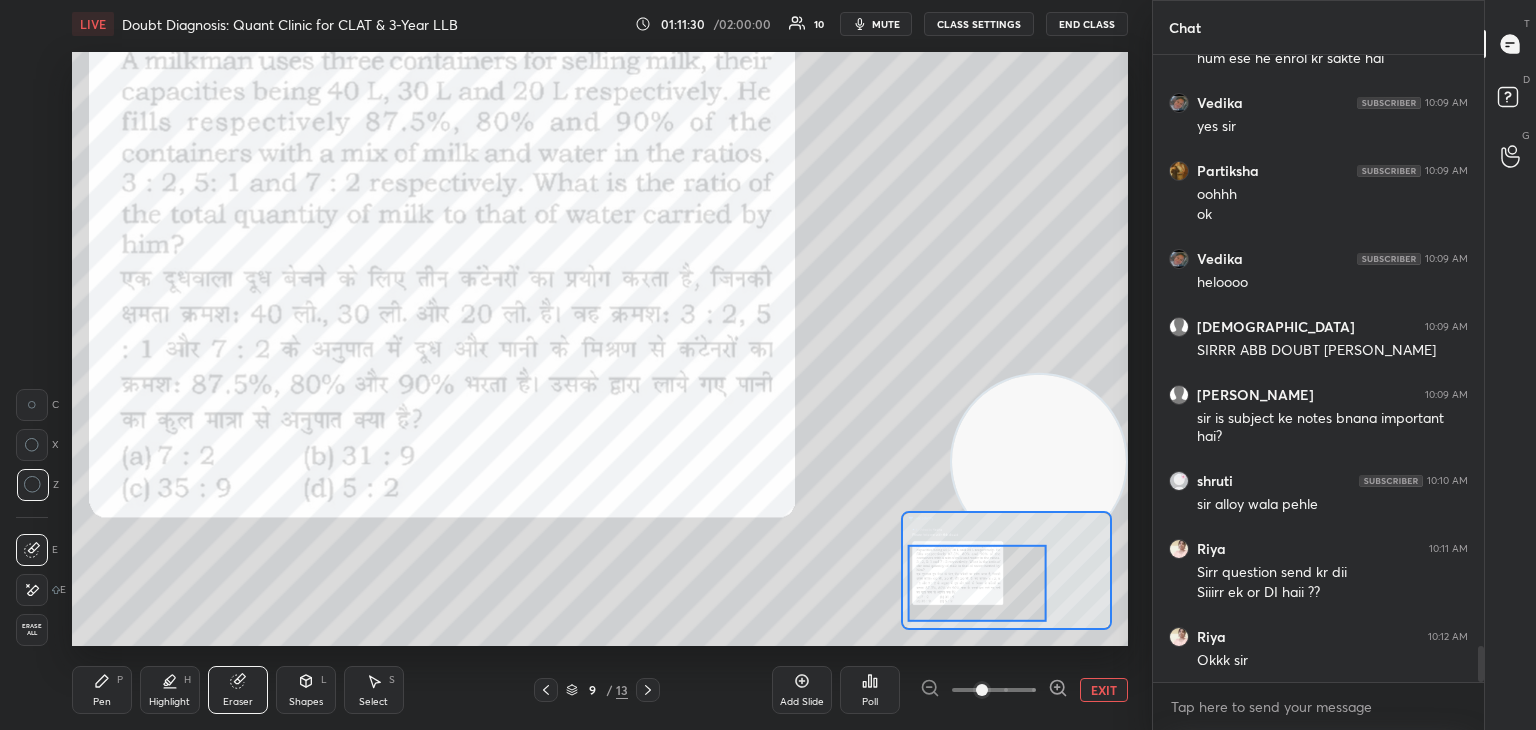 click on "Pen P" at bounding box center (102, 690) 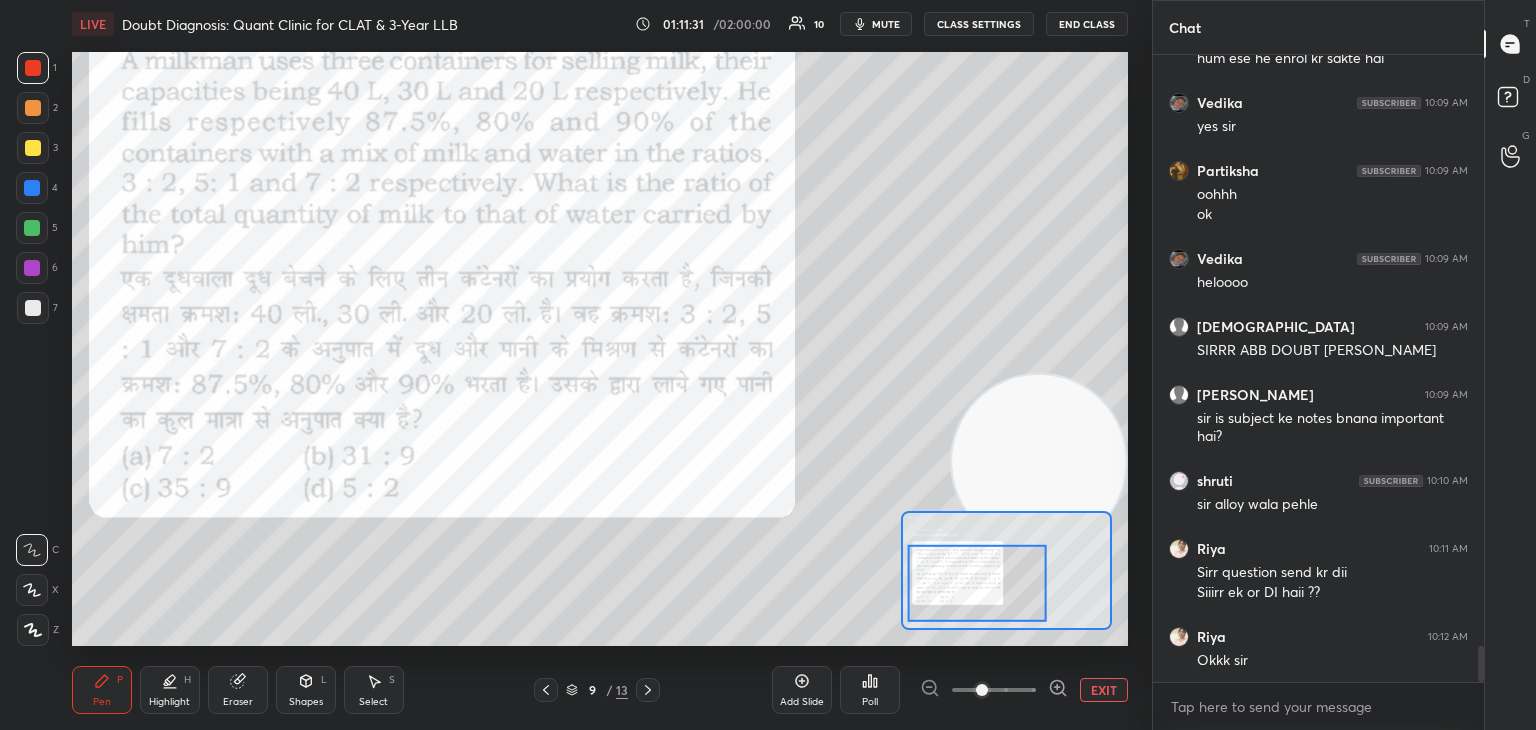 click at bounding box center [33, 308] 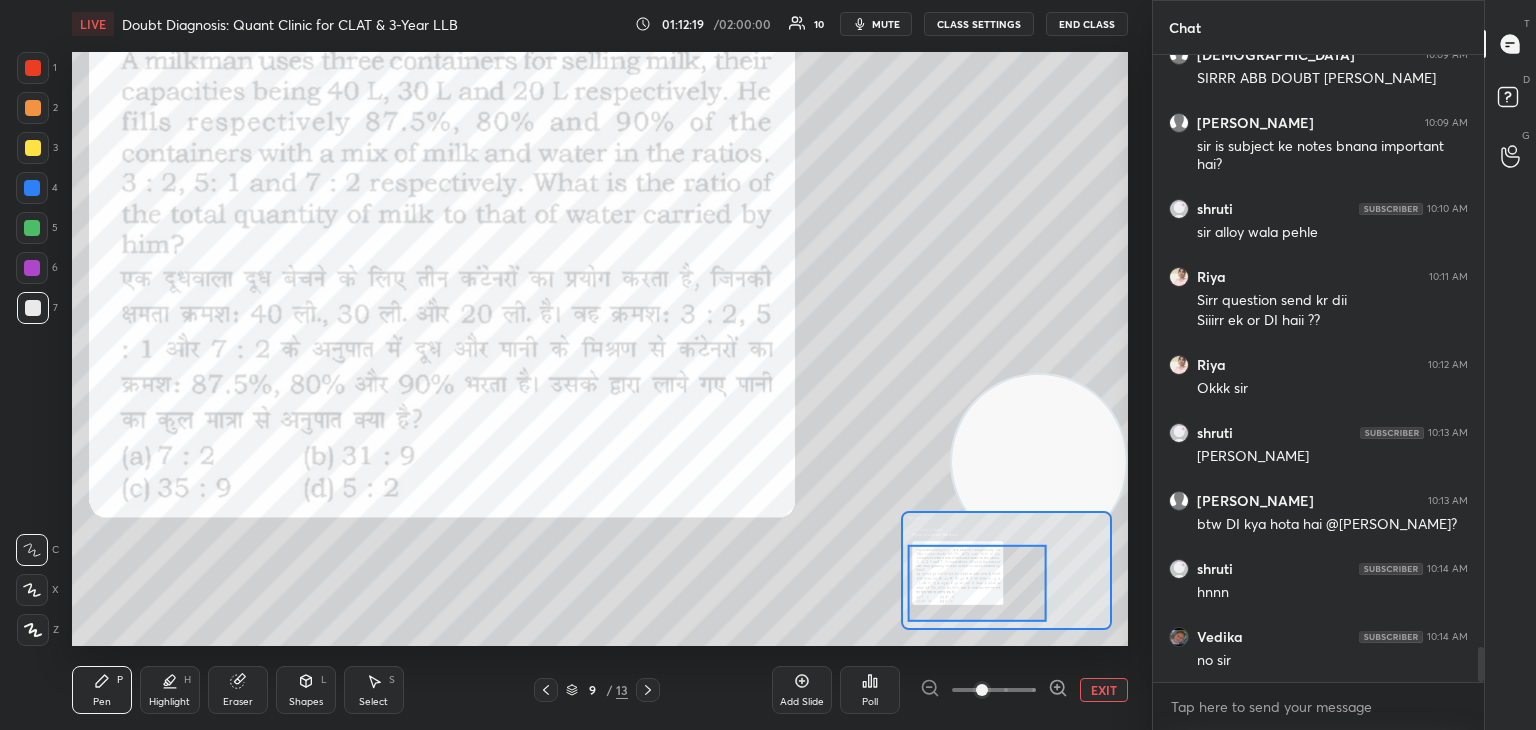 scroll, scrollTop: 10714, scrollLeft: 0, axis: vertical 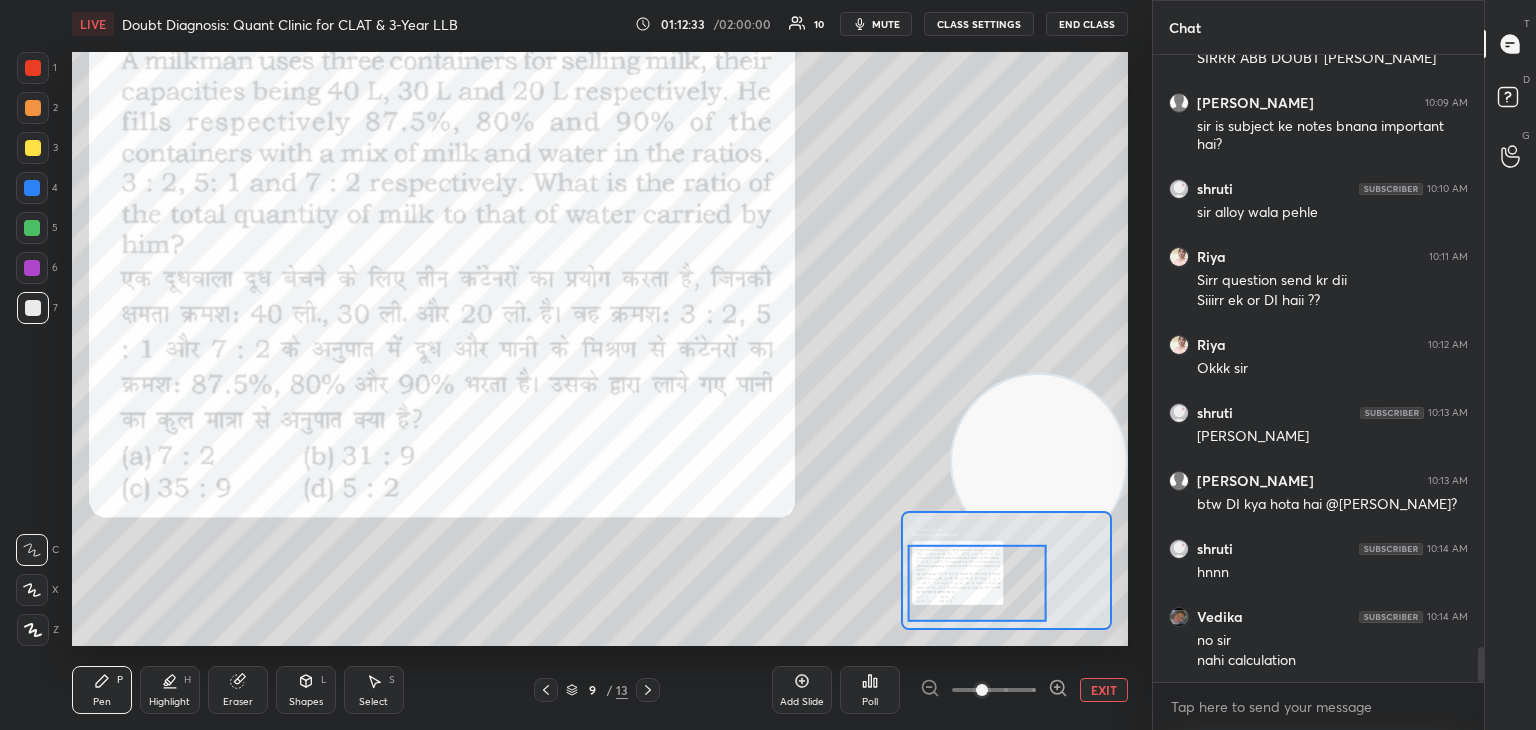 click at bounding box center (32, 188) 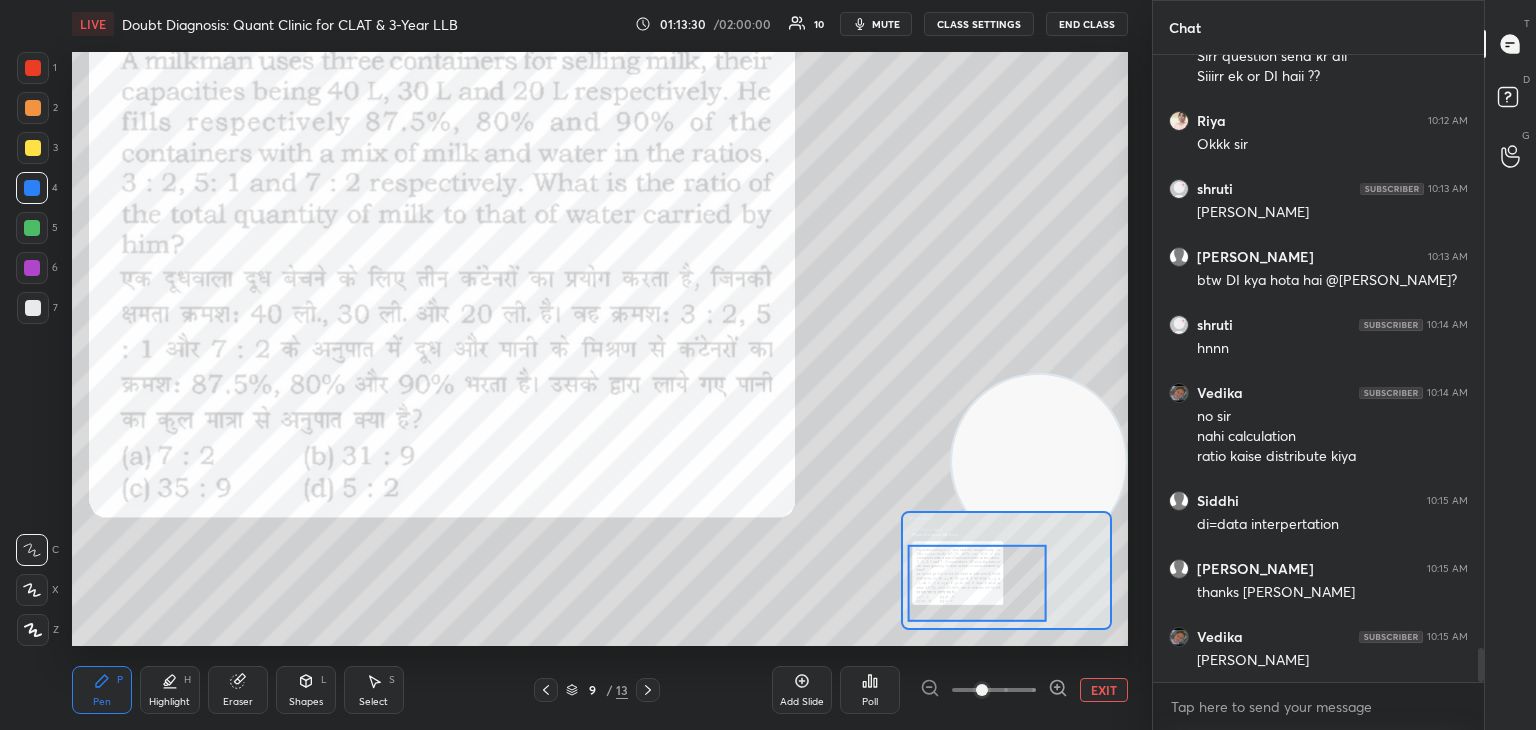 scroll, scrollTop: 11006, scrollLeft: 0, axis: vertical 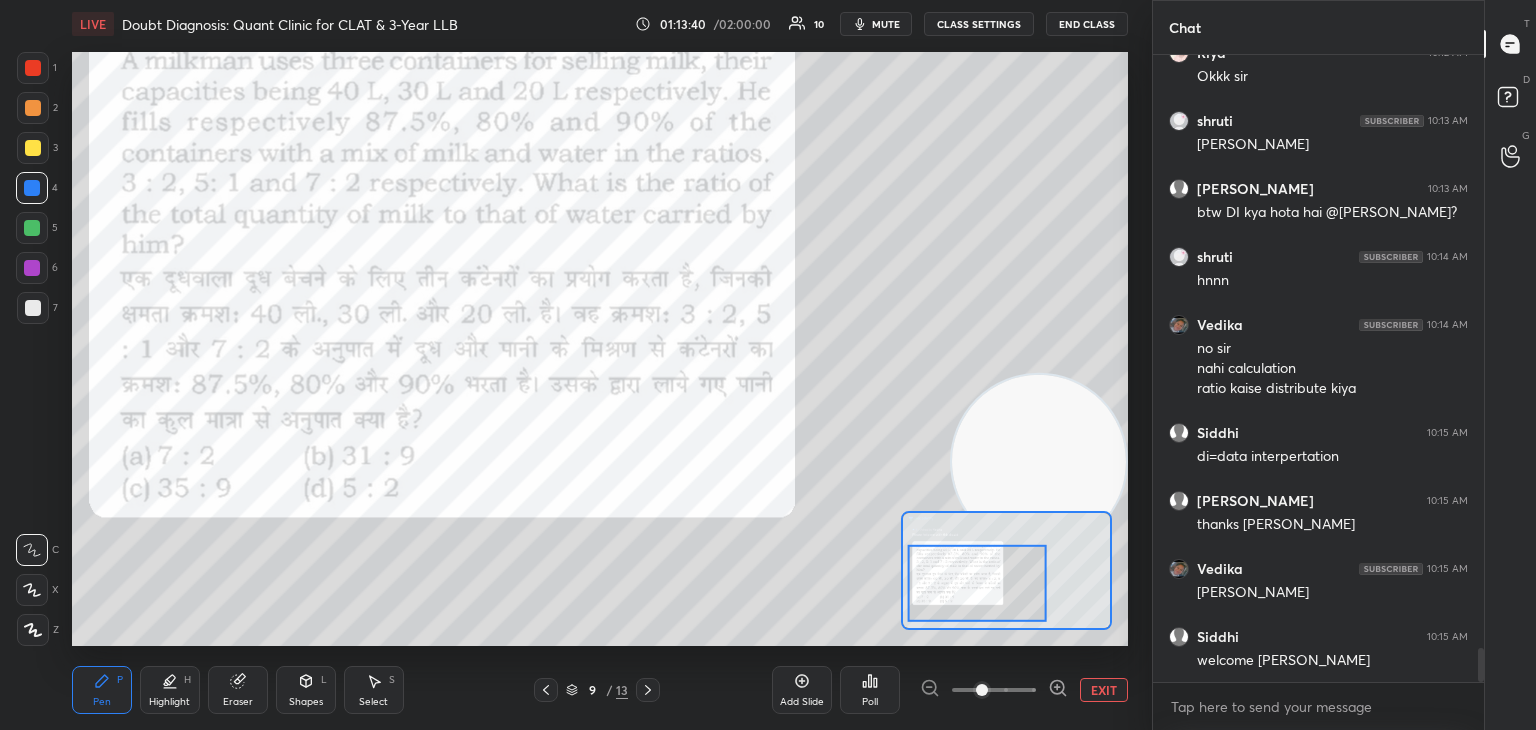 click on "Setting up your live class Poll for   secs No correct answer Start poll" at bounding box center (600, 349) 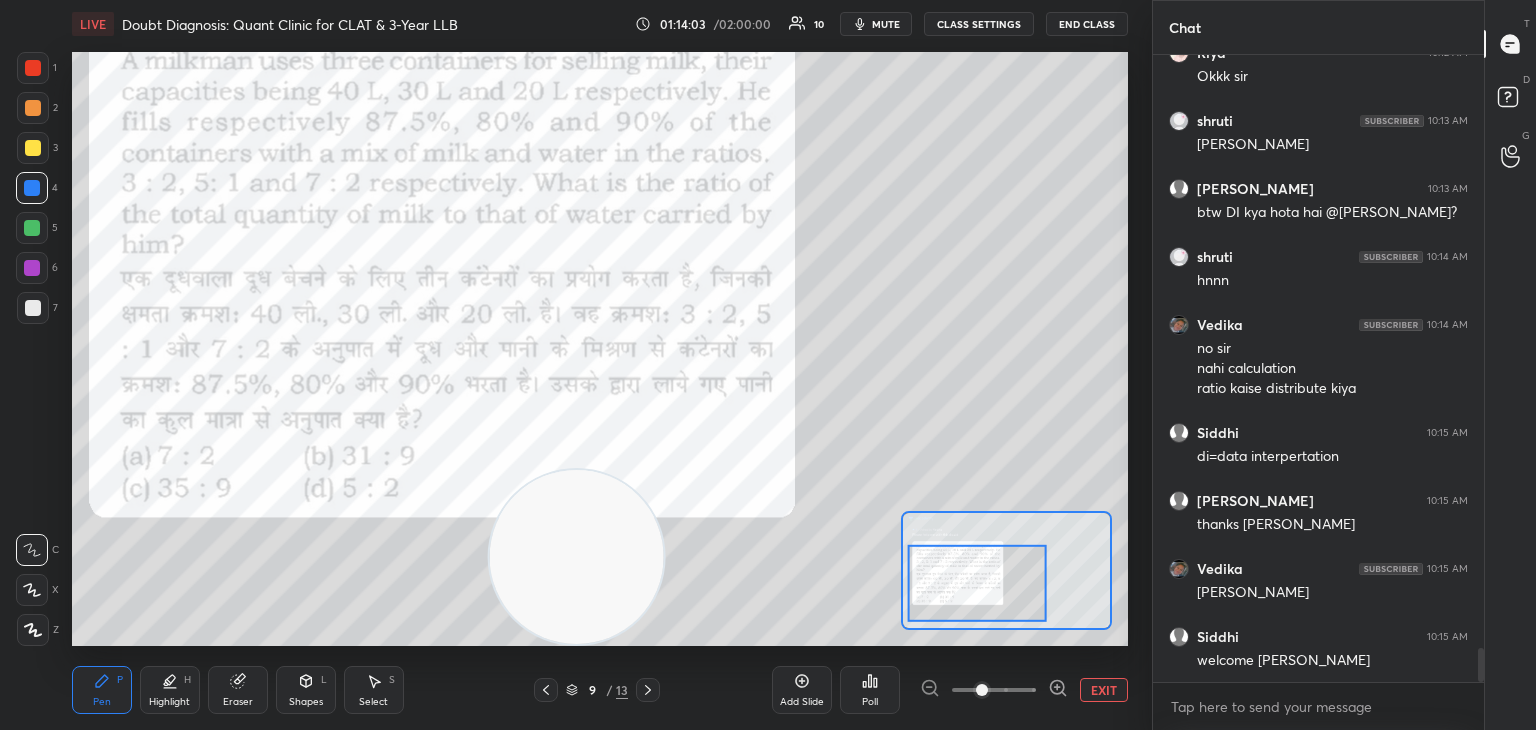 scroll, scrollTop: 11074, scrollLeft: 0, axis: vertical 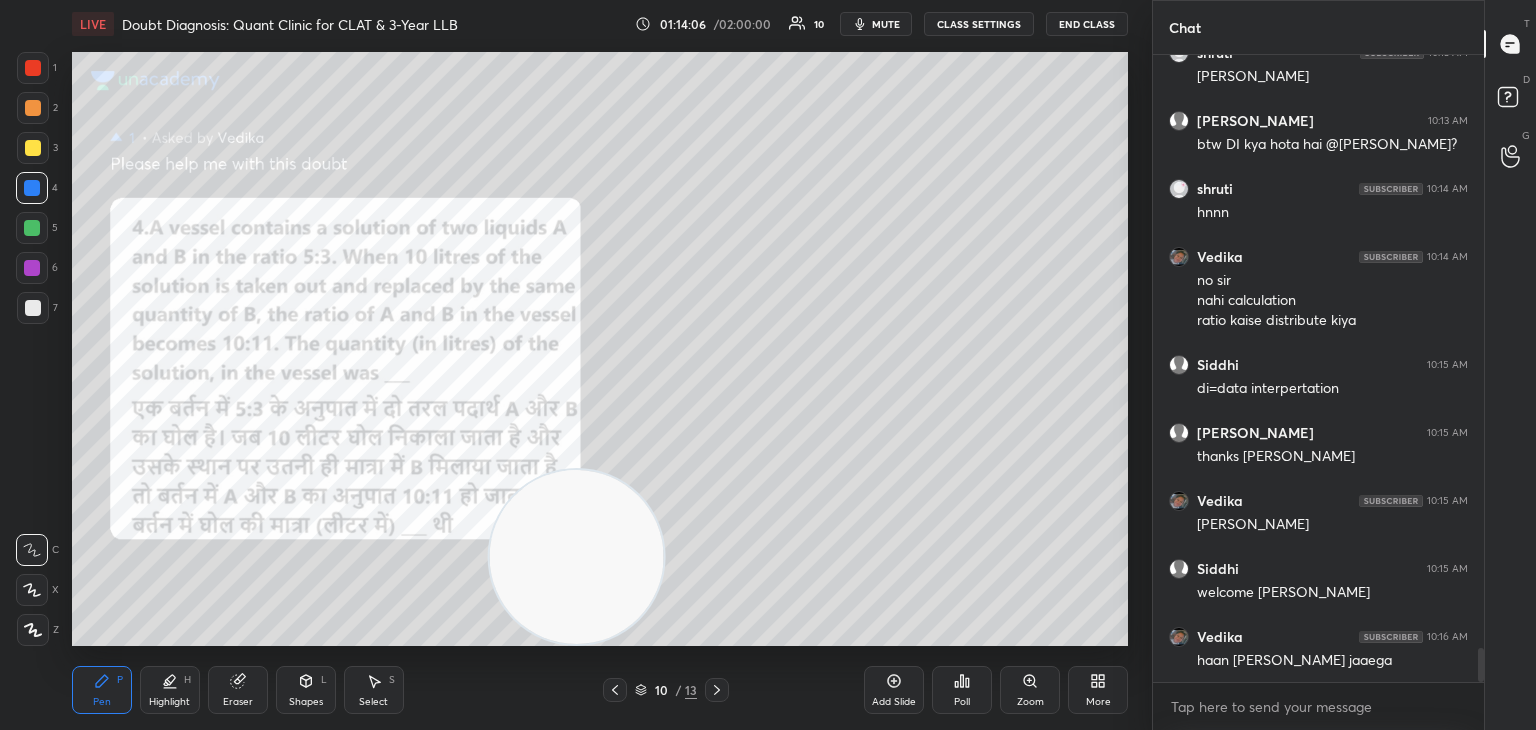 click 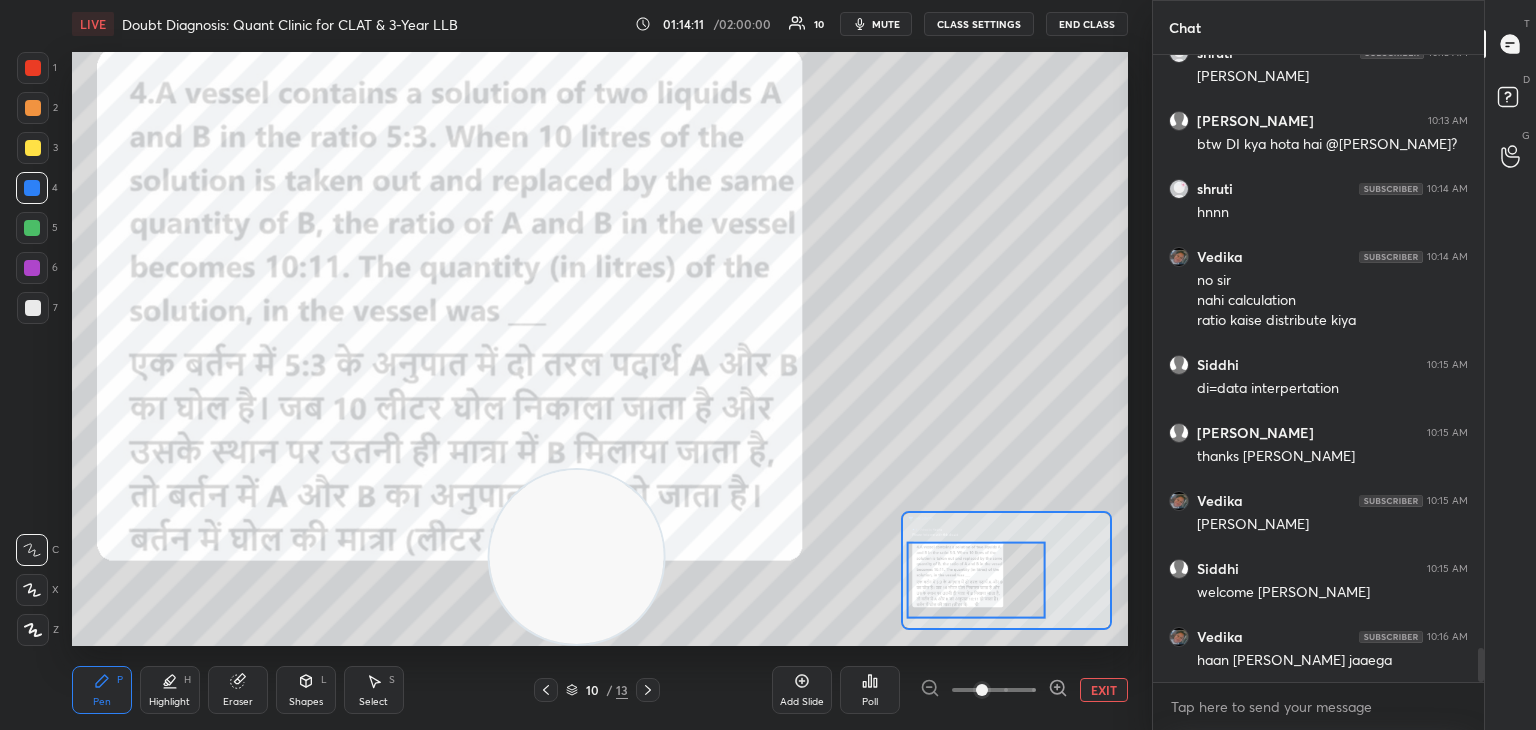 click at bounding box center (33, 68) 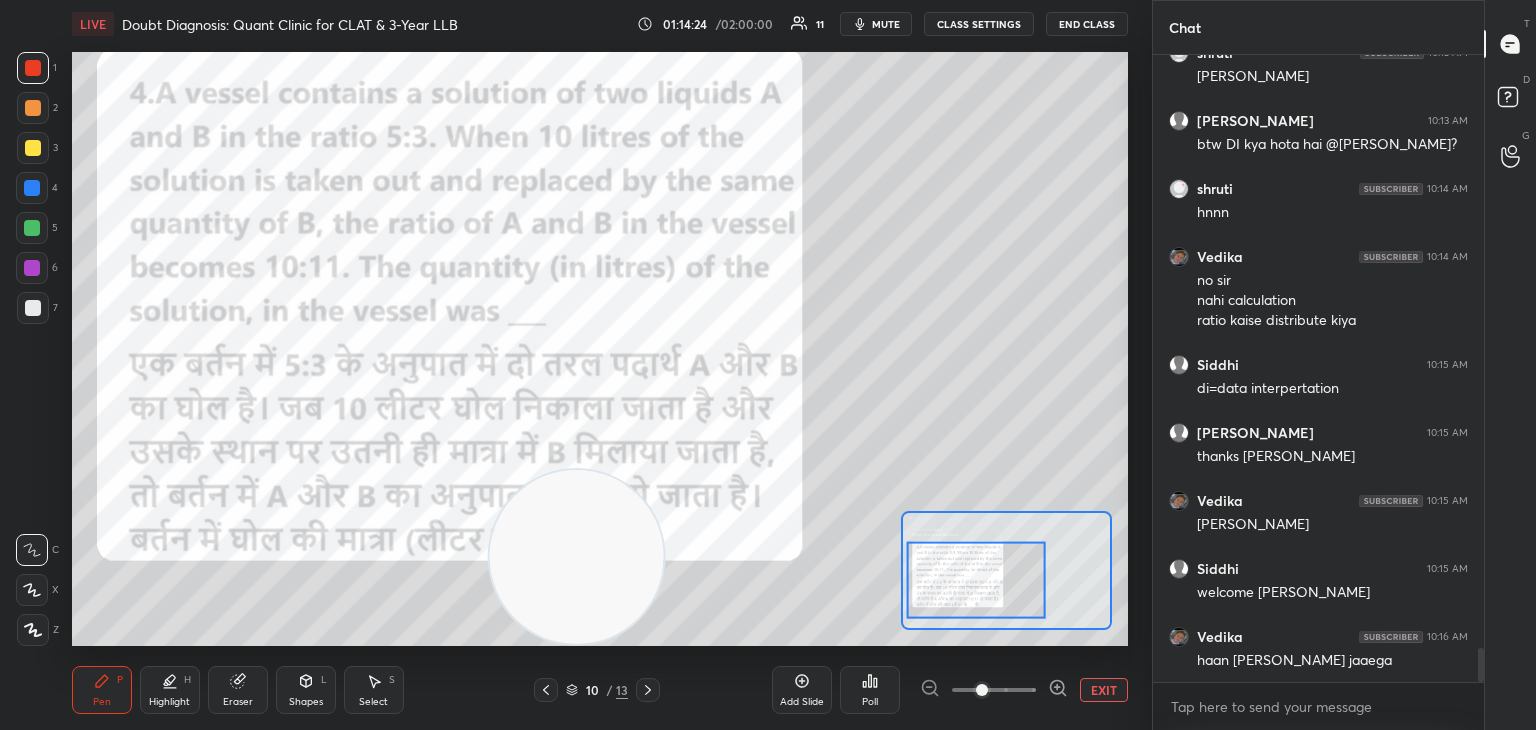 click on "mute" at bounding box center (876, 24) 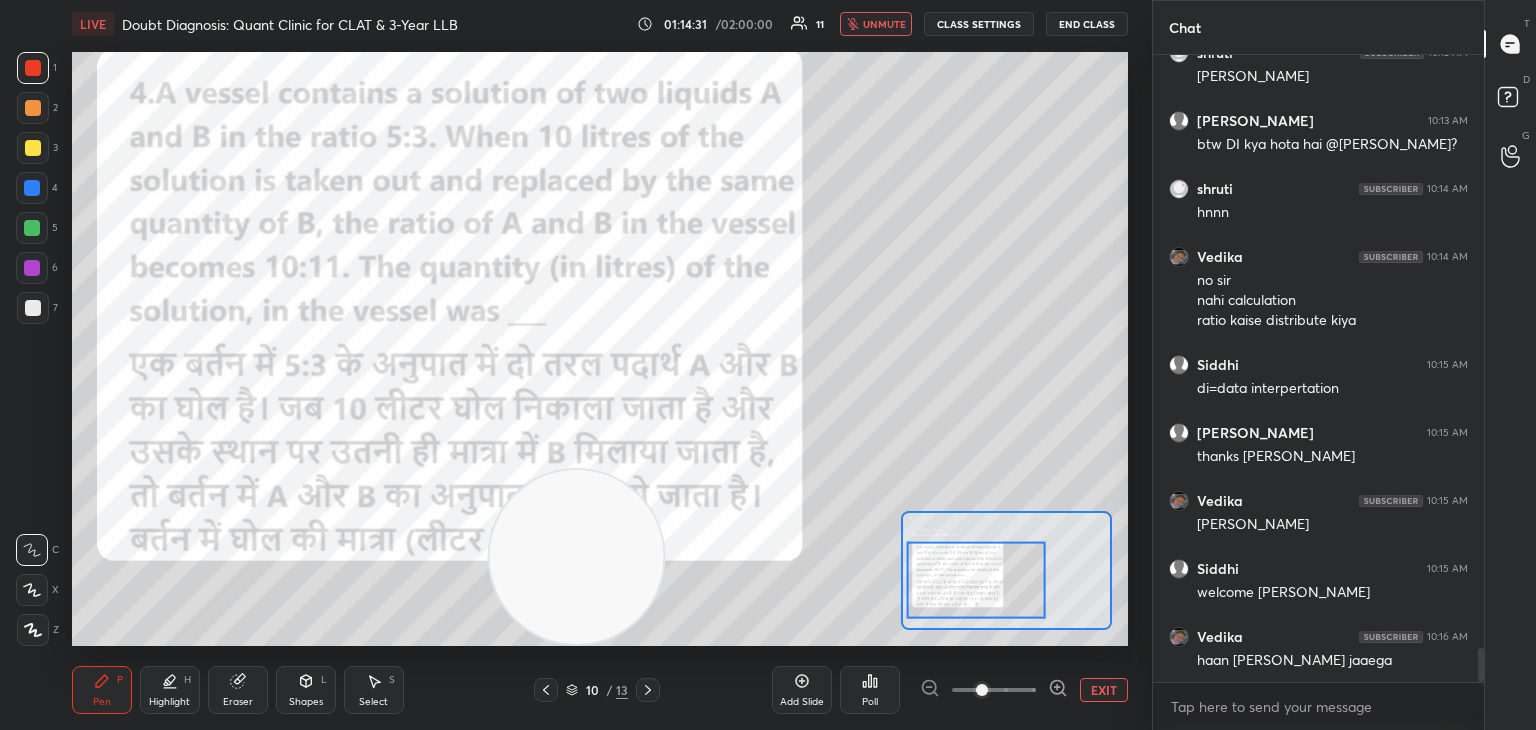 click on "unmute" at bounding box center [884, 24] 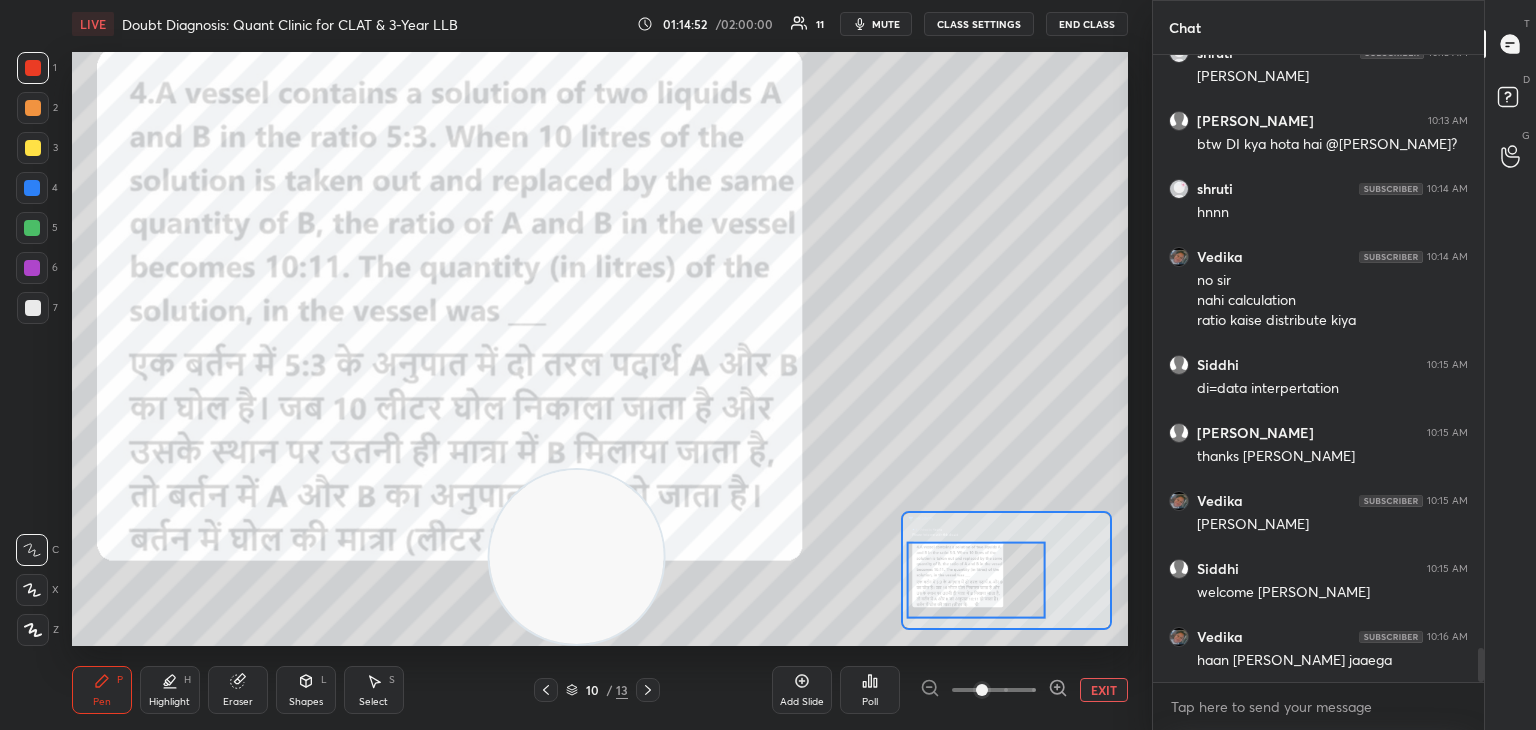 click 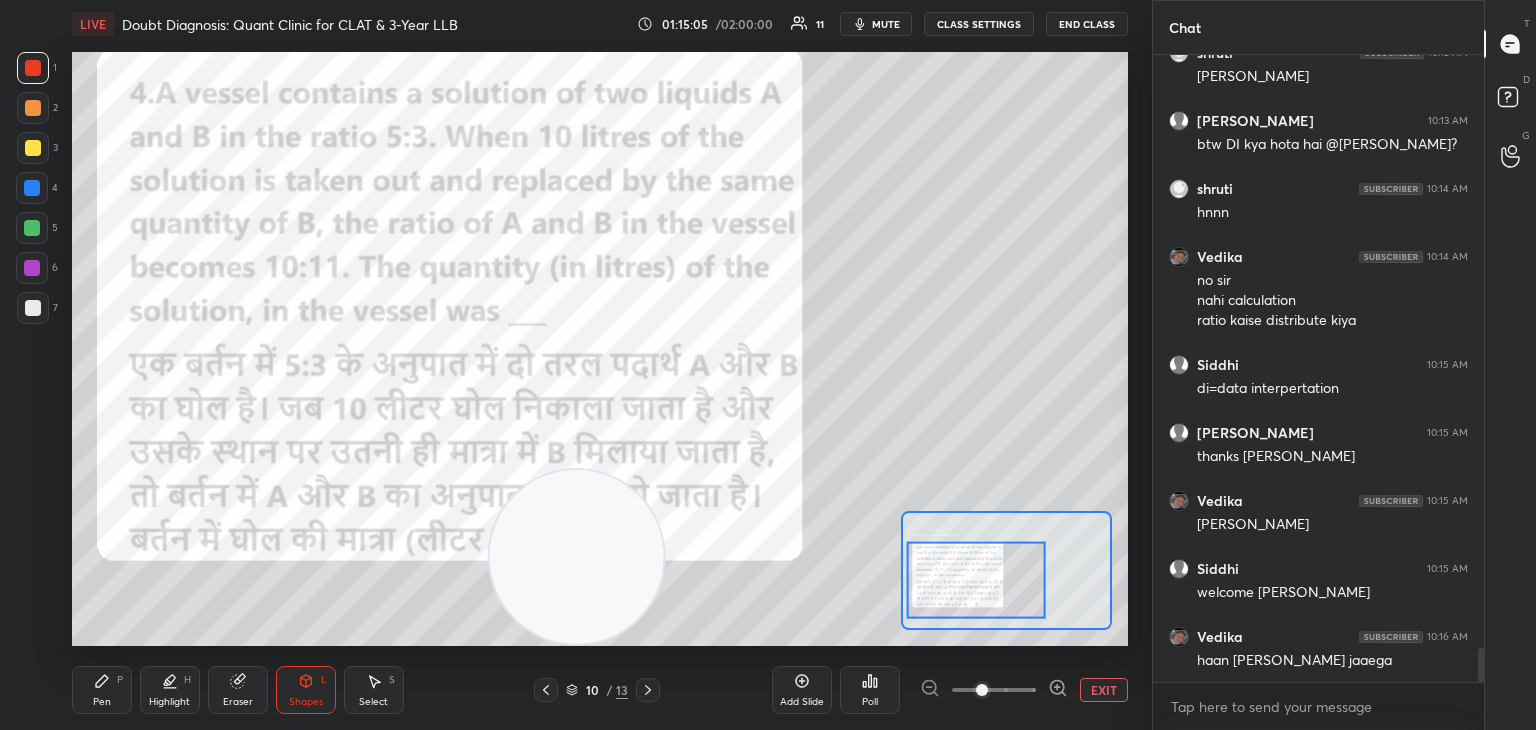 click on "Shapes L" at bounding box center [306, 690] 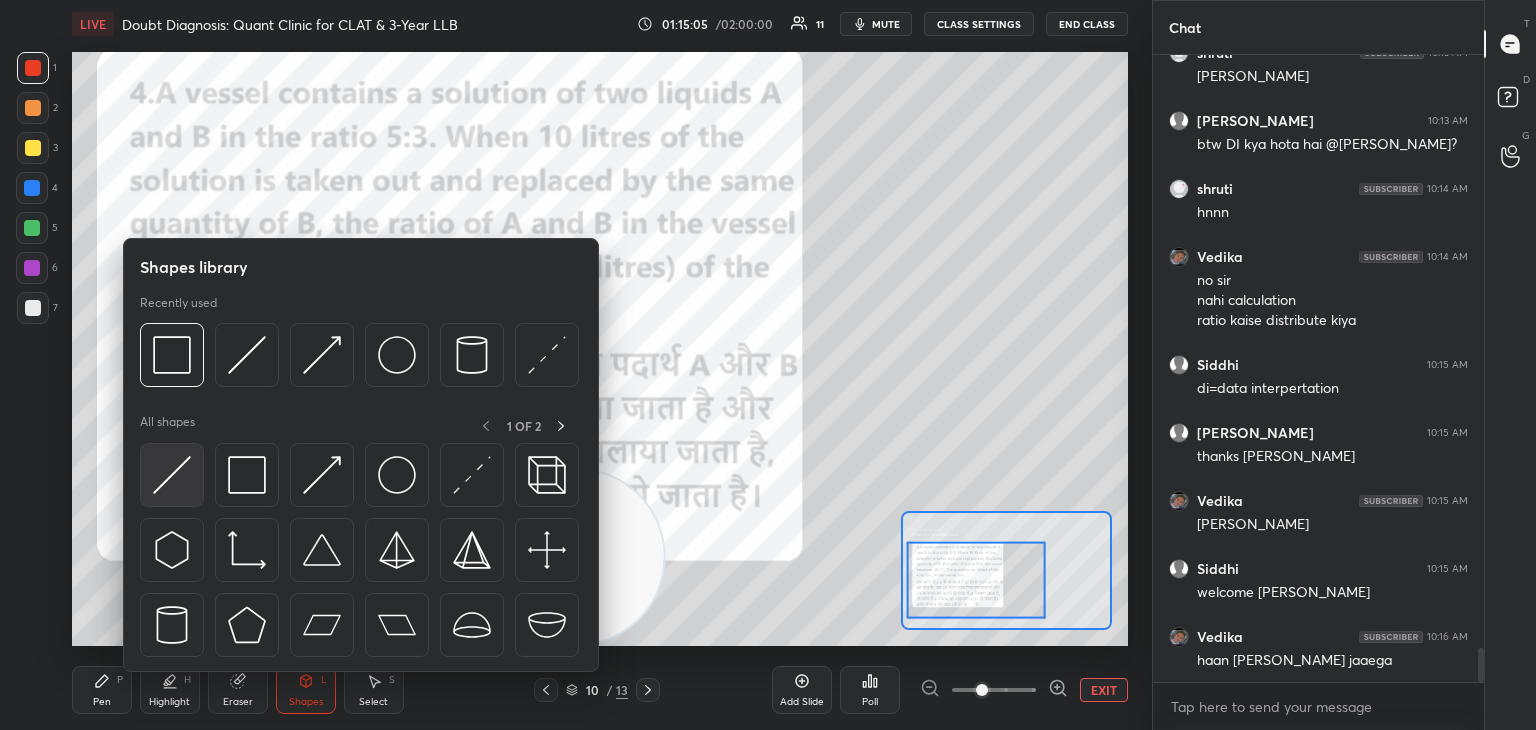 click at bounding box center (172, 475) 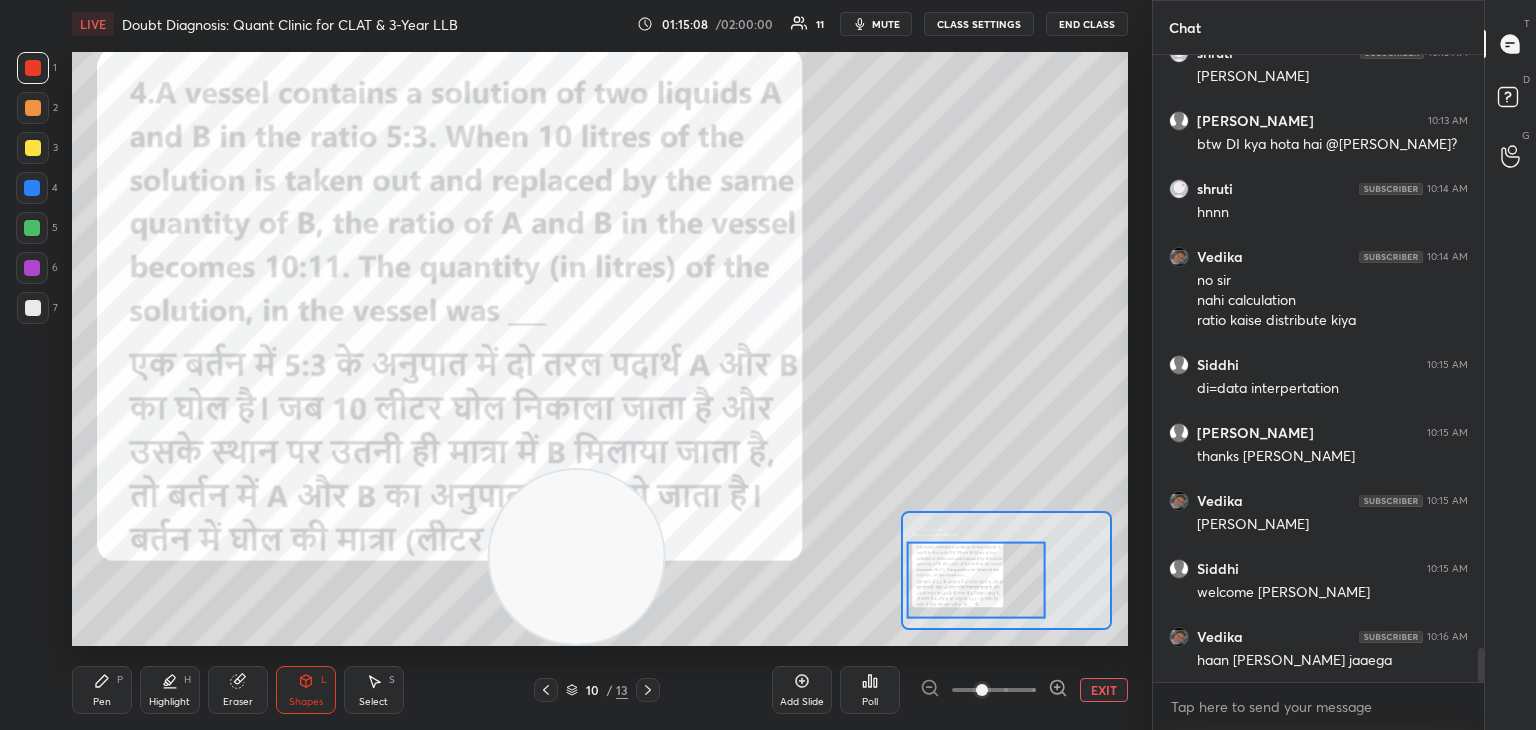 click on "Pen P" at bounding box center [102, 690] 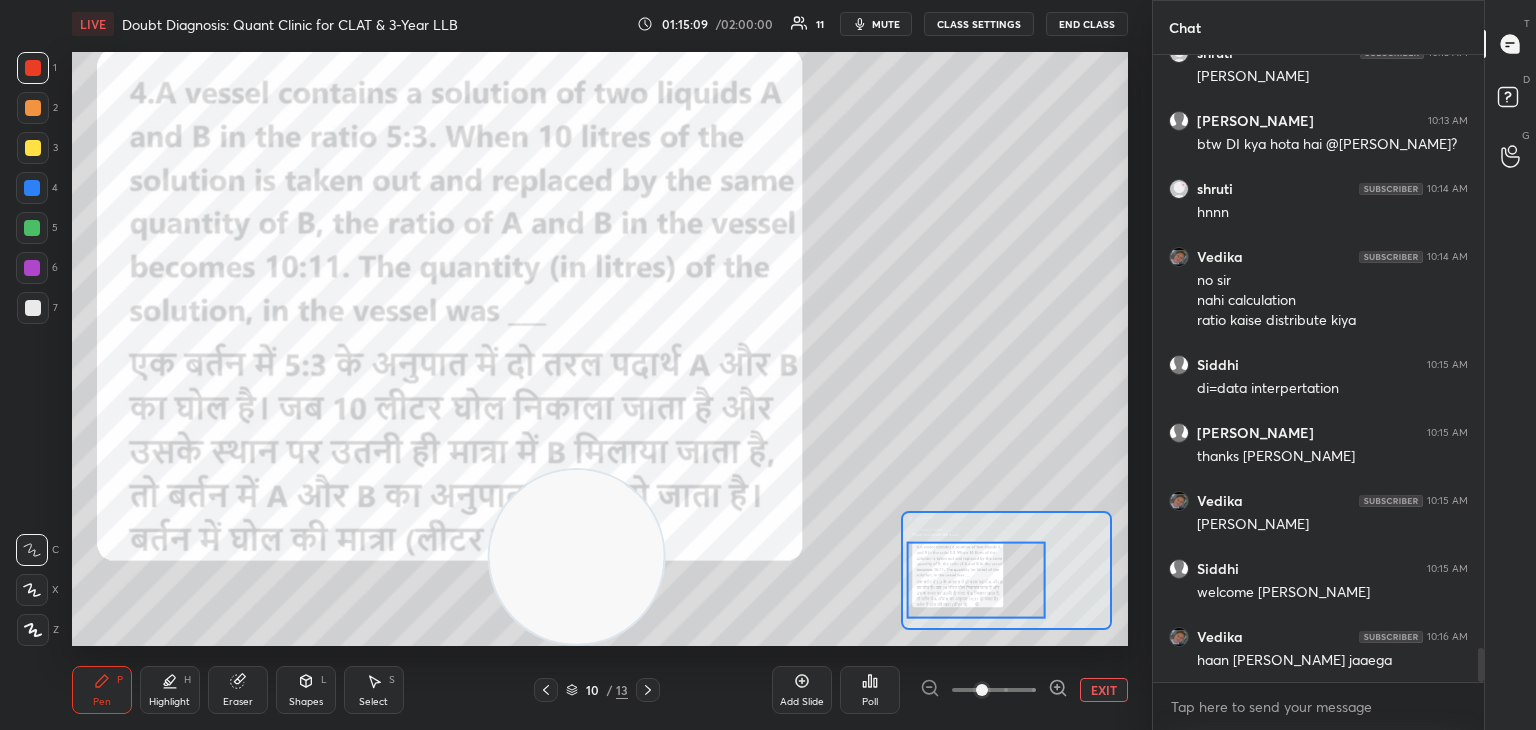 click at bounding box center [32, 228] 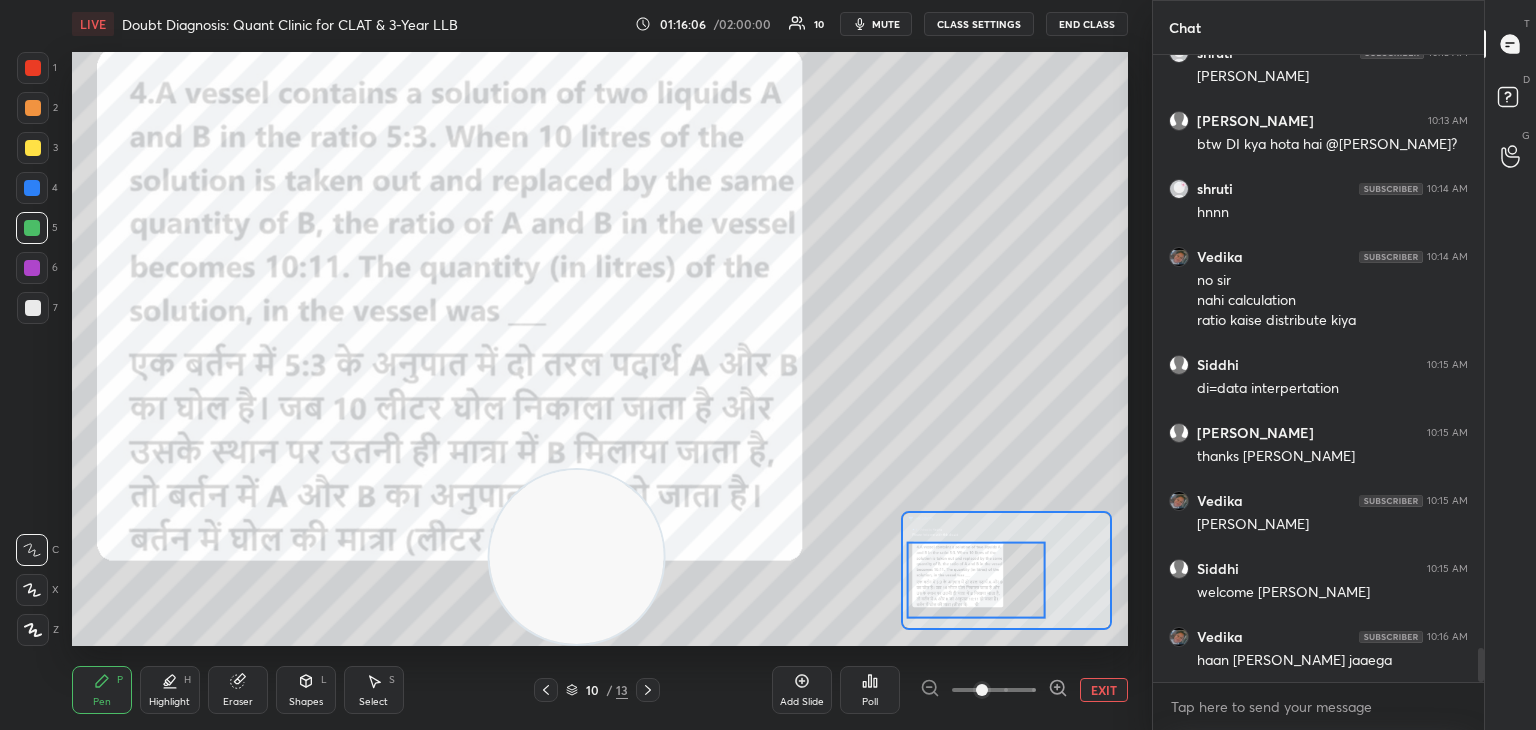 click at bounding box center (33, 68) 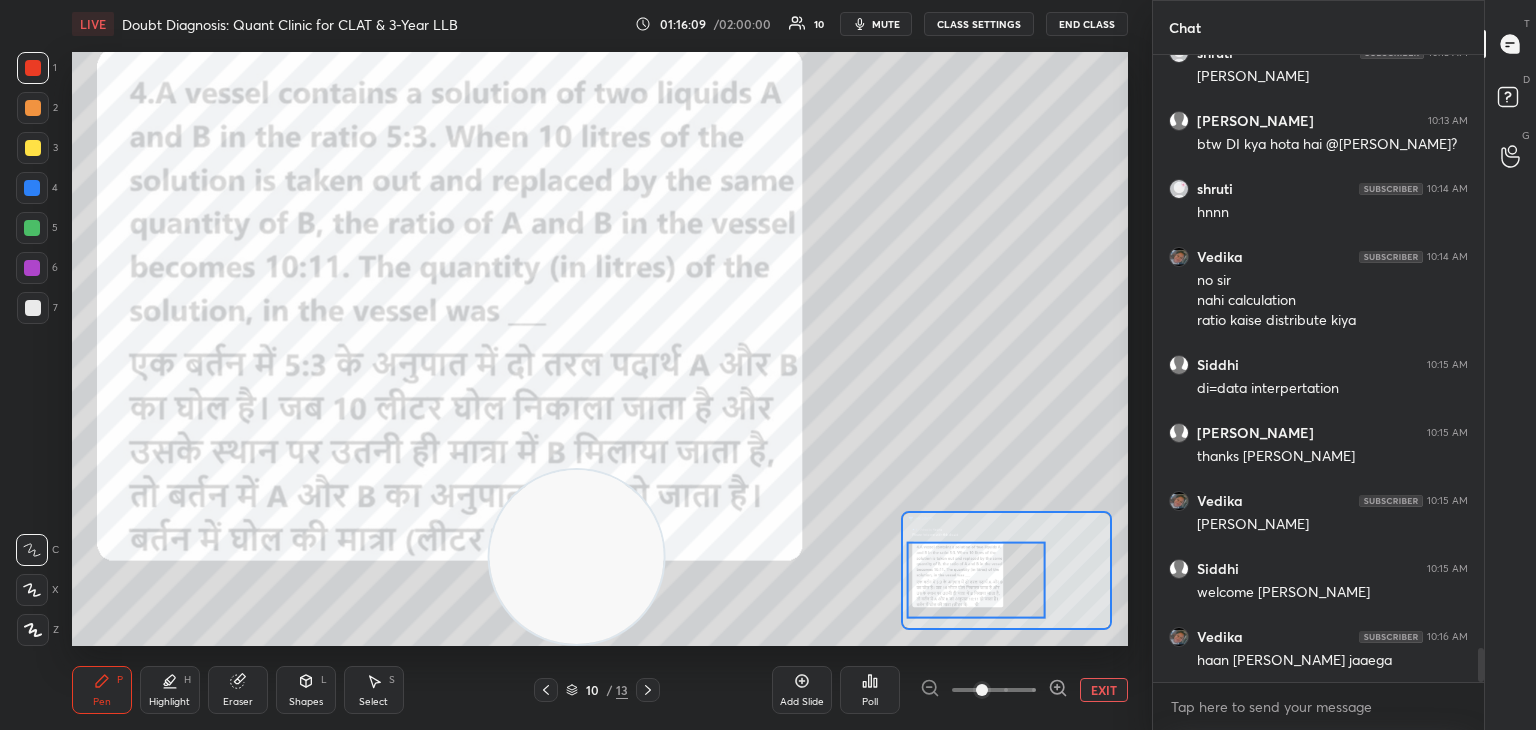 click 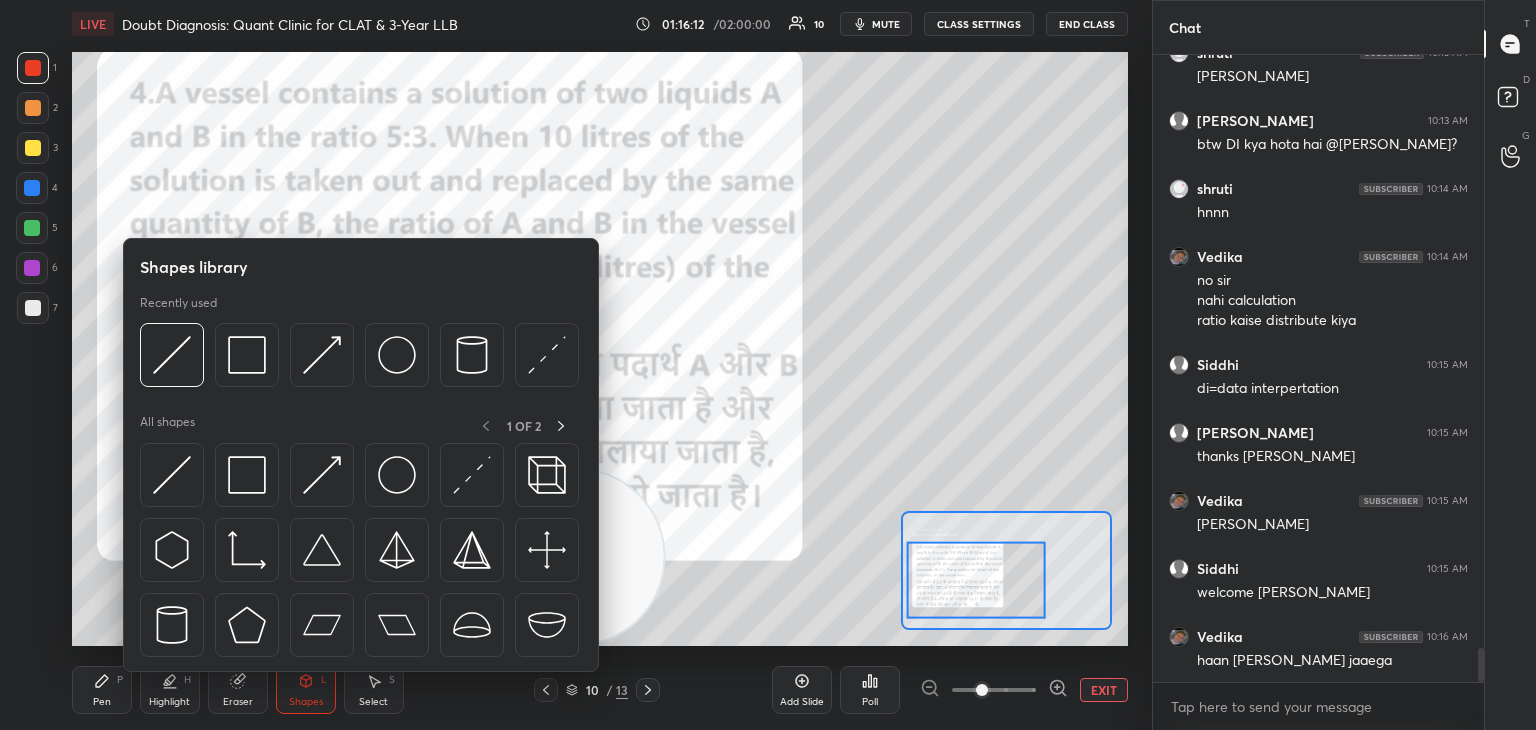 click on "Pen P" at bounding box center [102, 690] 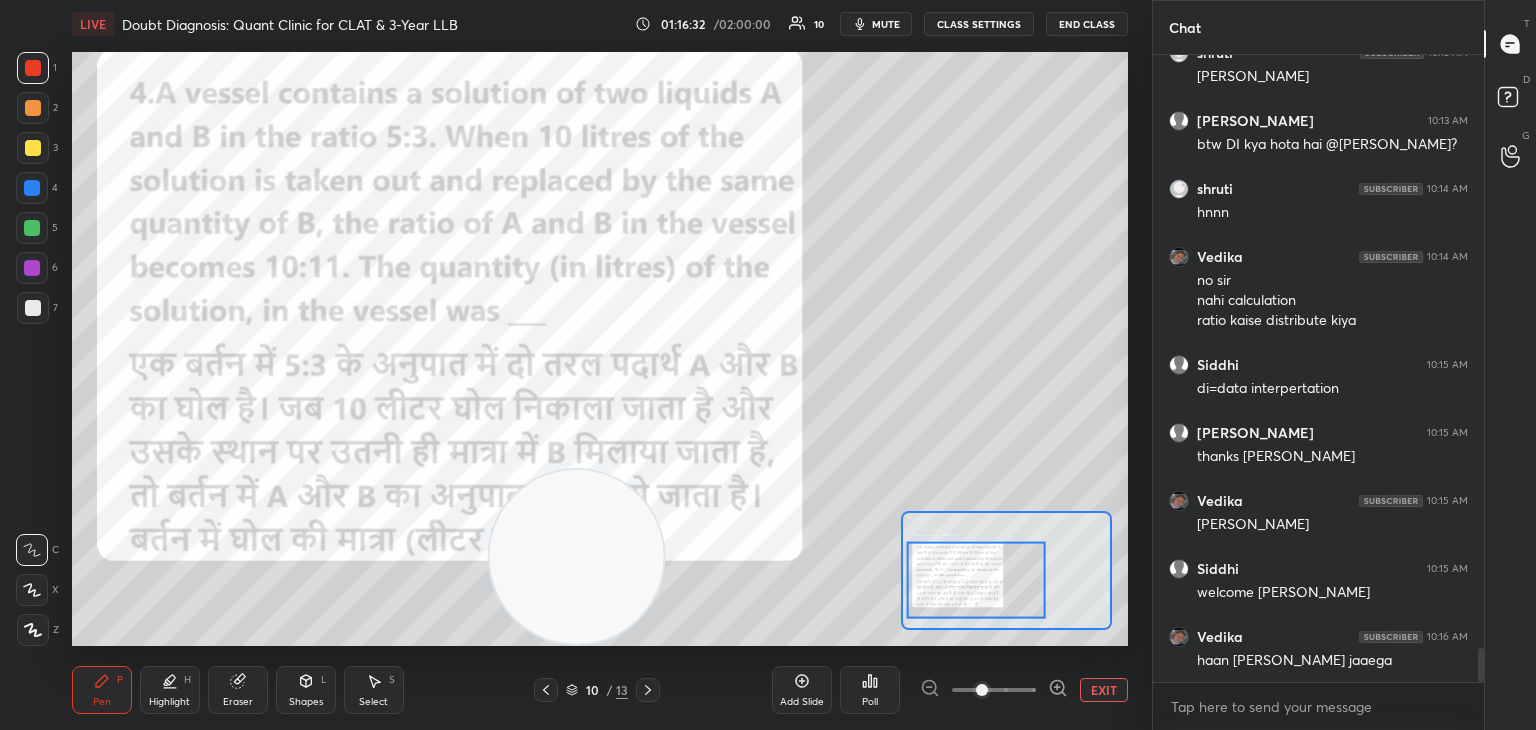 scroll, scrollTop: 11142, scrollLeft: 0, axis: vertical 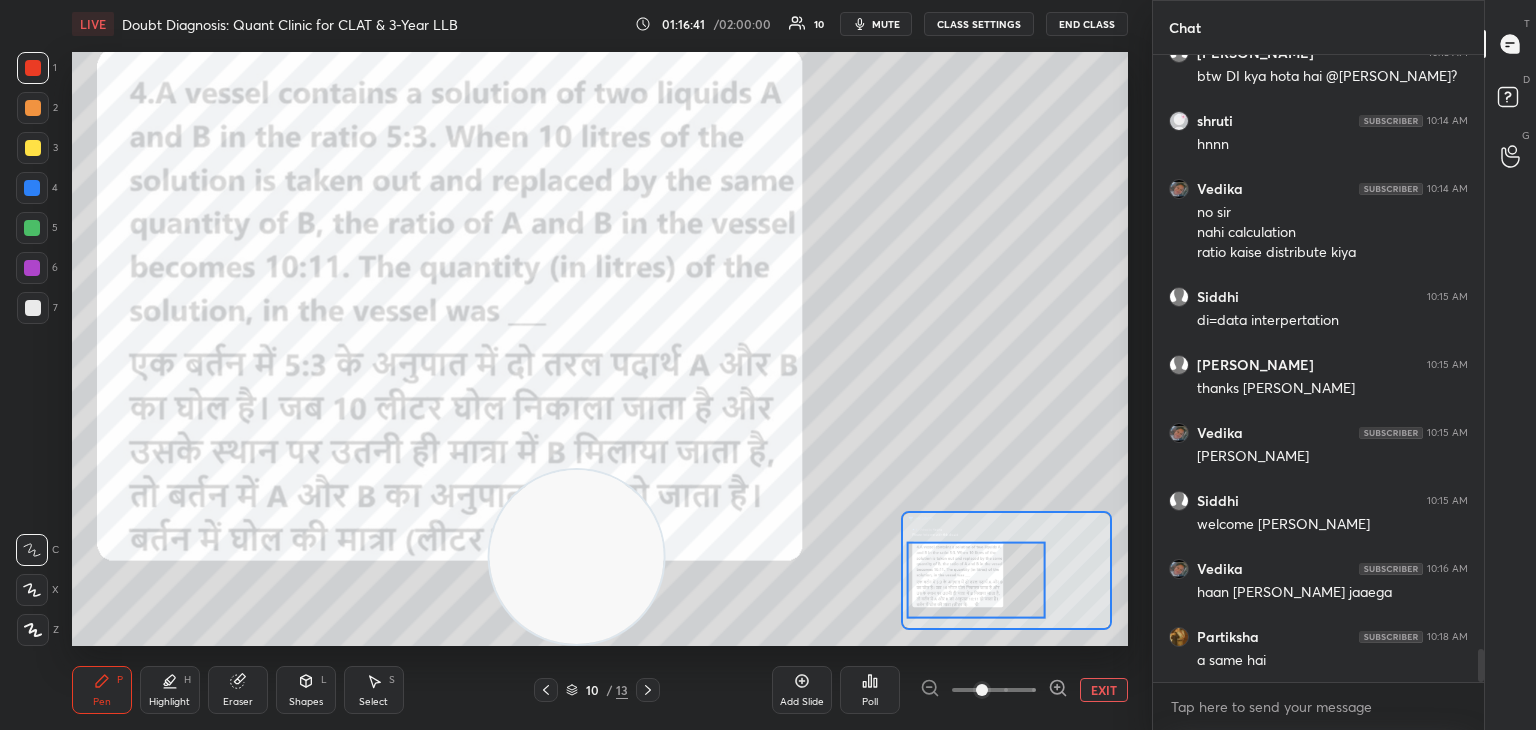 click at bounding box center (33, 148) 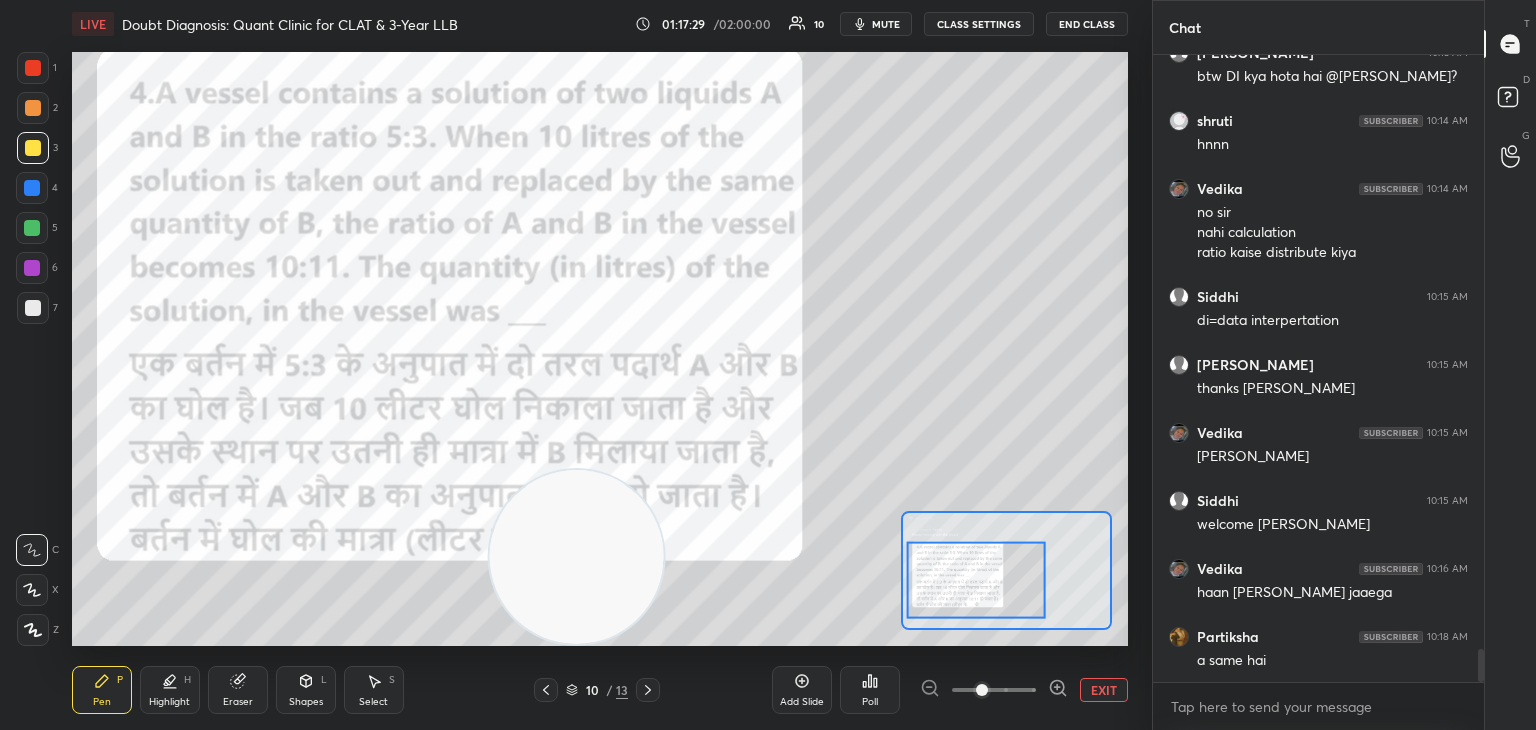 scroll, scrollTop: 11210, scrollLeft: 0, axis: vertical 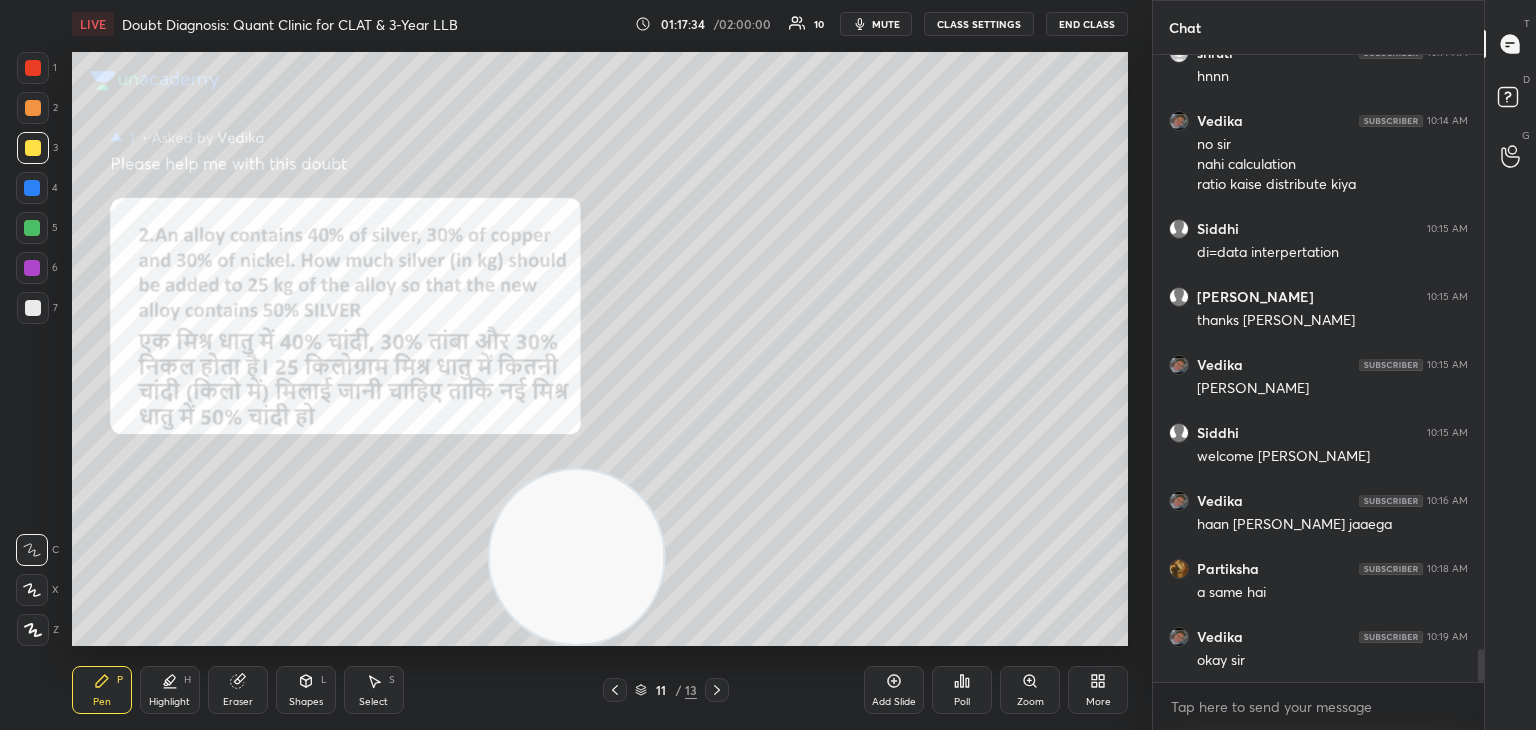 click on "Poll" at bounding box center (962, 690) 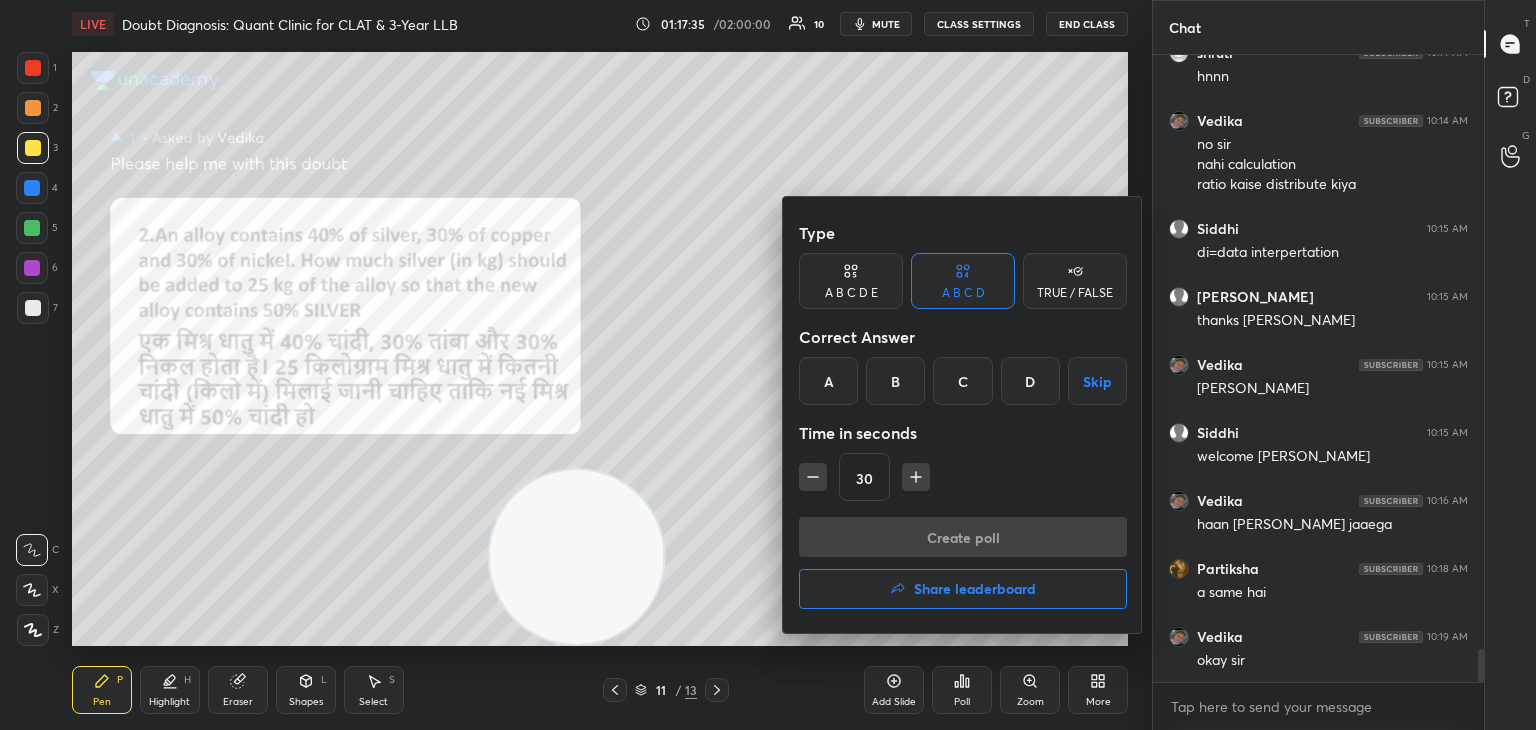 click at bounding box center [768, 365] 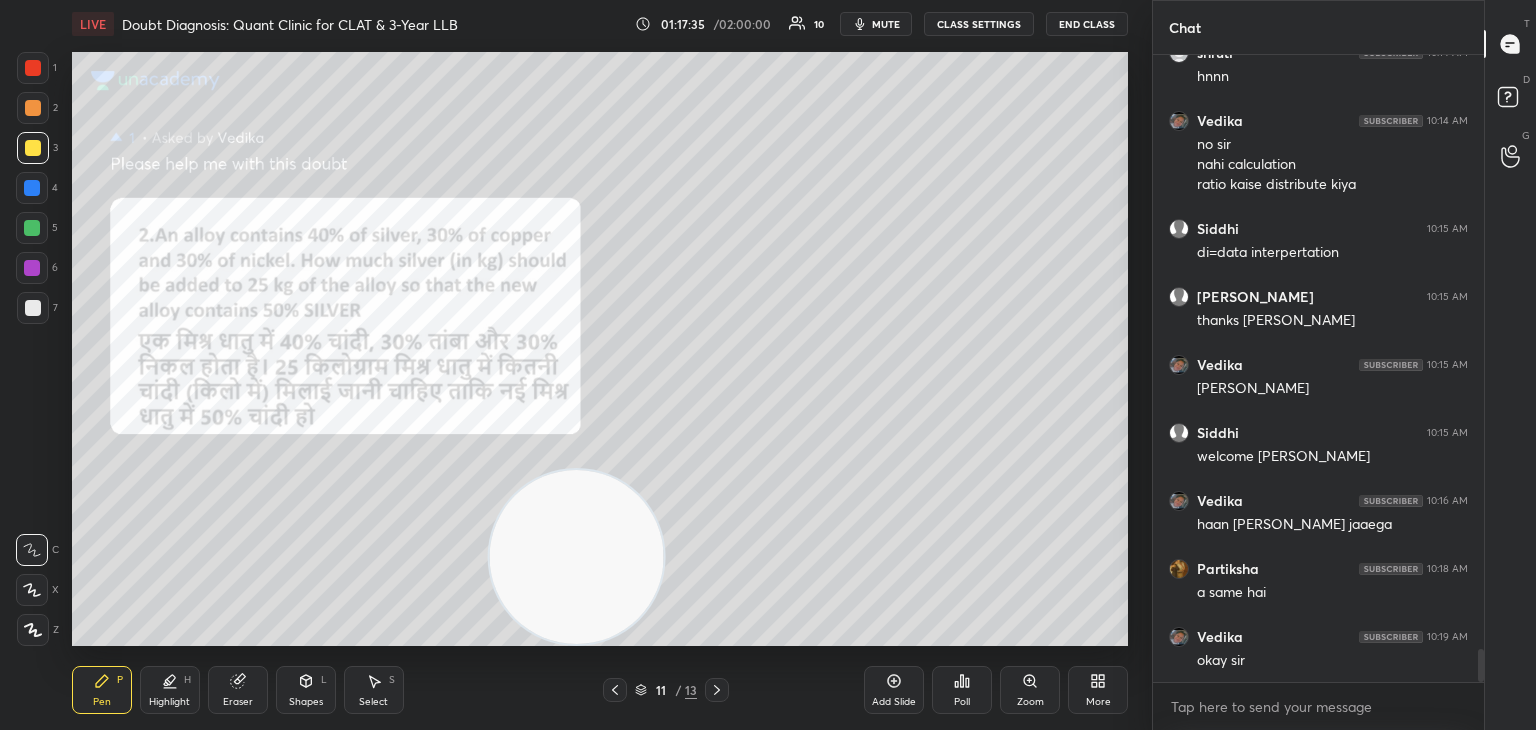 click 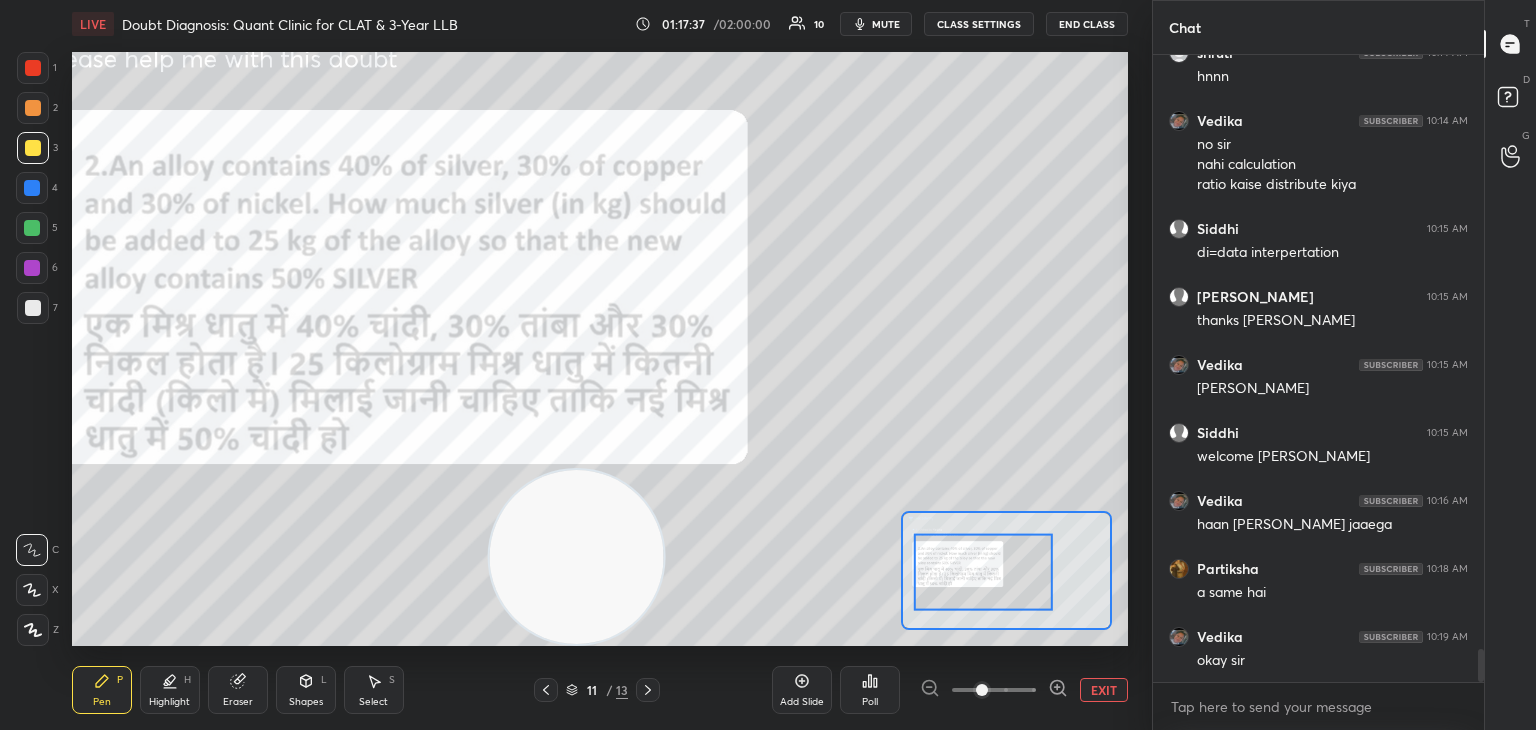 click 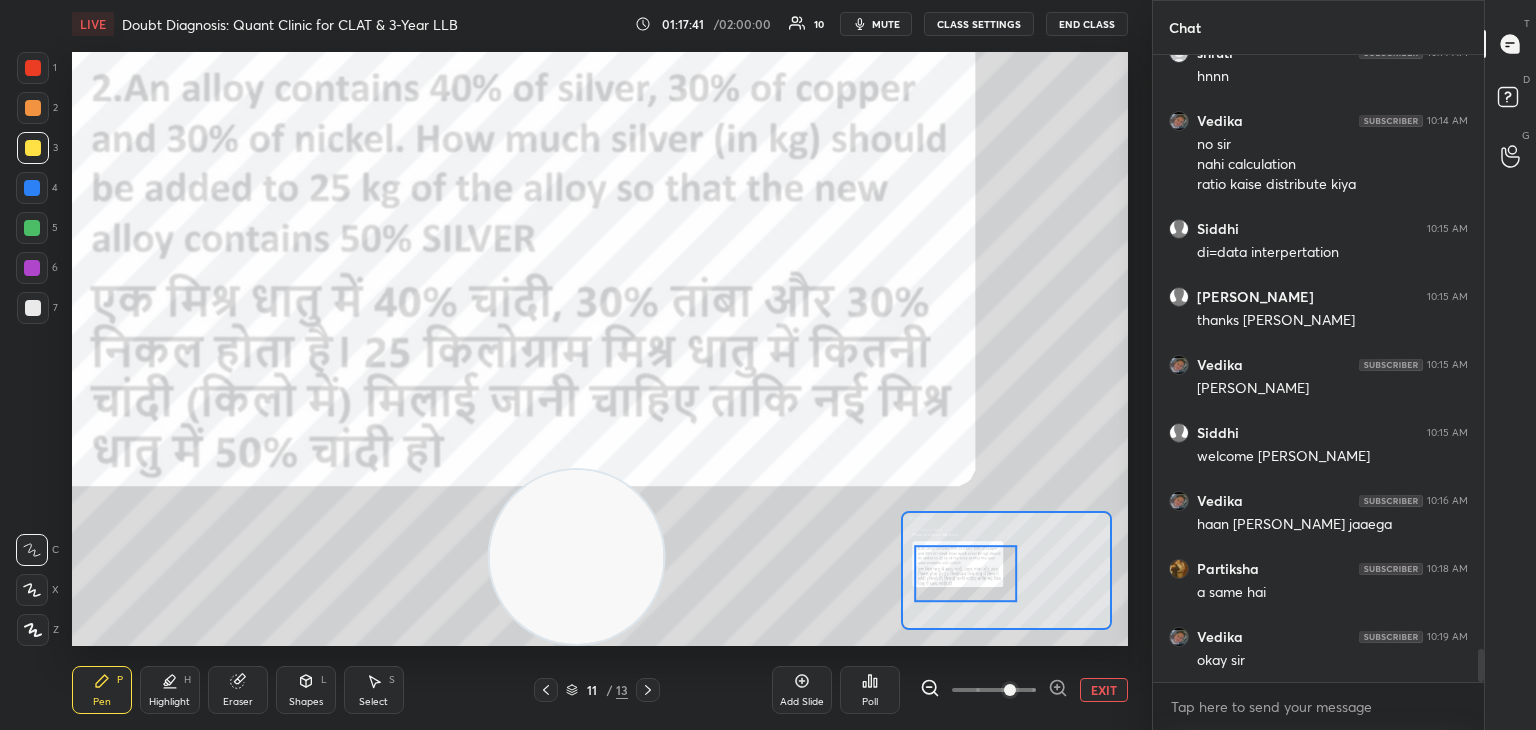 click at bounding box center [33, 68] 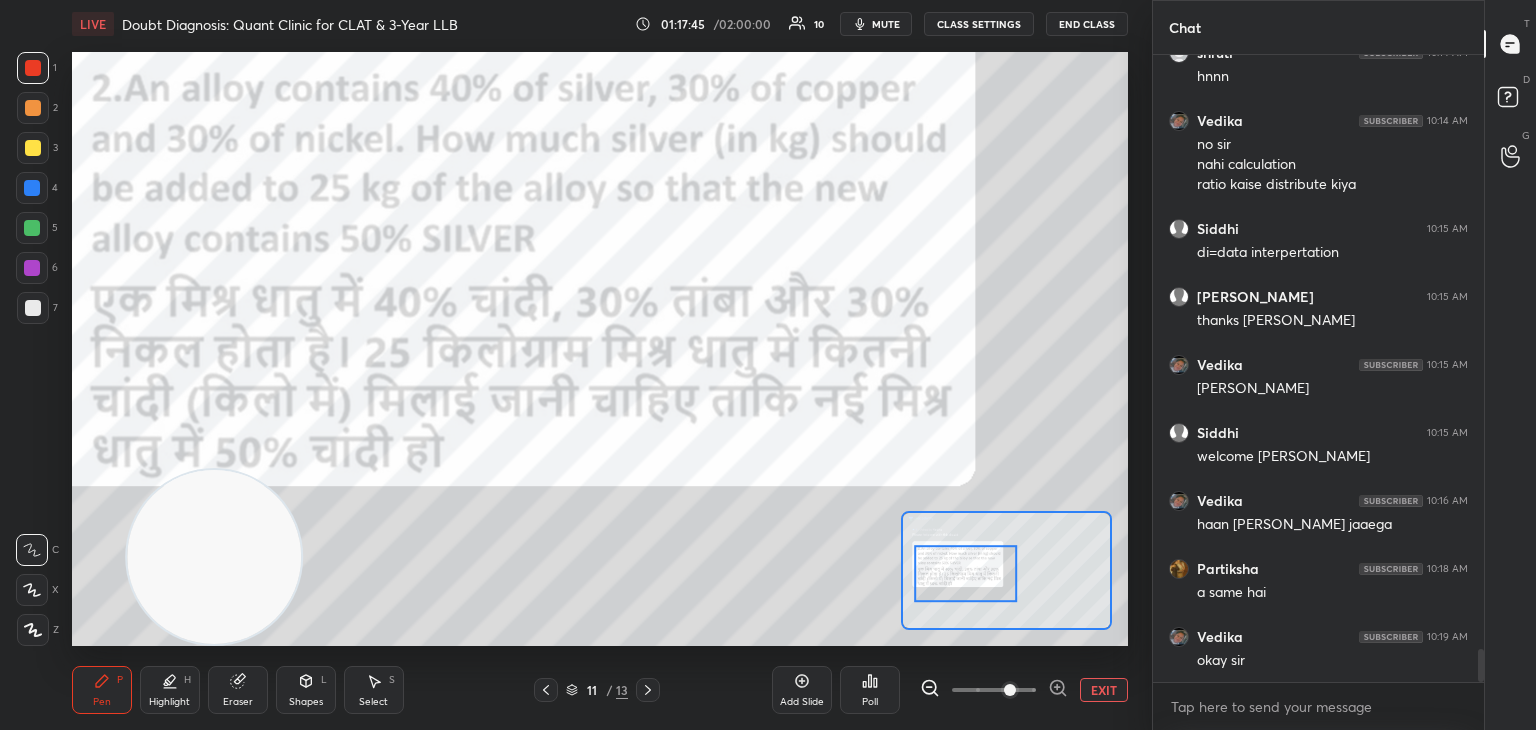 click at bounding box center (33, 68) 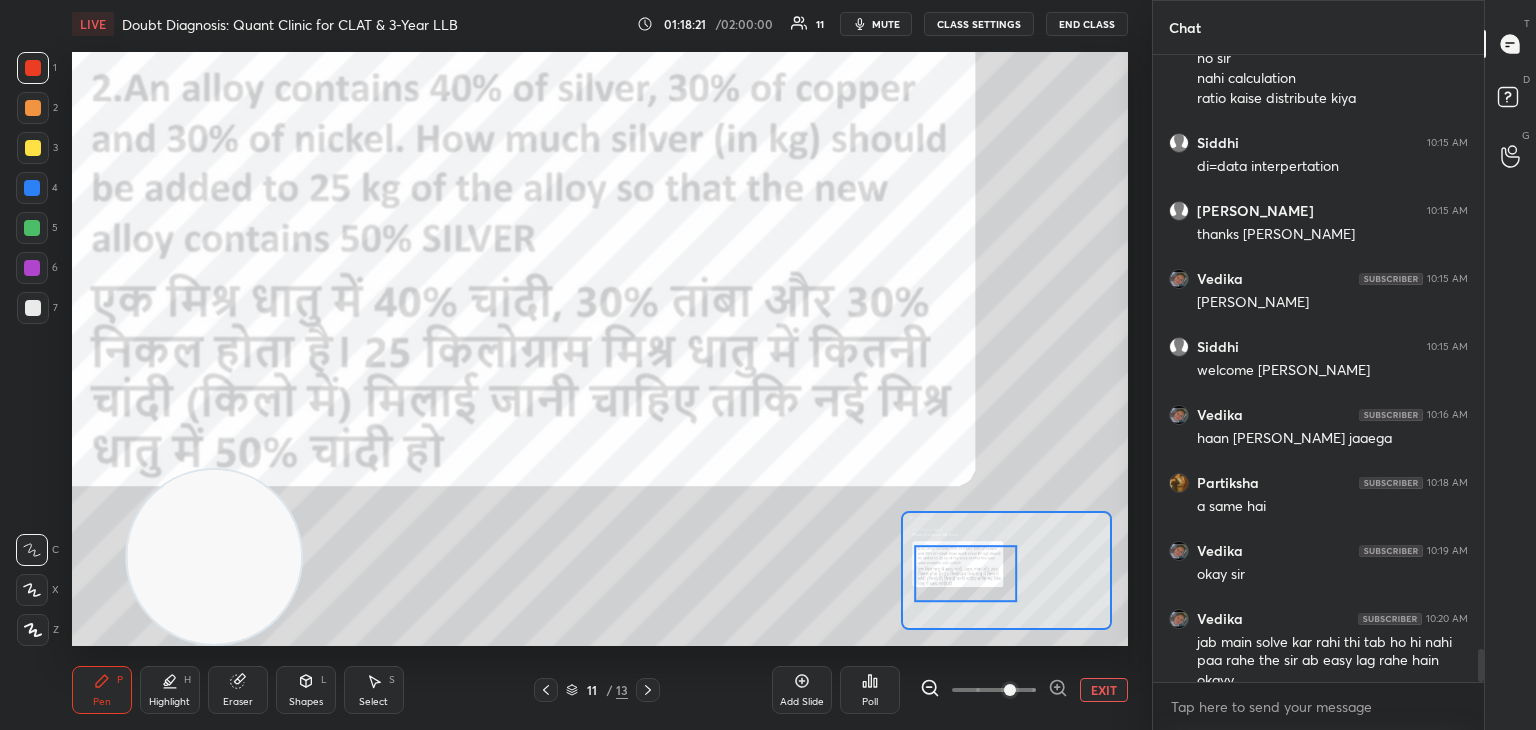 scroll, scrollTop: 11316, scrollLeft: 0, axis: vertical 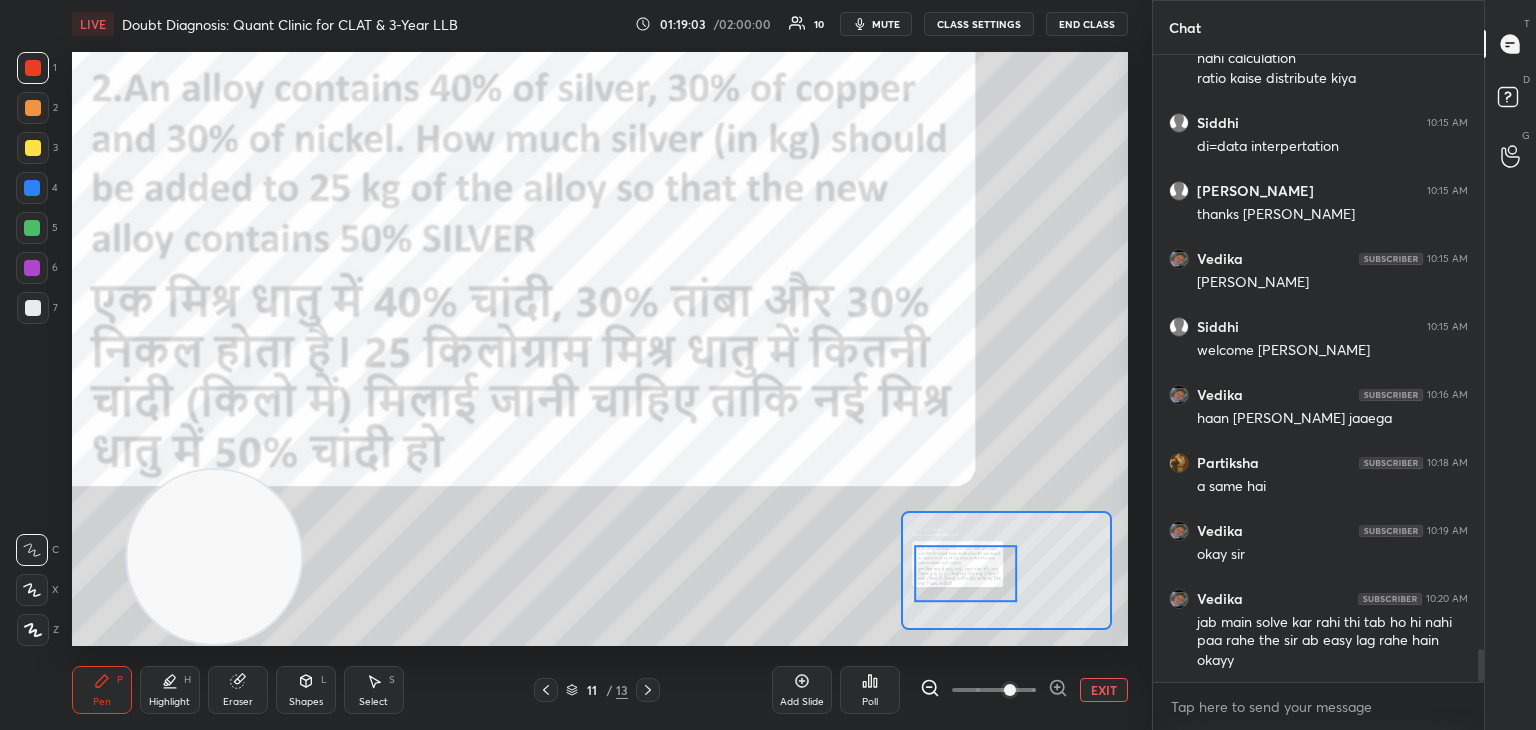 click on "Setting up your live class Poll for   secs No correct answer Start poll" at bounding box center [600, 349] 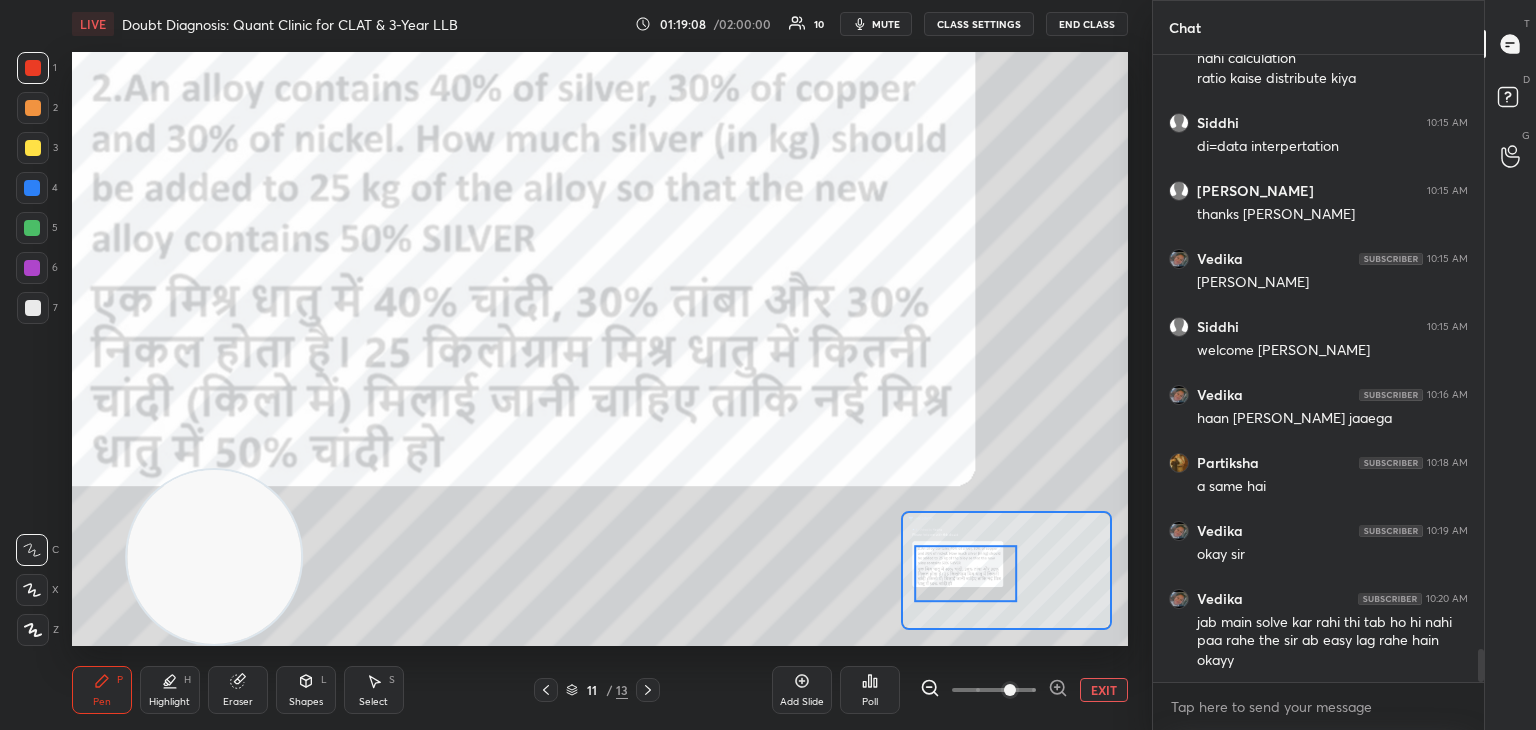 click at bounding box center [32, 228] 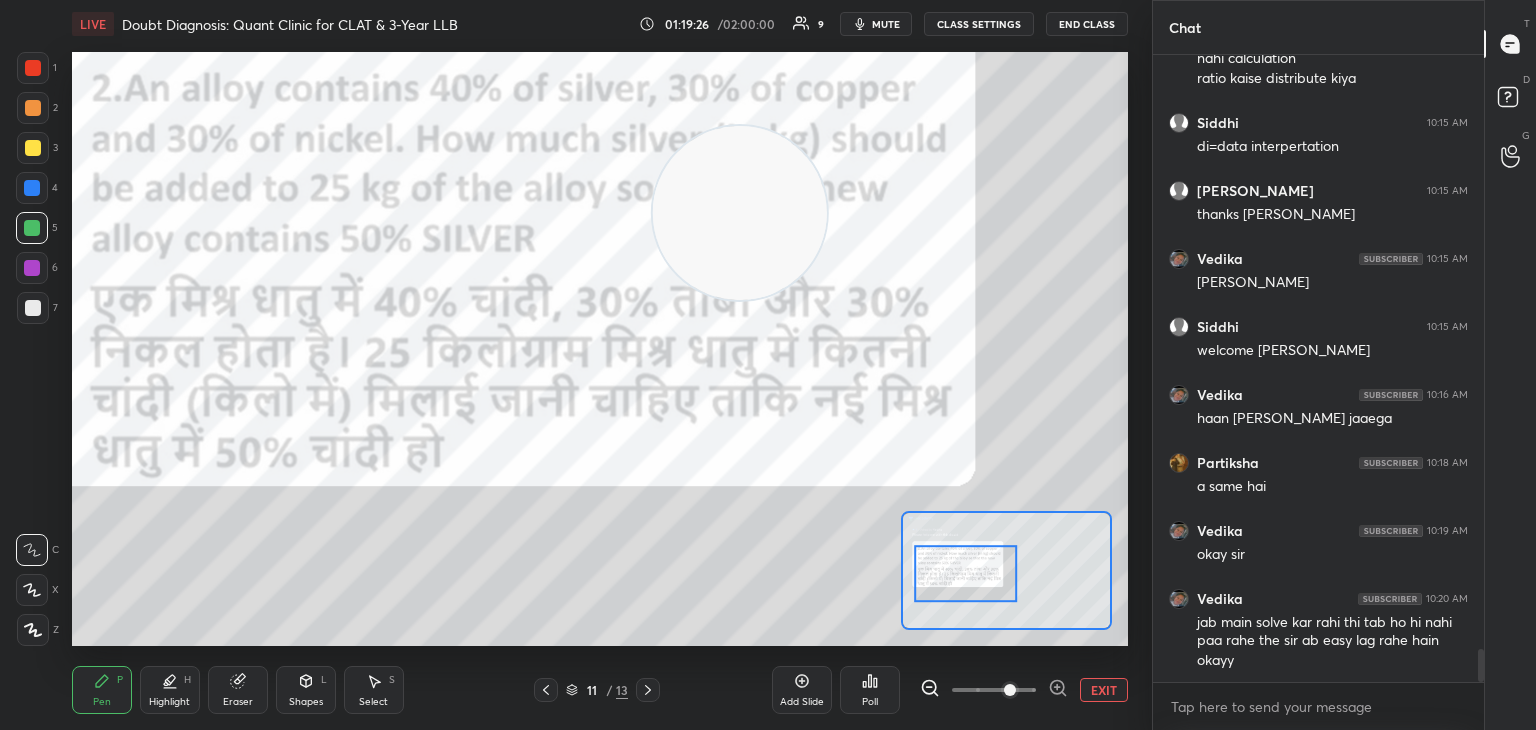 scroll, scrollTop: 11384, scrollLeft: 0, axis: vertical 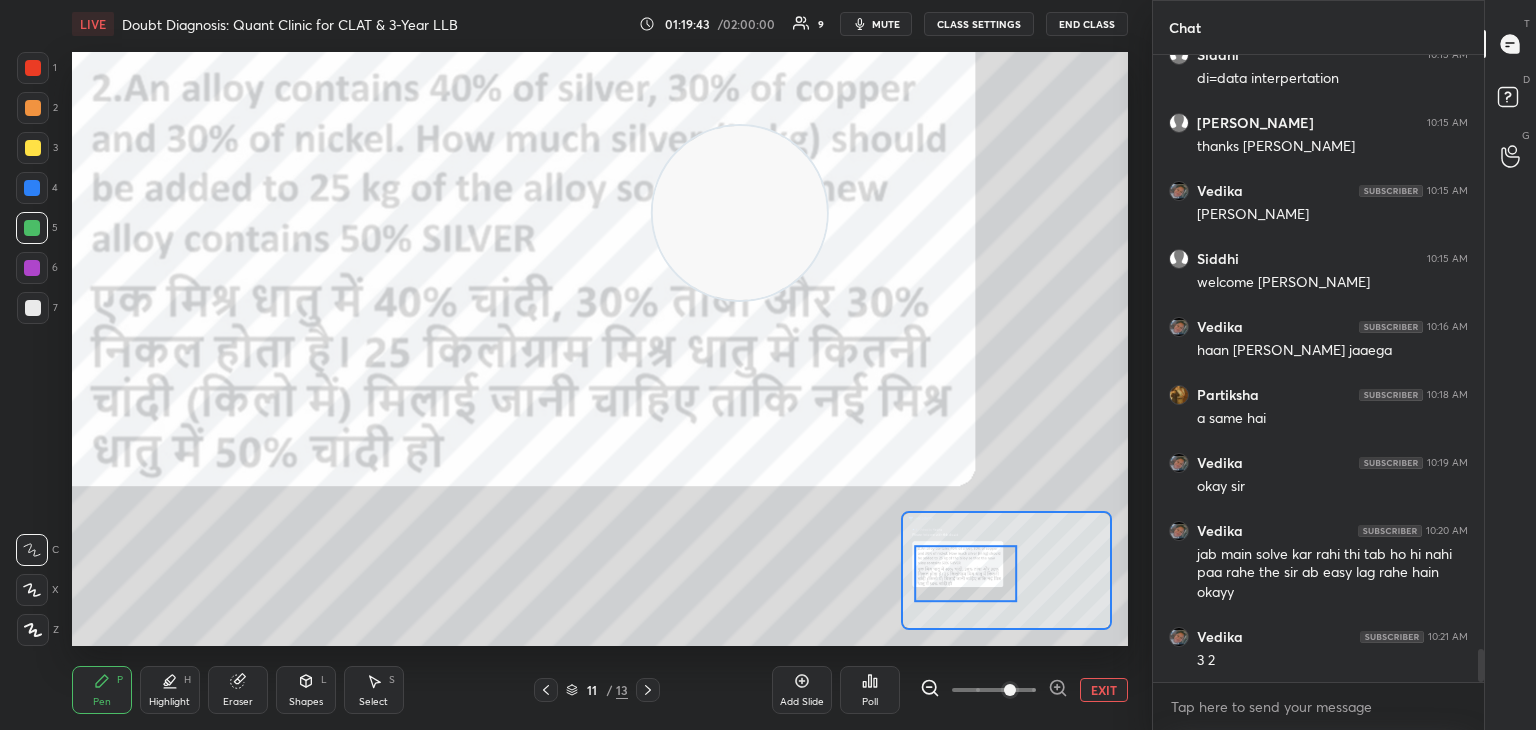 click at bounding box center [33, 308] 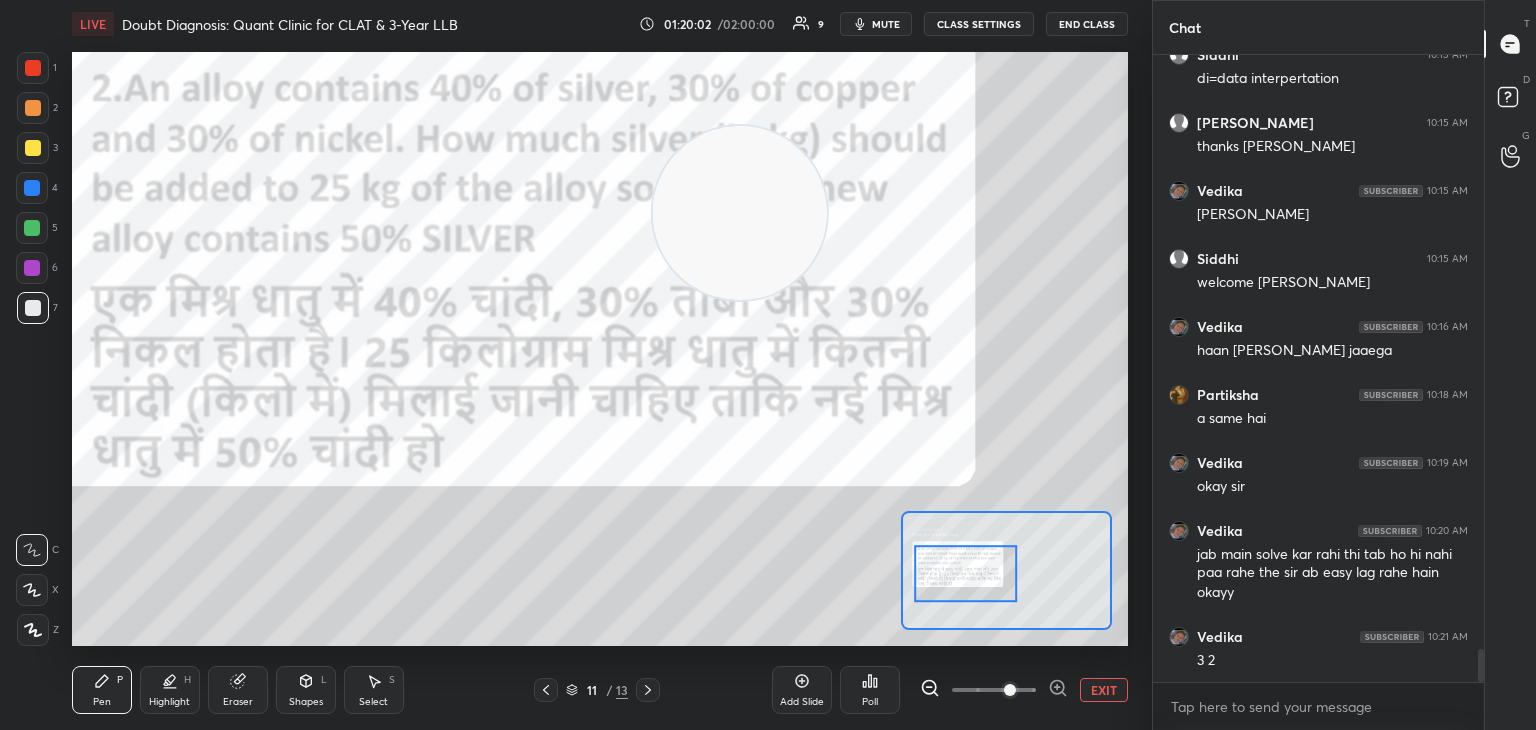 click at bounding box center [32, 268] 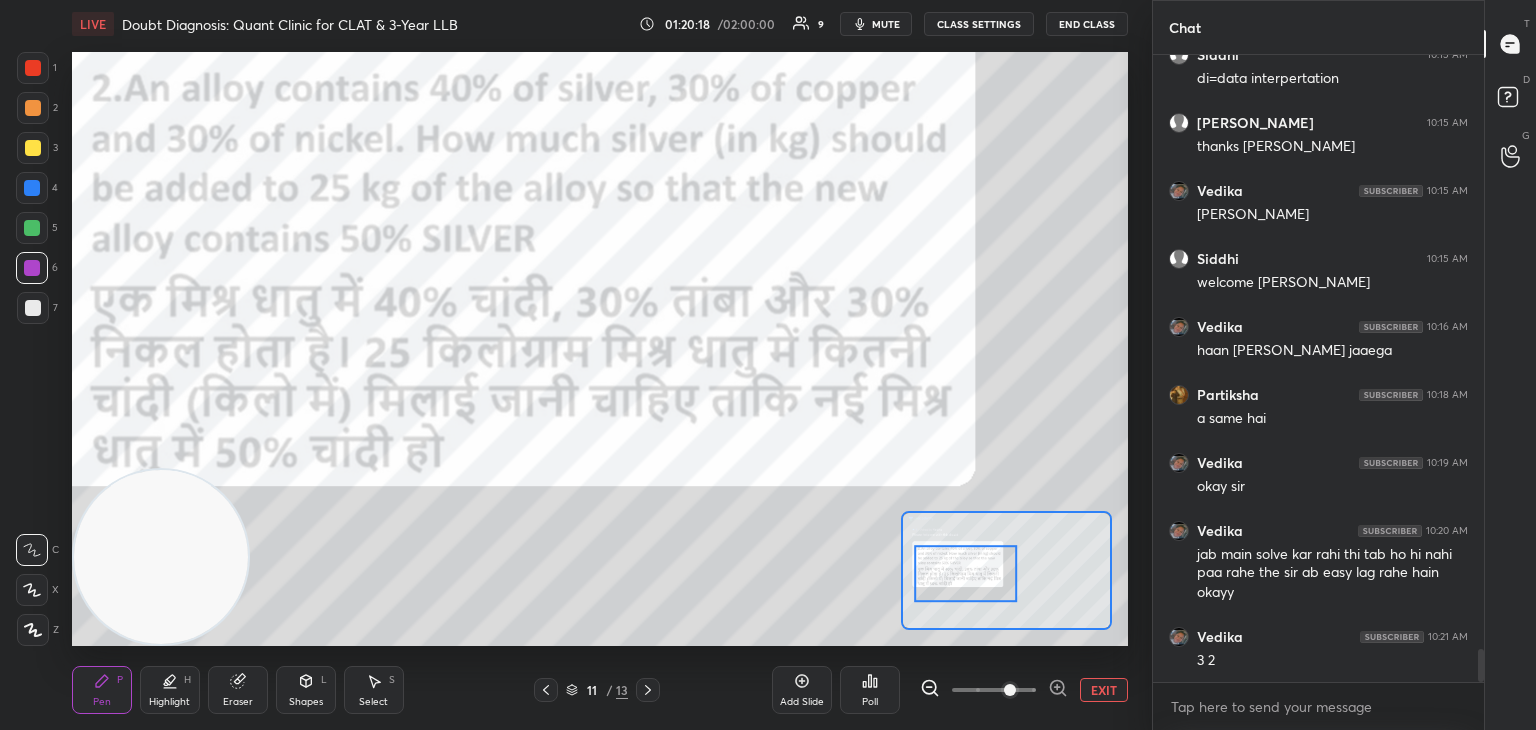 click at bounding box center [33, 68] 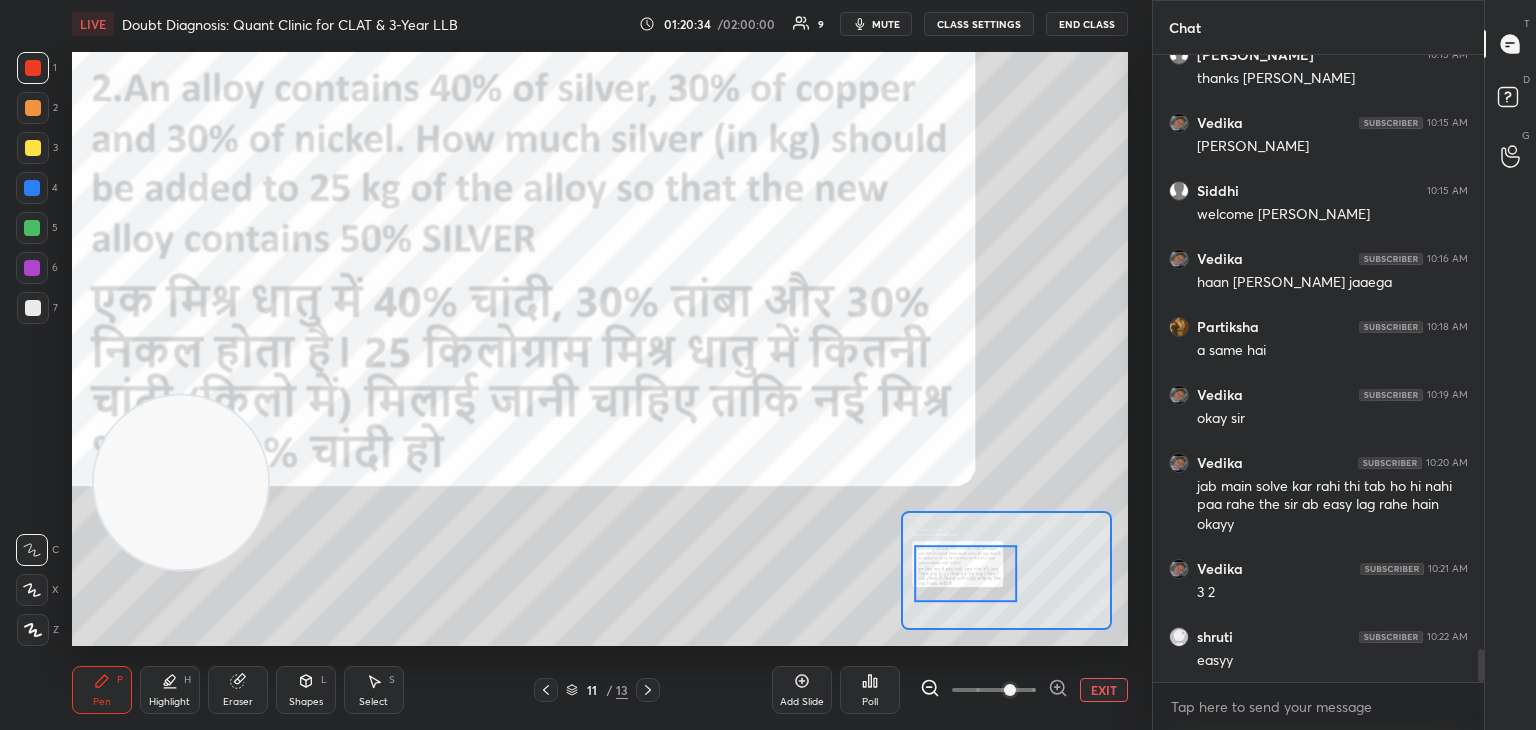 scroll, scrollTop: 11472, scrollLeft: 0, axis: vertical 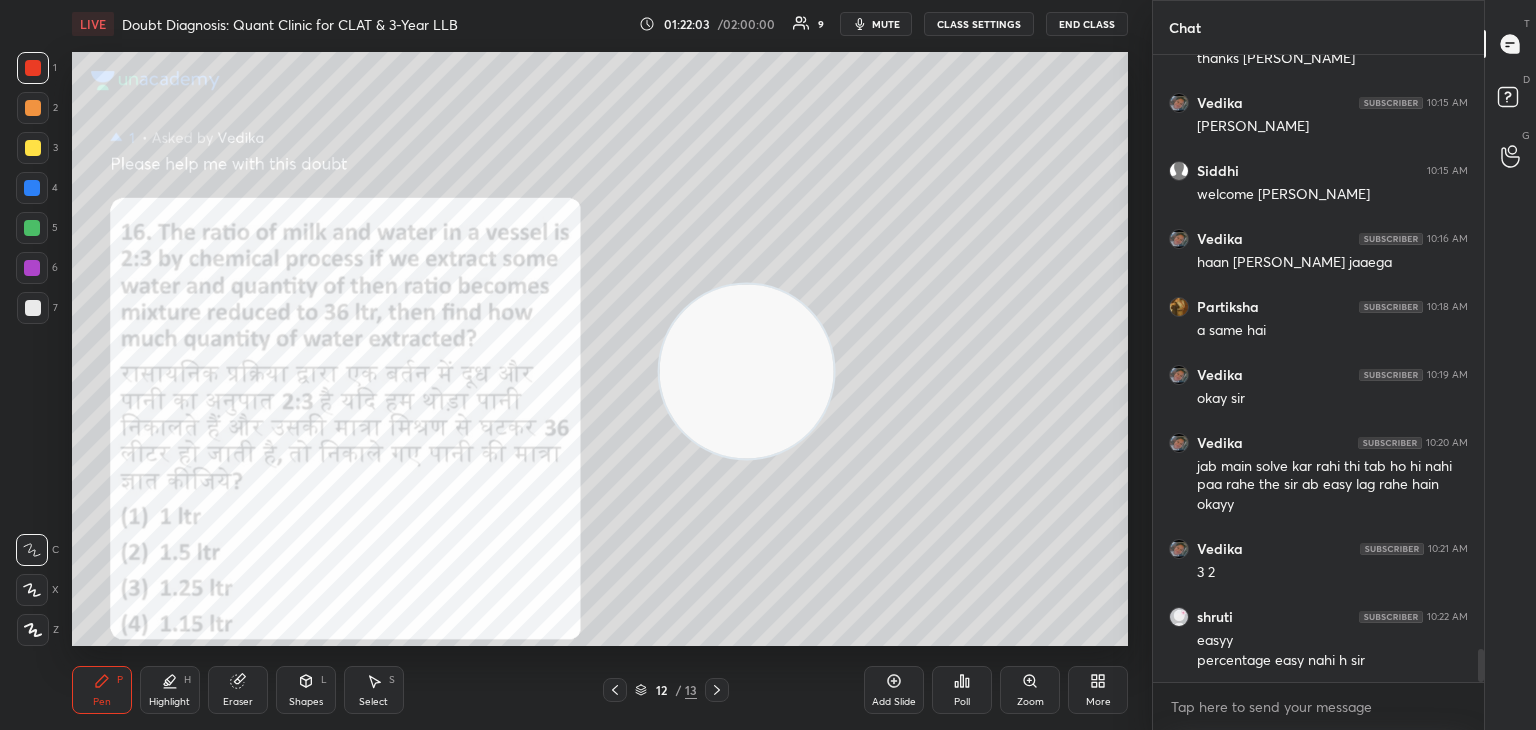 click on "Zoom" at bounding box center [1030, 690] 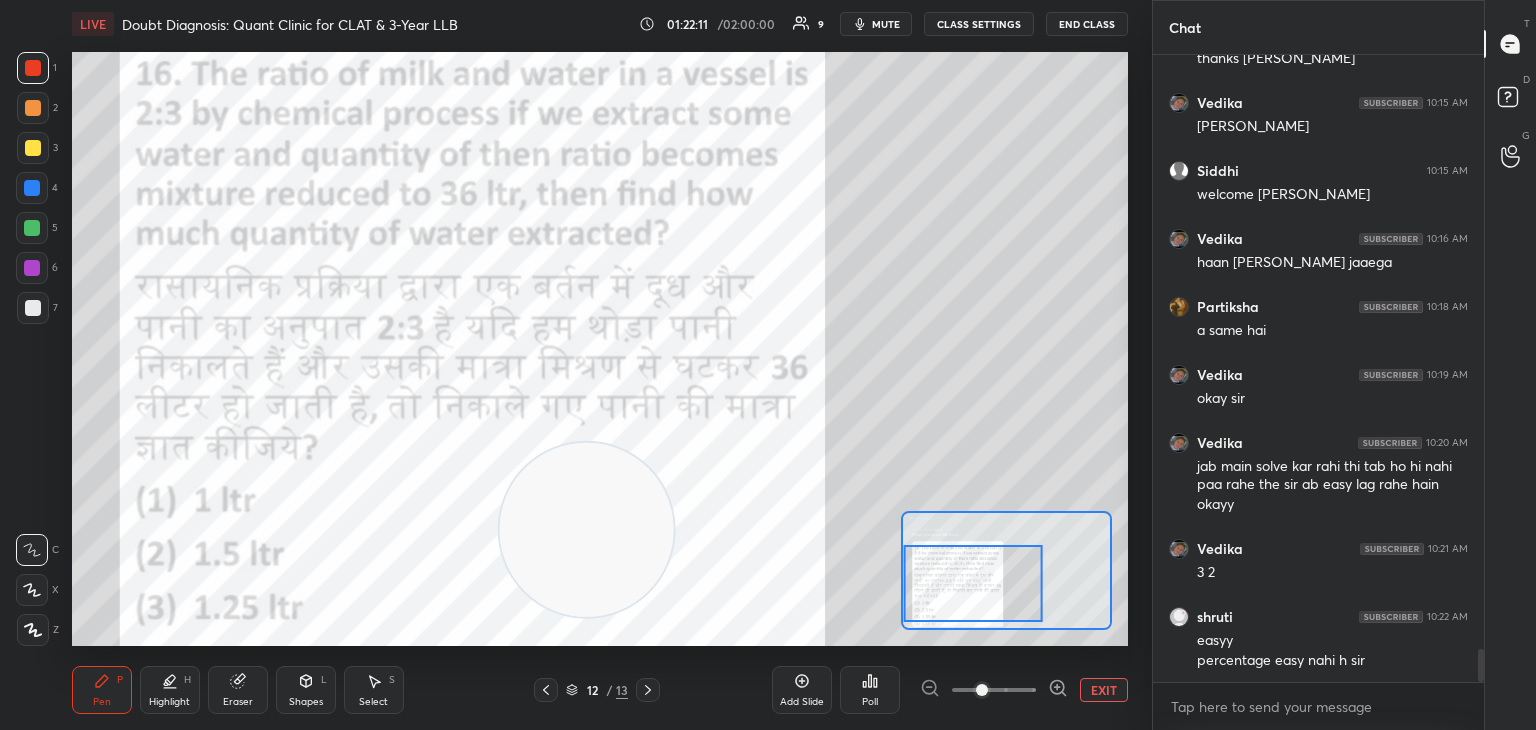 click at bounding box center [33, 68] 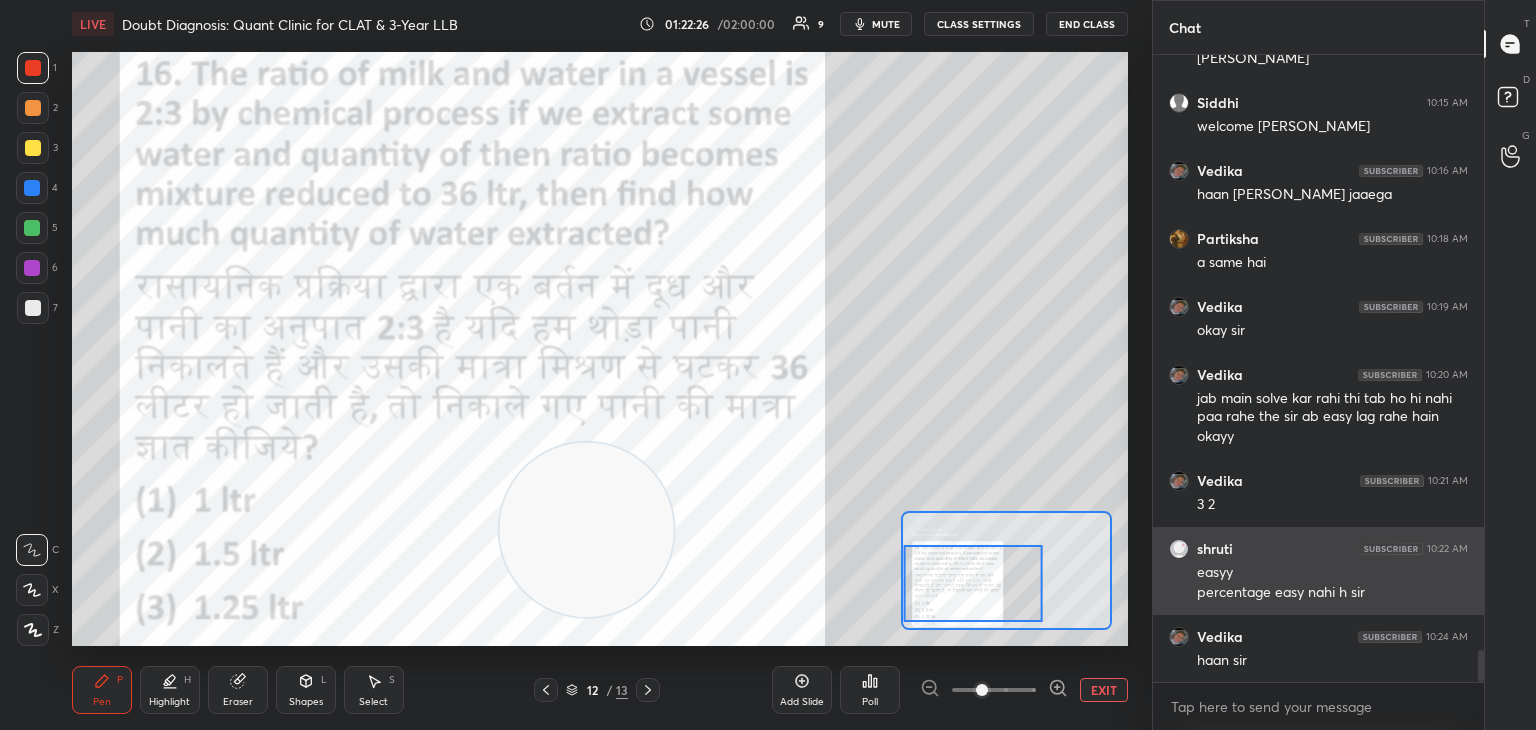 scroll, scrollTop: 11608, scrollLeft: 0, axis: vertical 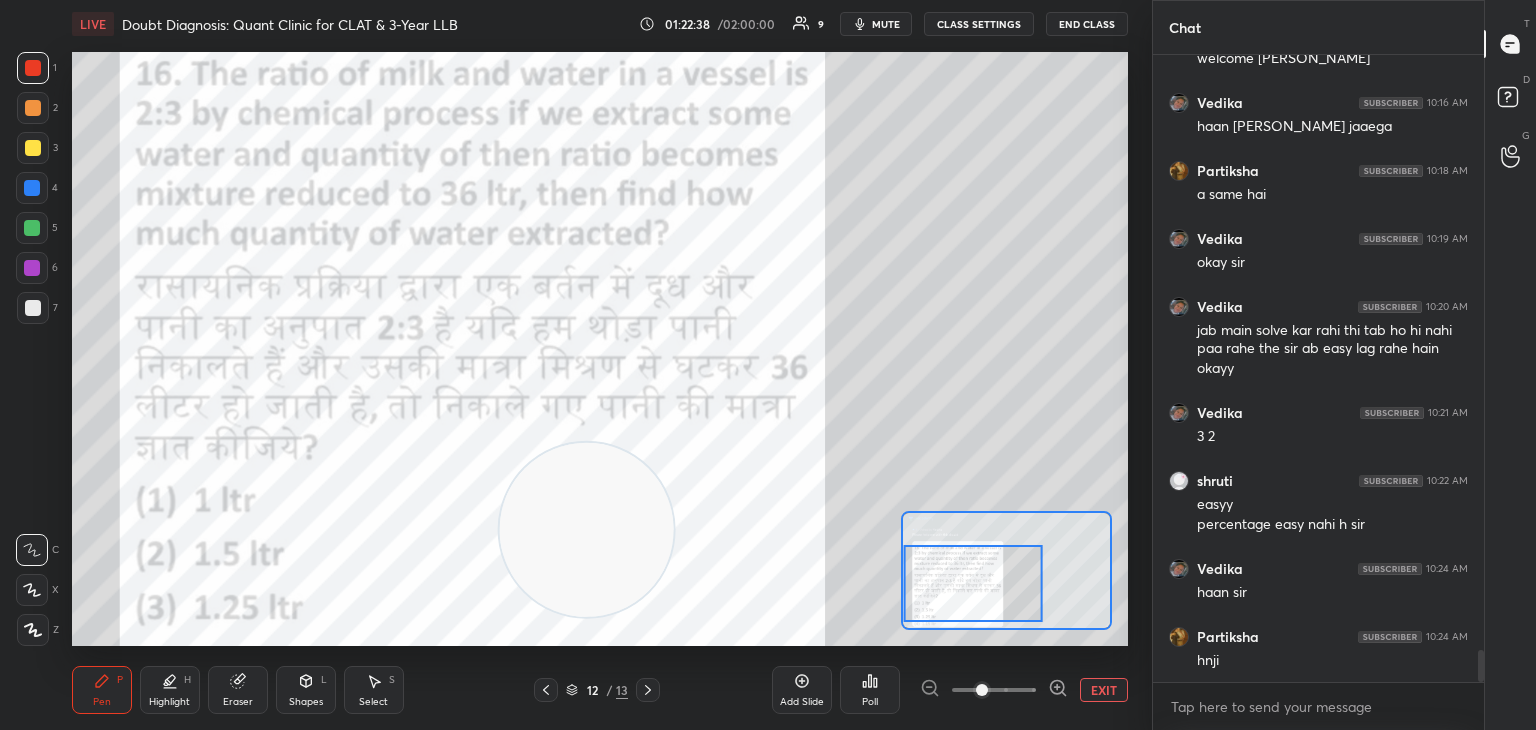 click at bounding box center [33, 68] 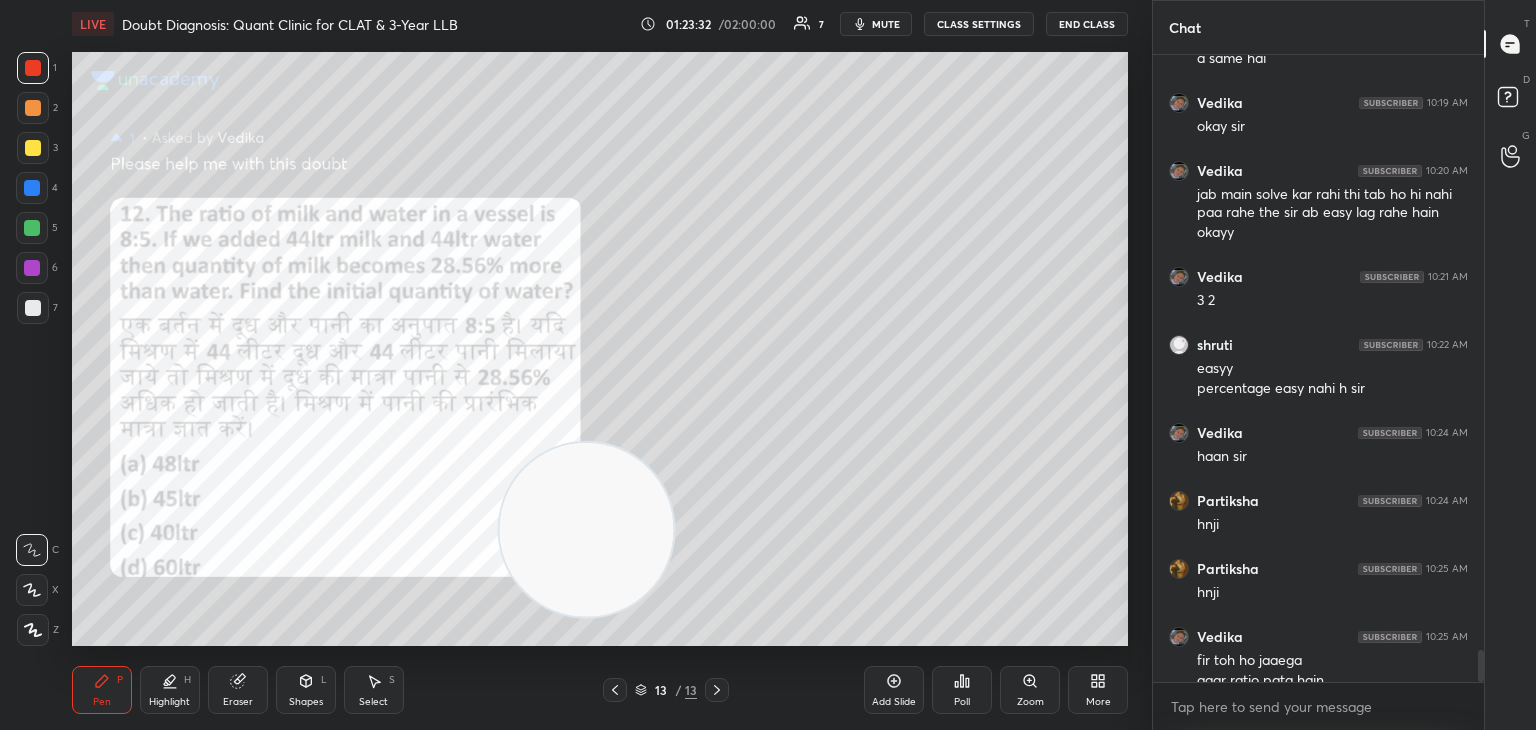 scroll, scrollTop: 11764, scrollLeft: 0, axis: vertical 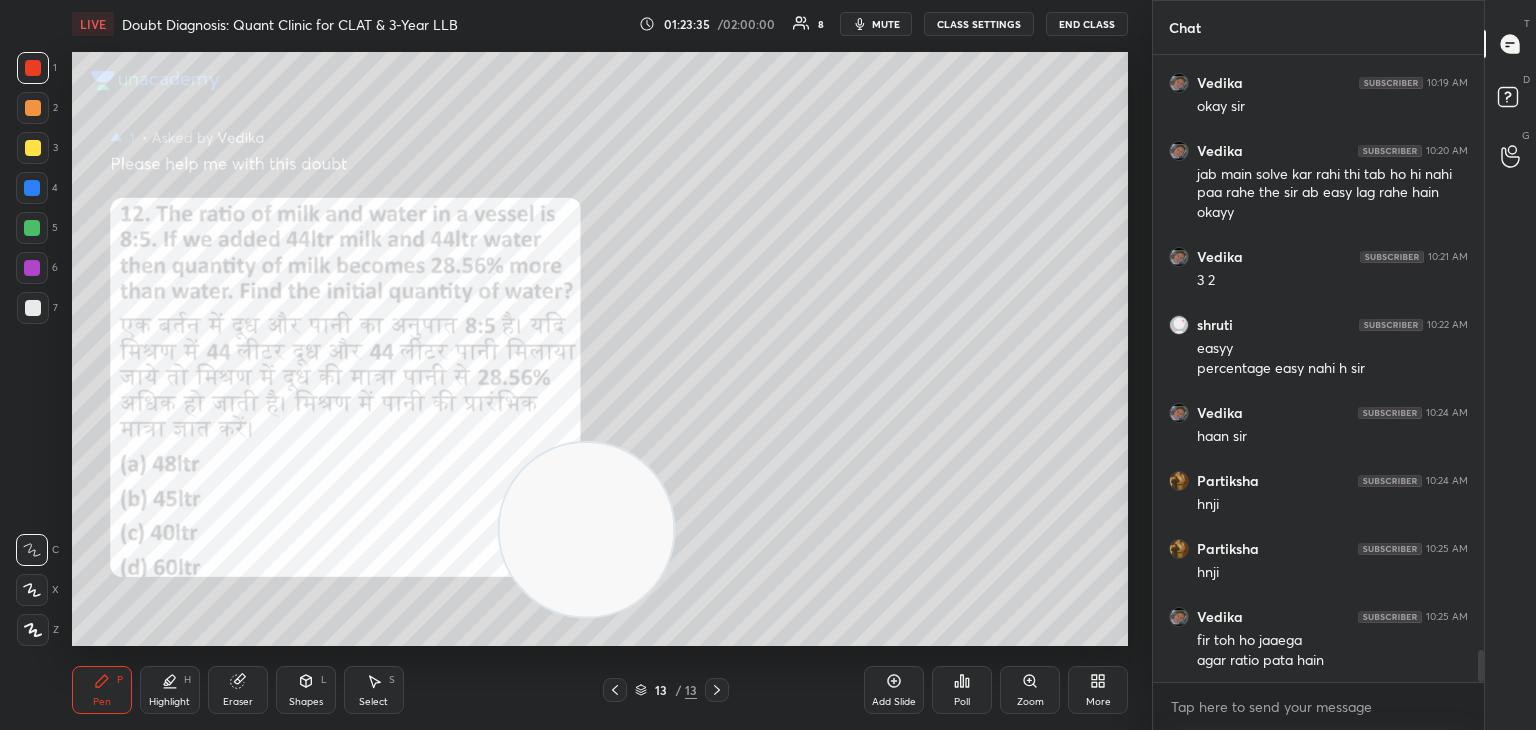 click on "Zoom" at bounding box center (1030, 690) 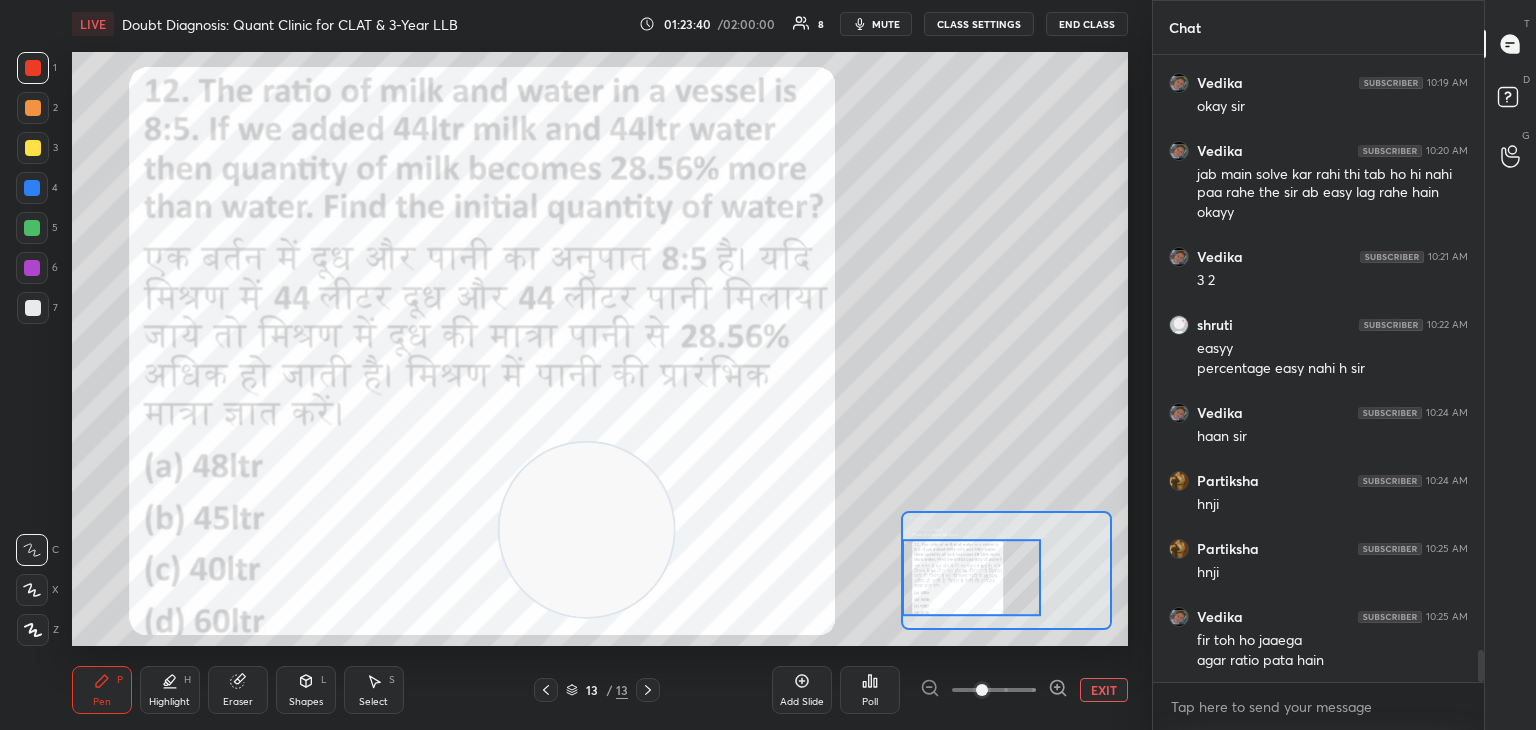 click on "1 2 3 4 5 6 7 C X Z C X Z E E Erase all   H H" at bounding box center (32, 349) 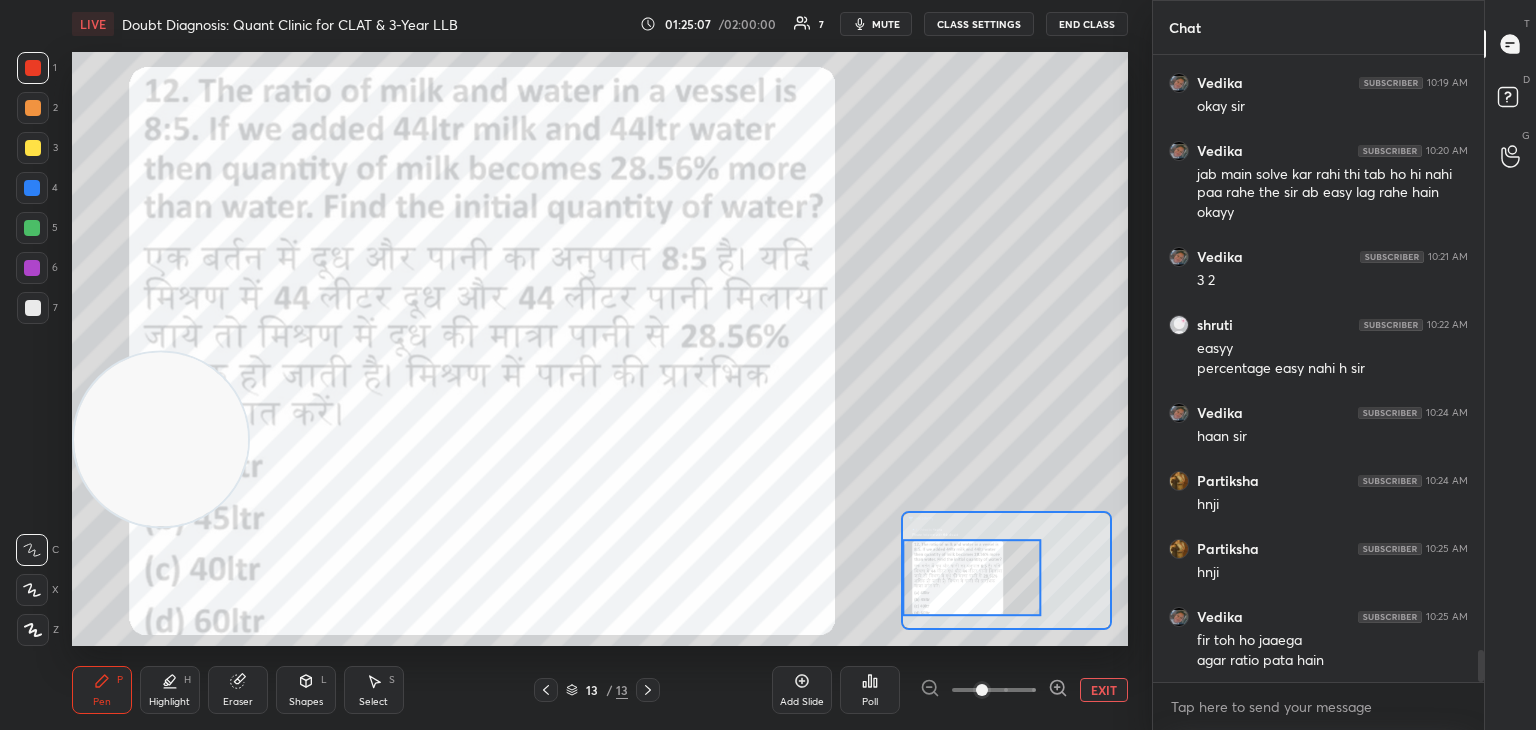 scroll, scrollTop: 11832, scrollLeft: 0, axis: vertical 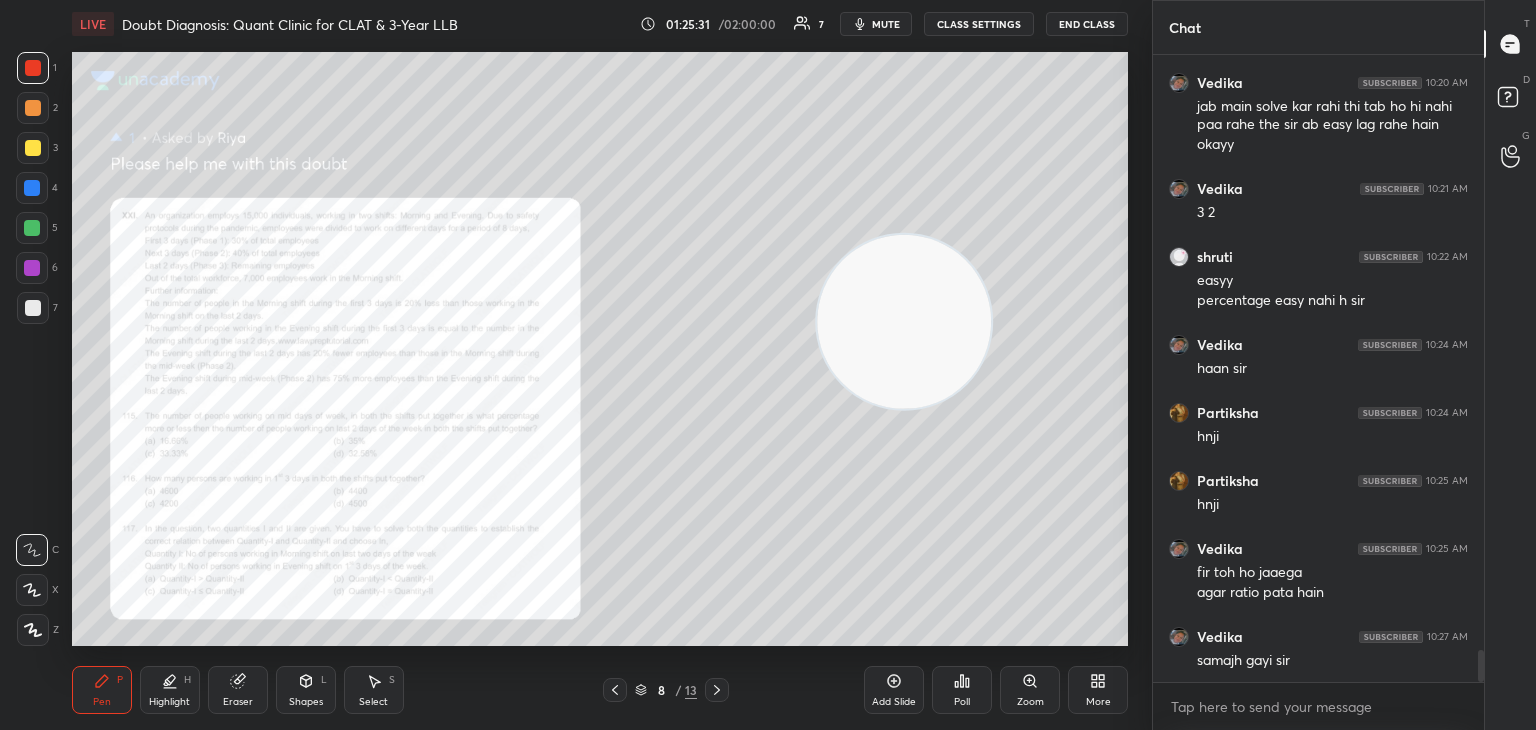 click 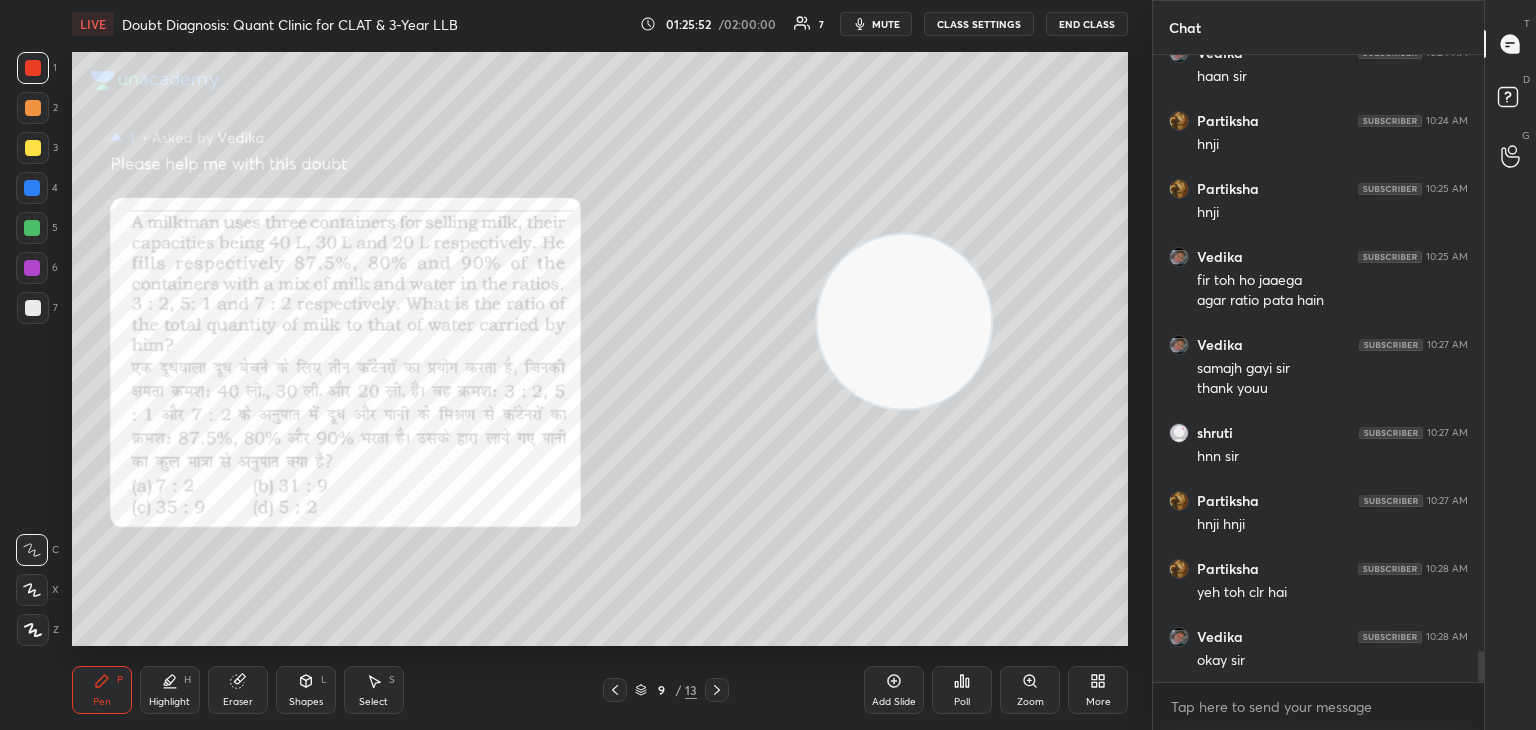 scroll, scrollTop: 12192, scrollLeft: 0, axis: vertical 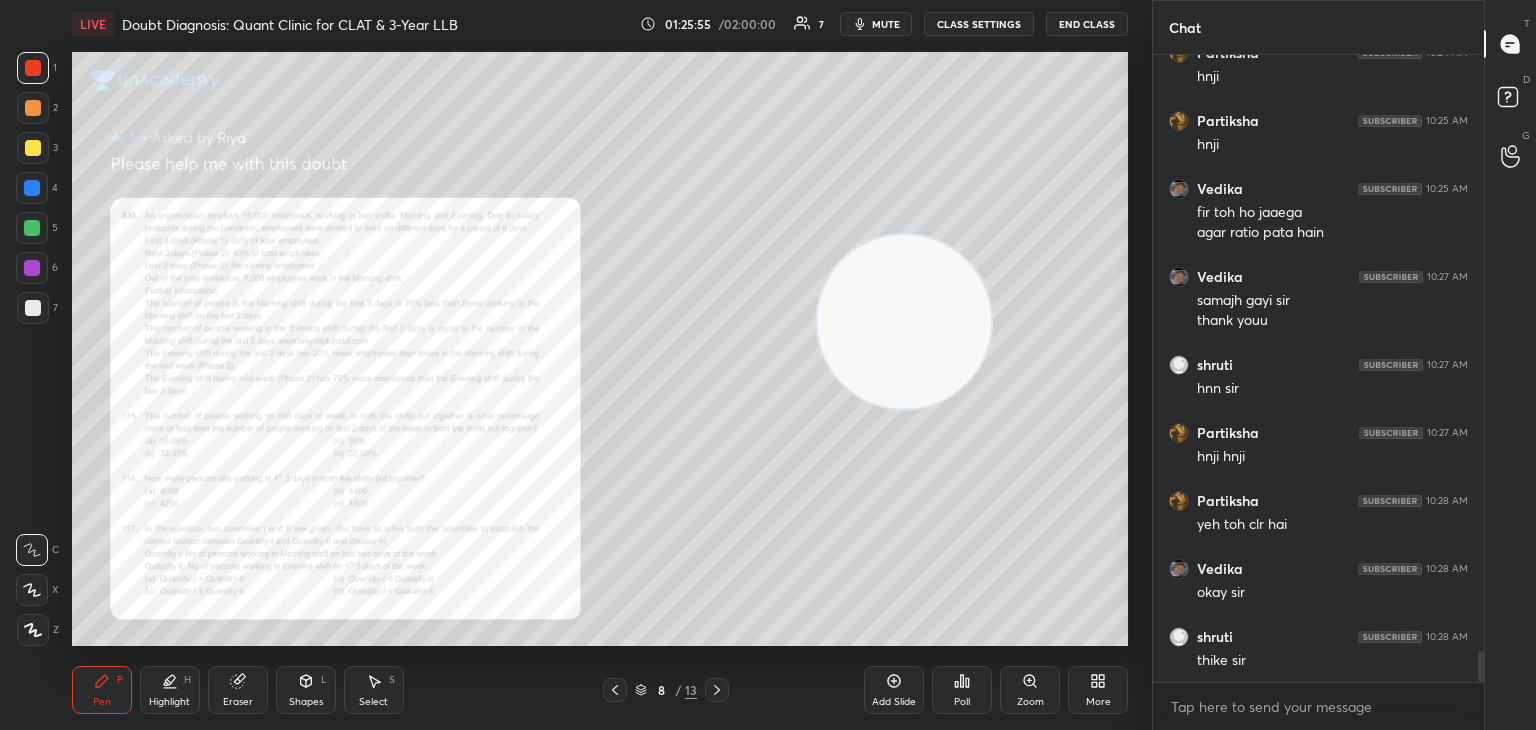 click 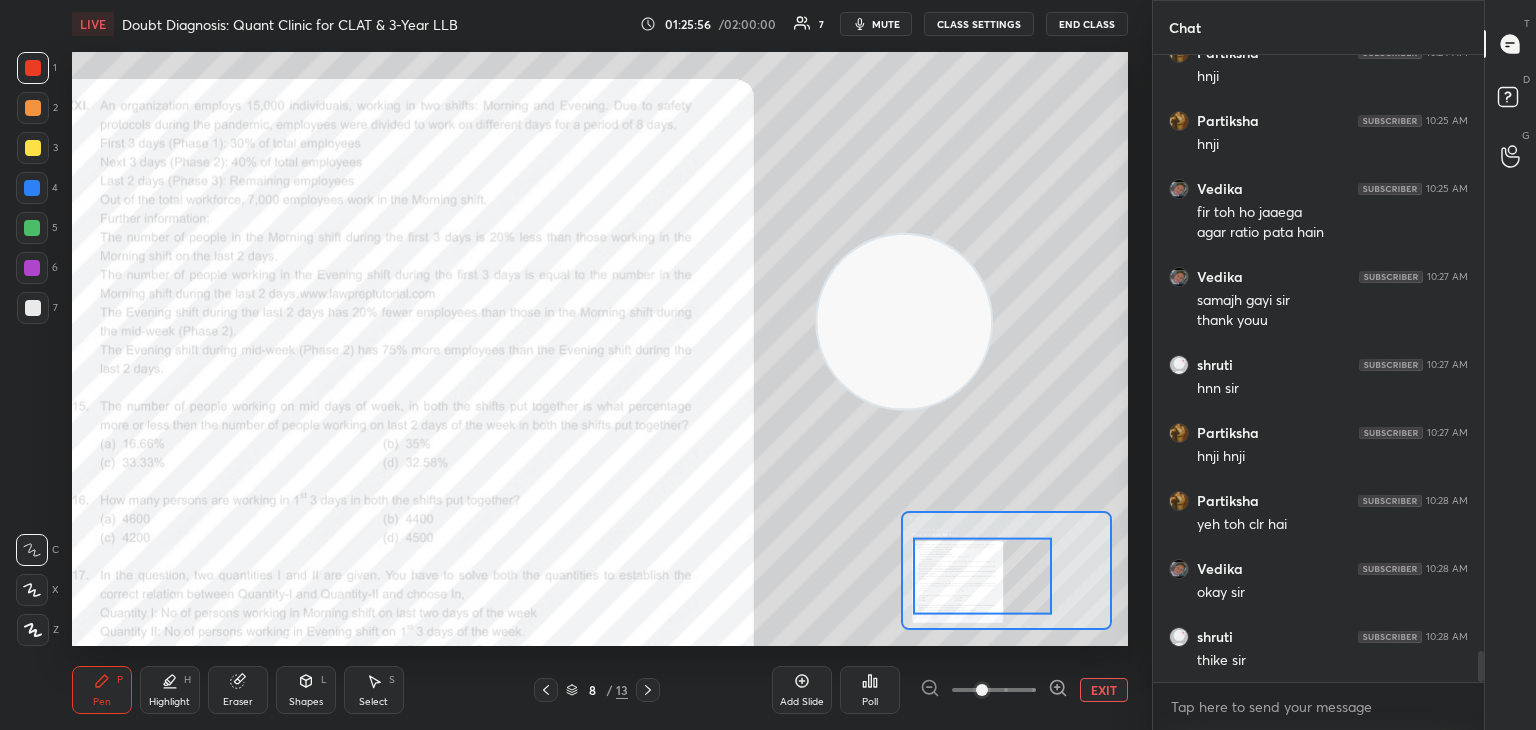 click 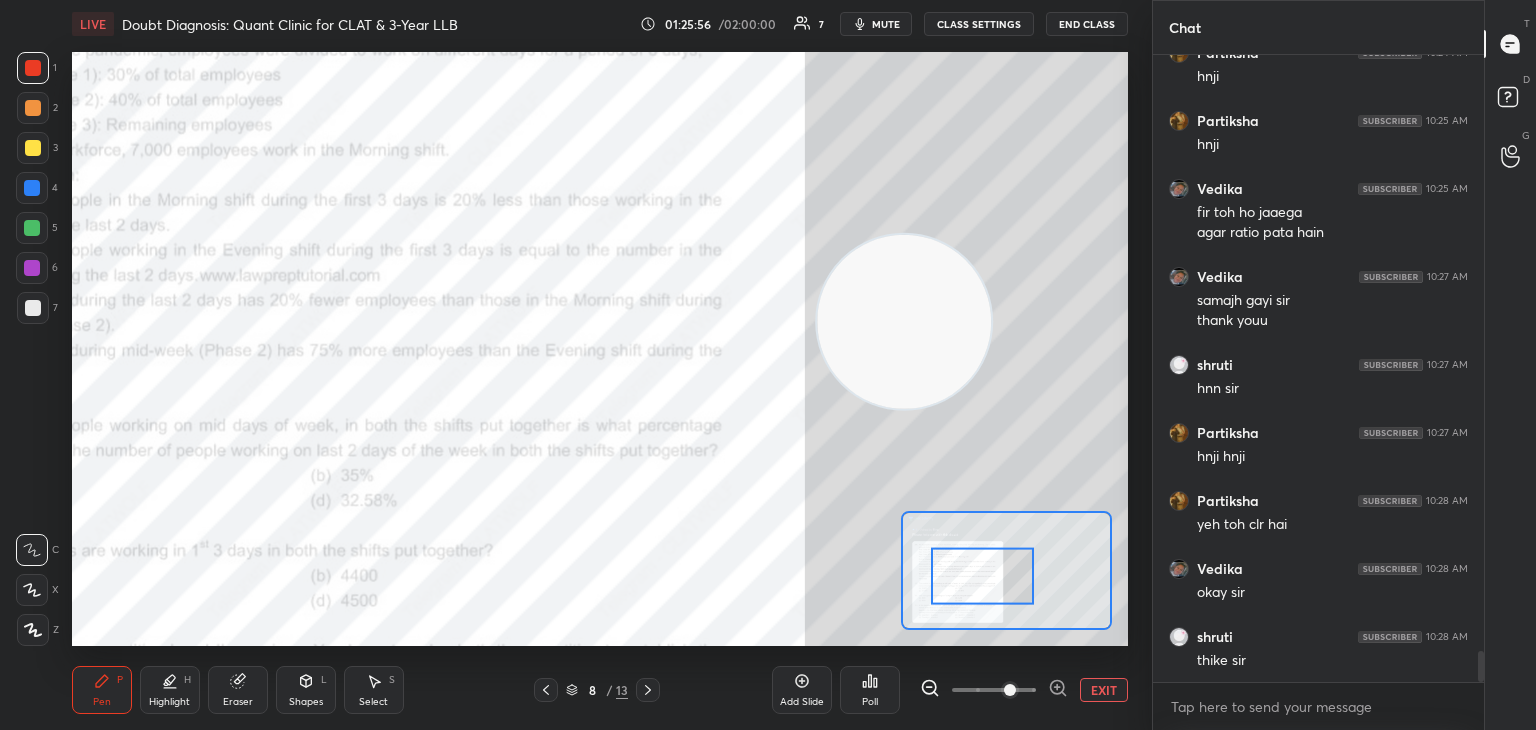 click at bounding box center [983, 576] 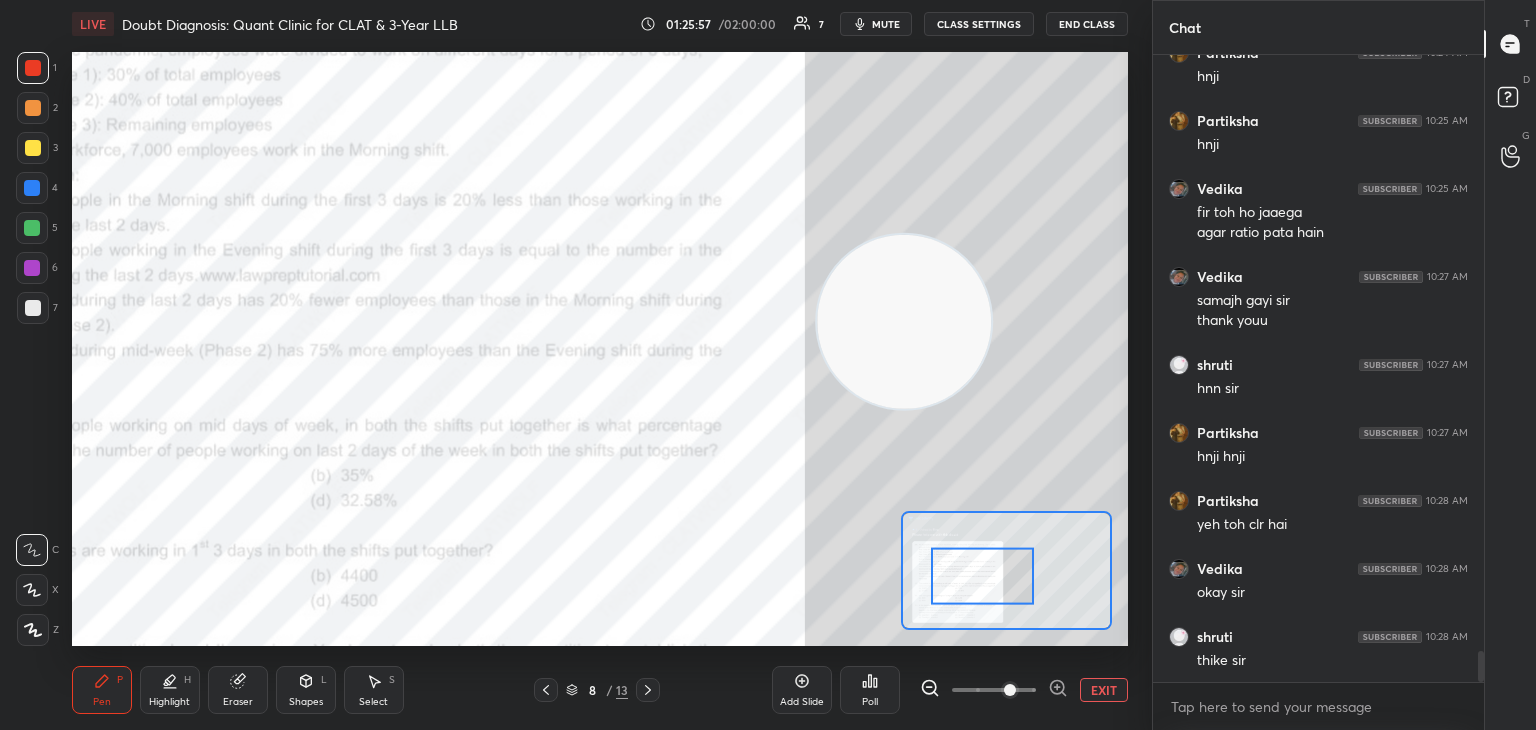click 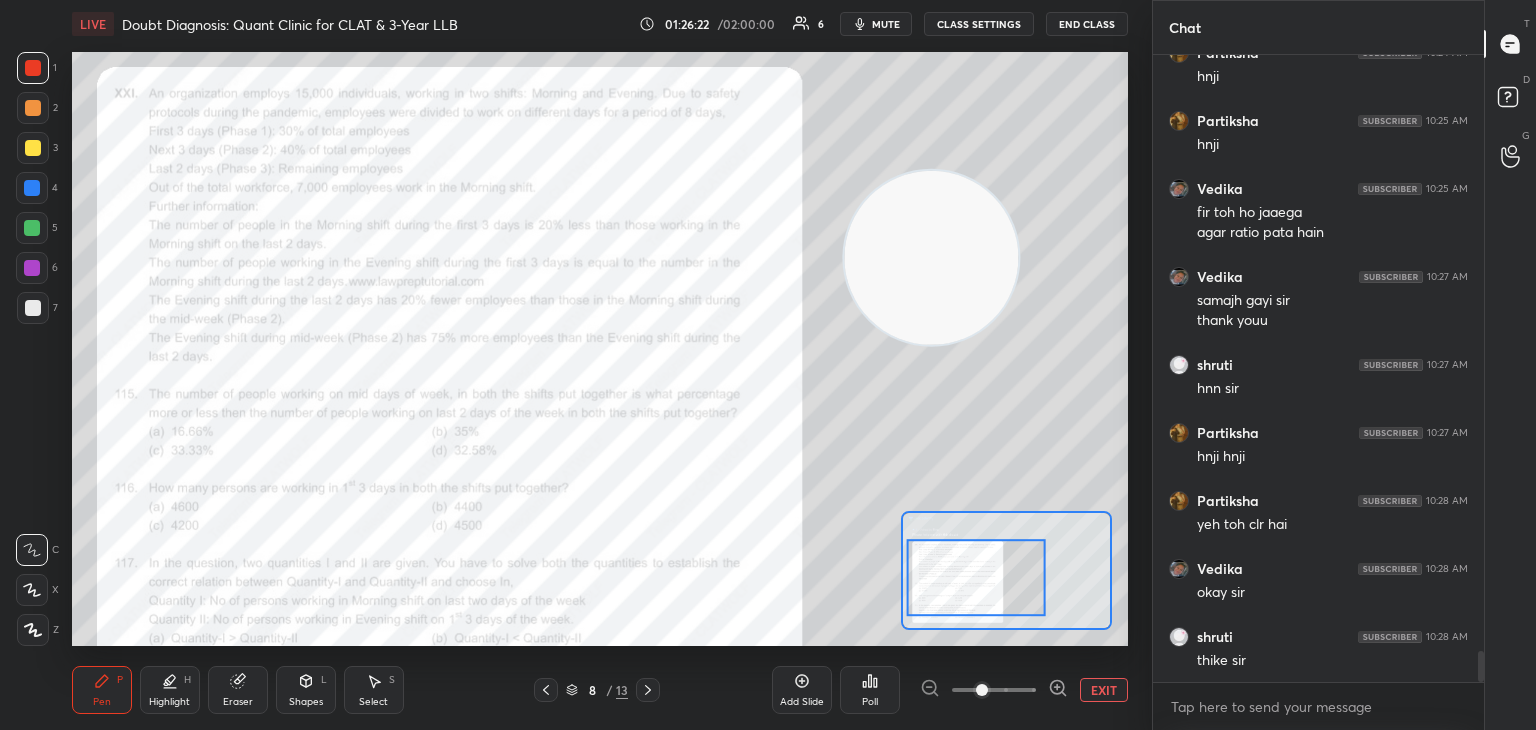 scroll, scrollTop: 12260, scrollLeft: 0, axis: vertical 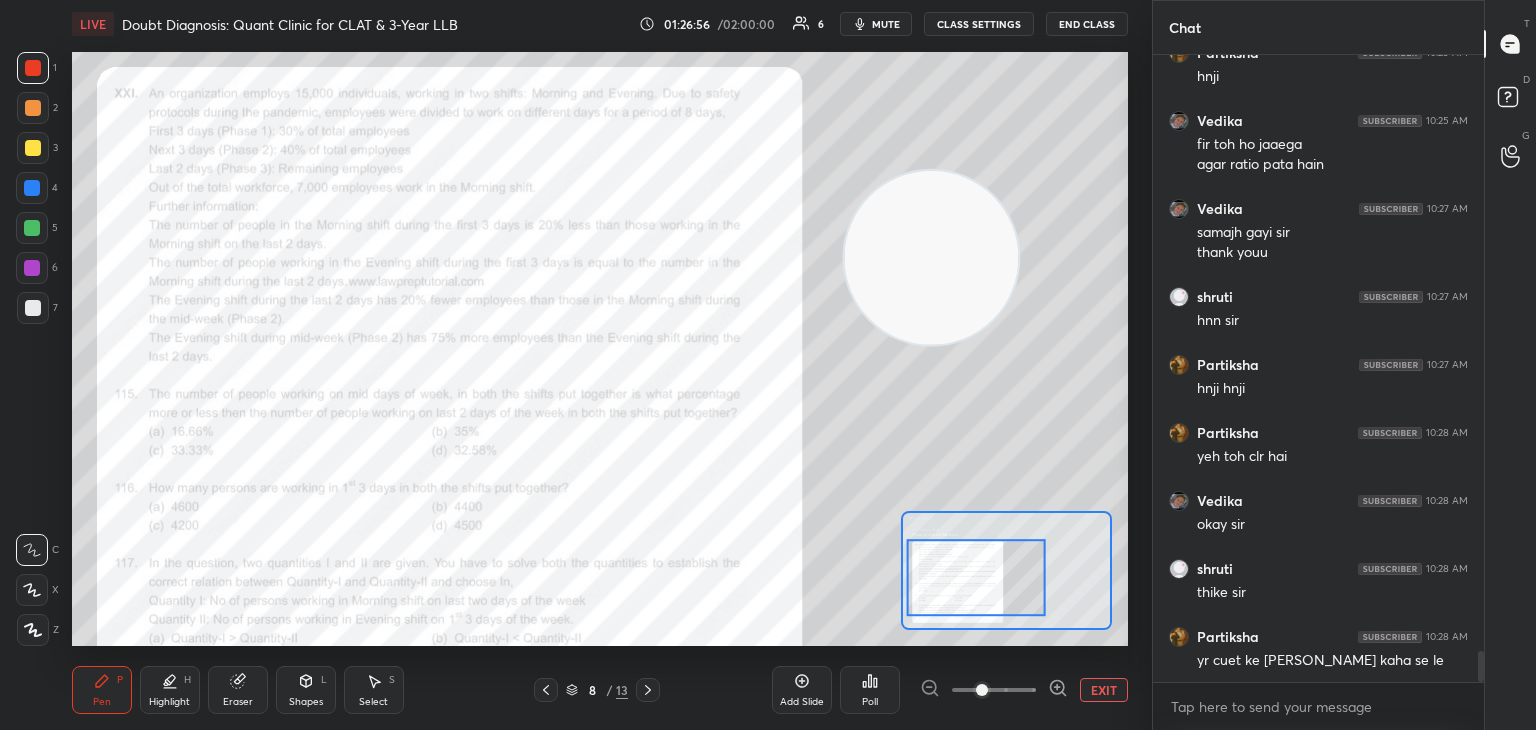 click on "mute" at bounding box center (876, 24) 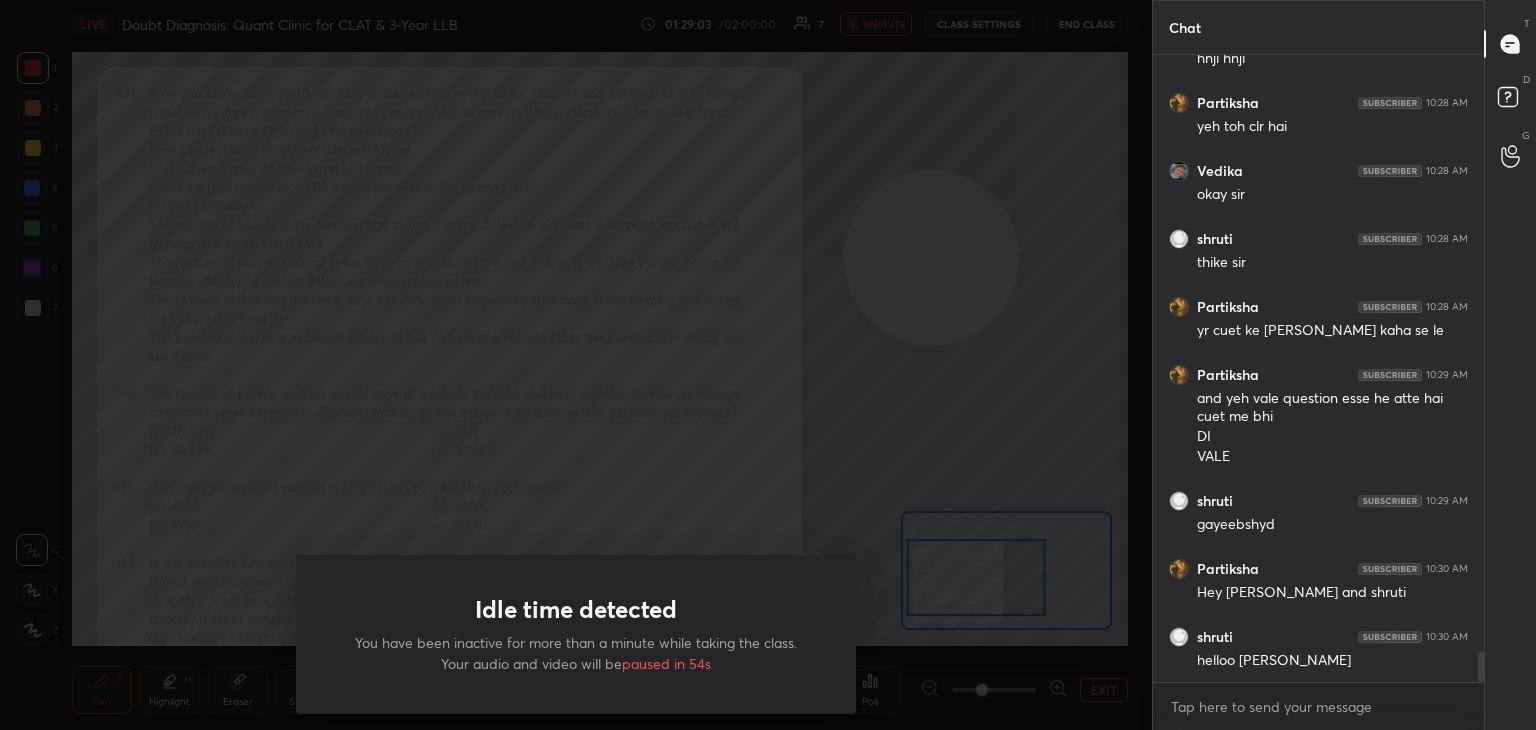 scroll, scrollTop: 12658, scrollLeft: 0, axis: vertical 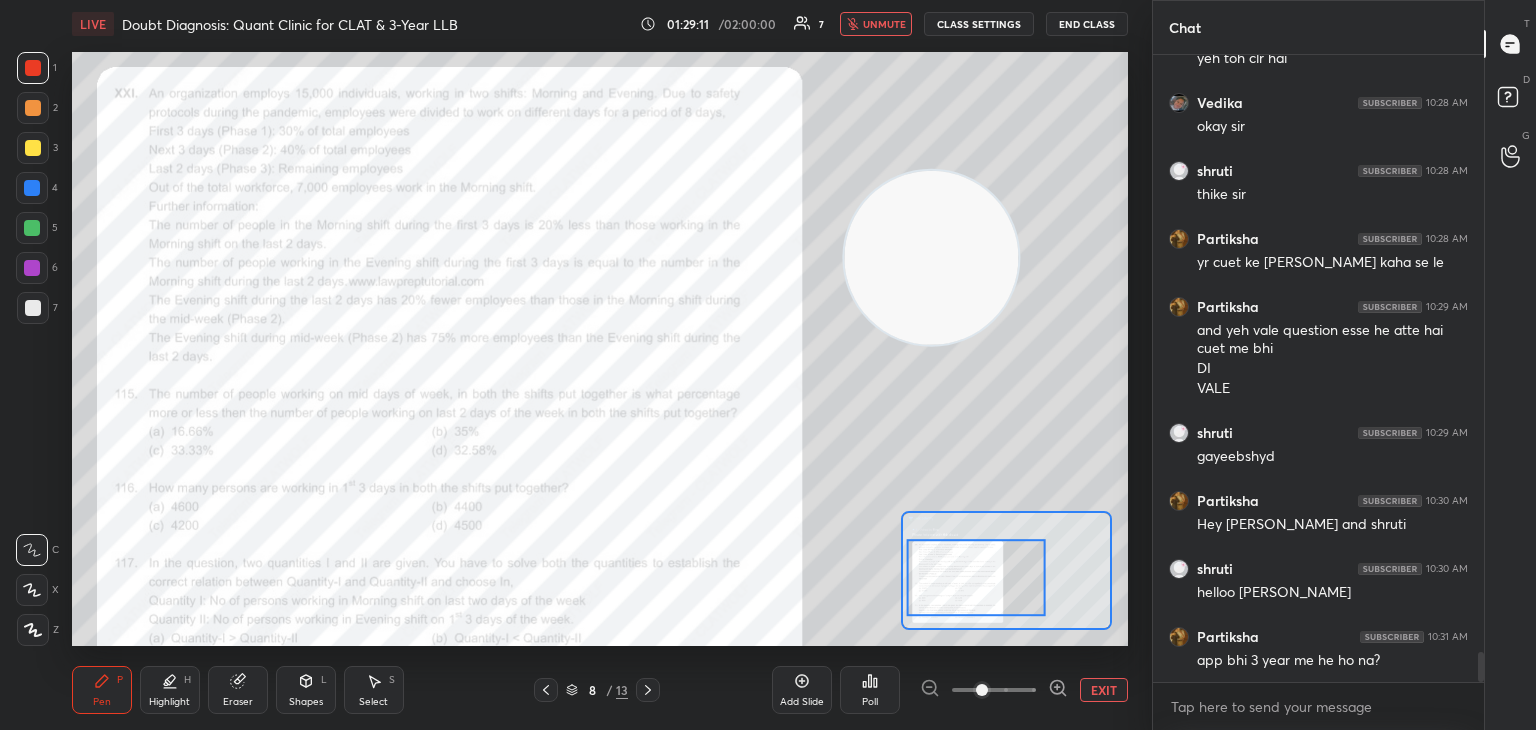 click at bounding box center (576, 365) 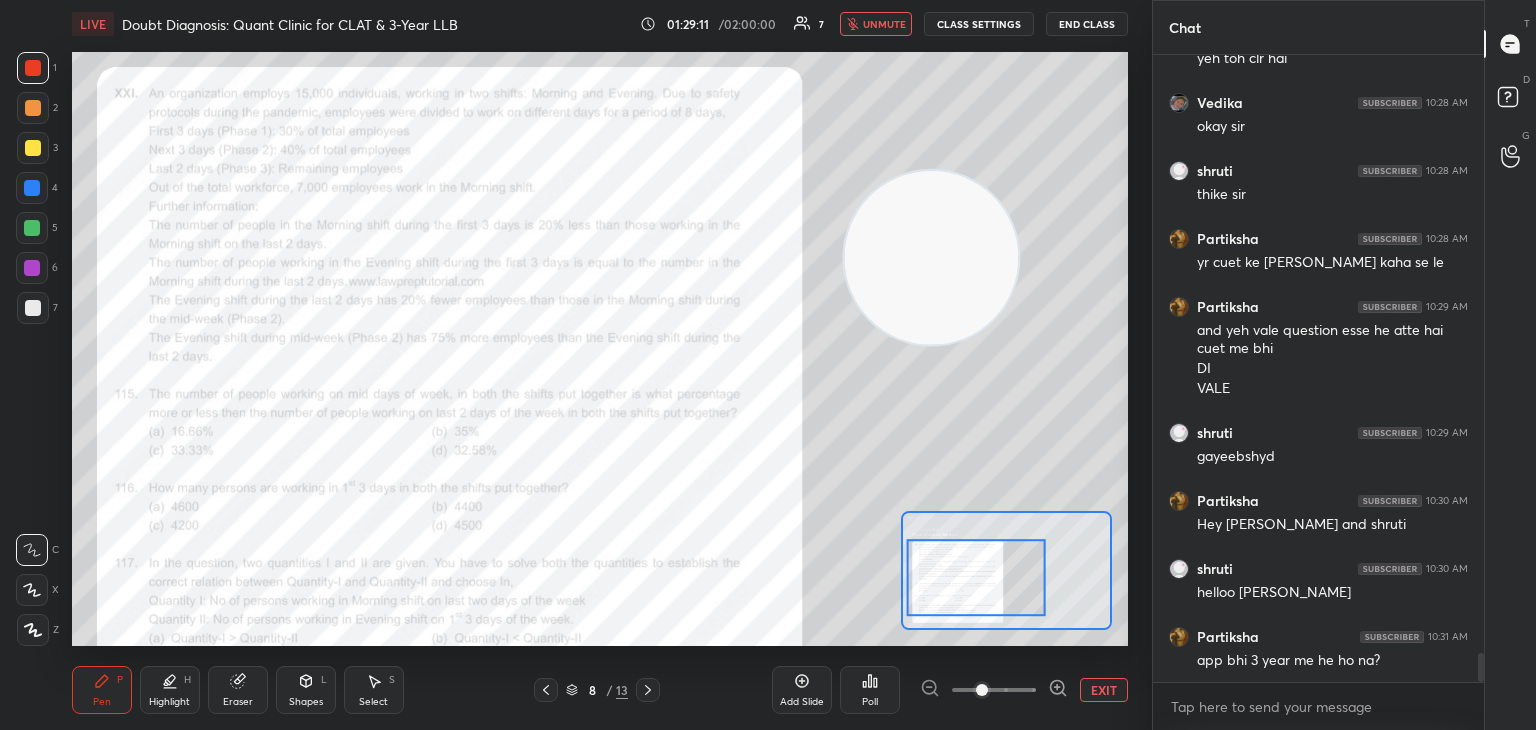 scroll, scrollTop: 12726, scrollLeft: 0, axis: vertical 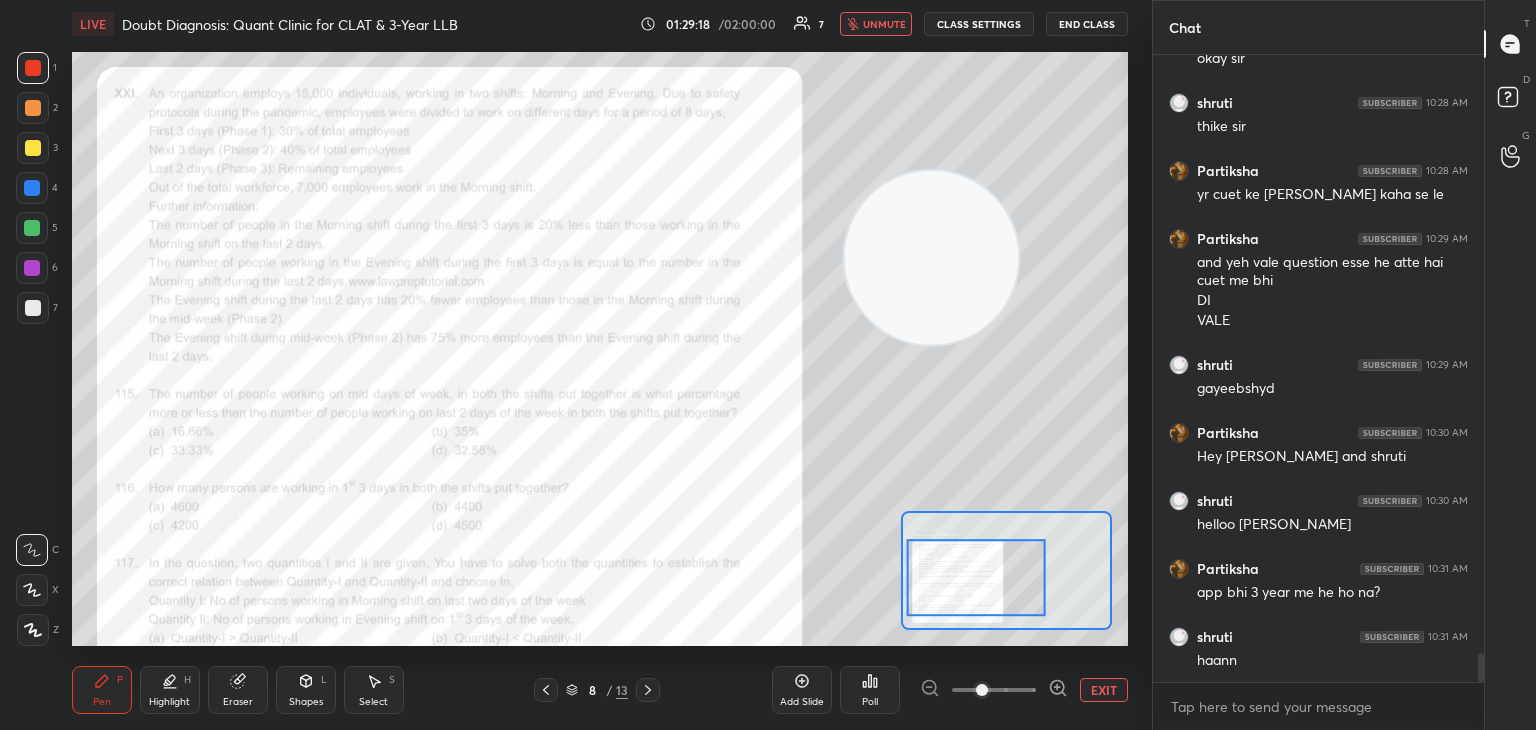 click on "unmute" at bounding box center [884, 24] 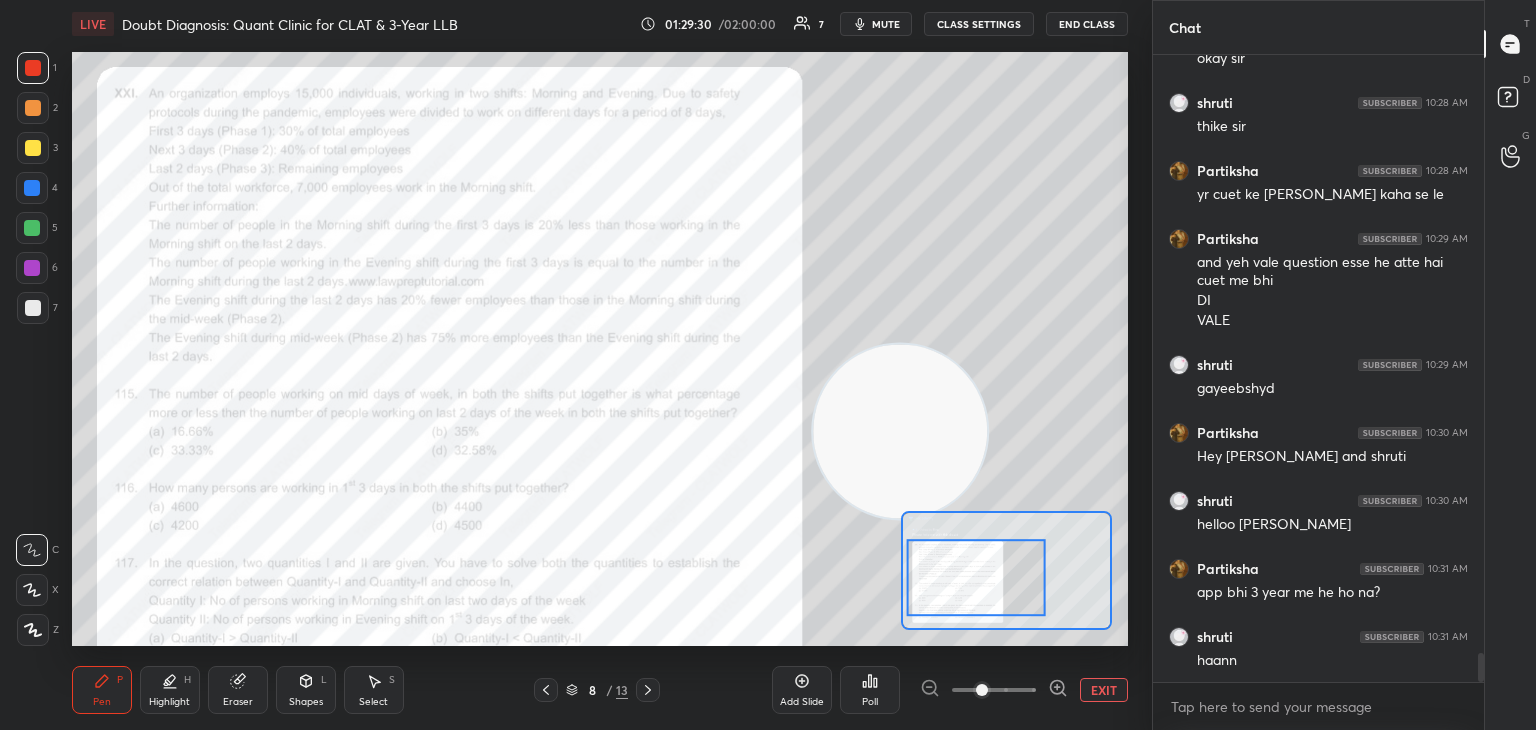 scroll, scrollTop: 12794, scrollLeft: 0, axis: vertical 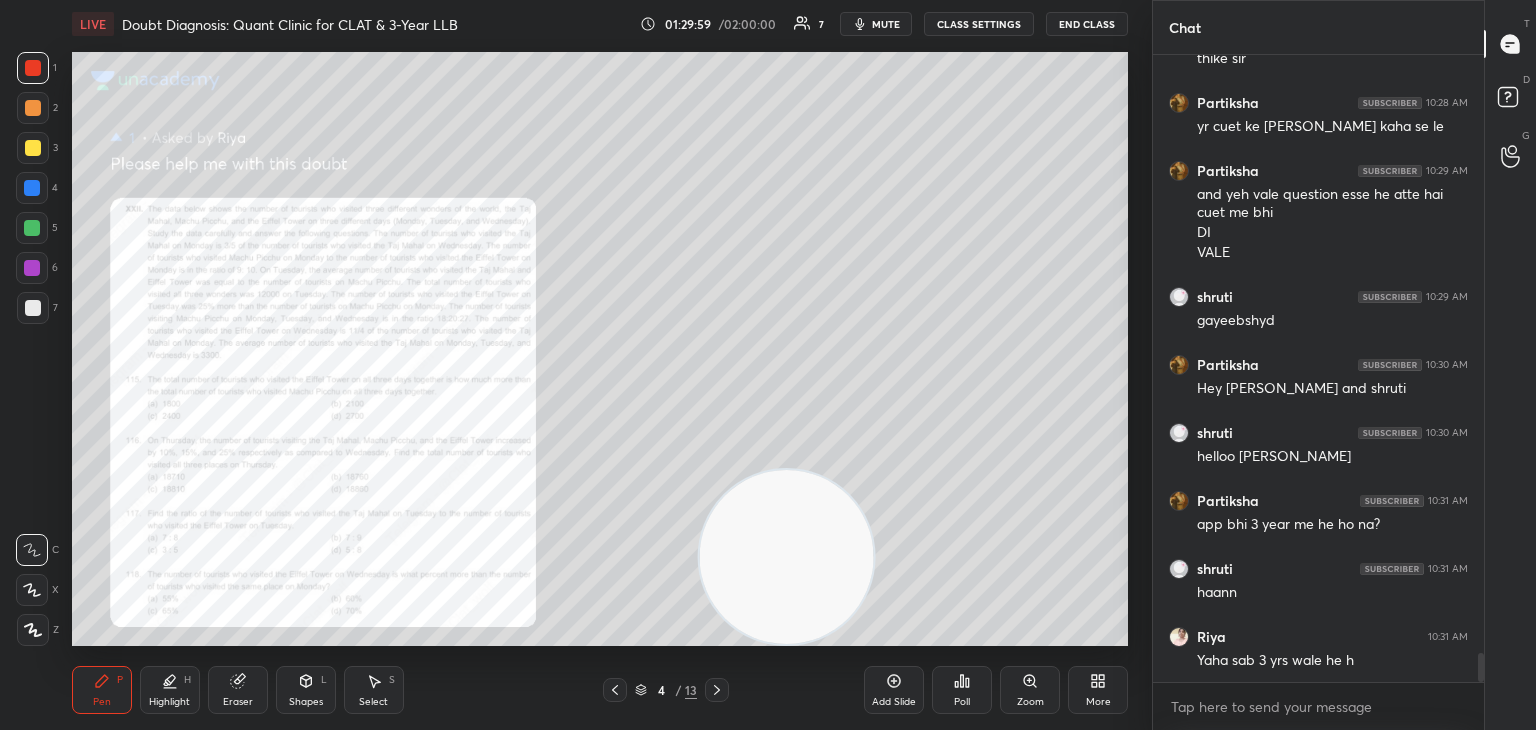 click on "Zoom" at bounding box center (1030, 690) 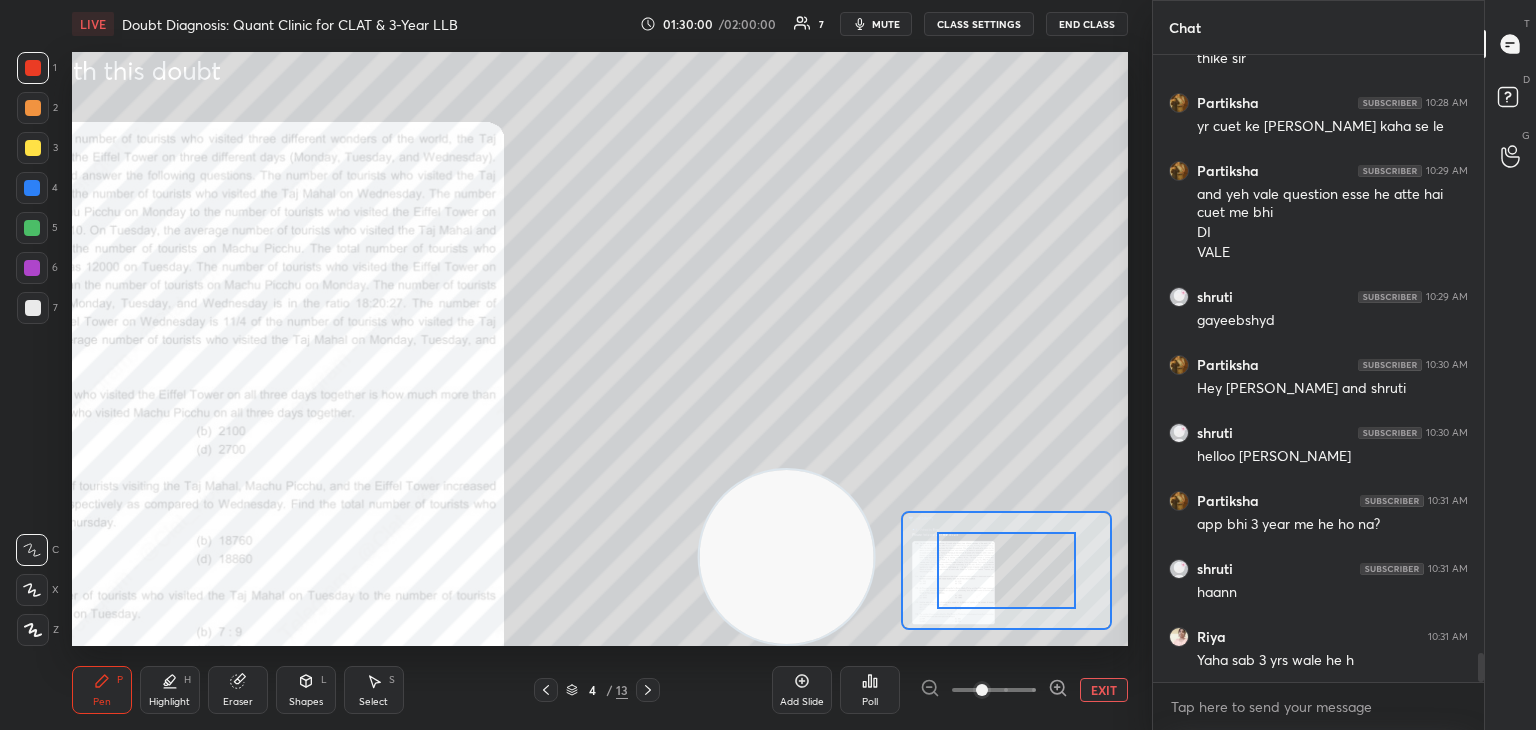 click 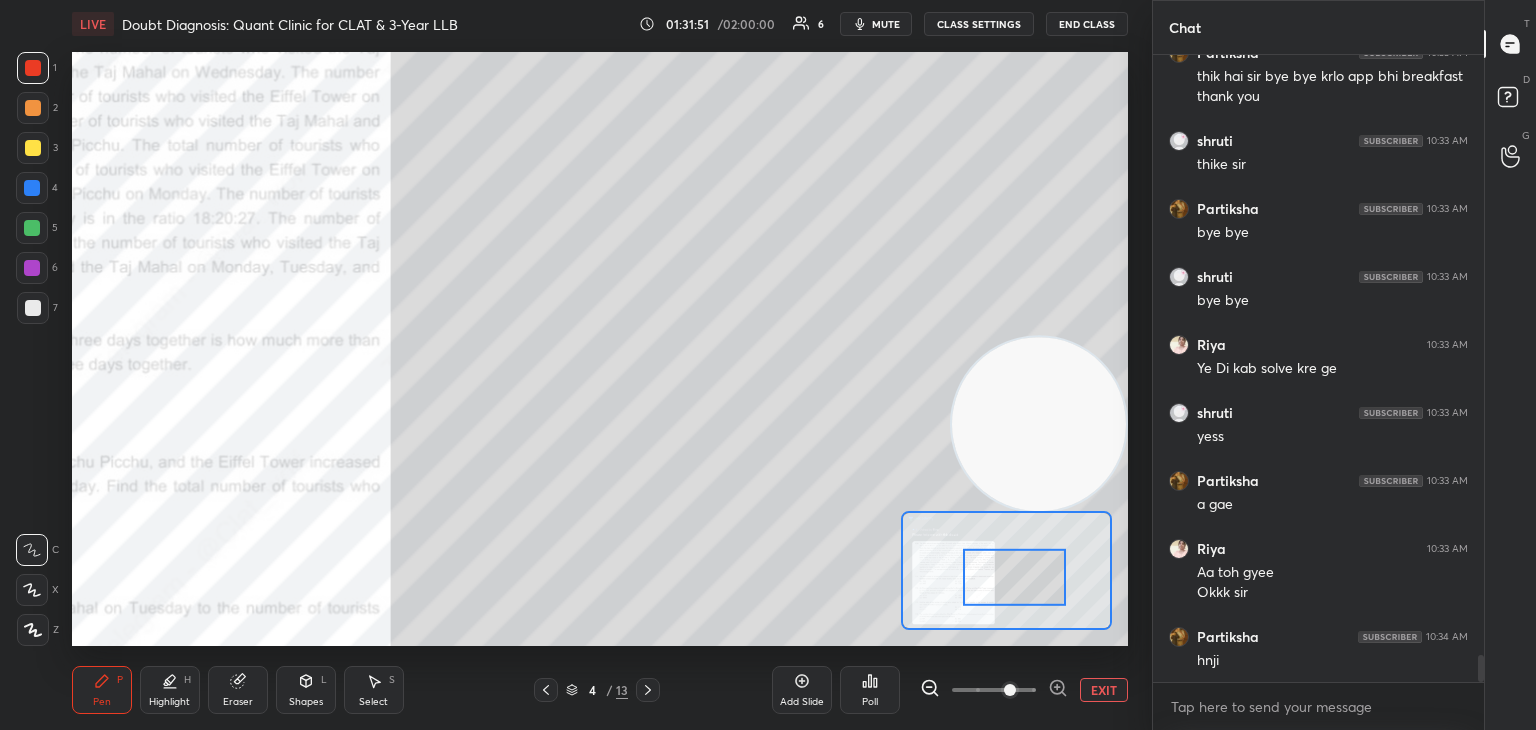 scroll, scrollTop: 13922, scrollLeft: 0, axis: vertical 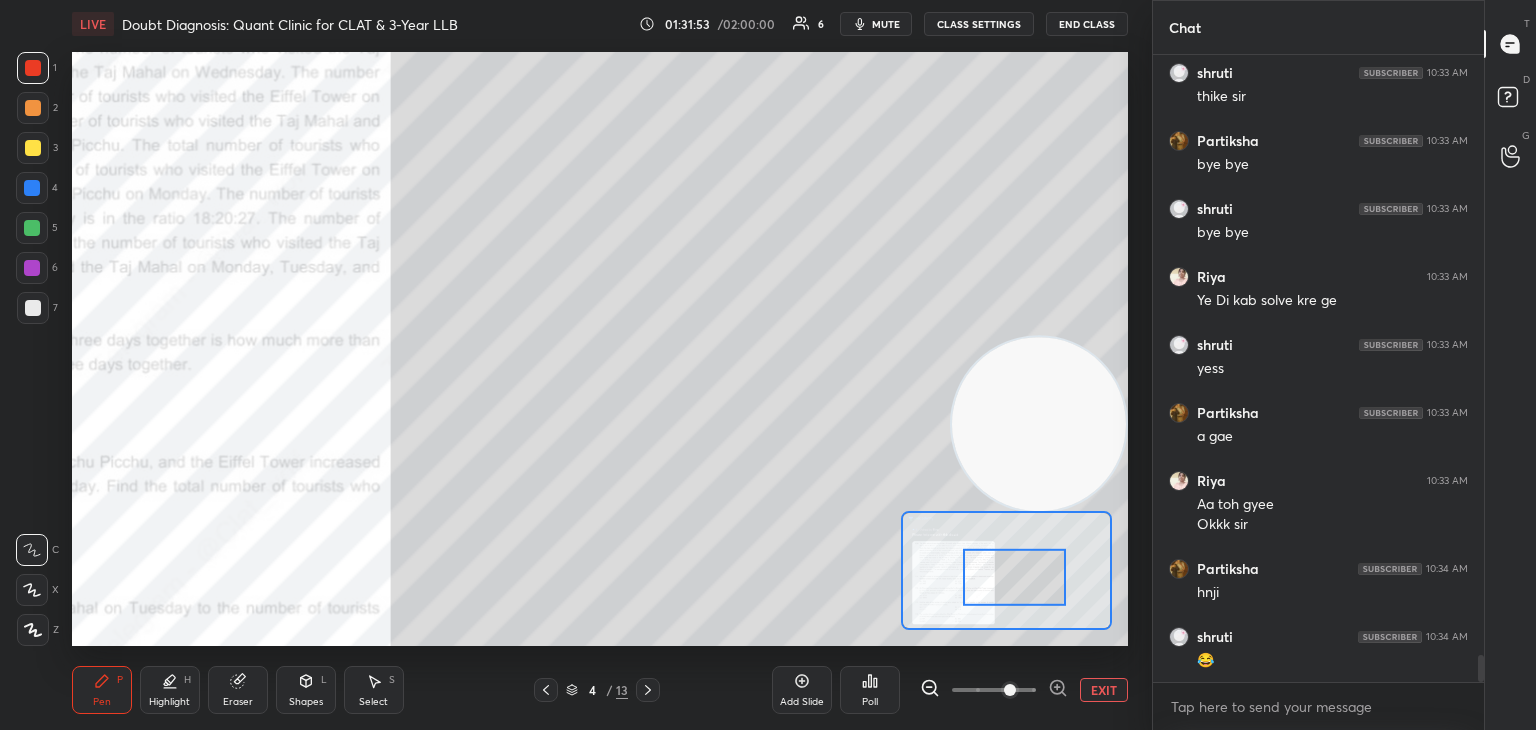 click on "End Class" at bounding box center [1087, 24] 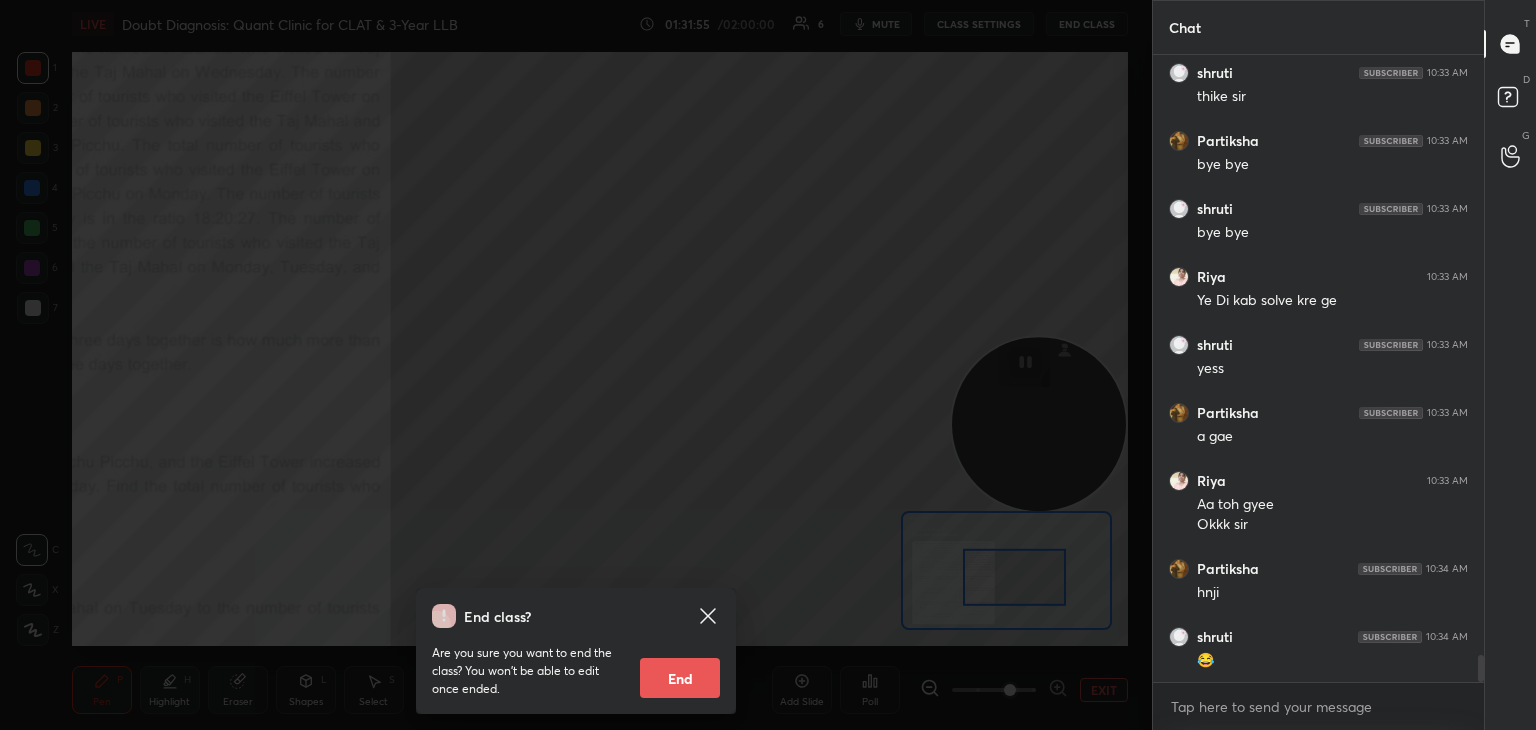 click on "End" at bounding box center (680, 678) 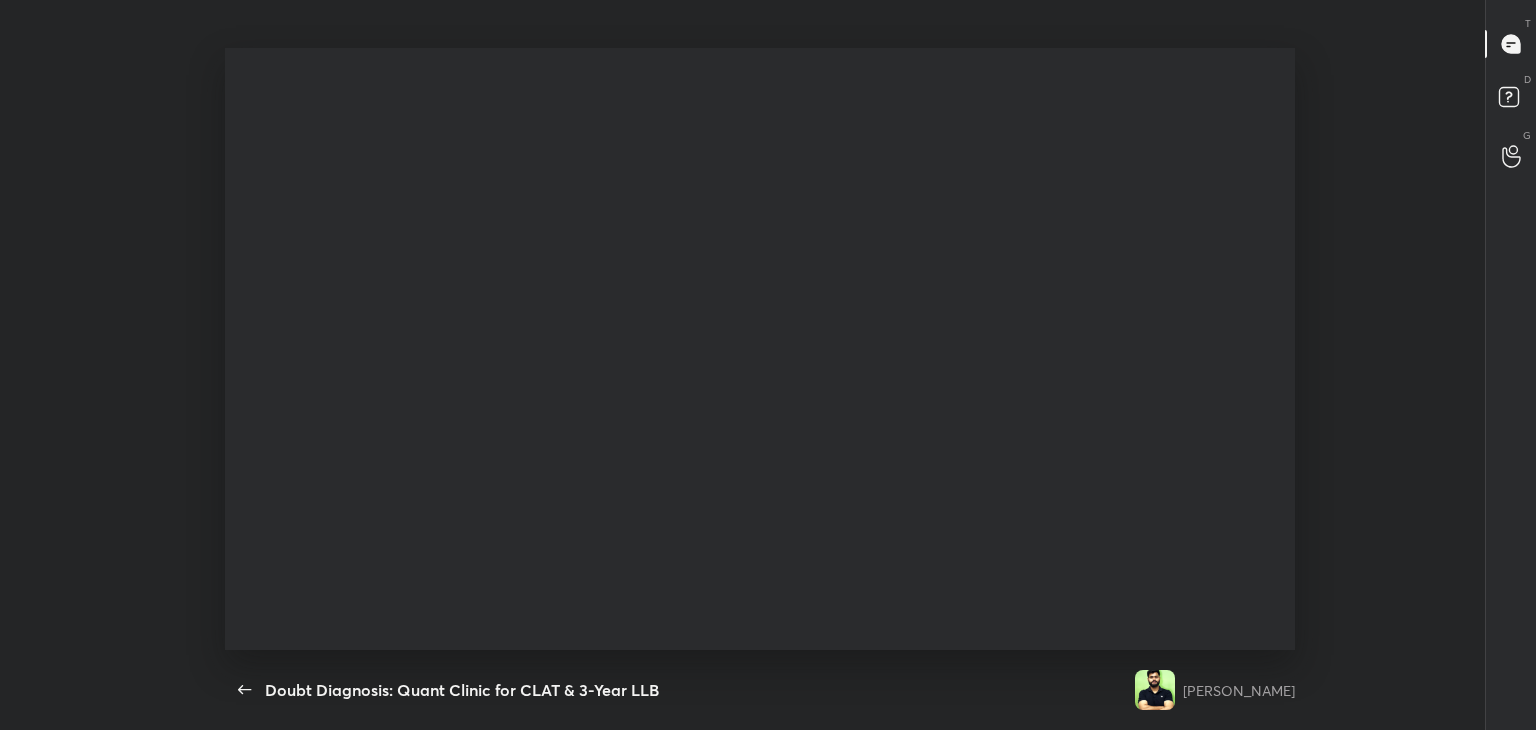 scroll, scrollTop: 99397, scrollLeft: 98864, axis: both 